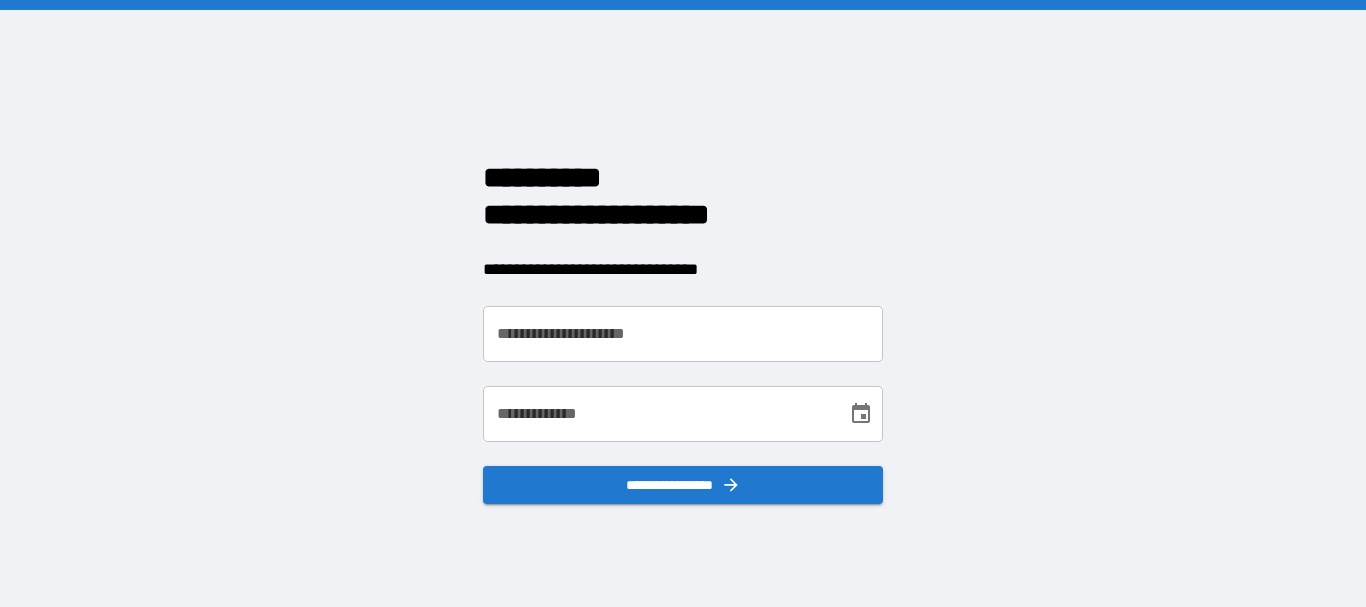 scroll, scrollTop: 0, scrollLeft: 0, axis: both 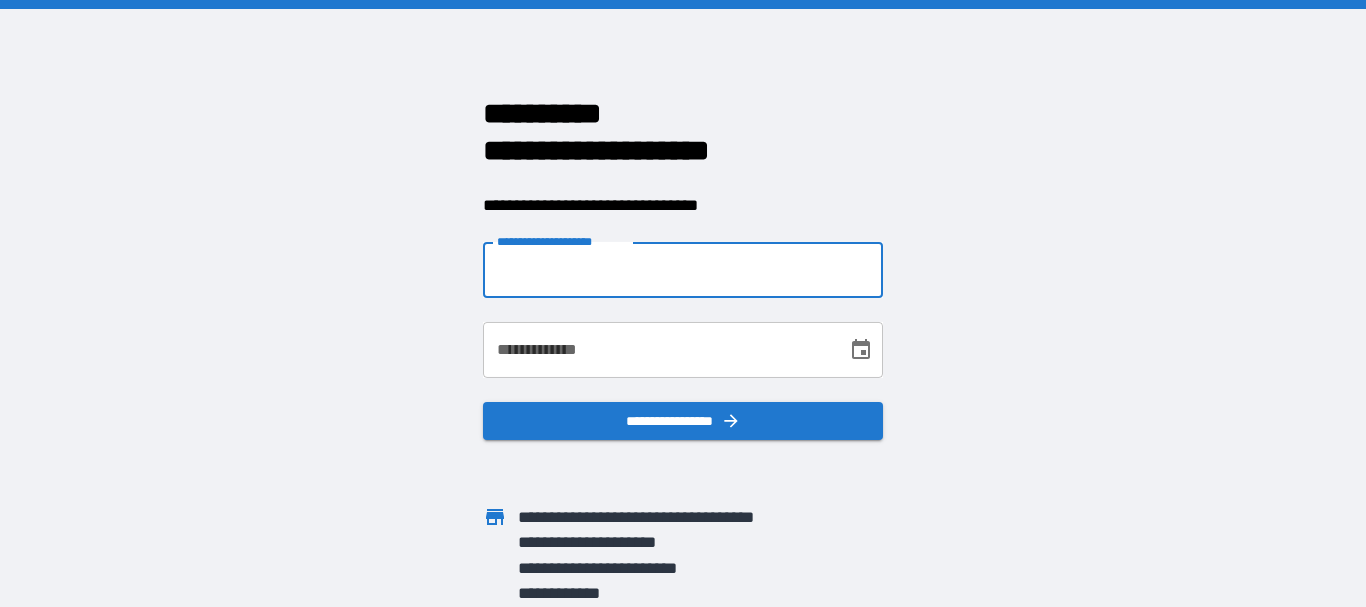 click on "**********" at bounding box center [683, 270] 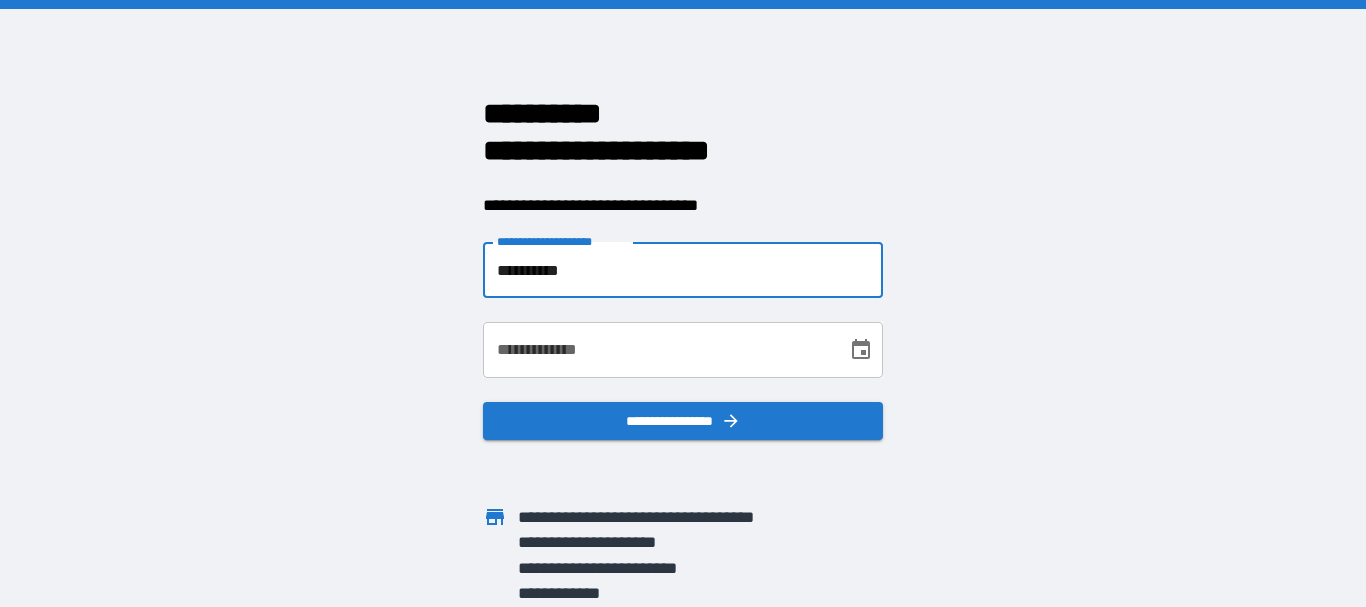 type on "**********" 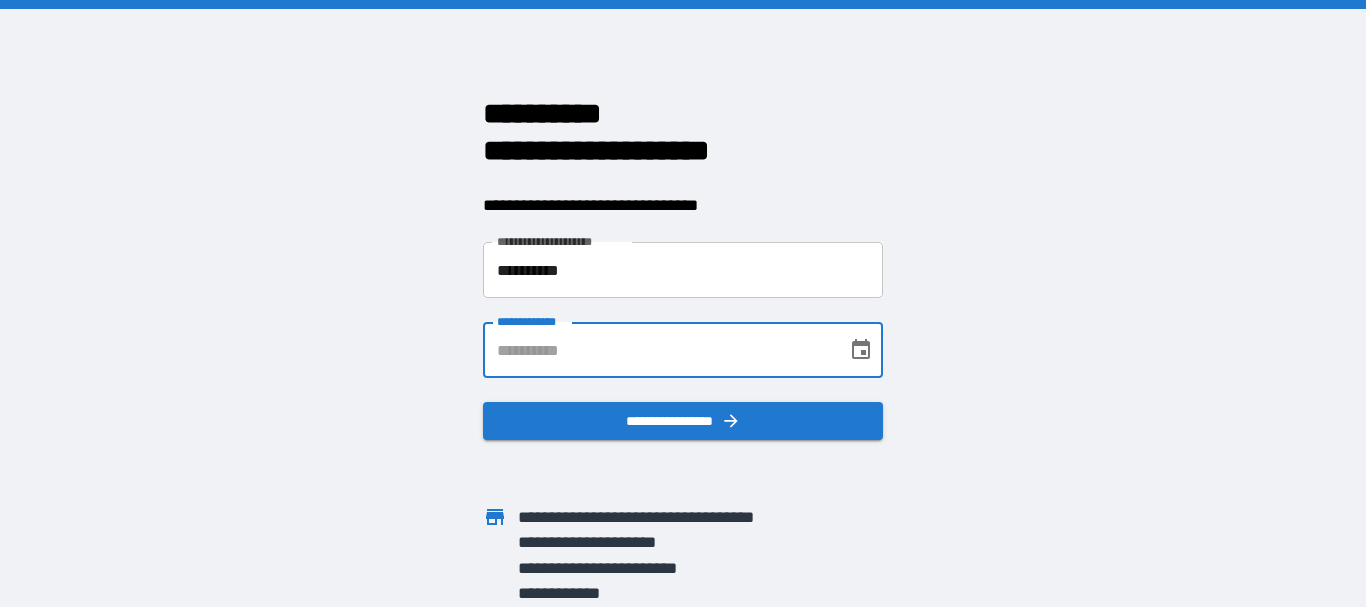 click on "**********" at bounding box center (658, 350) 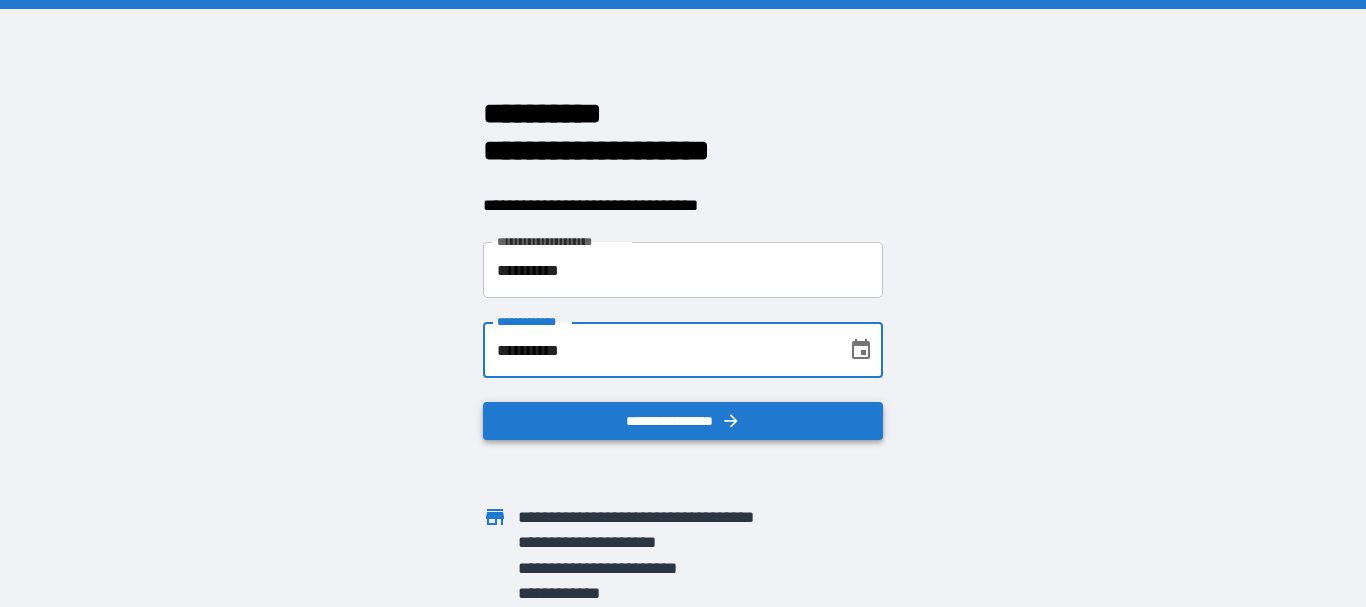 type on "**********" 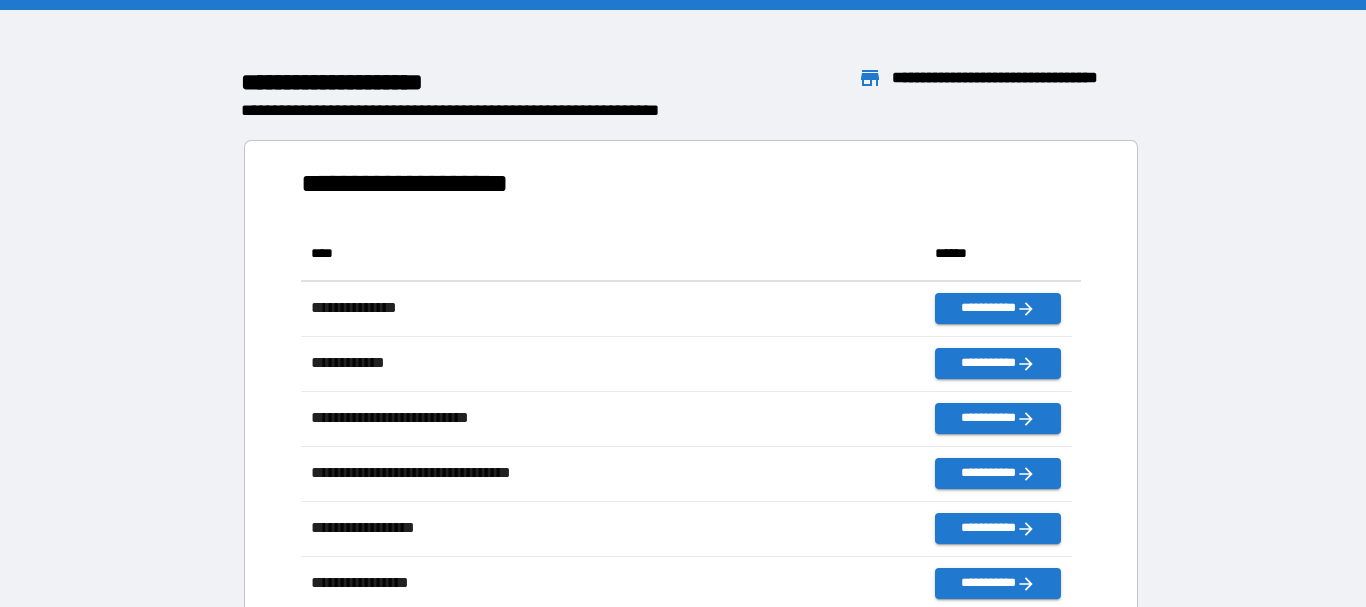 scroll, scrollTop: 426, scrollLeft: 755, axis: both 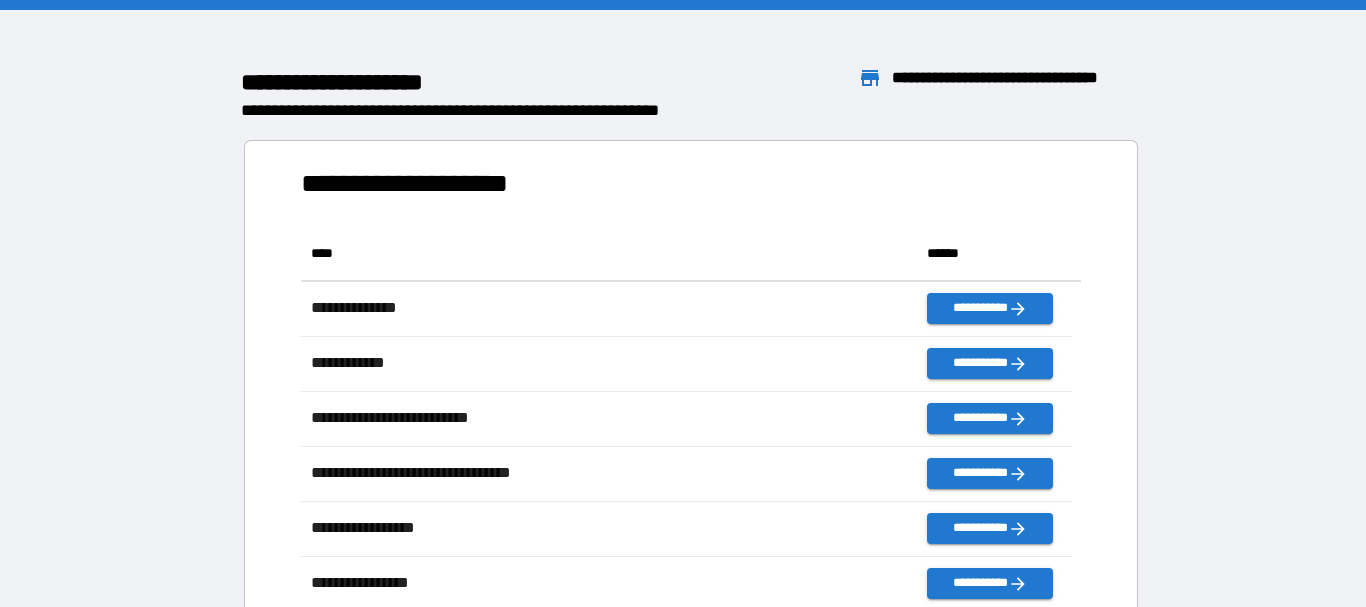 click on "**********" at bounding box center [683, 411] 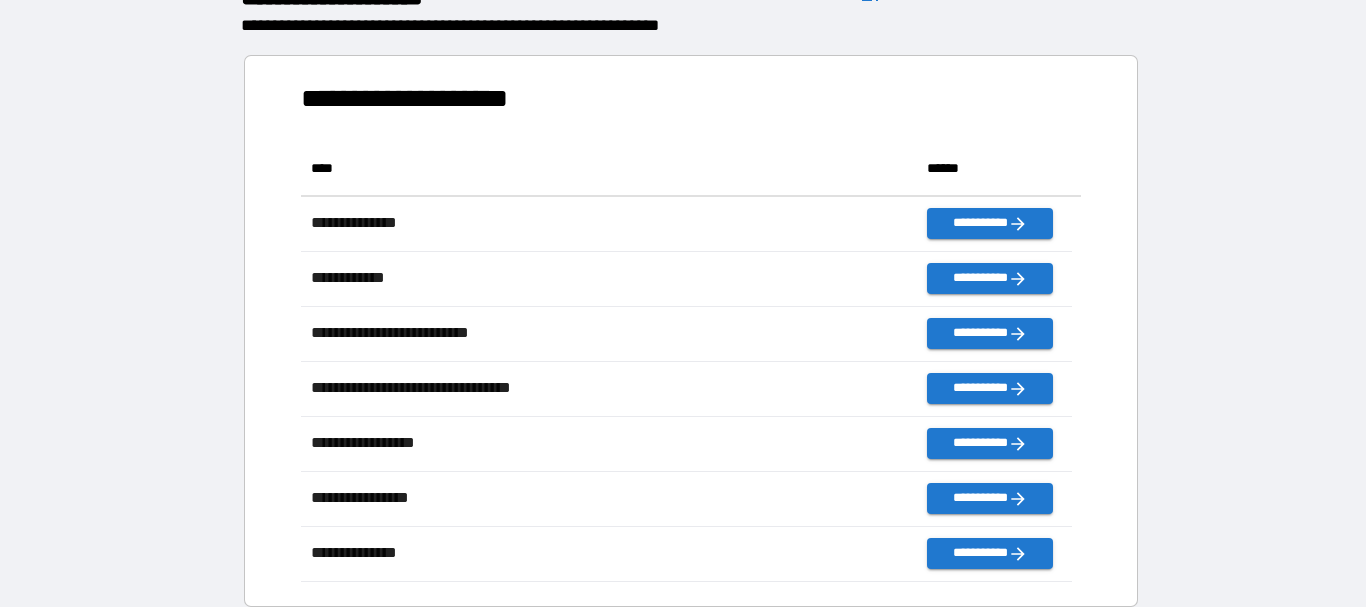 scroll, scrollTop: 200, scrollLeft: 0, axis: vertical 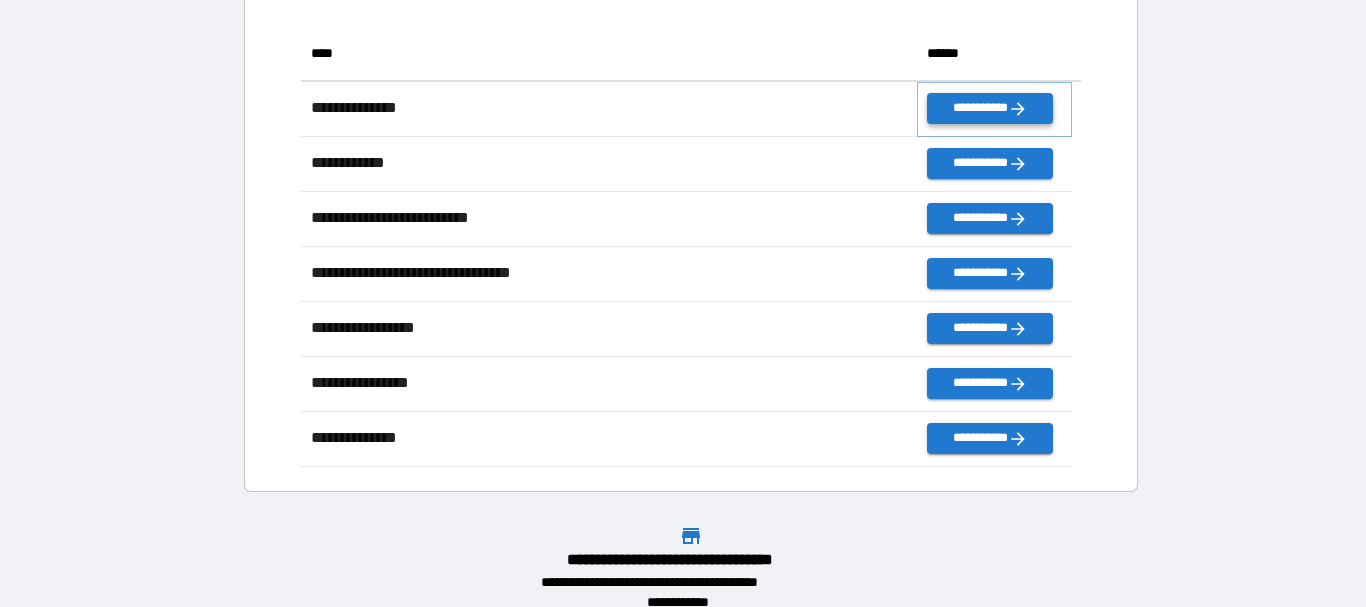 click on "**********" at bounding box center [989, 108] 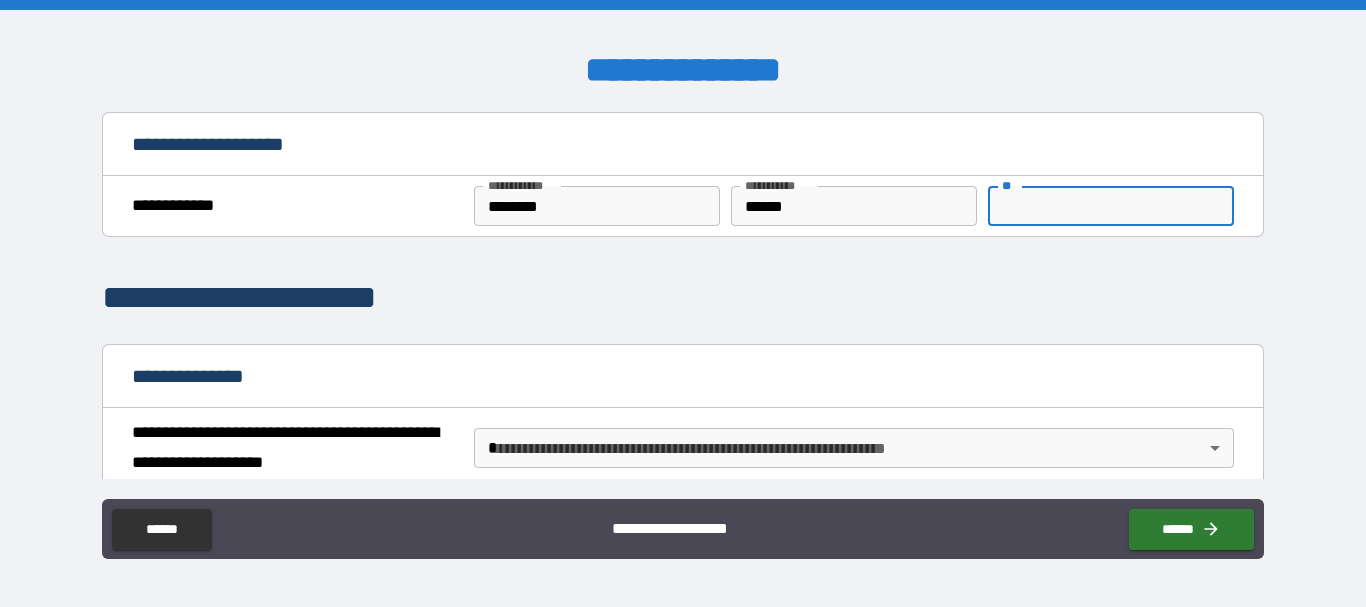 click on "**" at bounding box center [1111, 206] 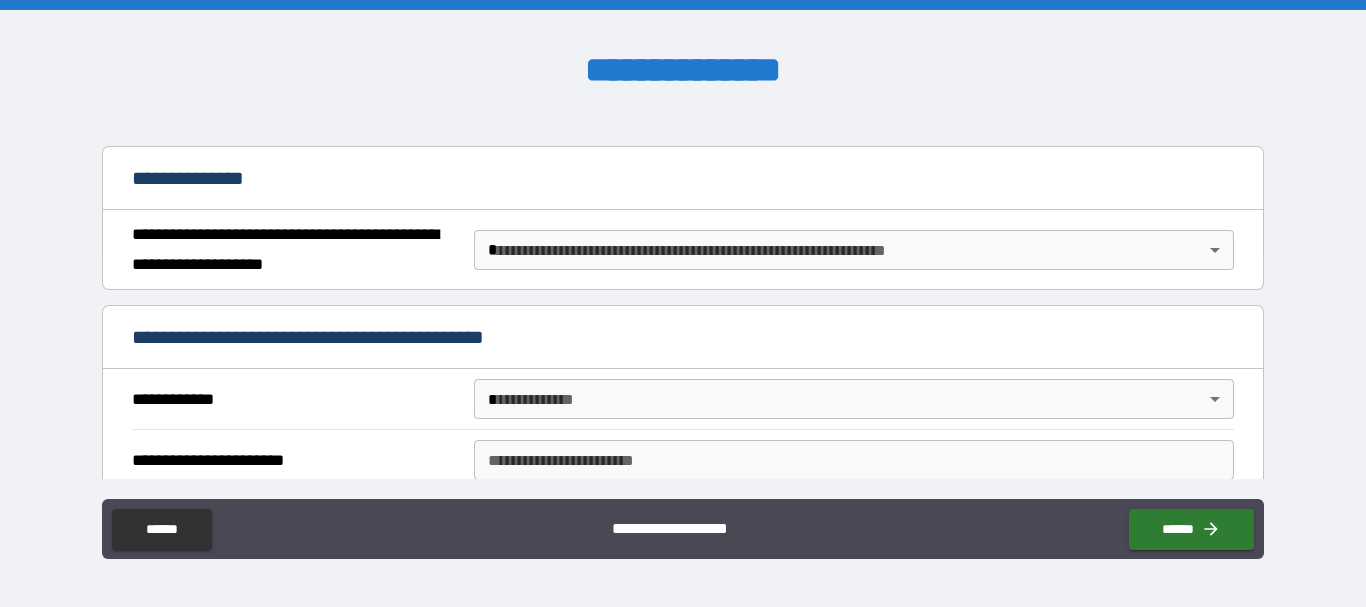 scroll, scrollTop: 200, scrollLeft: 0, axis: vertical 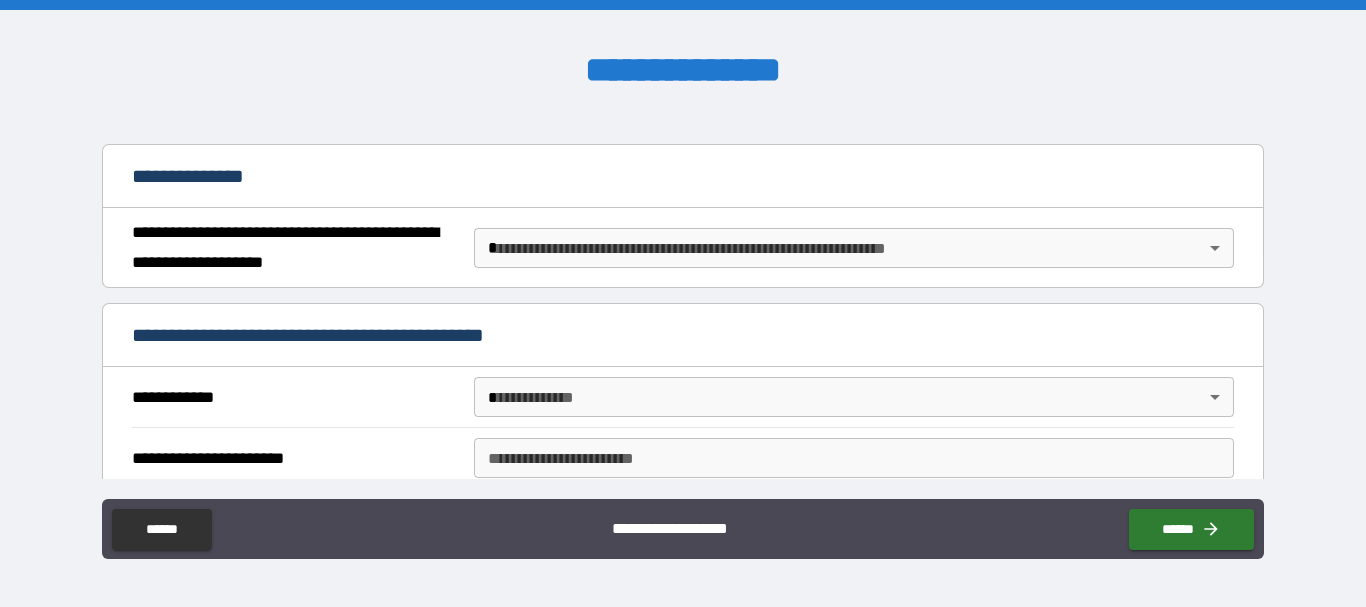 type on "***" 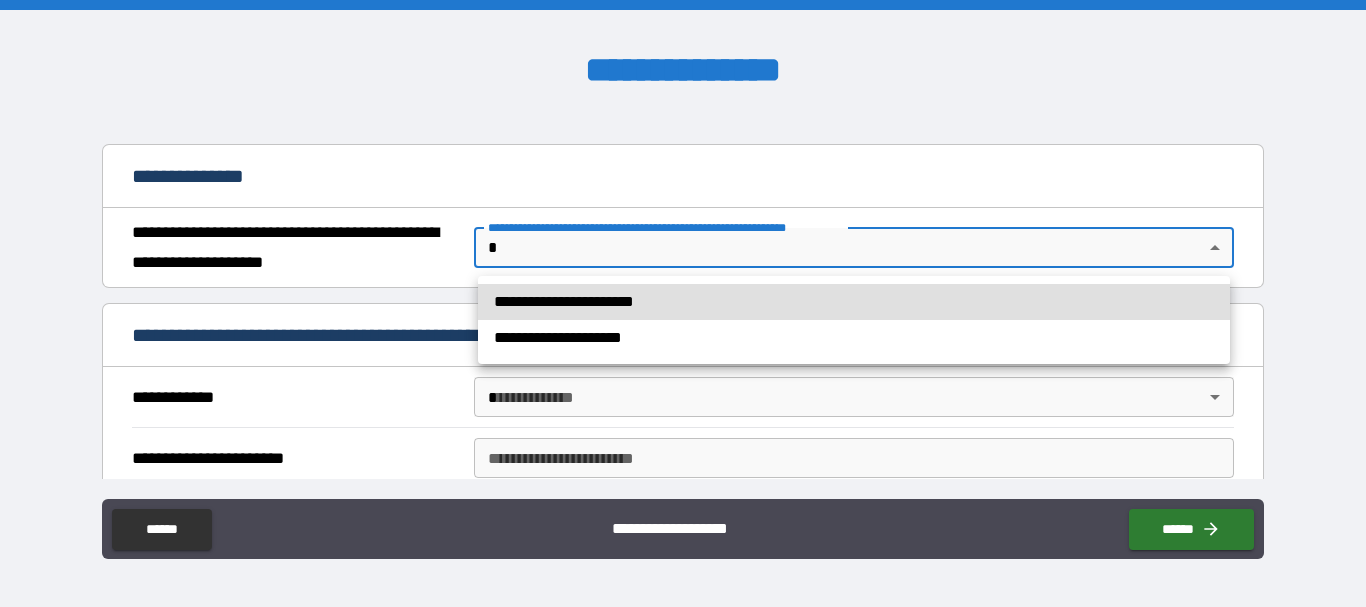 click on "**********" at bounding box center (683, 303) 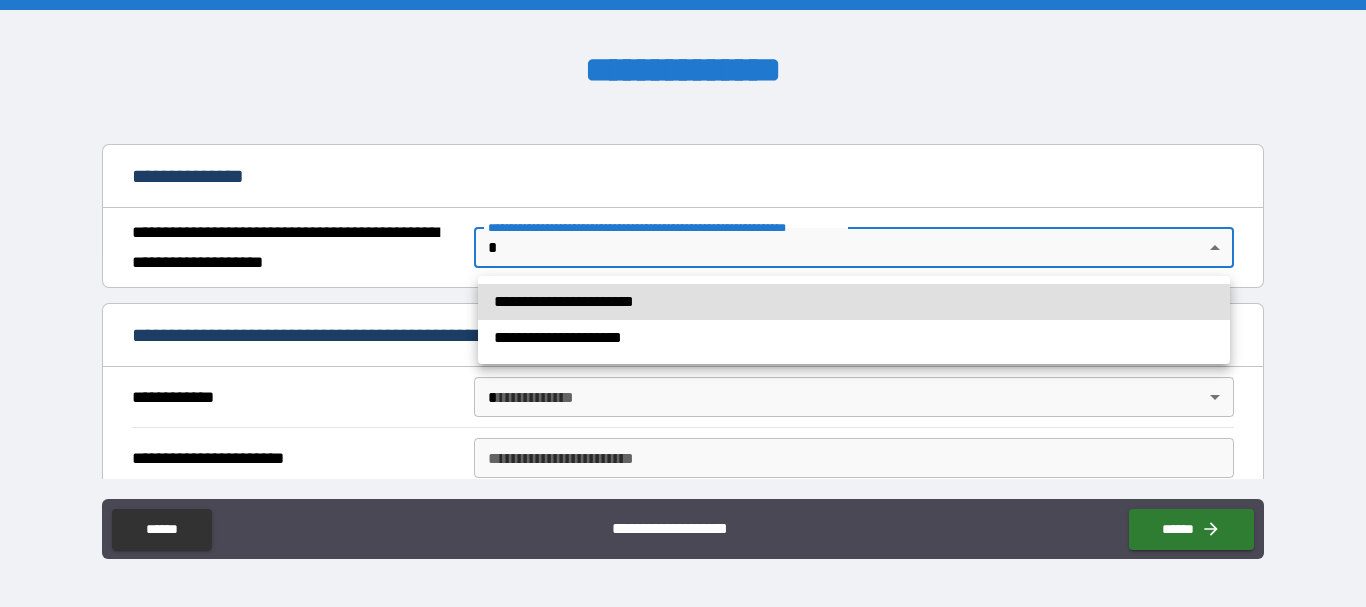 click on "**********" at bounding box center (854, 302) 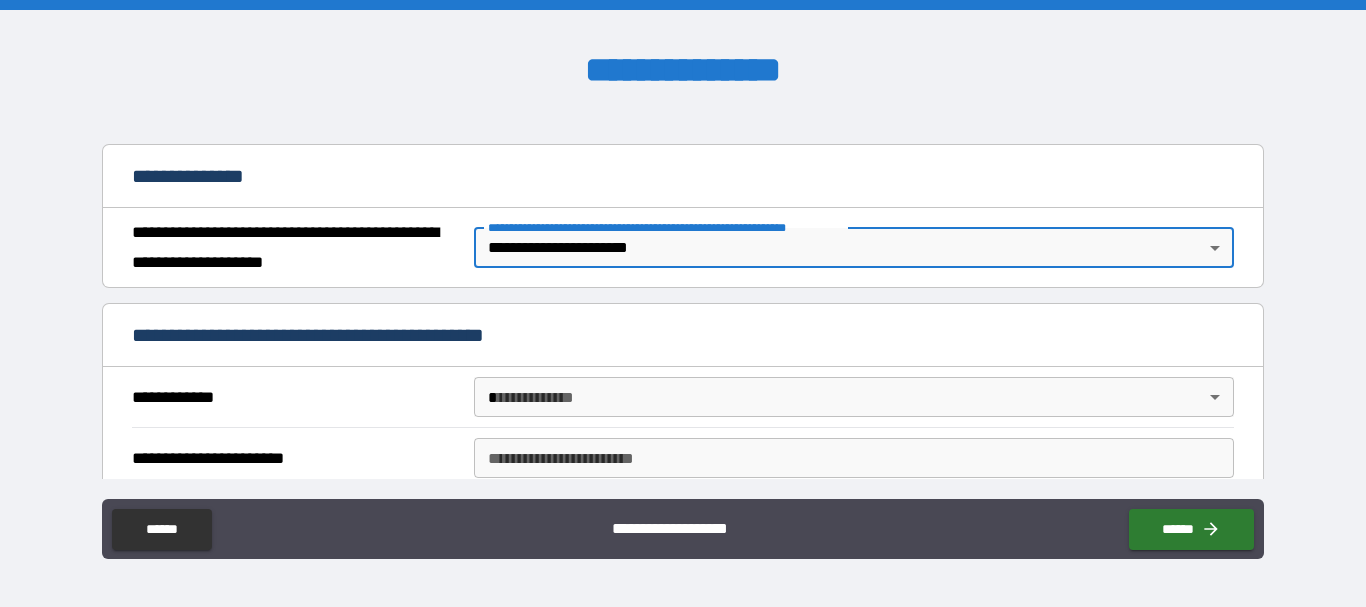 click on "**********" at bounding box center (345, 335) 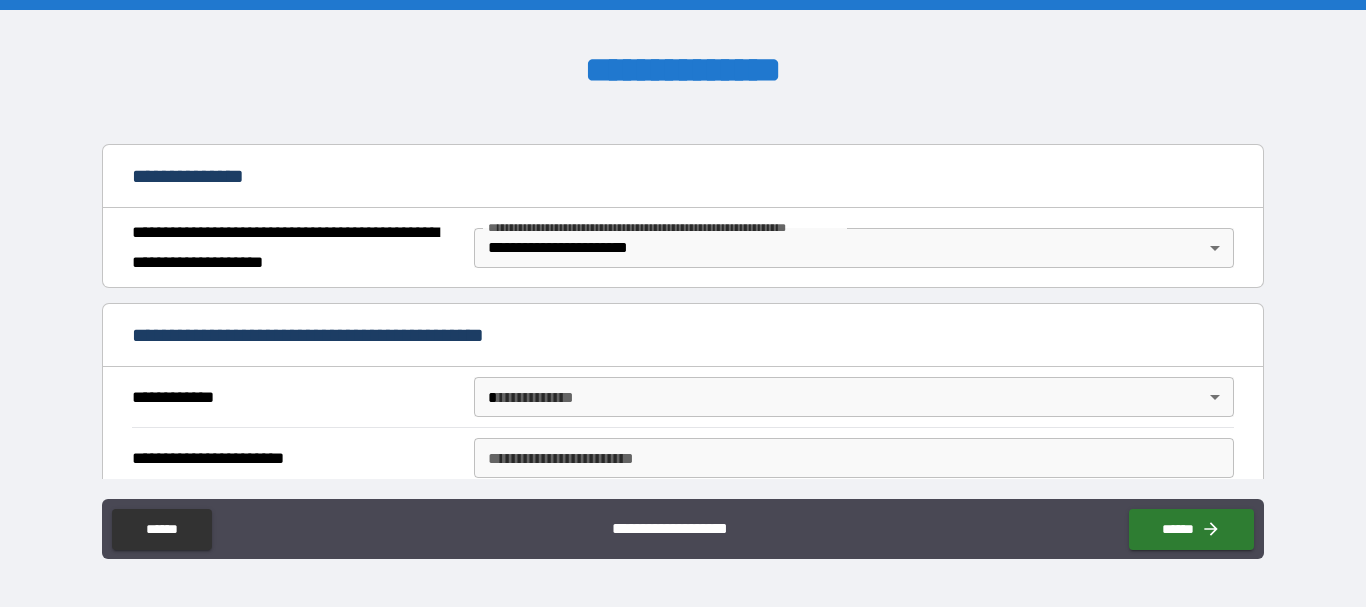 scroll, scrollTop: 400, scrollLeft: 0, axis: vertical 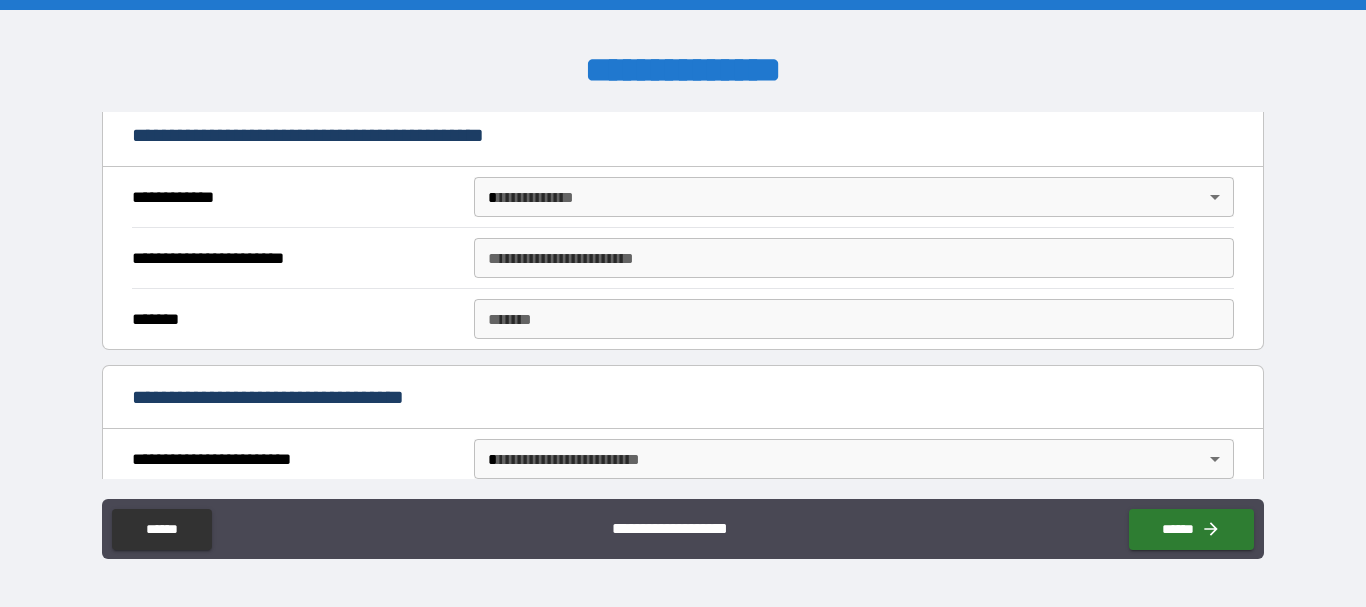 click on "**********" at bounding box center (683, 303) 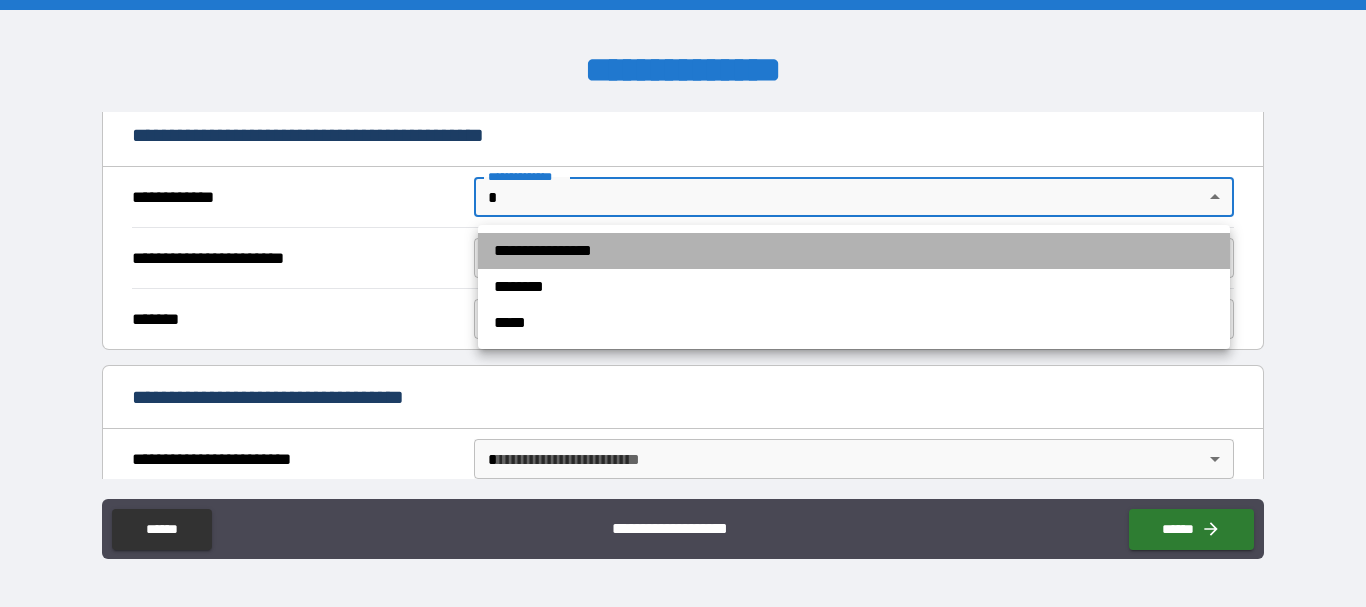 click on "**********" at bounding box center [854, 251] 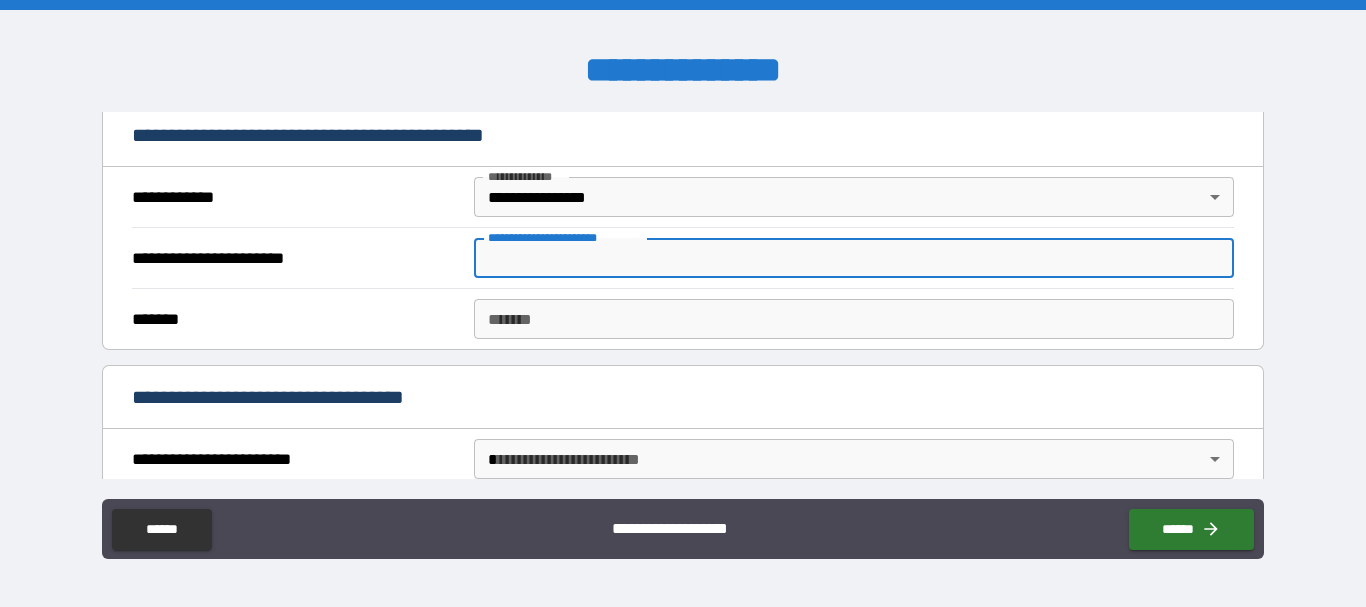 click on "**********" at bounding box center (854, 258) 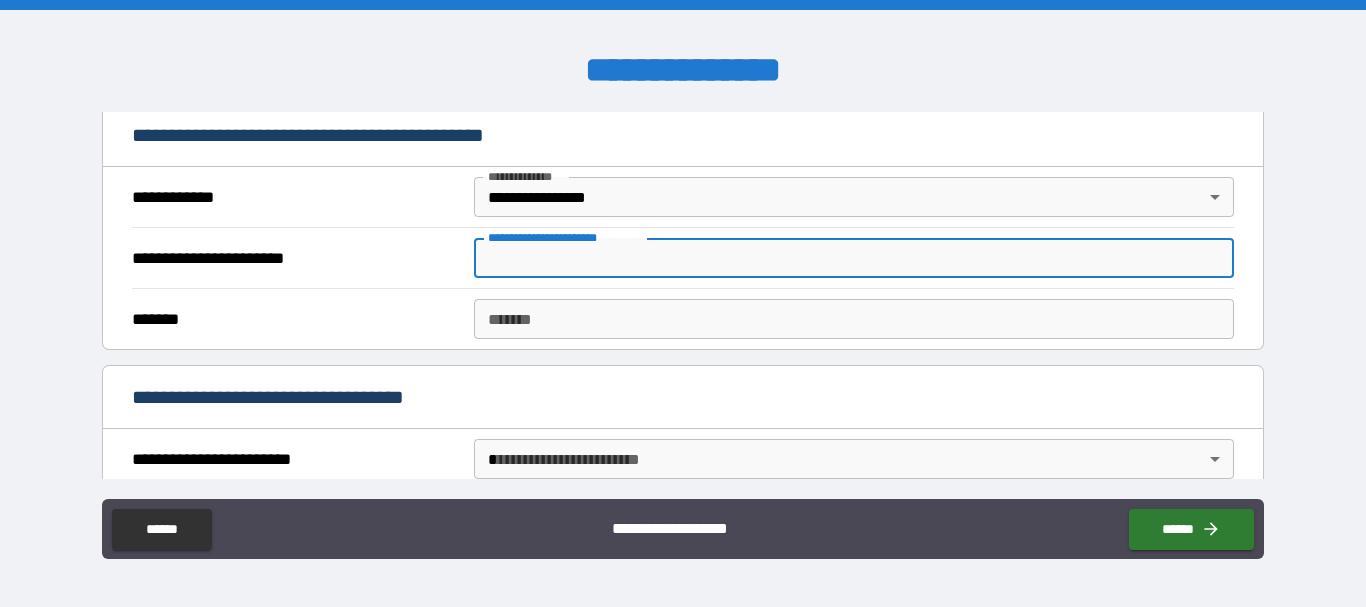 click on "**********" at bounding box center [854, 258] 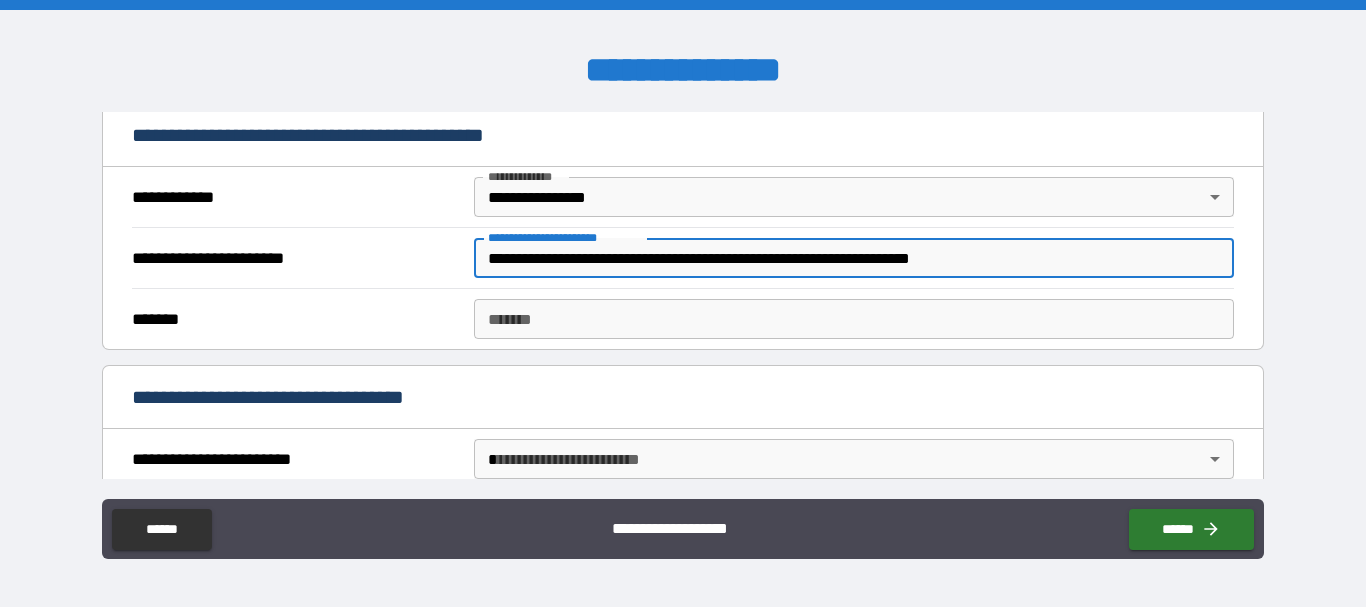 type on "**********" 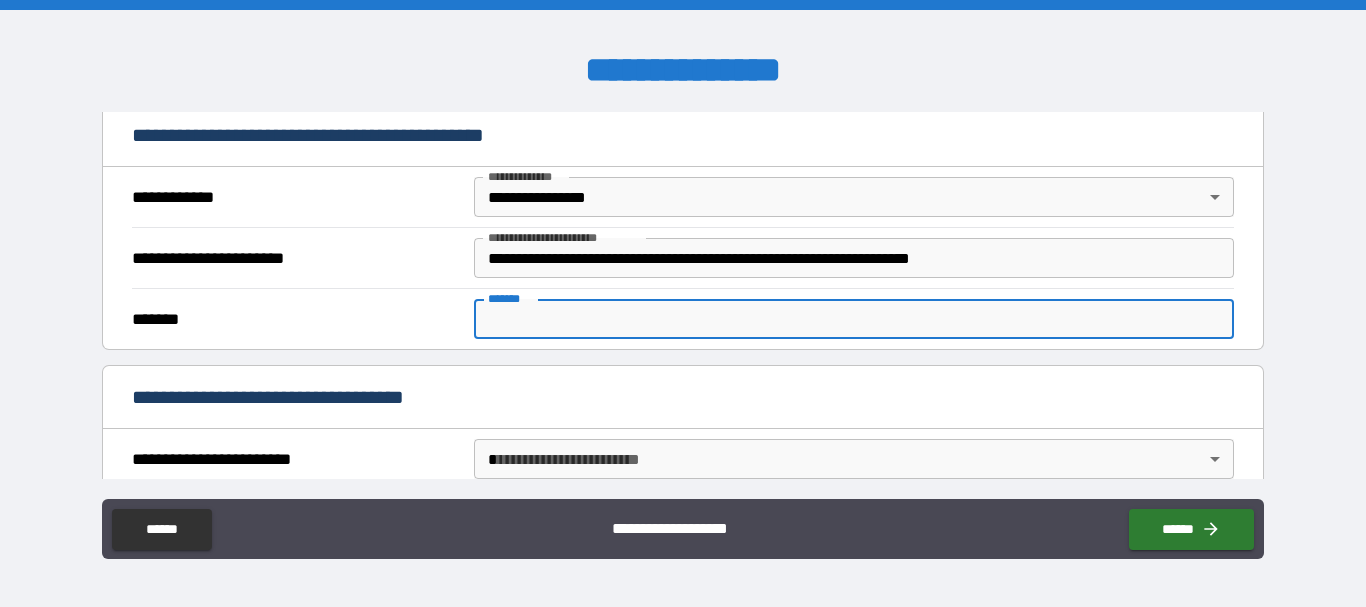 click on "*******" at bounding box center (854, 319) 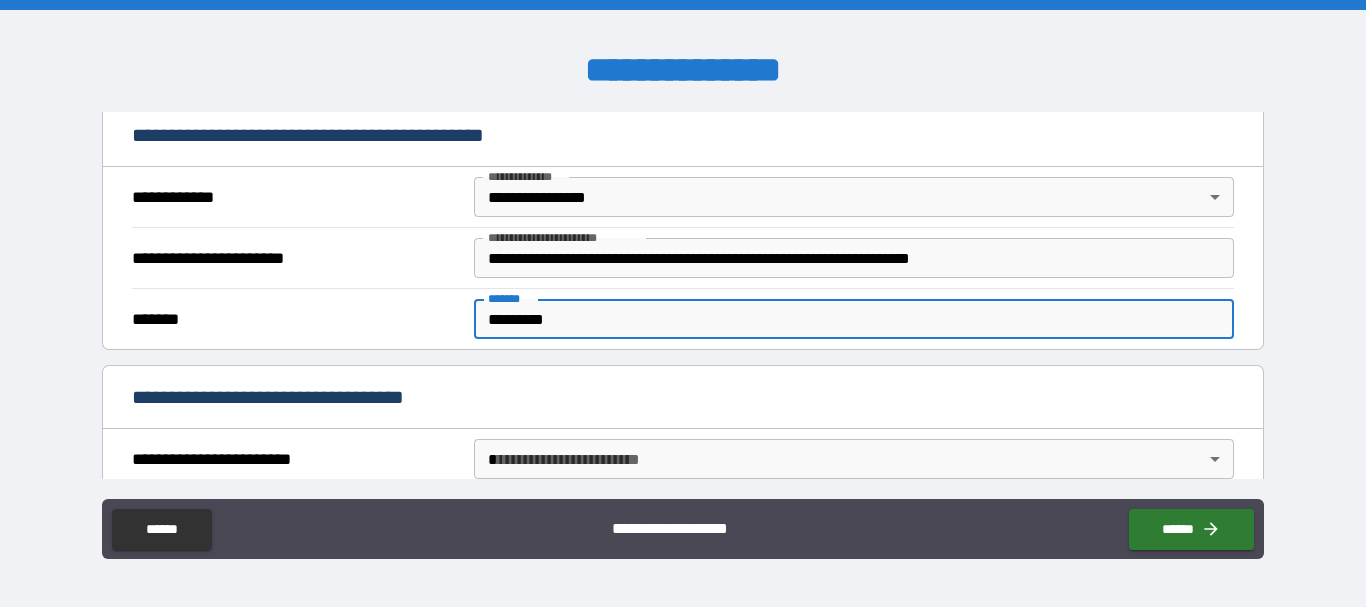 type on "*********" 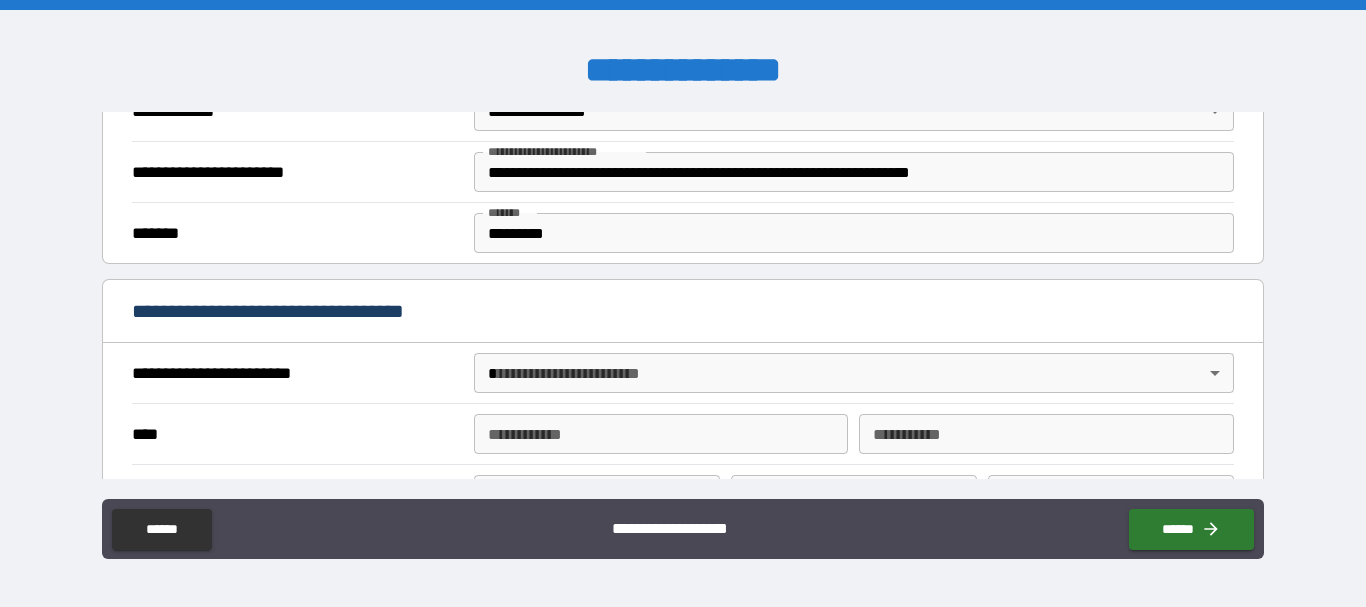 scroll, scrollTop: 600, scrollLeft: 0, axis: vertical 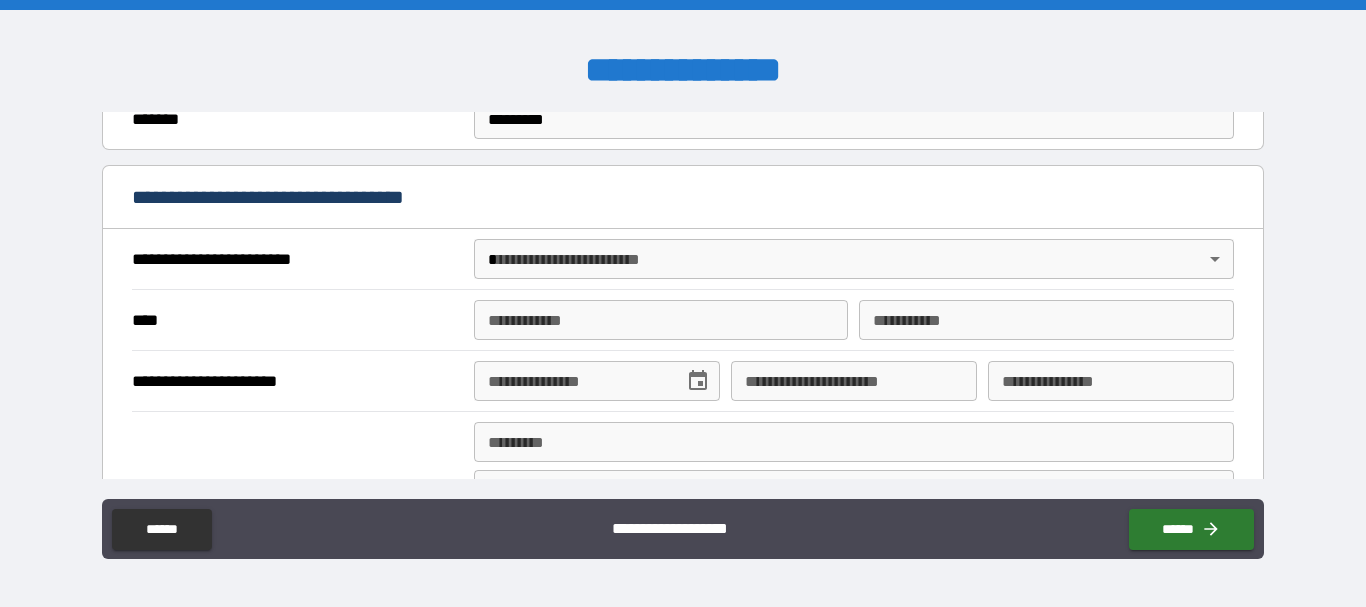 click on "**********" at bounding box center [683, 303] 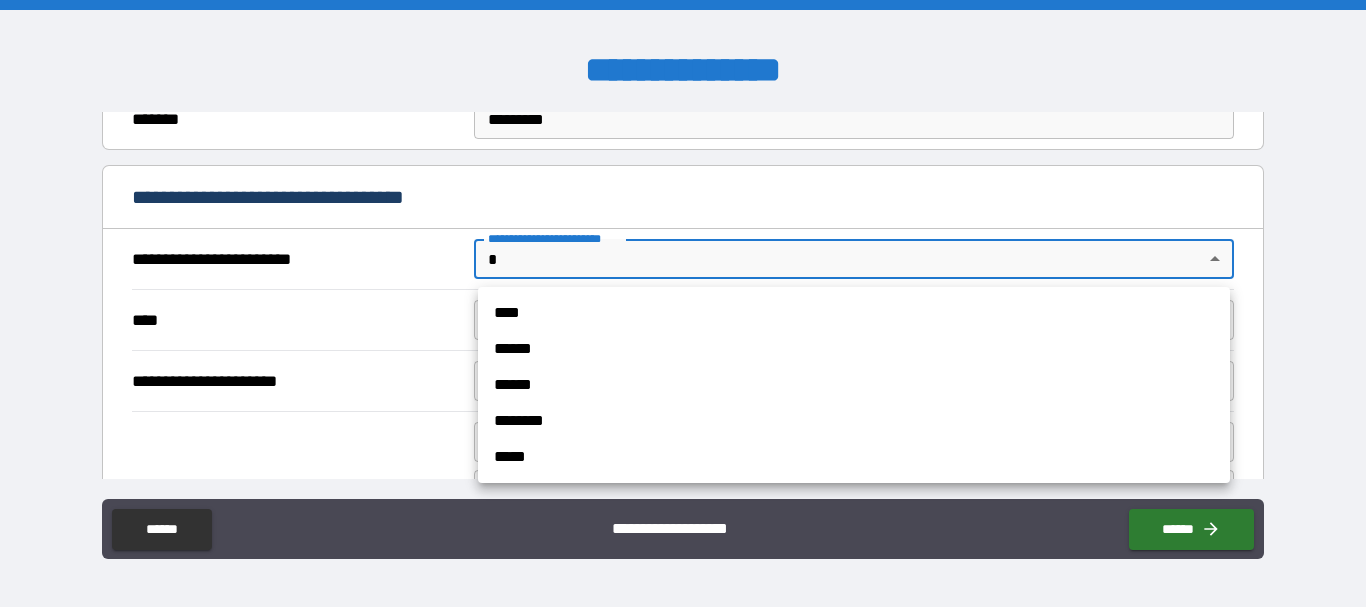 click at bounding box center (683, 303) 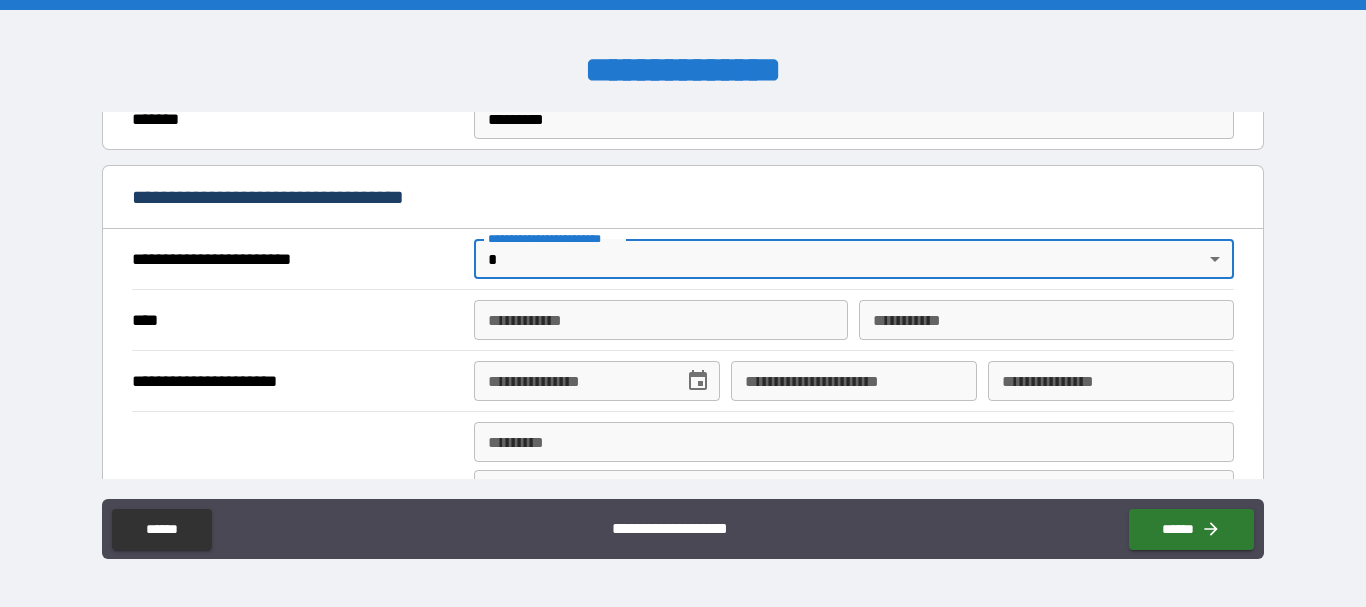 click on "**********" at bounding box center (683, 303) 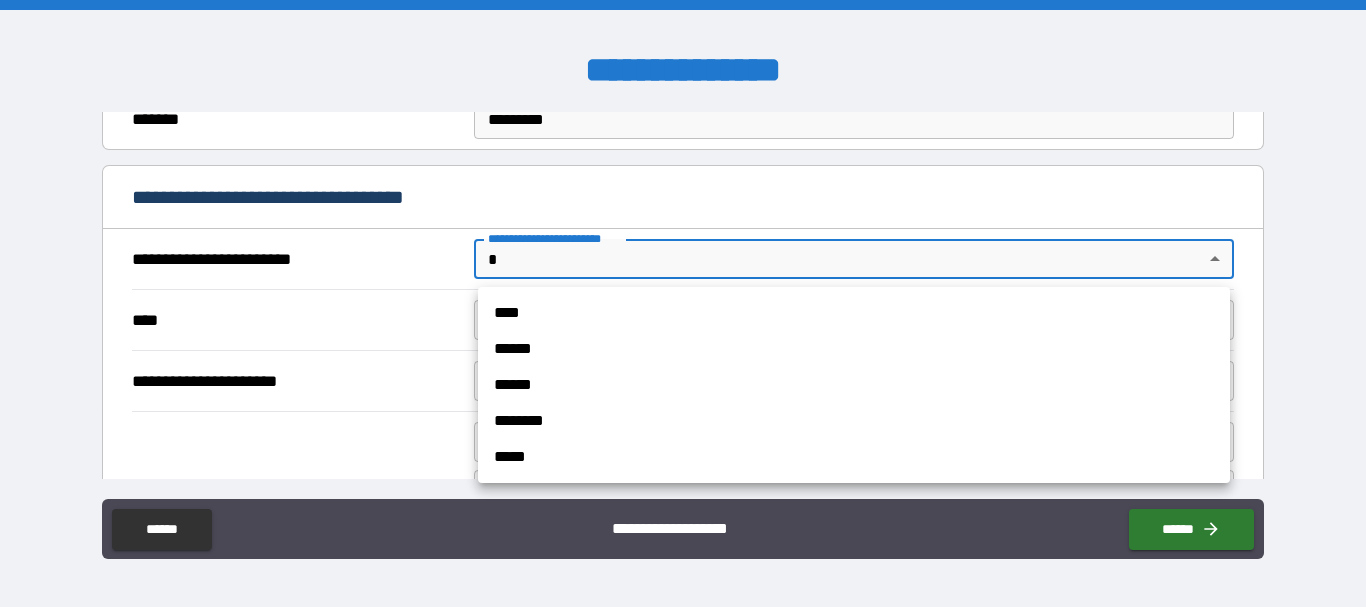 click at bounding box center [683, 303] 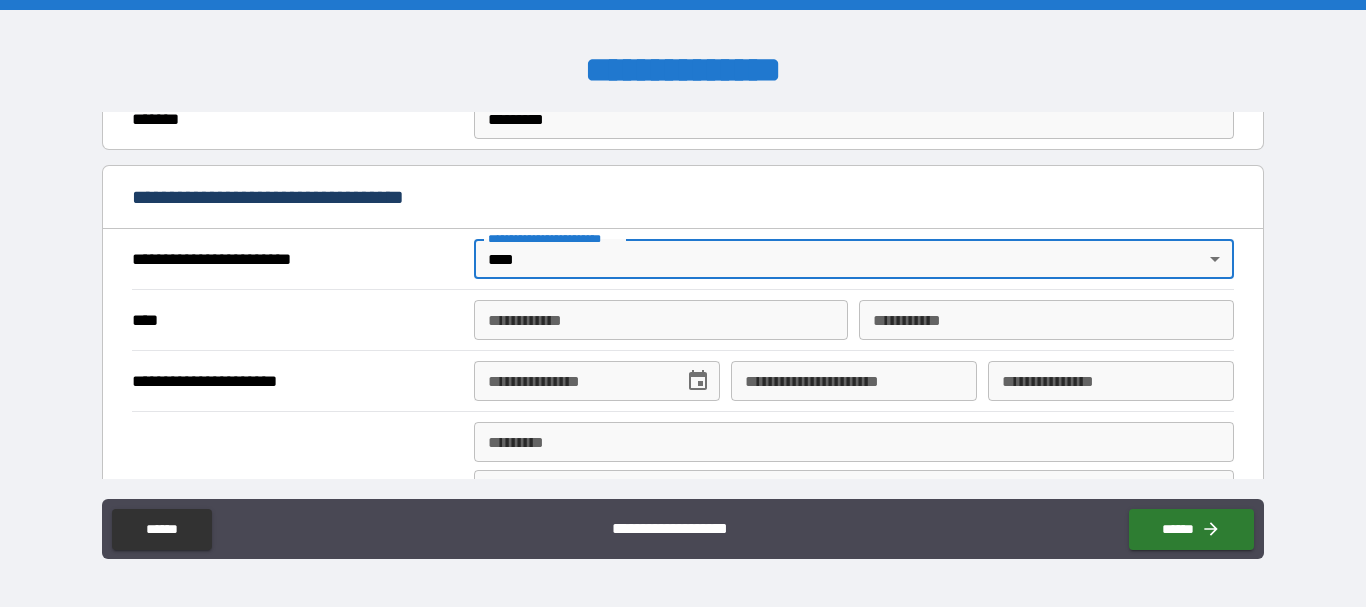 click on "**********" at bounding box center [661, 320] 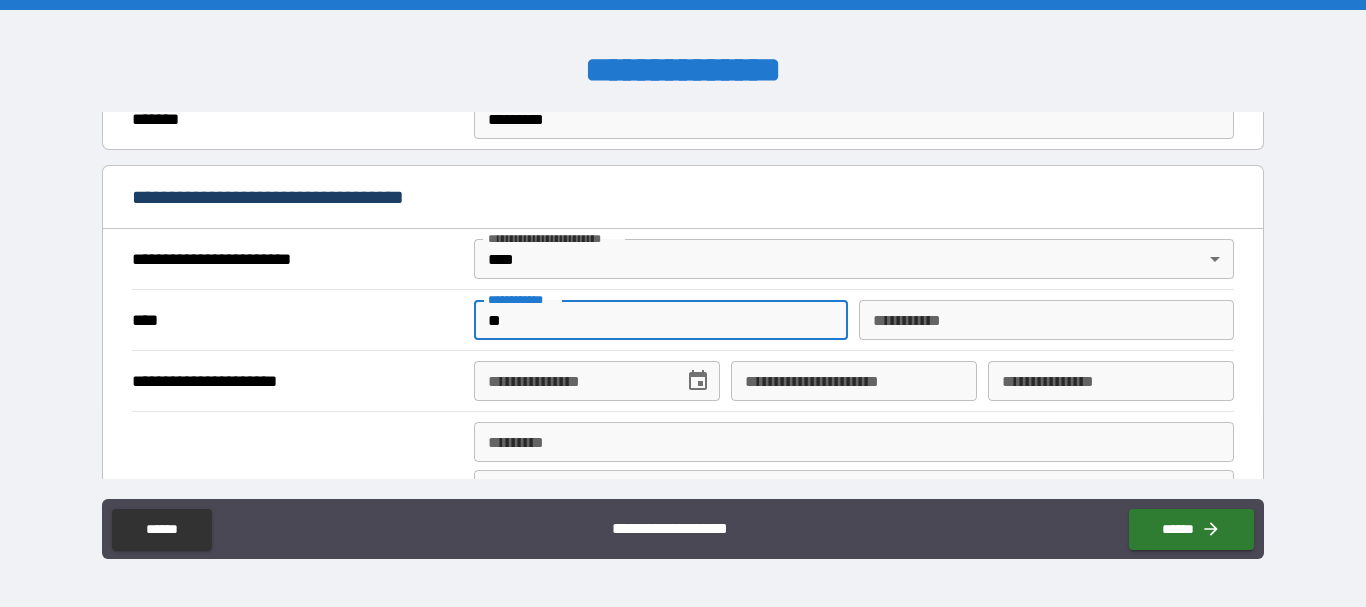 type on "*" 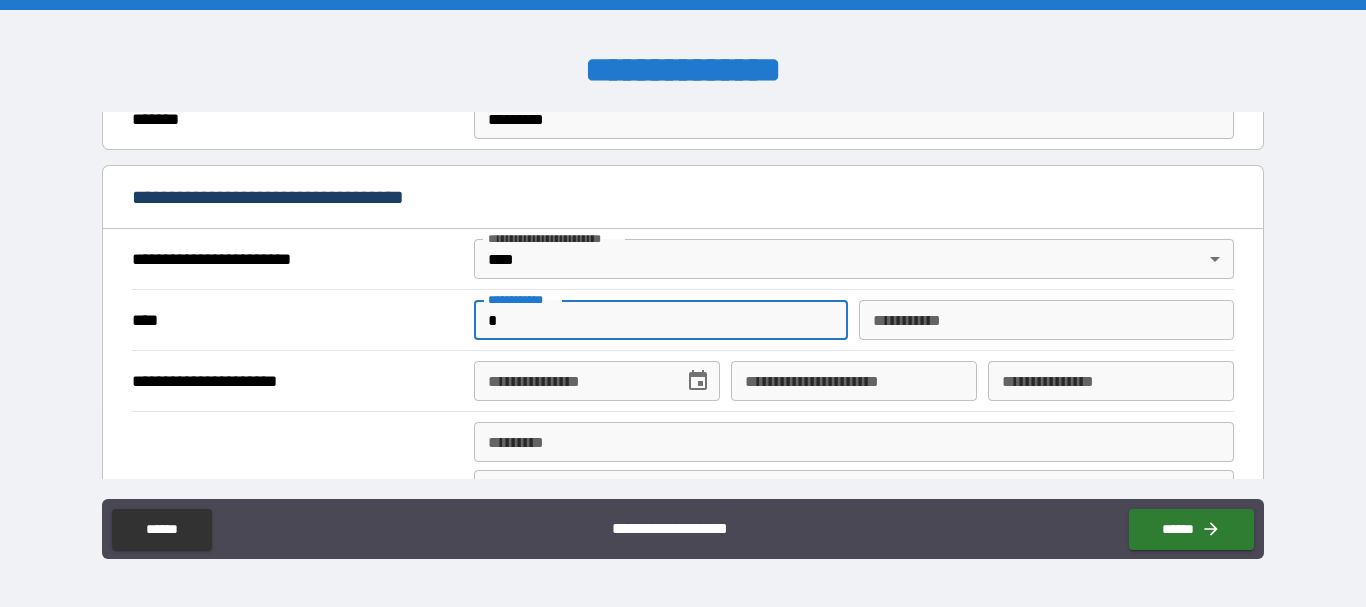 type 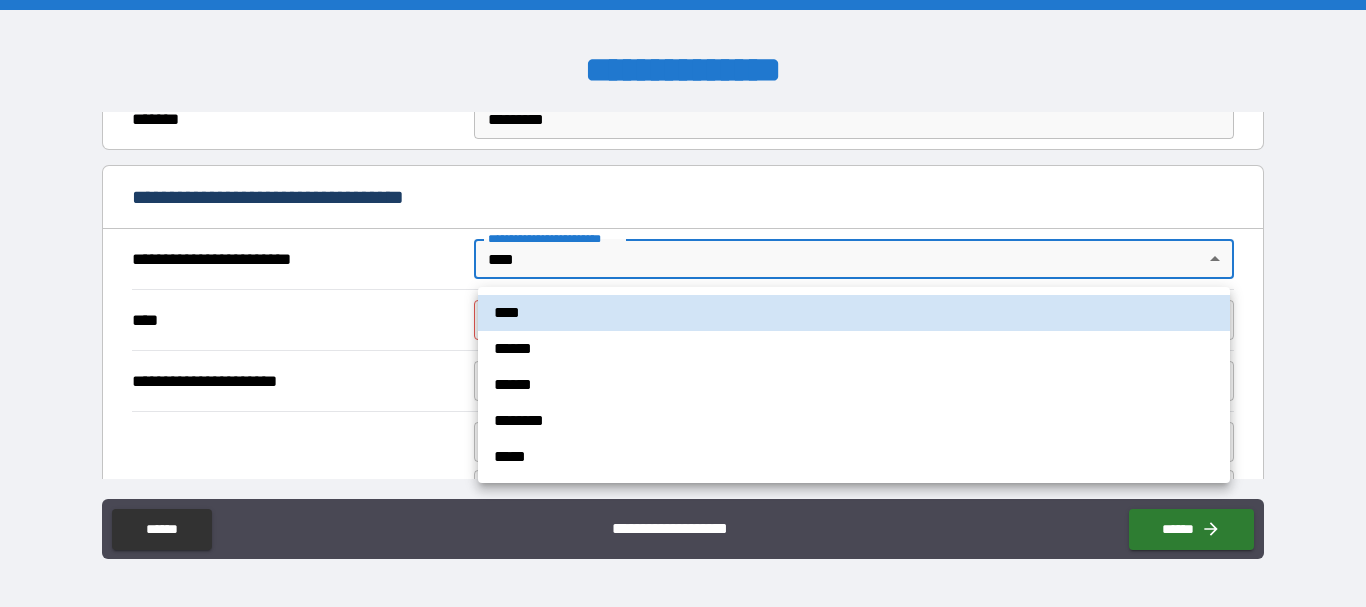click on "**********" at bounding box center (683, 303) 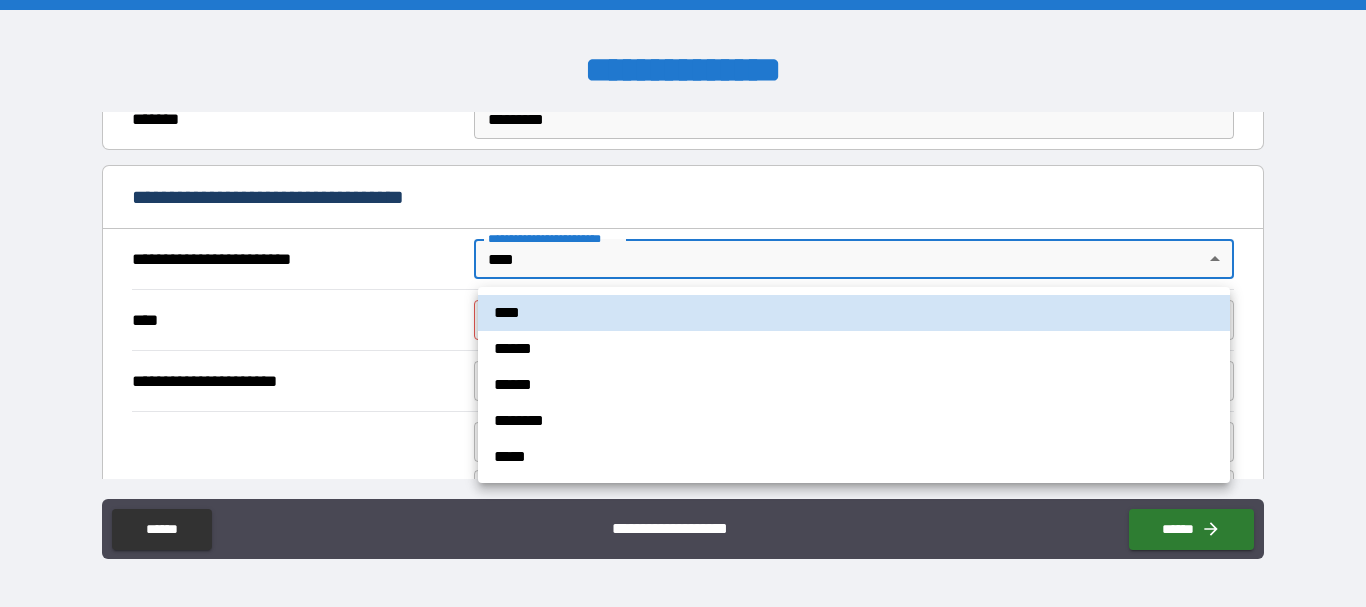 click on "******" at bounding box center [854, 385] 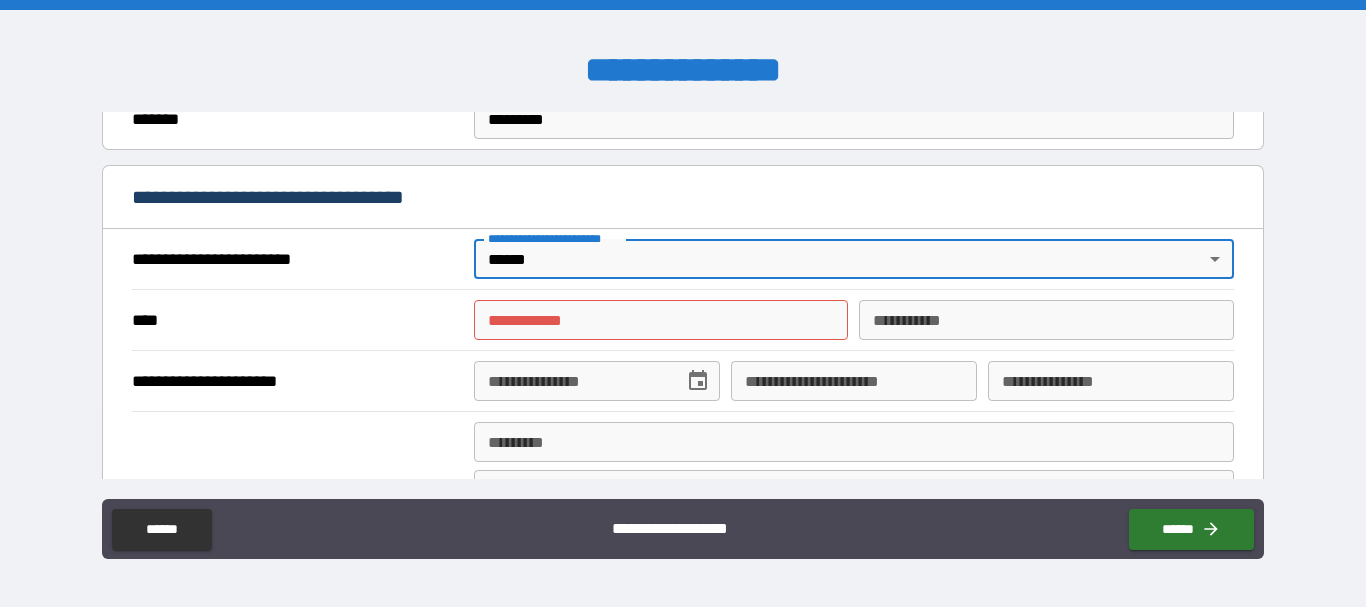 click on "**********" at bounding box center [661, 320] 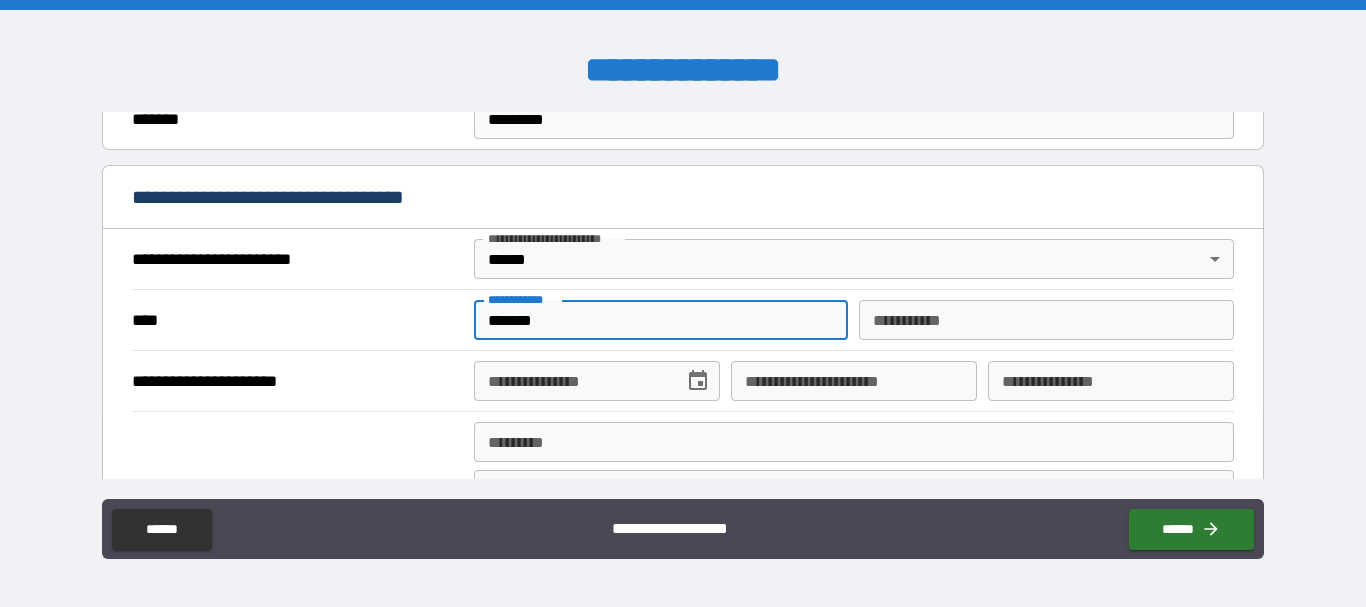 type on "*******" 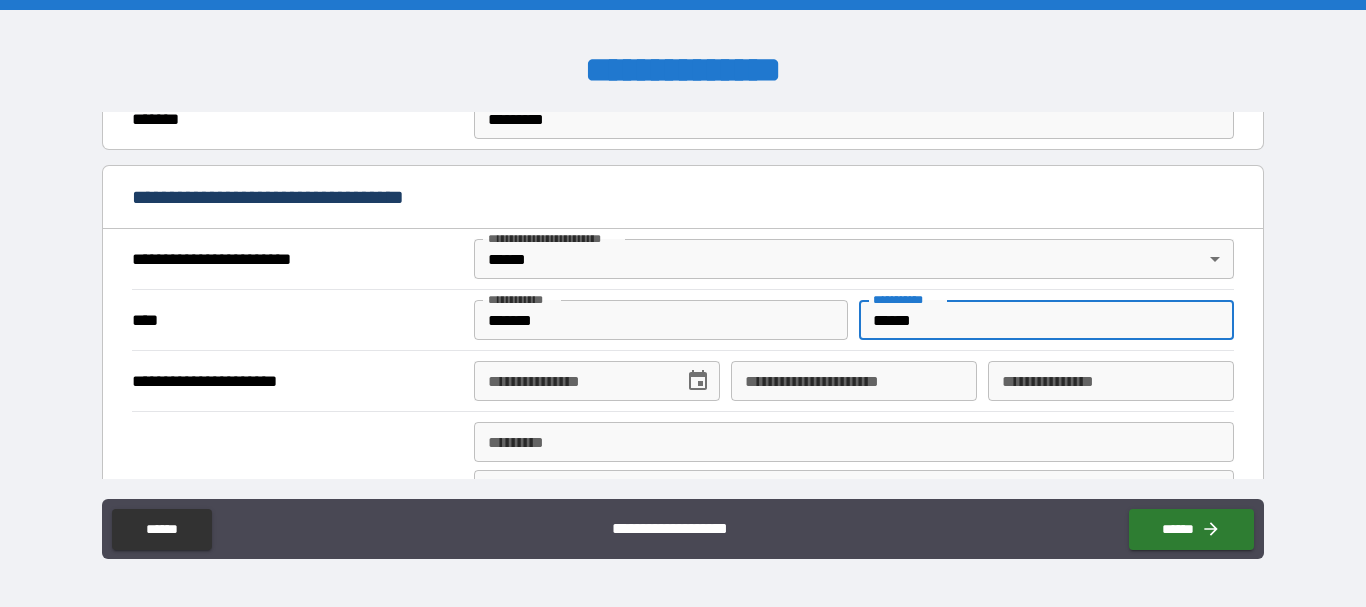 type on "******" 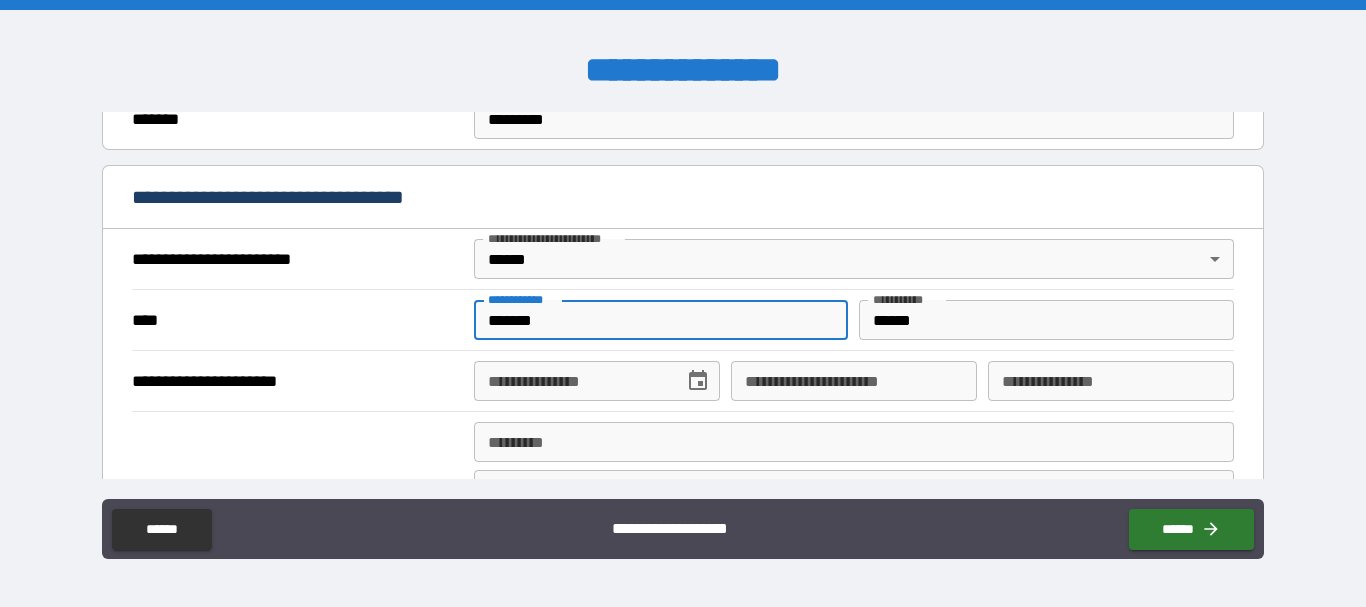 click on "*******" at bounding box center [661, 320] 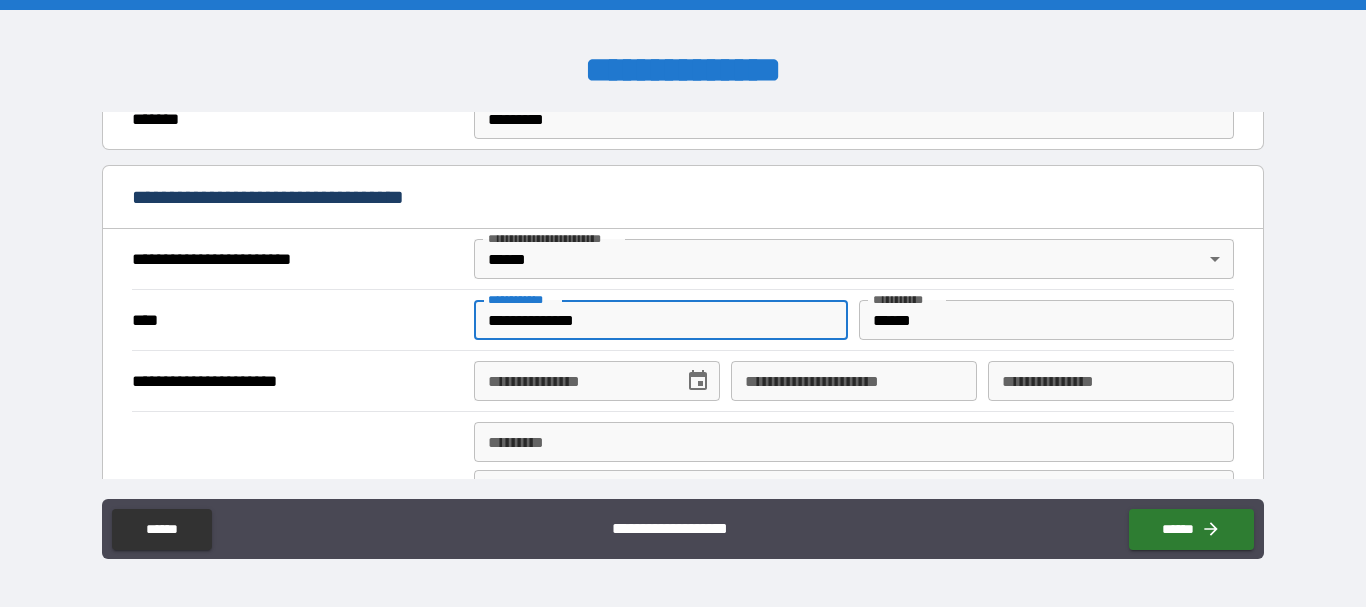 type on "**********" 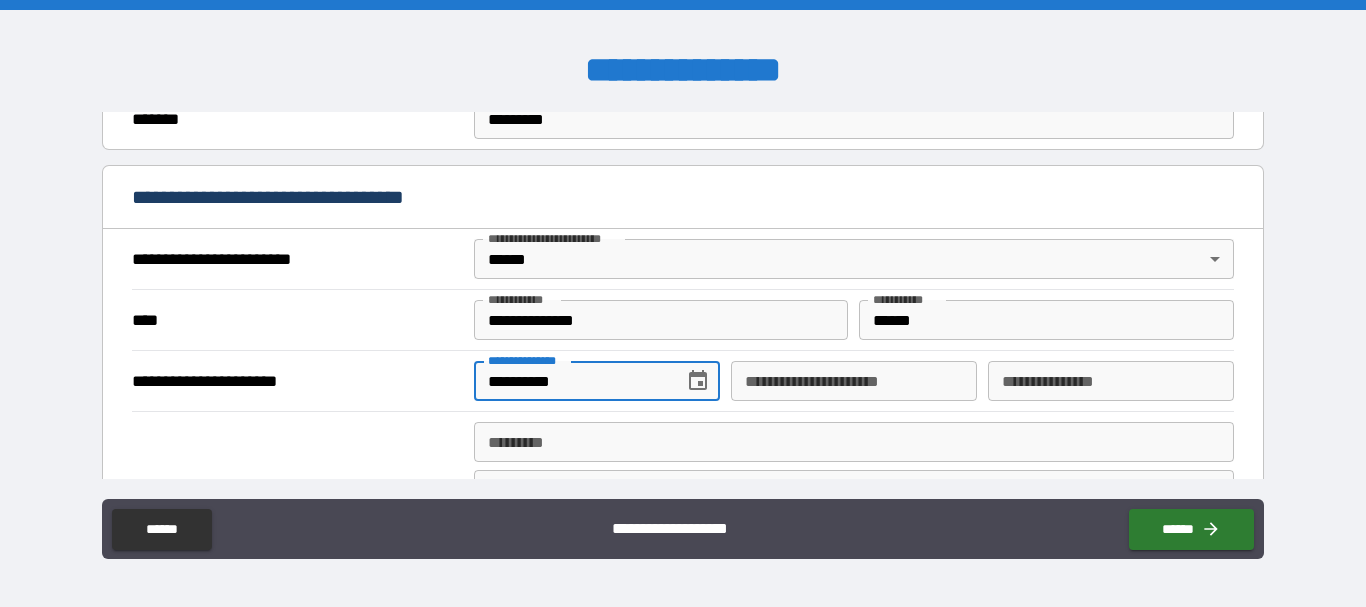 type on "**********" 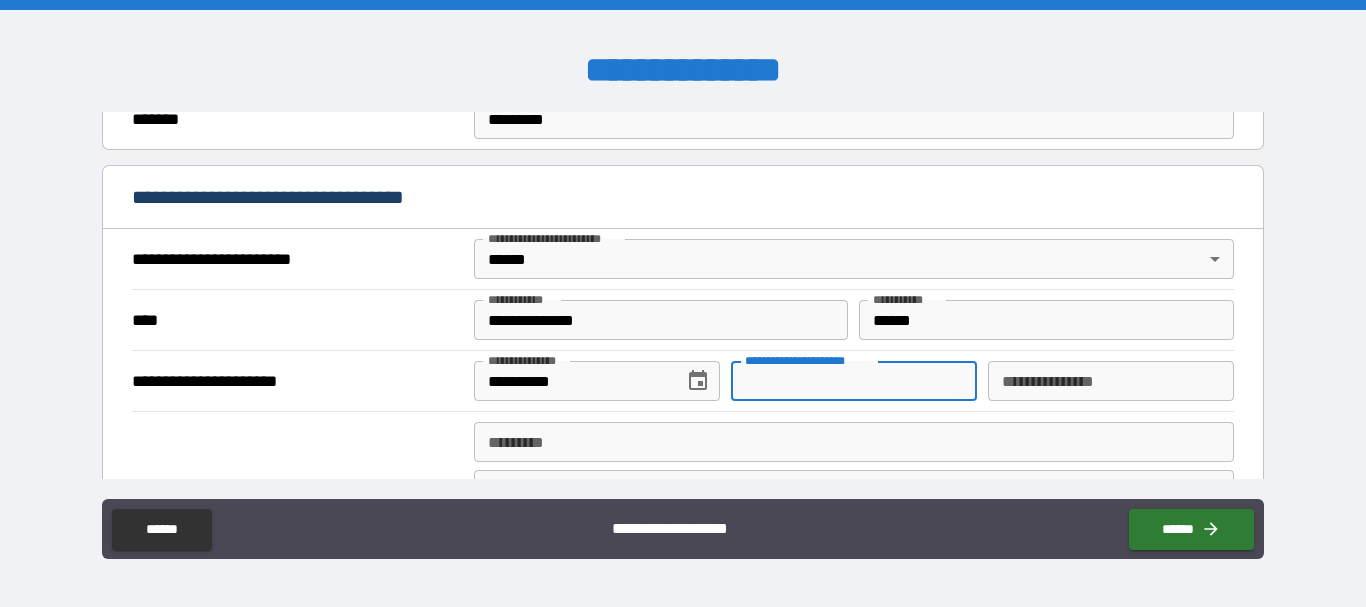 click on "**********" at bounding box center (854, 381) 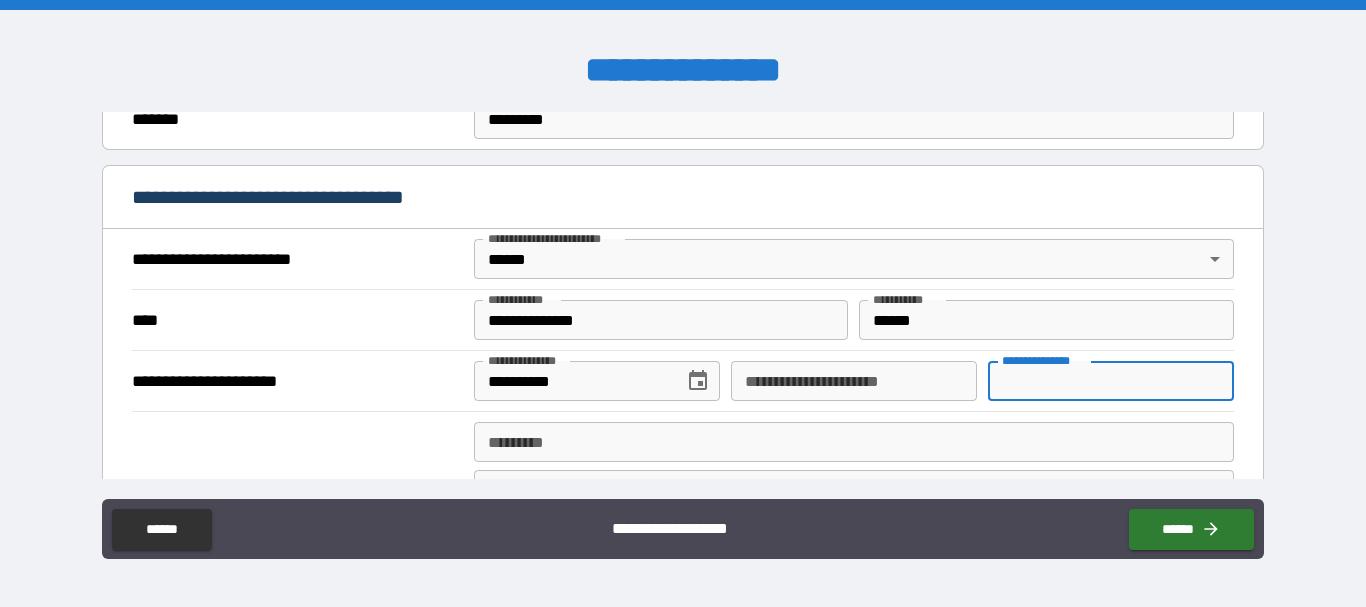 click on "**********" at bounding box center [854, 381] 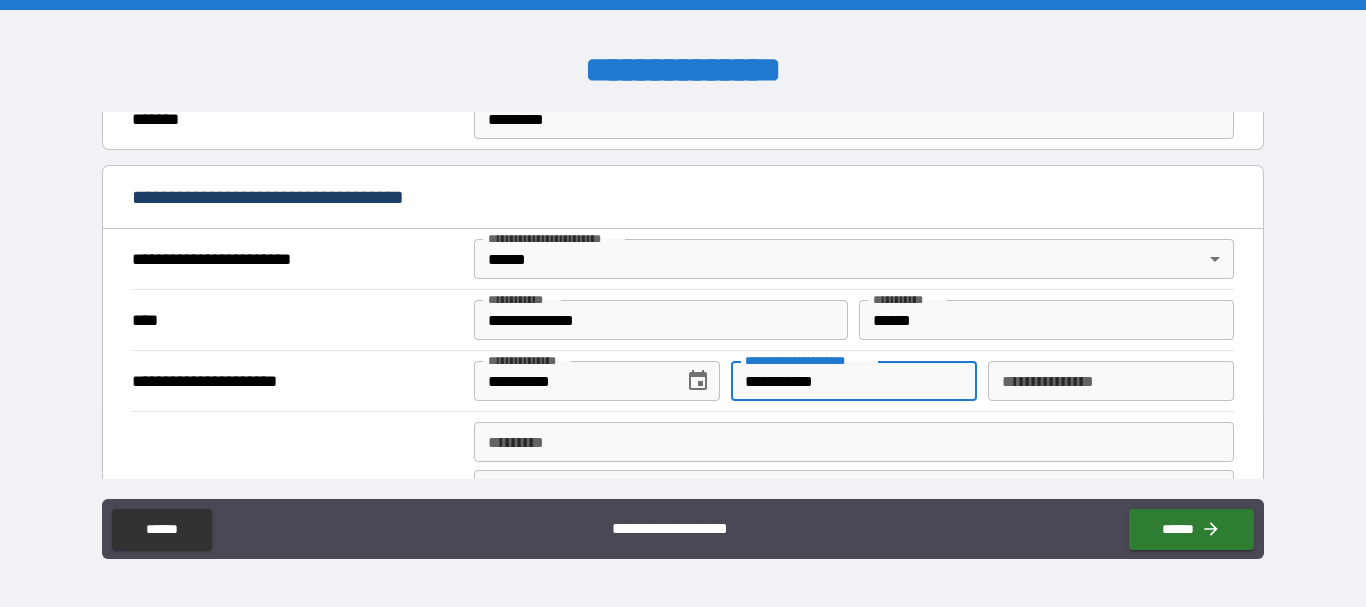 type on "**********" 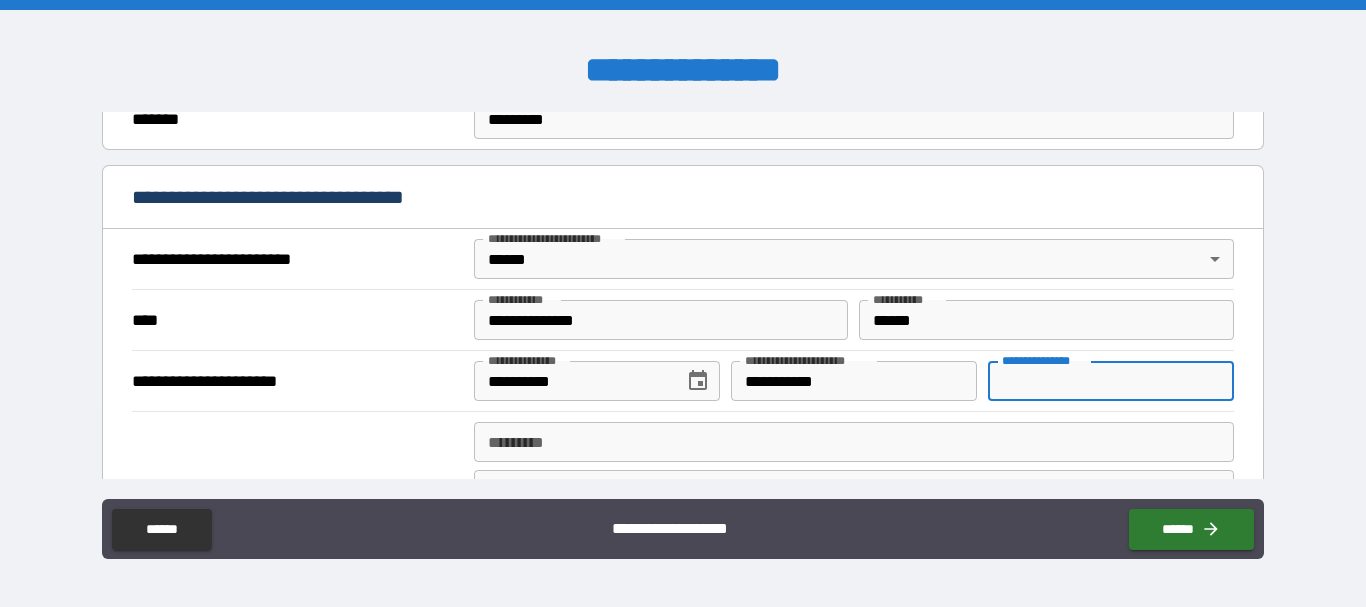 click on "**********" at bounding box center (1111, 381) 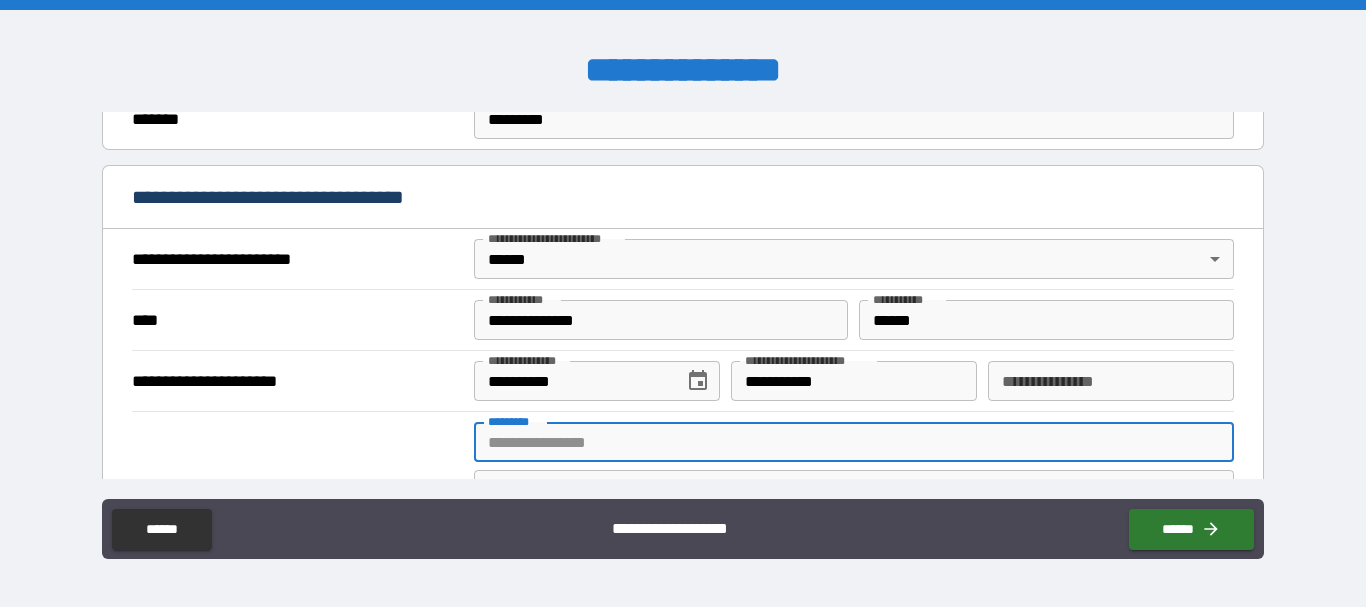 click on "*******   *" at bounding box center (854, 442) 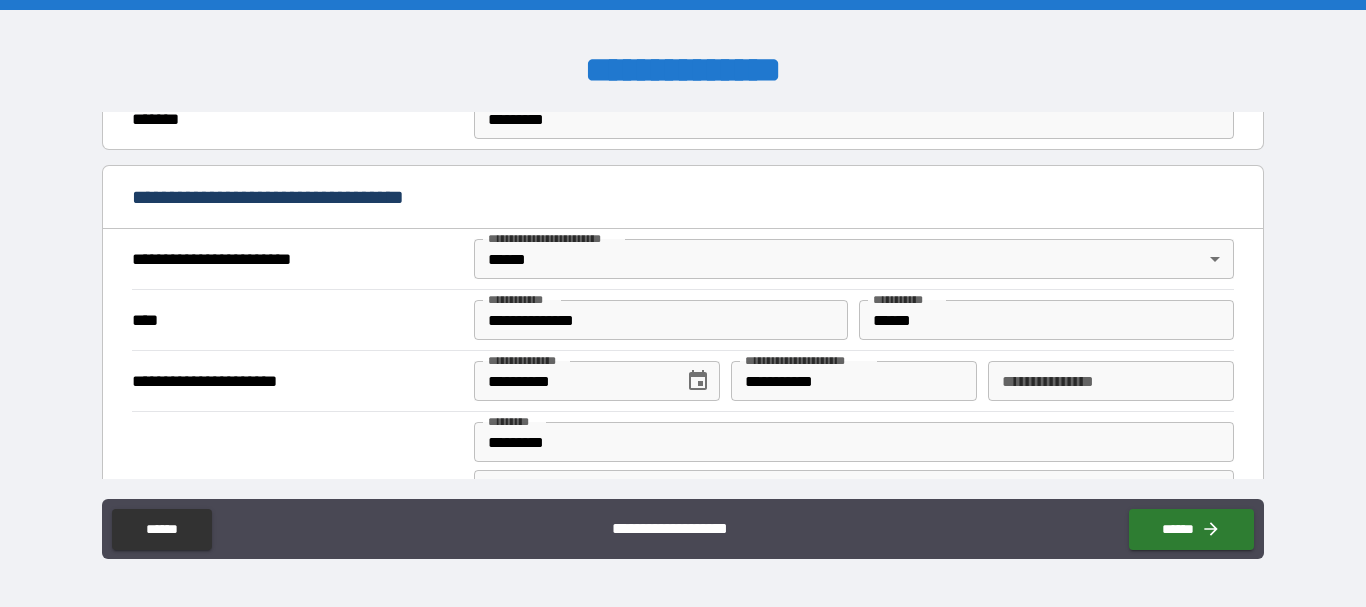 type on "**********" 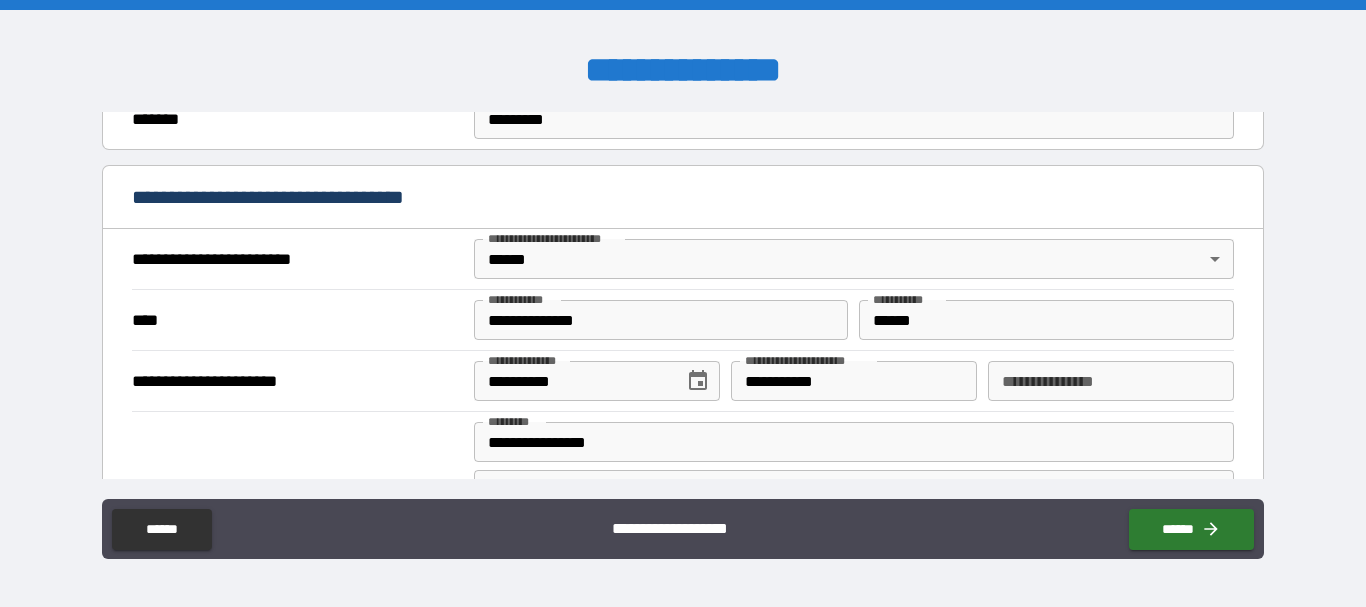 click on "*******" at bounding box center (297, 494) 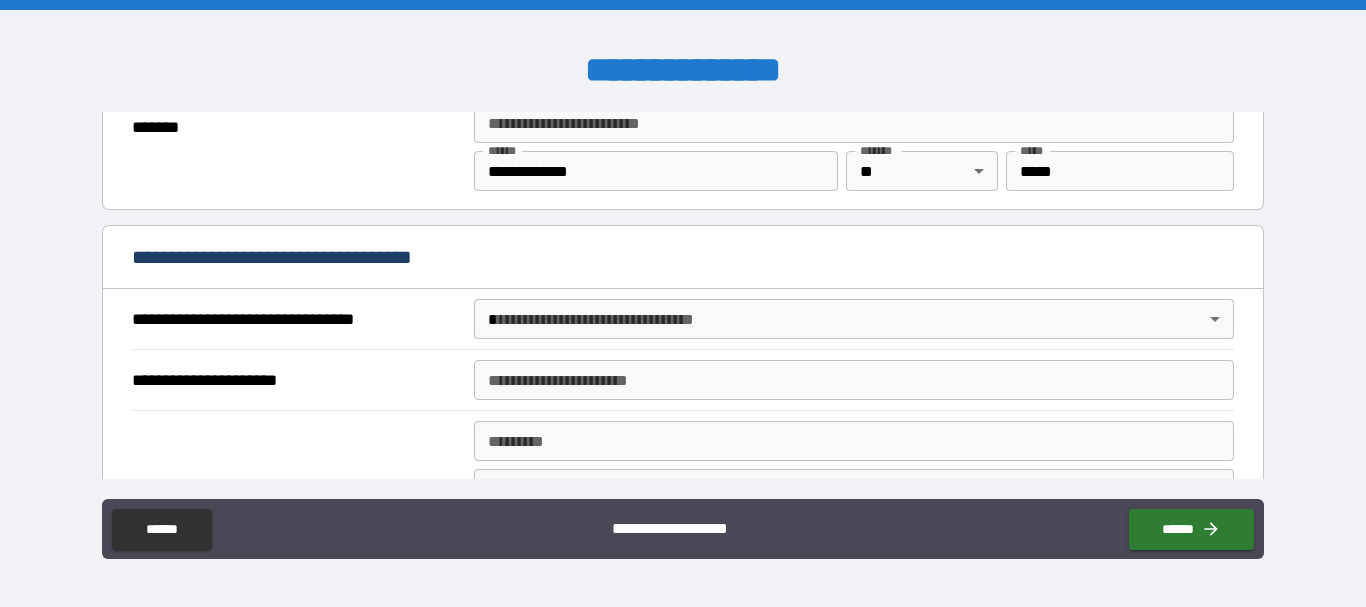 scroll, scrollTop: 1000, scrollLeft: 0, axis: vertical 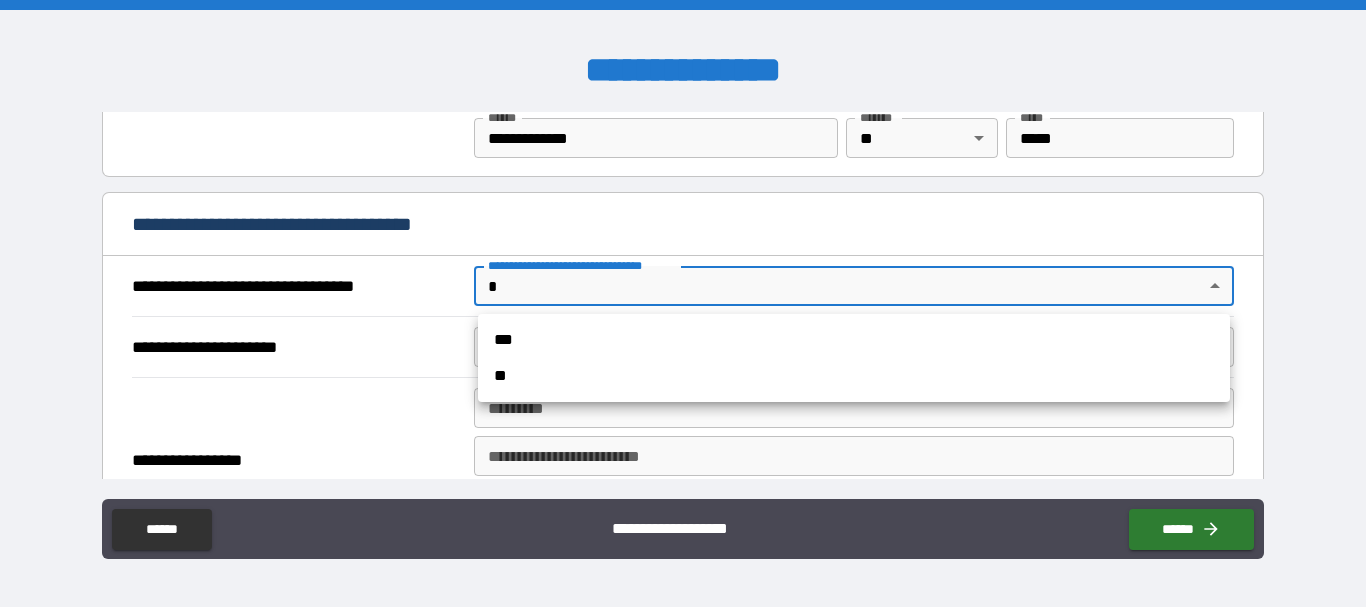 click on "**********" at bounding box center [683, 303] 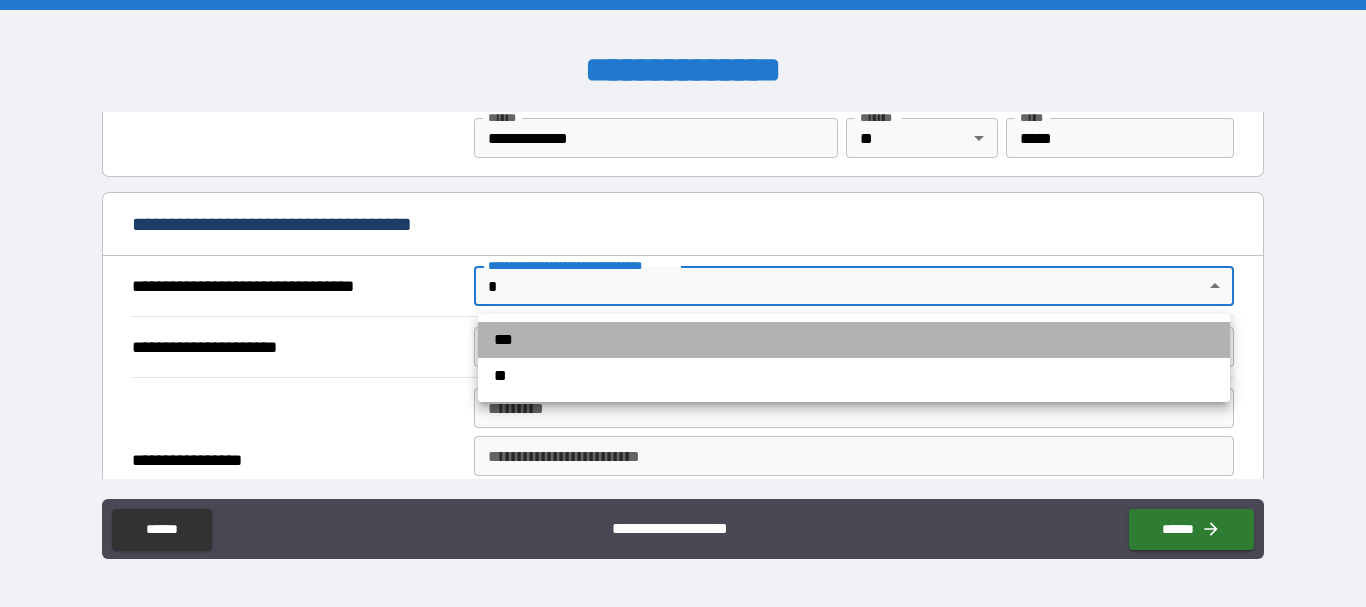 click on "***" at bounding box center (854, 340) 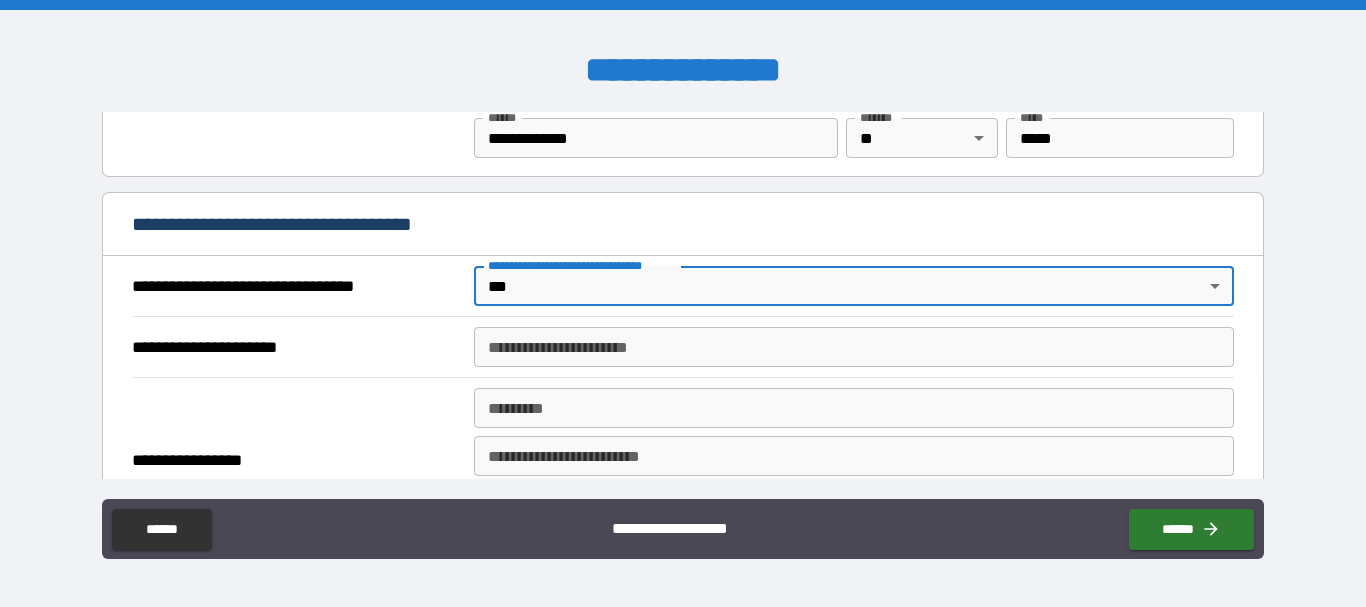 click on "**********" at bounding box center [854, 347] 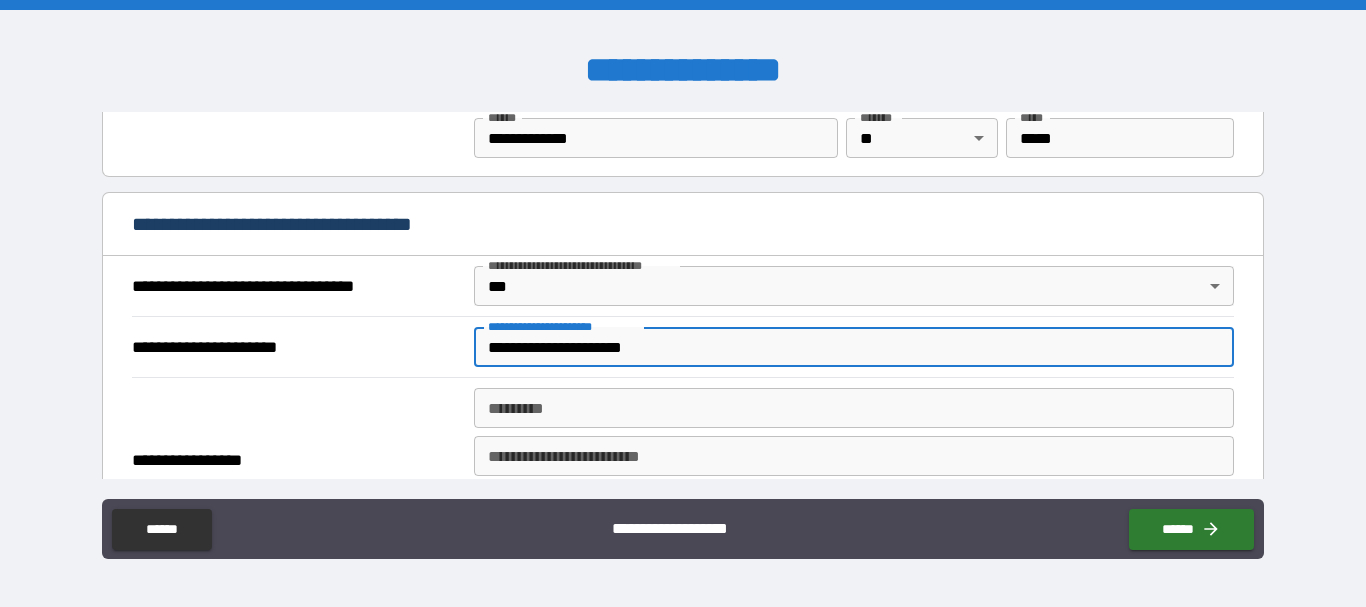 click on "**********" at bounding box center (854, 347) 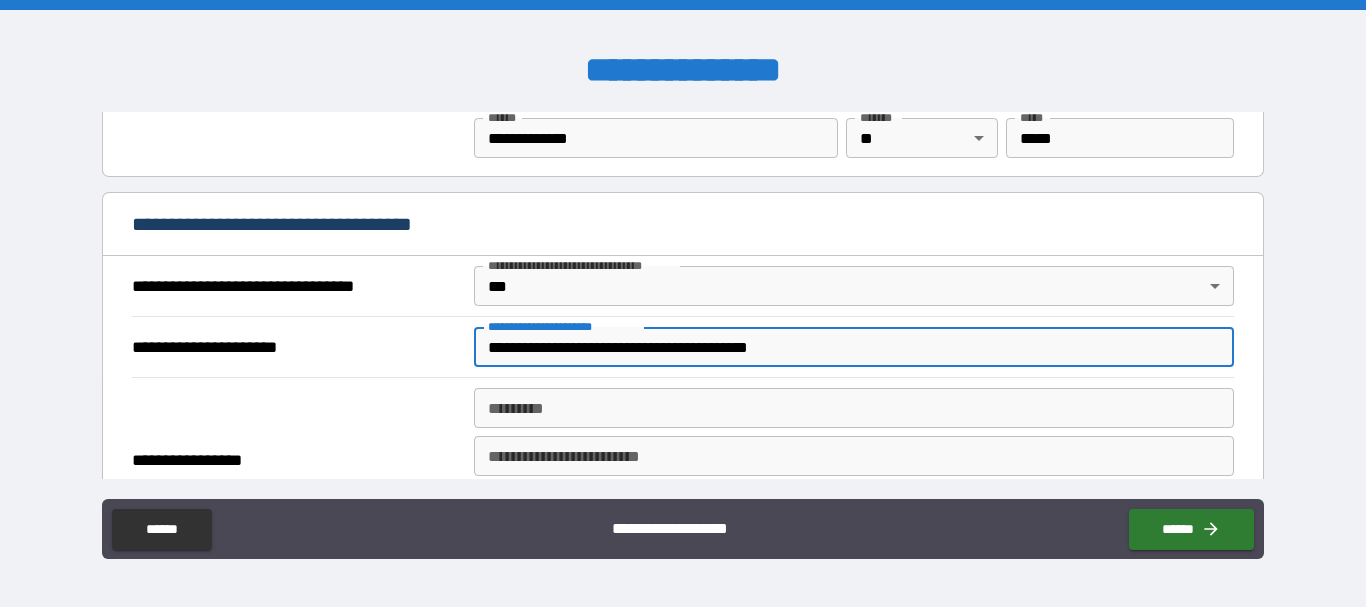 type on "**********" 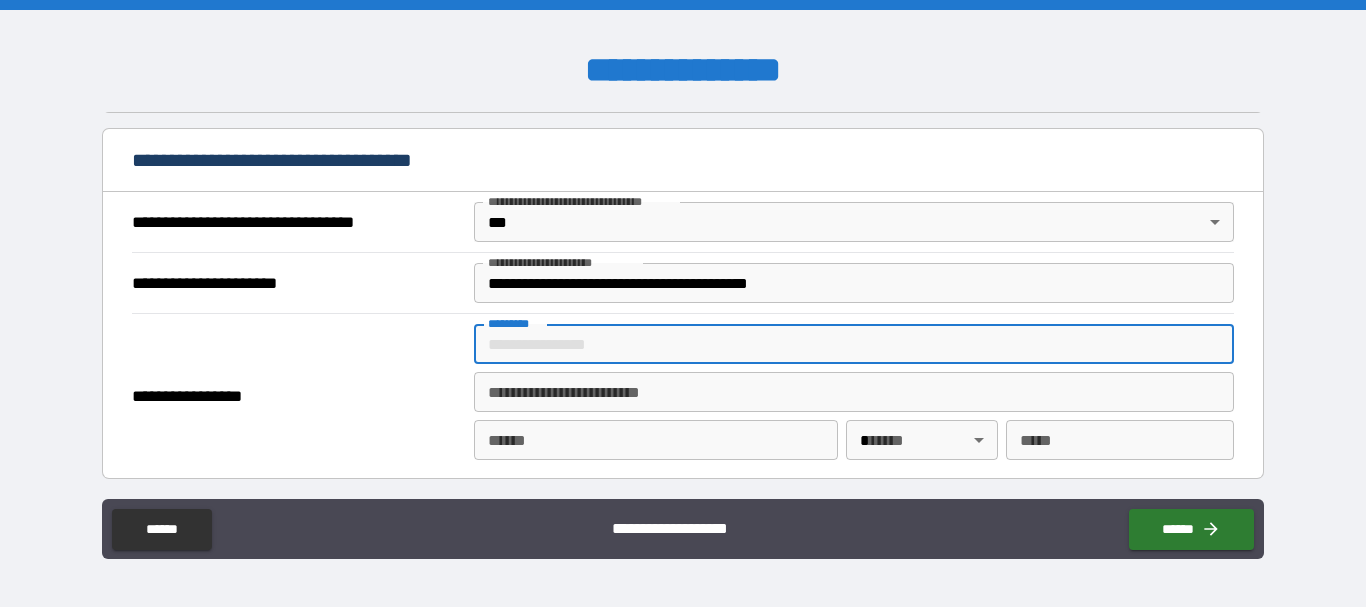scroll, scrollTop: 1200, scrollLeft: 0, axis: vertical 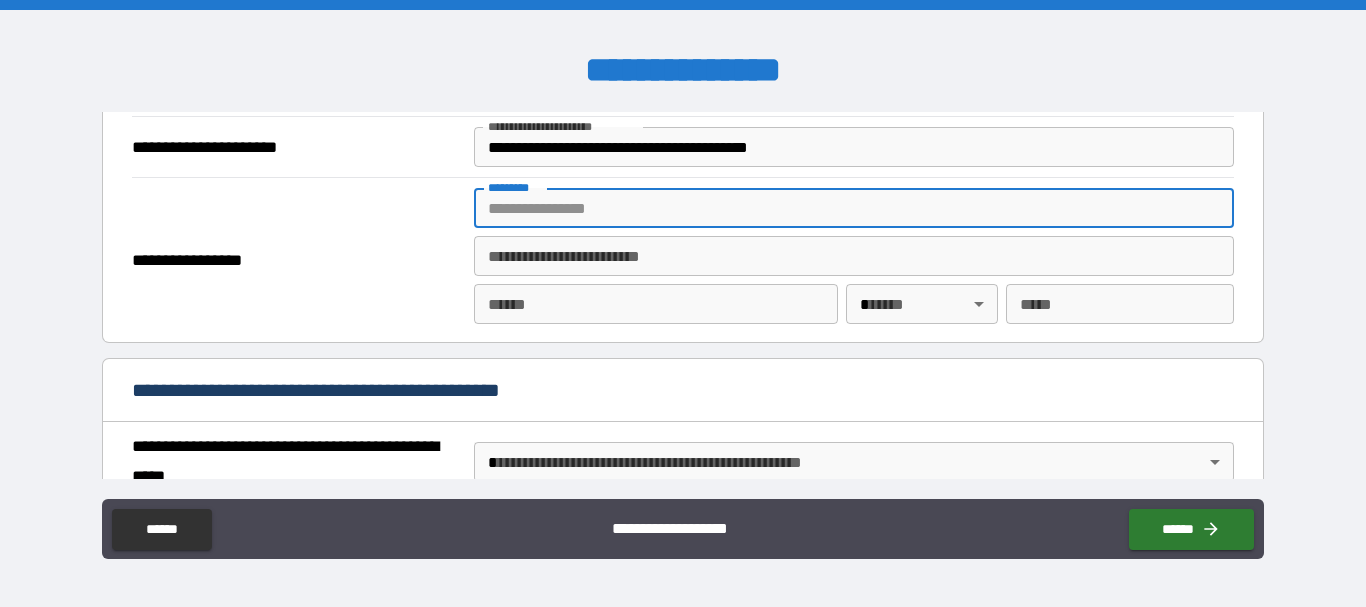 click on "**********" at bounding box center [683, 303] 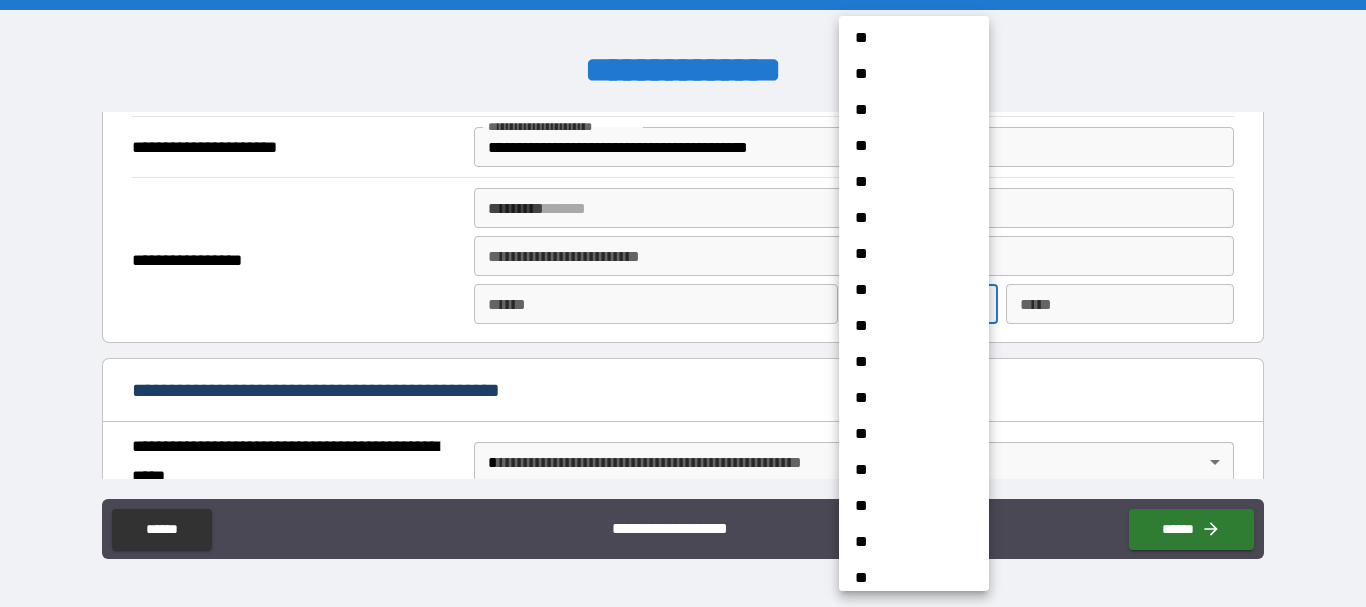 scroll, scrollTop: 500, scrollLeft: 0, axis: vertical 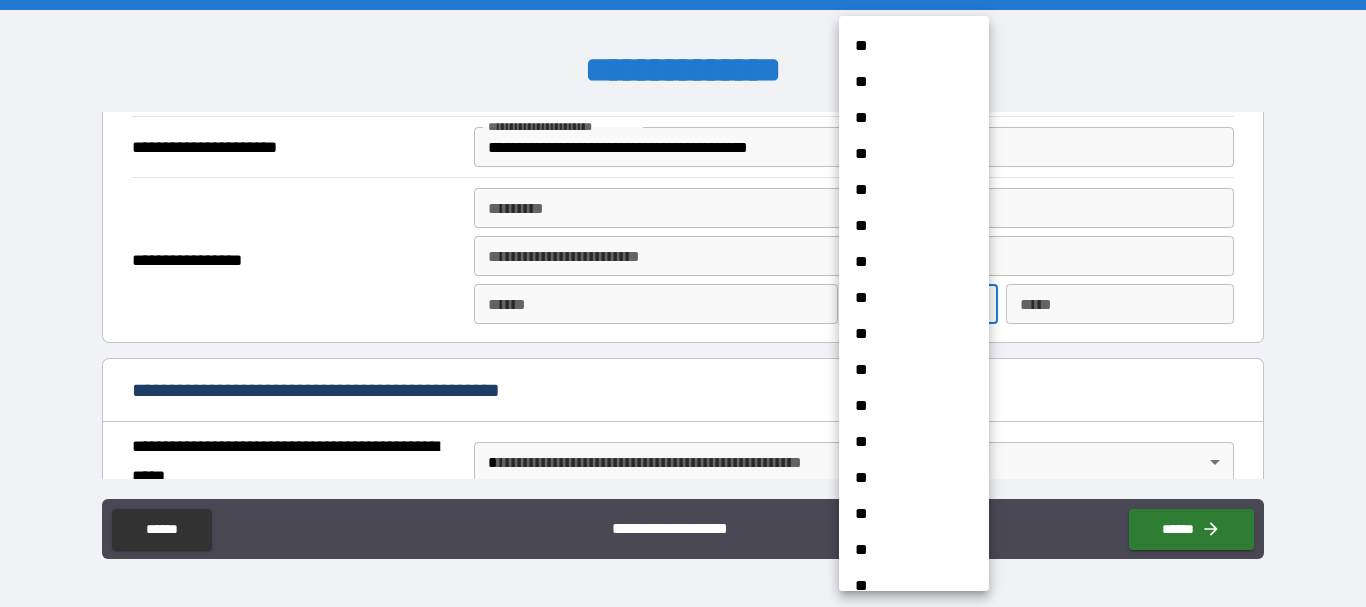 click on "**" at bounding box center [906, 478] 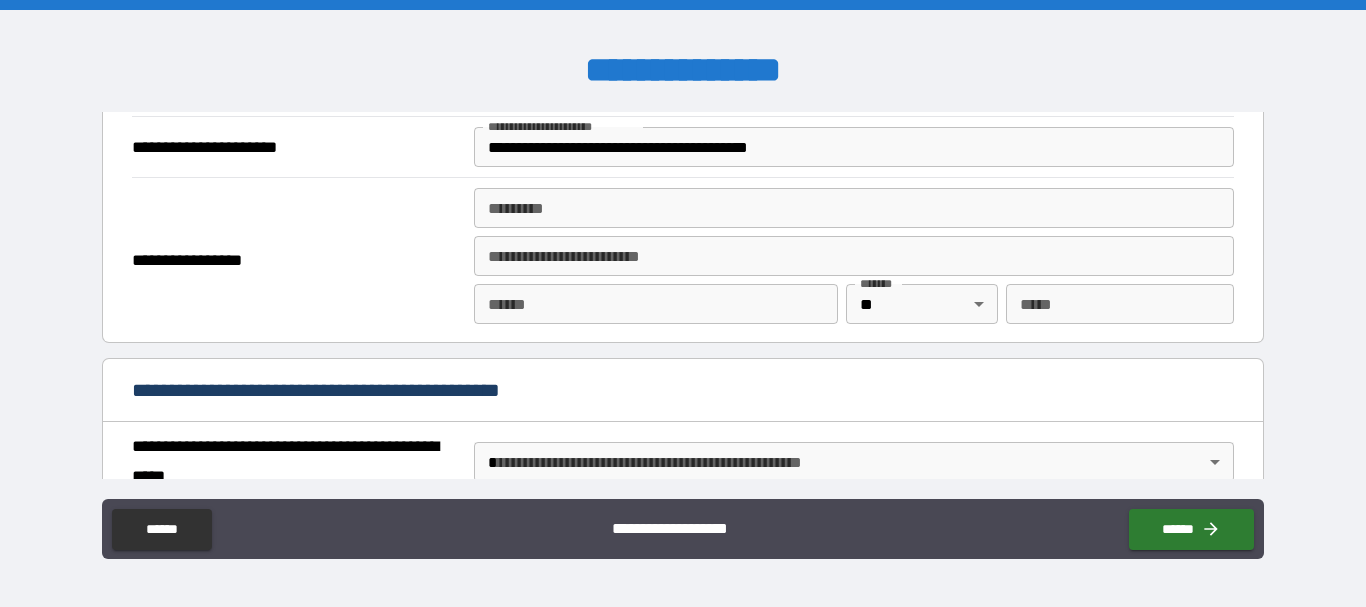 click on "**********" at bounding box center (683, 306) 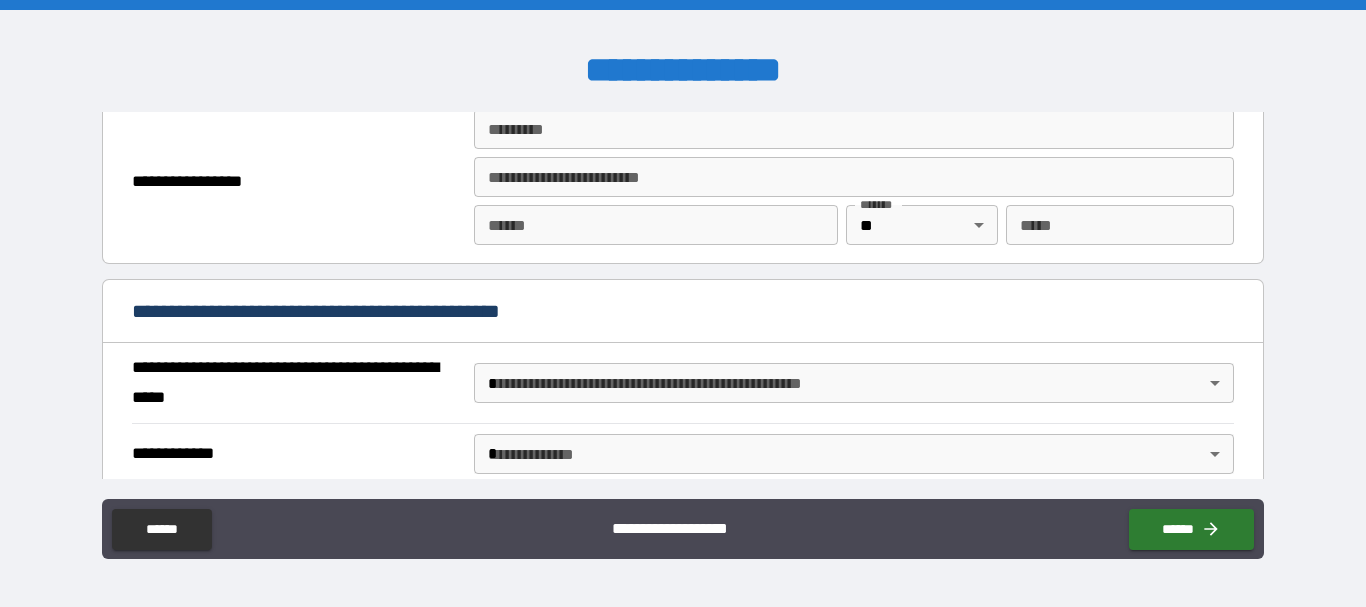 scroll, scrollTop: 1400, scrollLeft: 0, axis: vertical 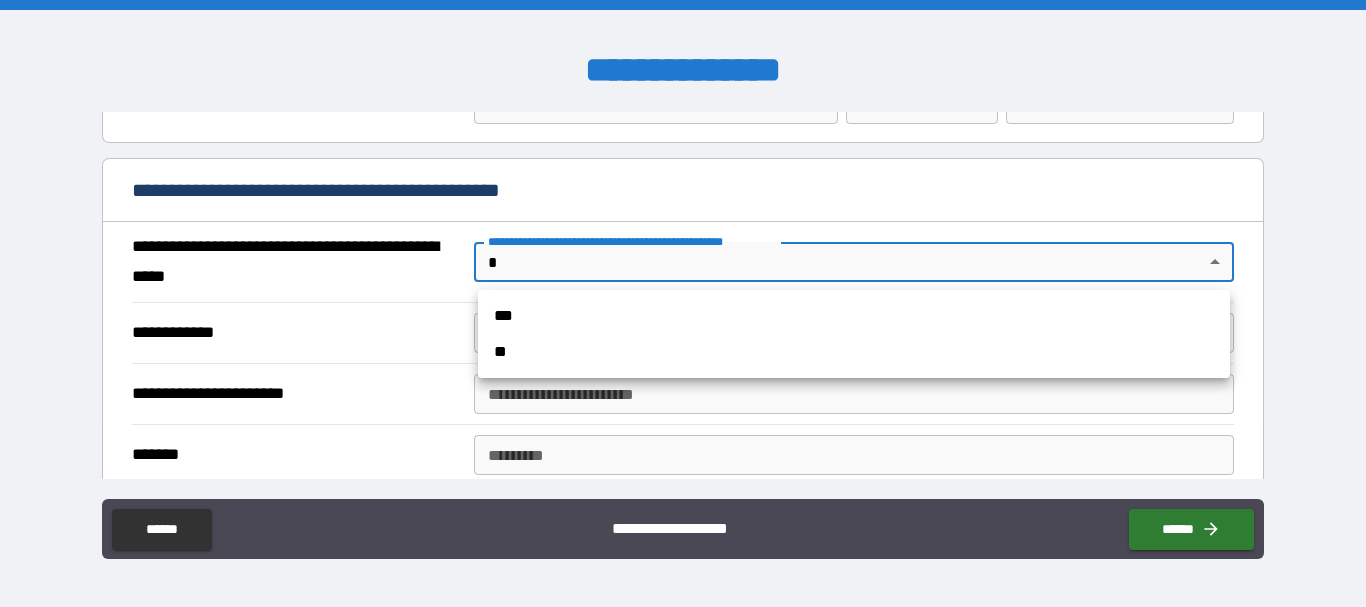 click on "**********" at bounding box center [683, 303] 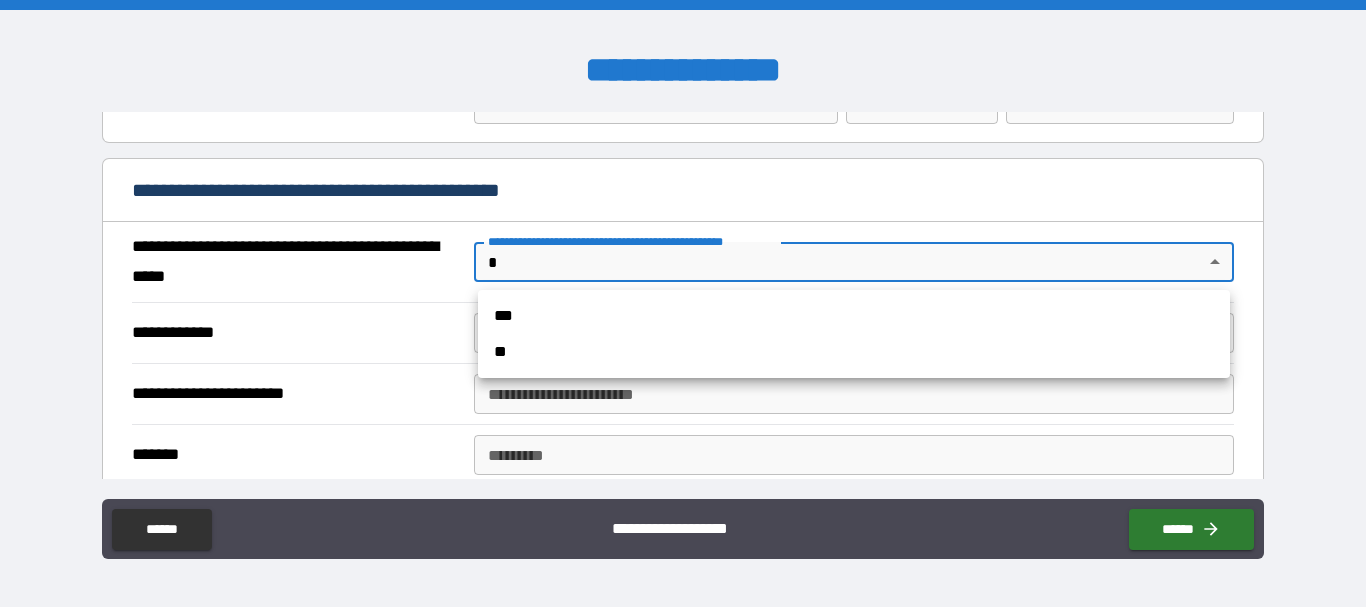 click on "**" at bounding box center (854, 352) 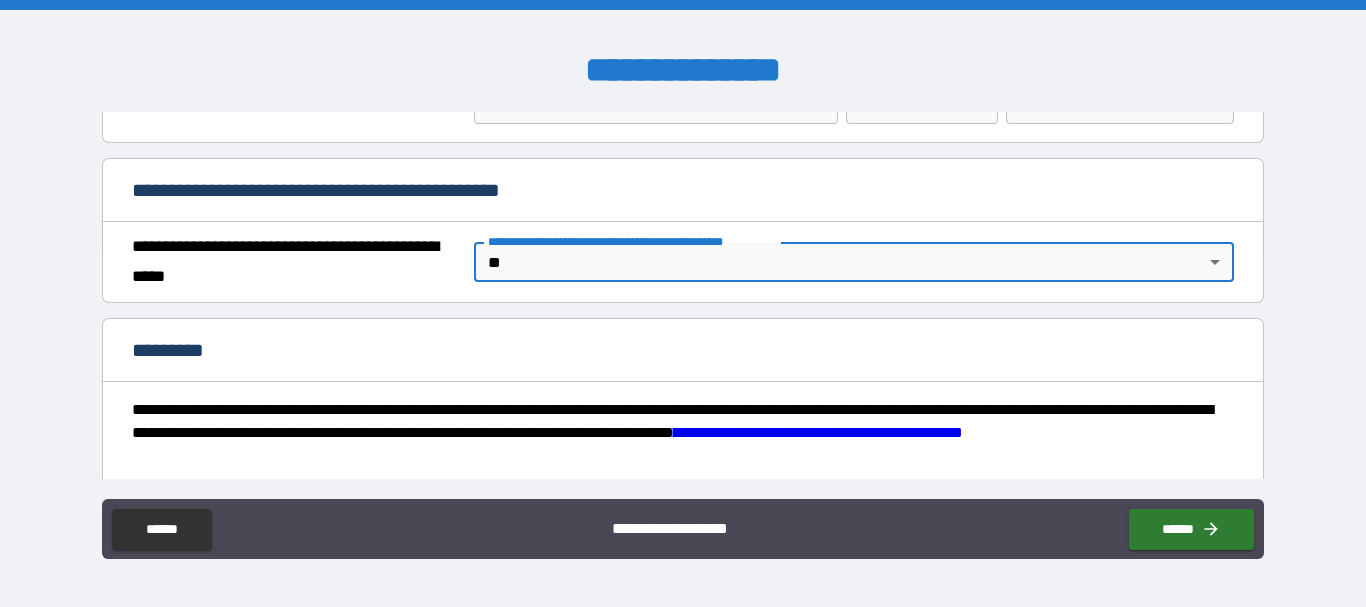 click on "**********" at bounding box center [295, 262] 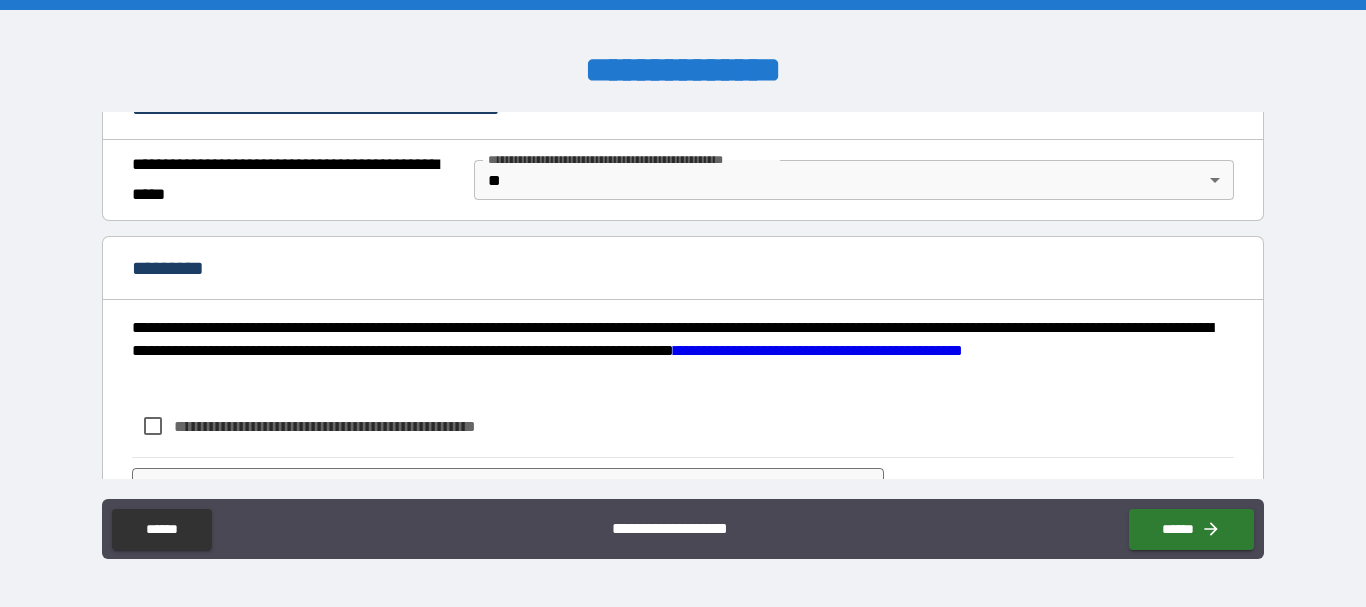 scroll, scrollTop: 1582, scrollLeft: 0, axis: vertical 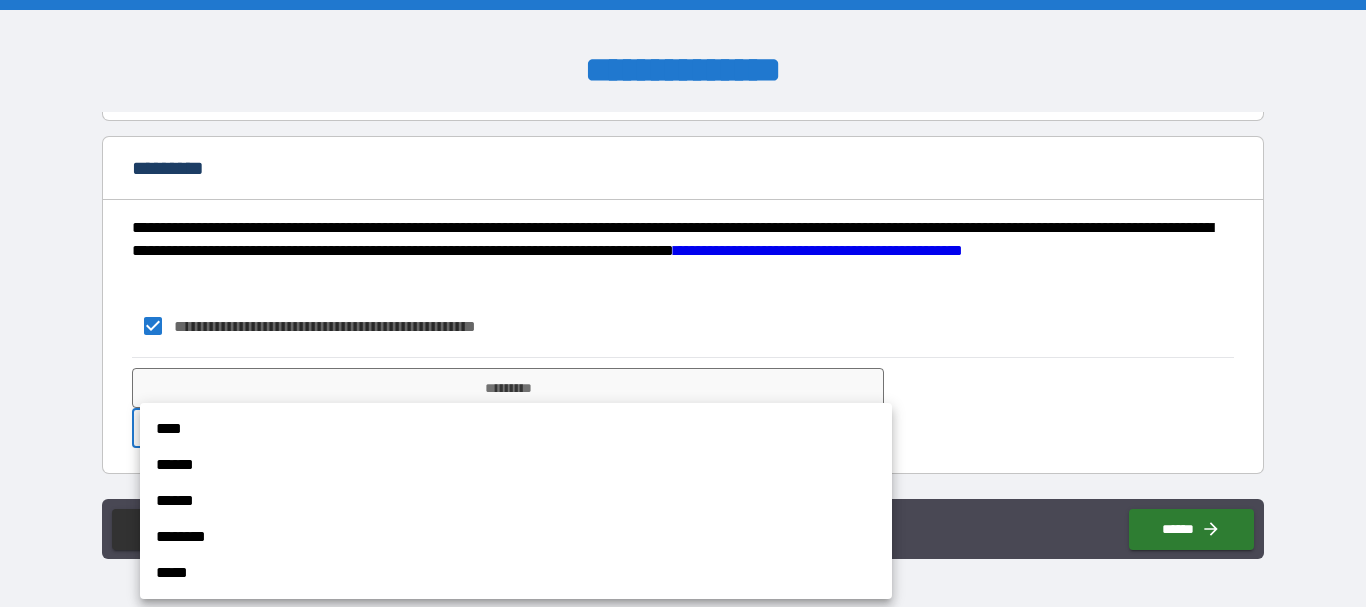 click on "**********" at bounding box center (683, 303) 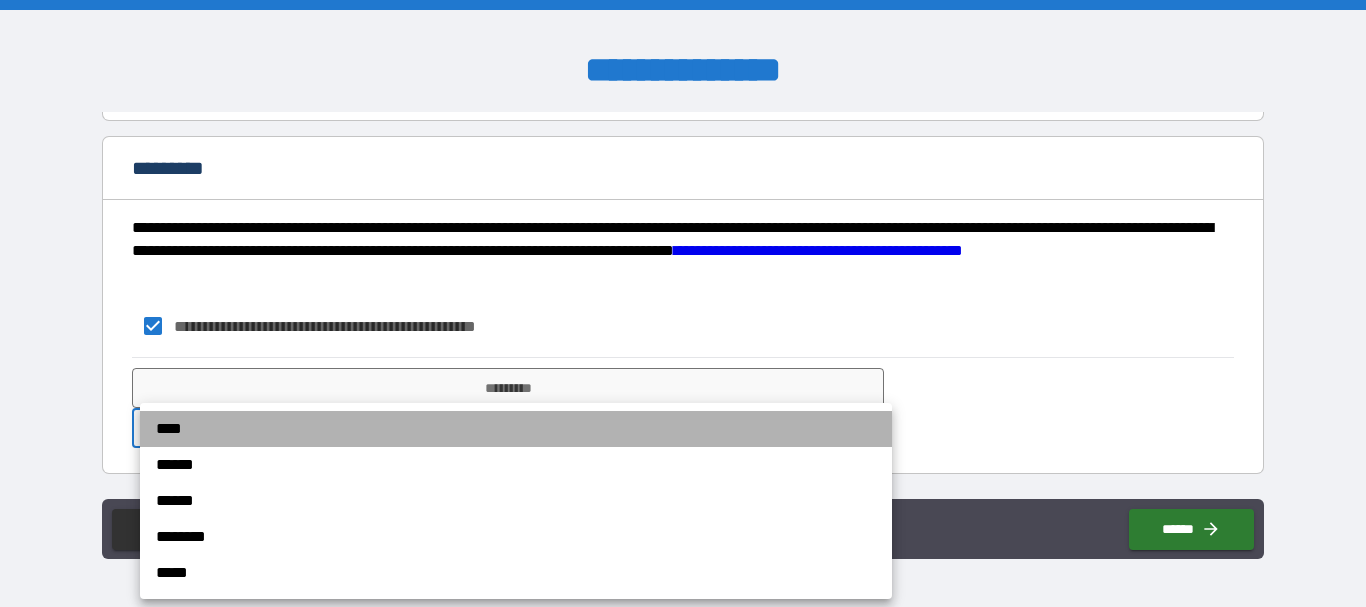click on "****" at bounding box center (516, 429) 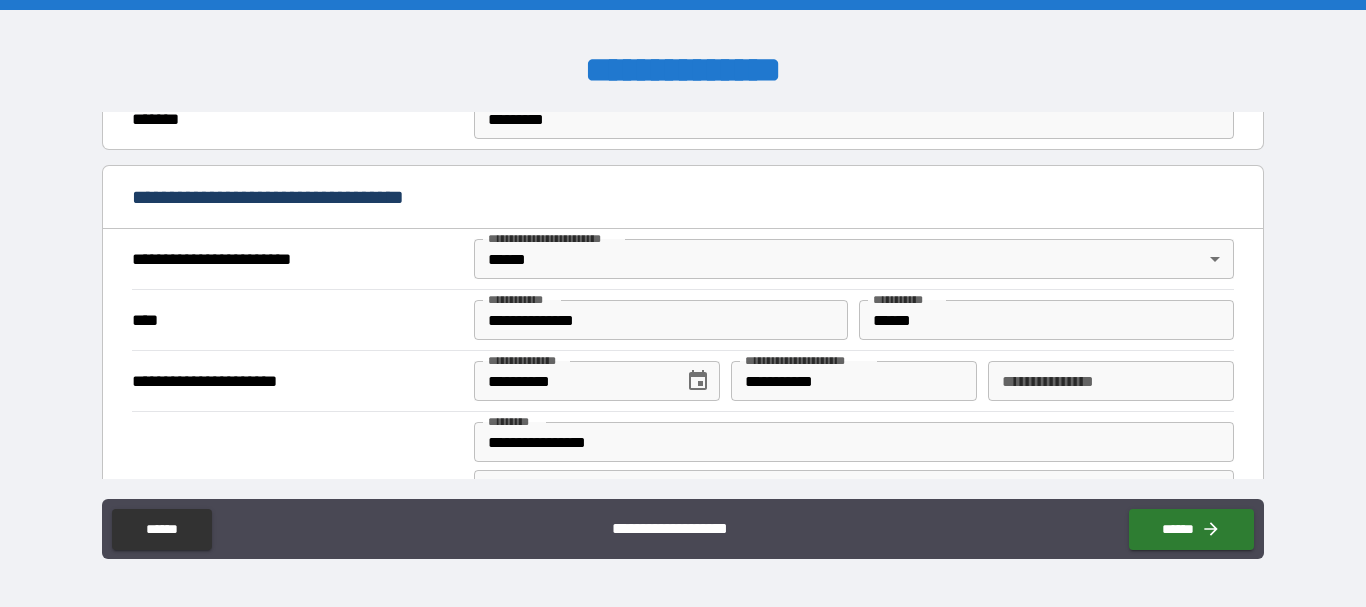 scroll, scrollTop: 700, scrollLeft: 0, axis: vertical 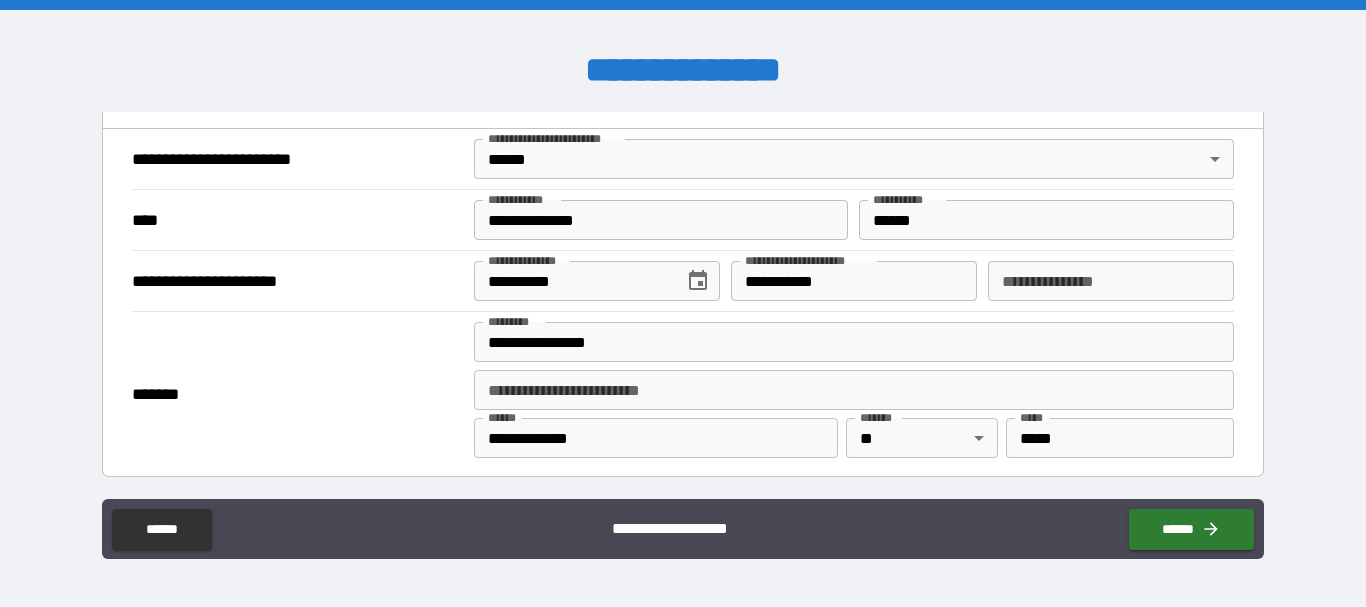 click on "**********" at bounding box center [1111, 281] 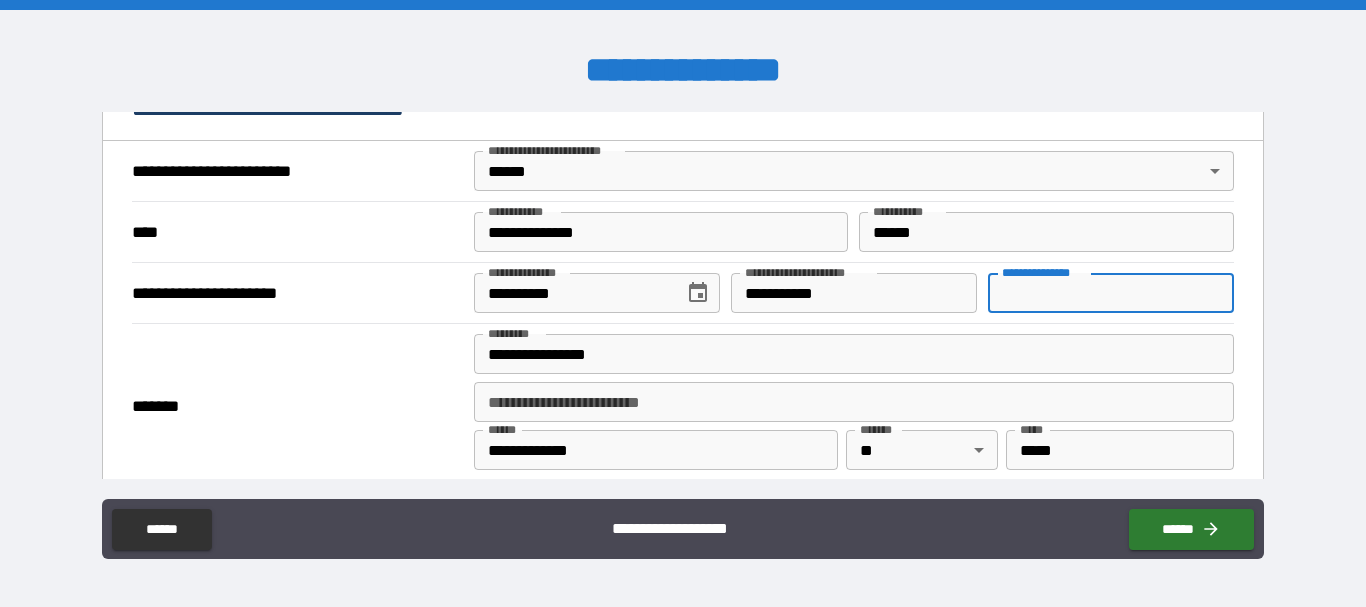 scroll, scrollTop: 682, scrollLeft: 0, axis: vertical 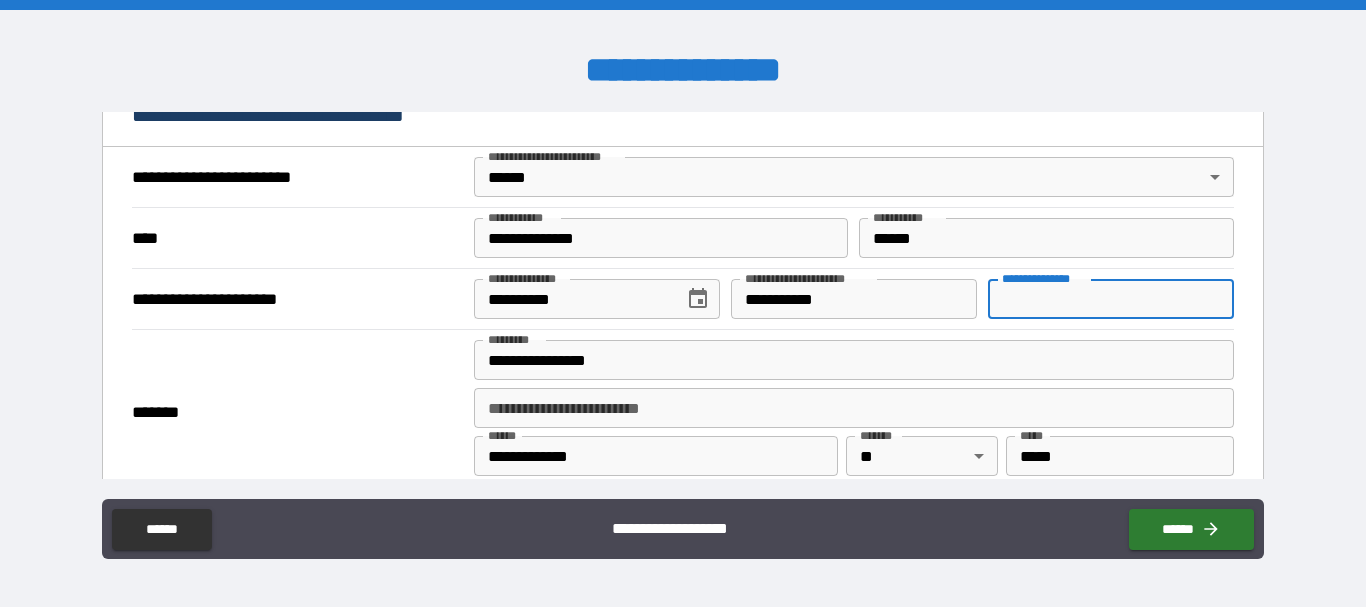 click on "**********" at bounding box center [1111, 299] 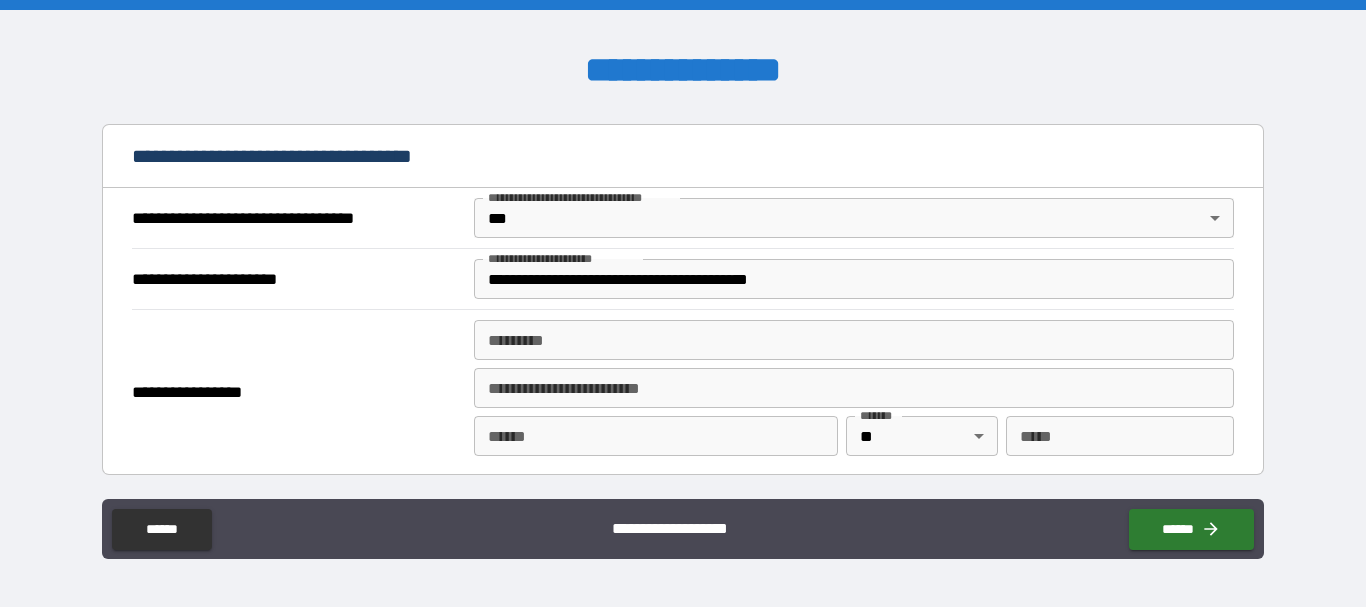 scroll, scrollTop: 1082, scrollLeft: 0, axis: vertical 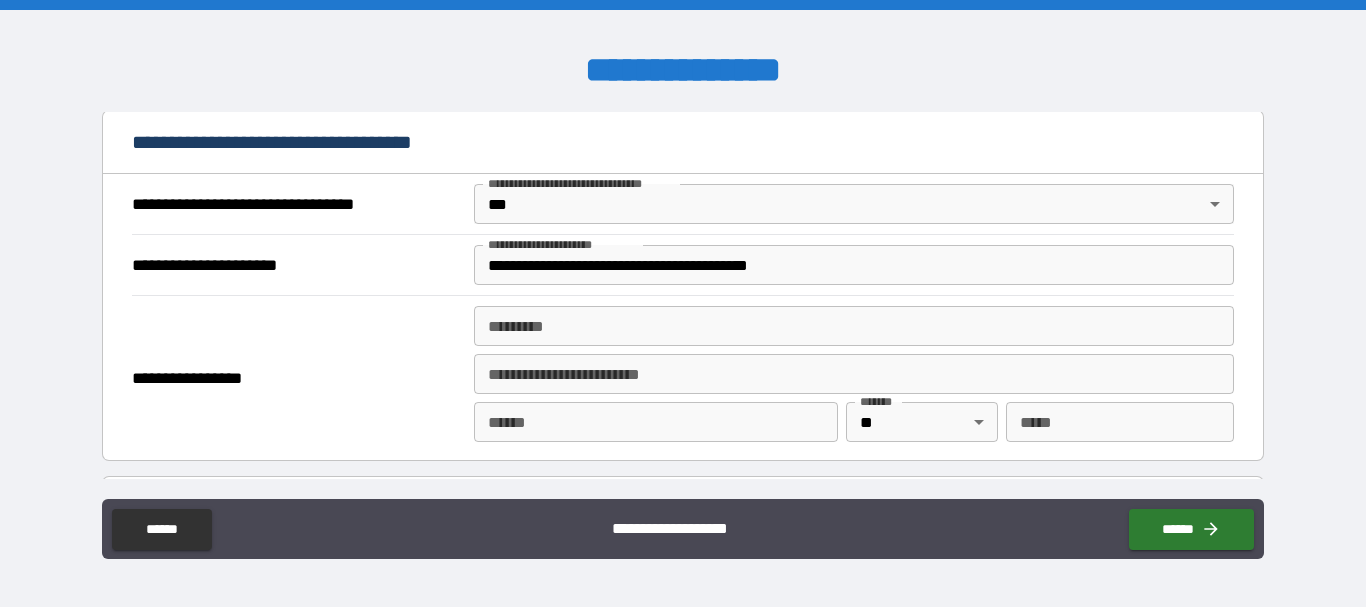 type on "**********" 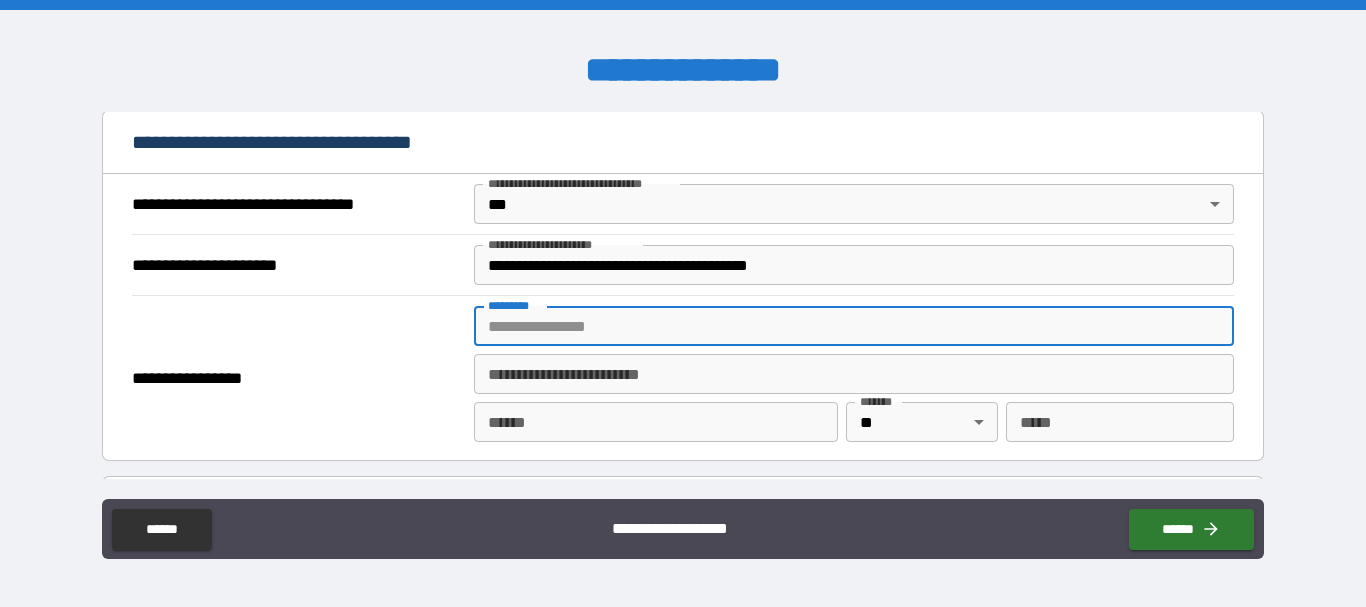 click on "*******   * *******   *" at bounding box center (854, 326) 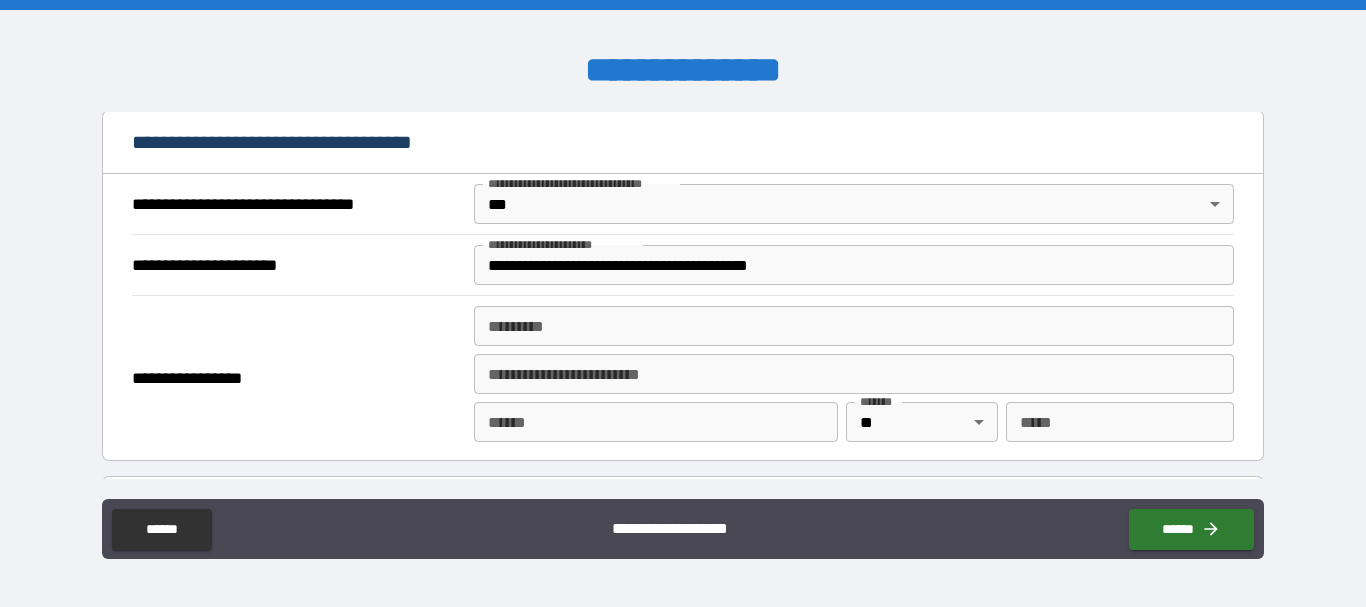 drag, startPoint x: 569, startPoint y: 305, endPoint x: 564, endPoint y: 341, distance: 36.345562 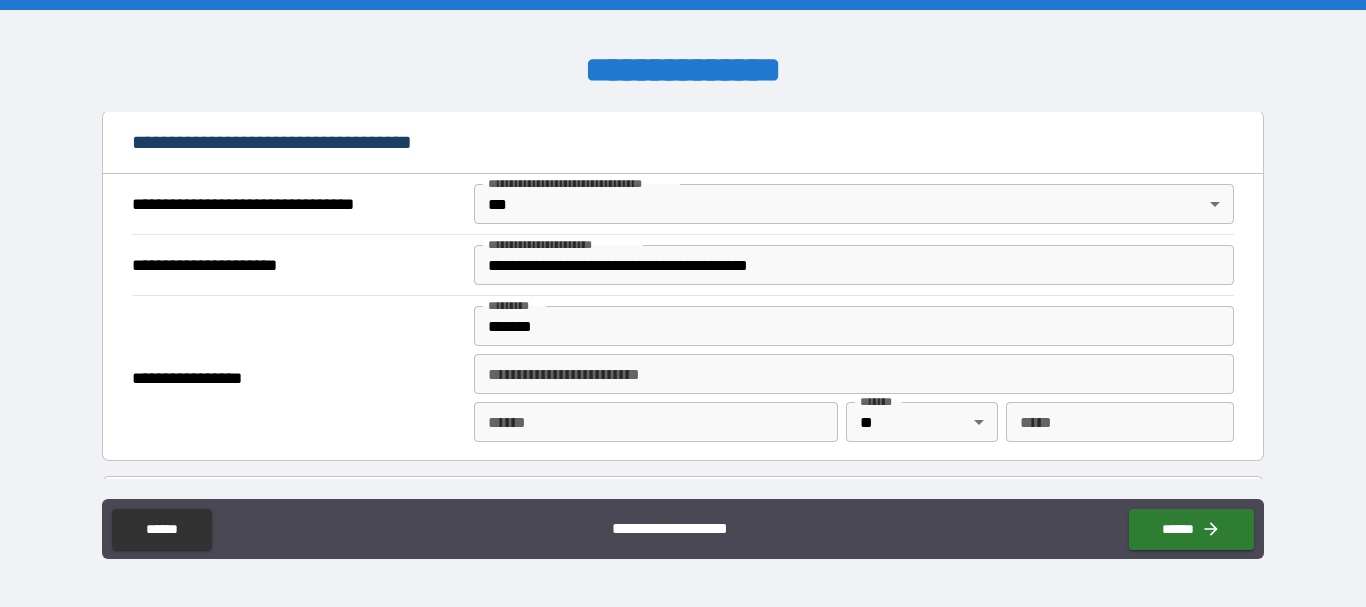 type on "**********" 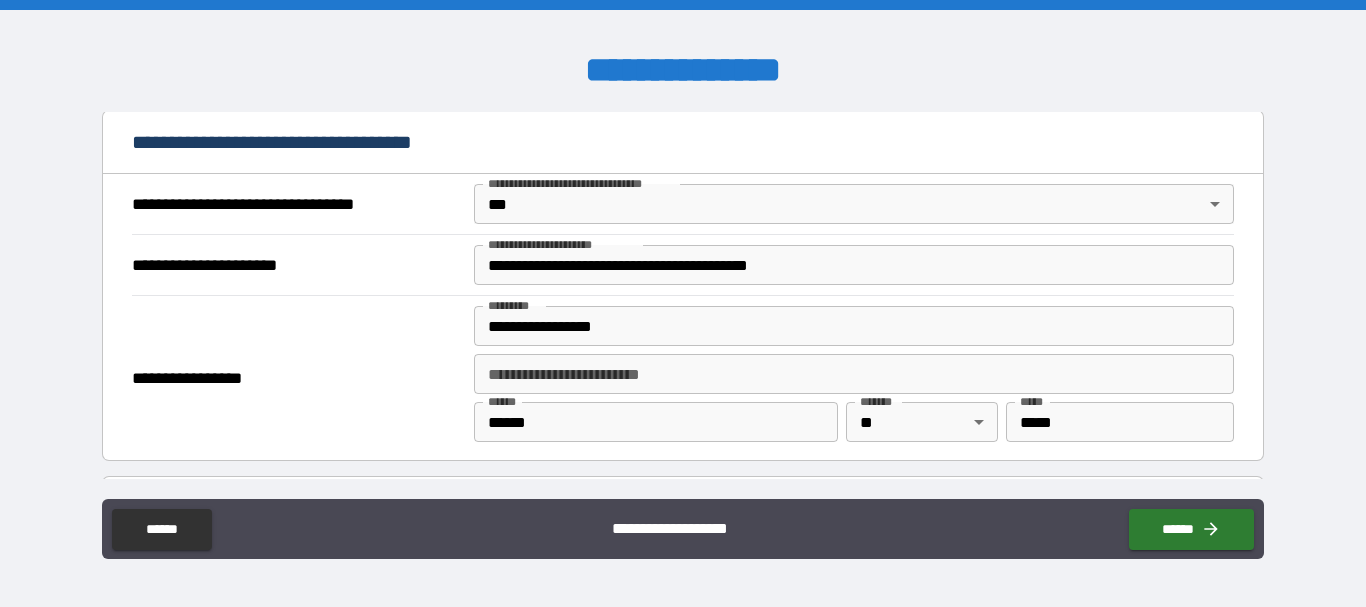 click on "**********" at bounding box center [295, 379] 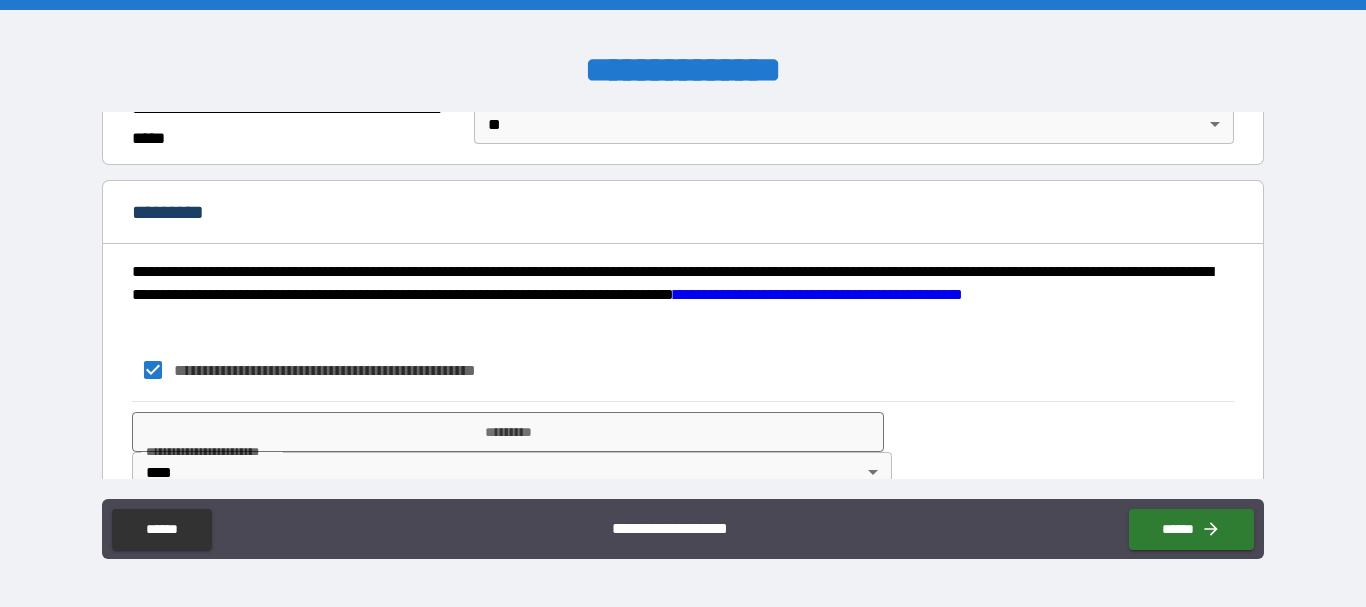 scroll, scrollTop: 1582, scrollLeft: 0, axis: vertical 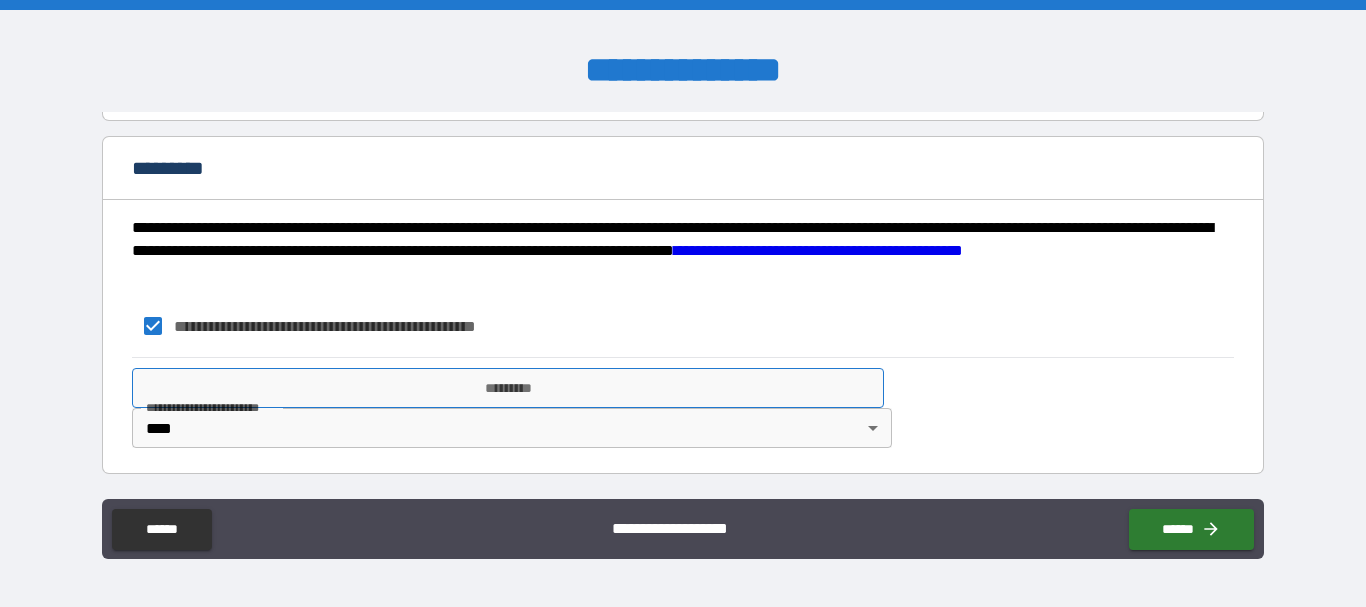 click on "*********" at bounding box center [508, 388] 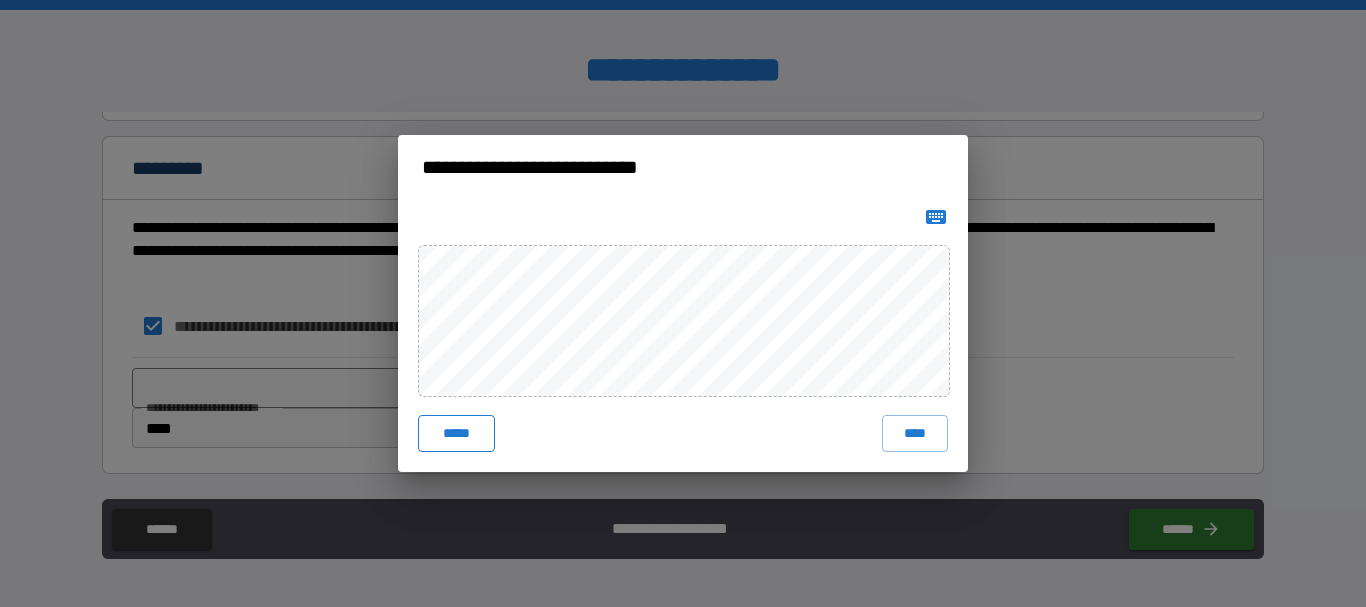 click on "*****" at bounding box center (456, 433) 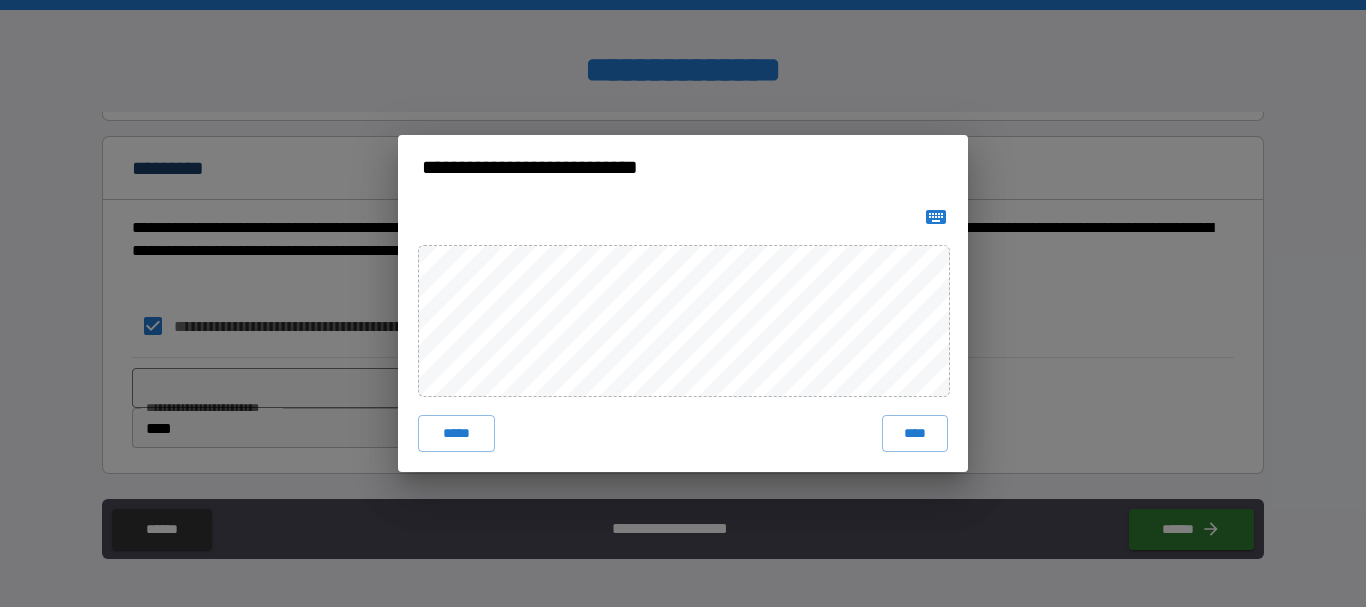 click on "***** ****" at bounding box center [683, 335] 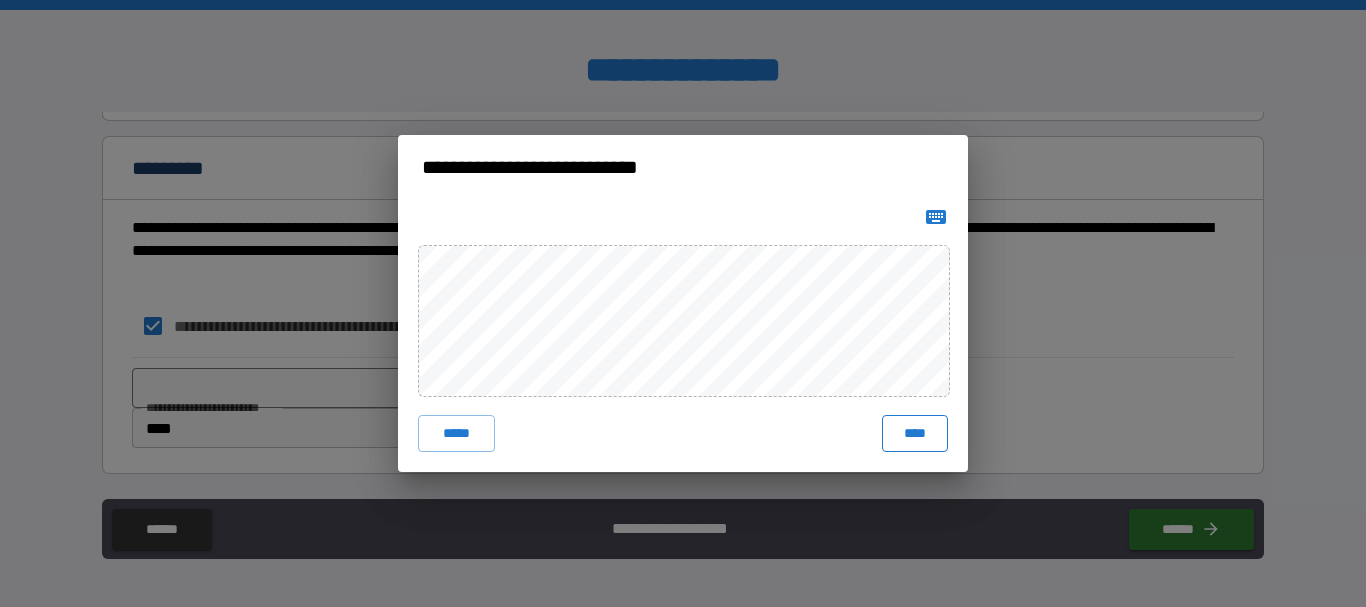 click on "****" at bounding box center (915, 433) 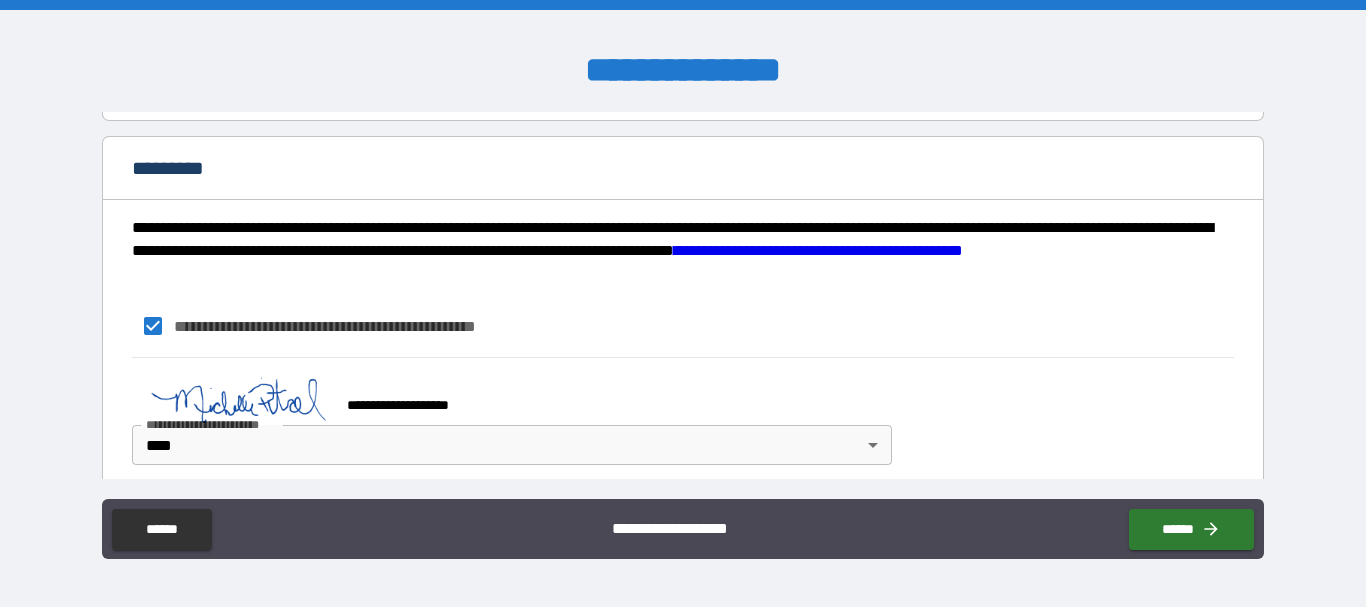 click on "**********" at bounding box center [508, 396] 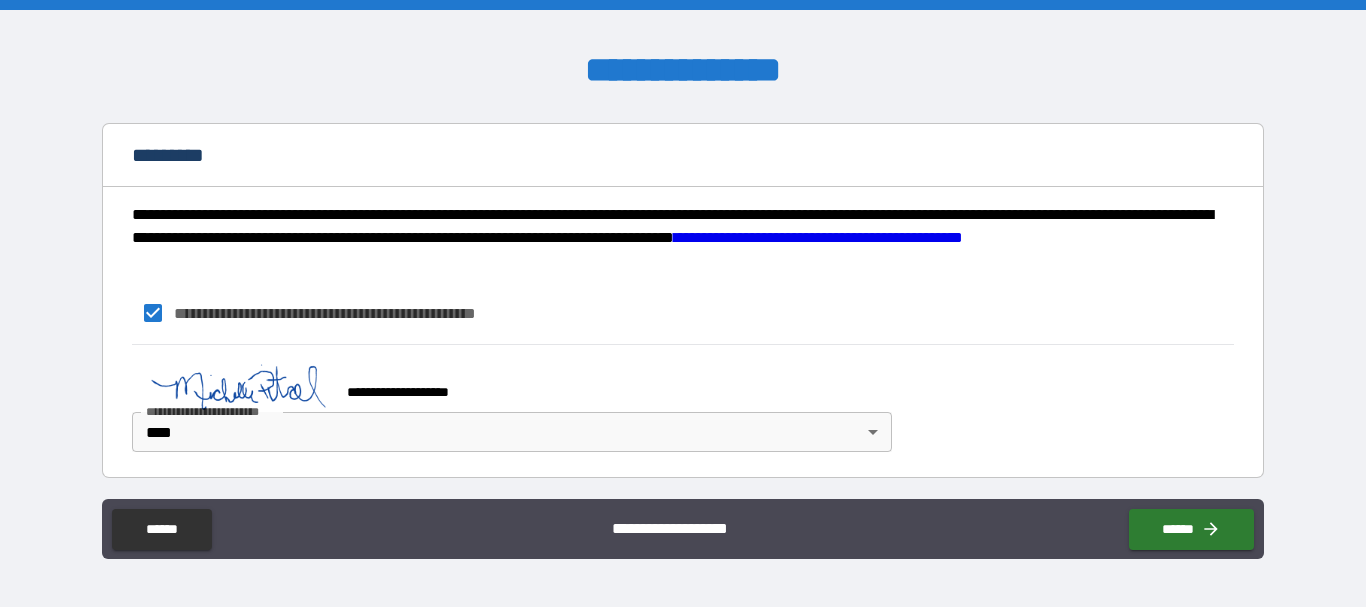 scroll, scrollTop: 1599, scrollLeft: 0, axis: vertical 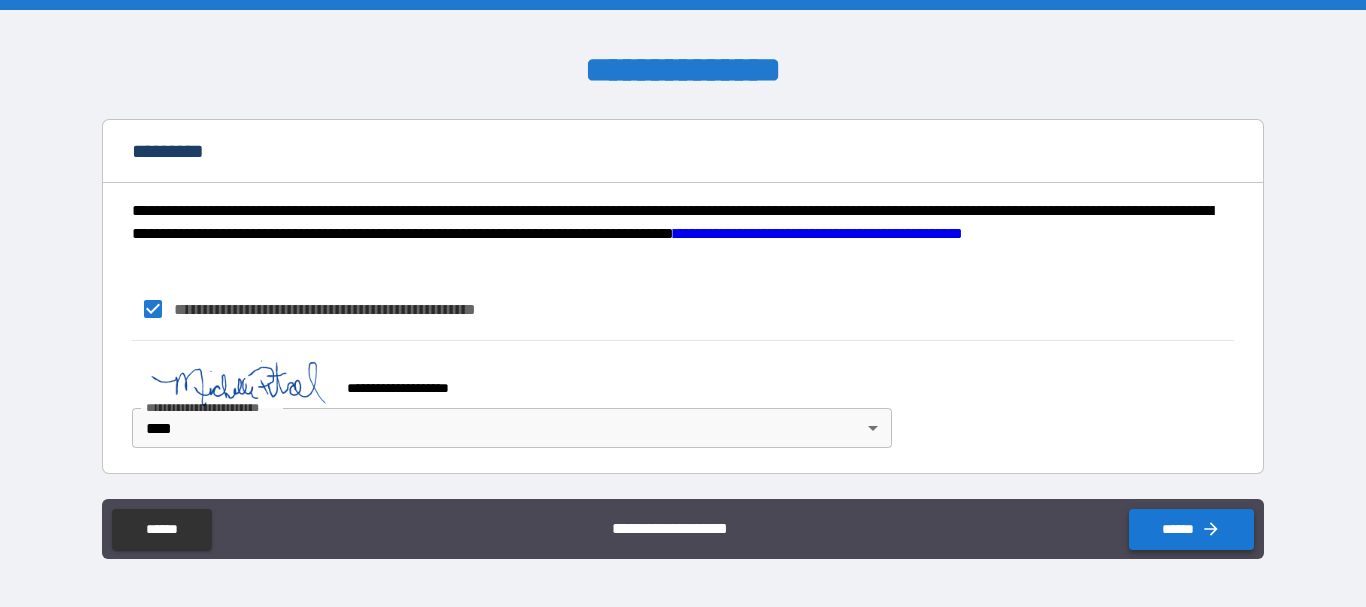 click on "******" at bounding box center (1191, 529) 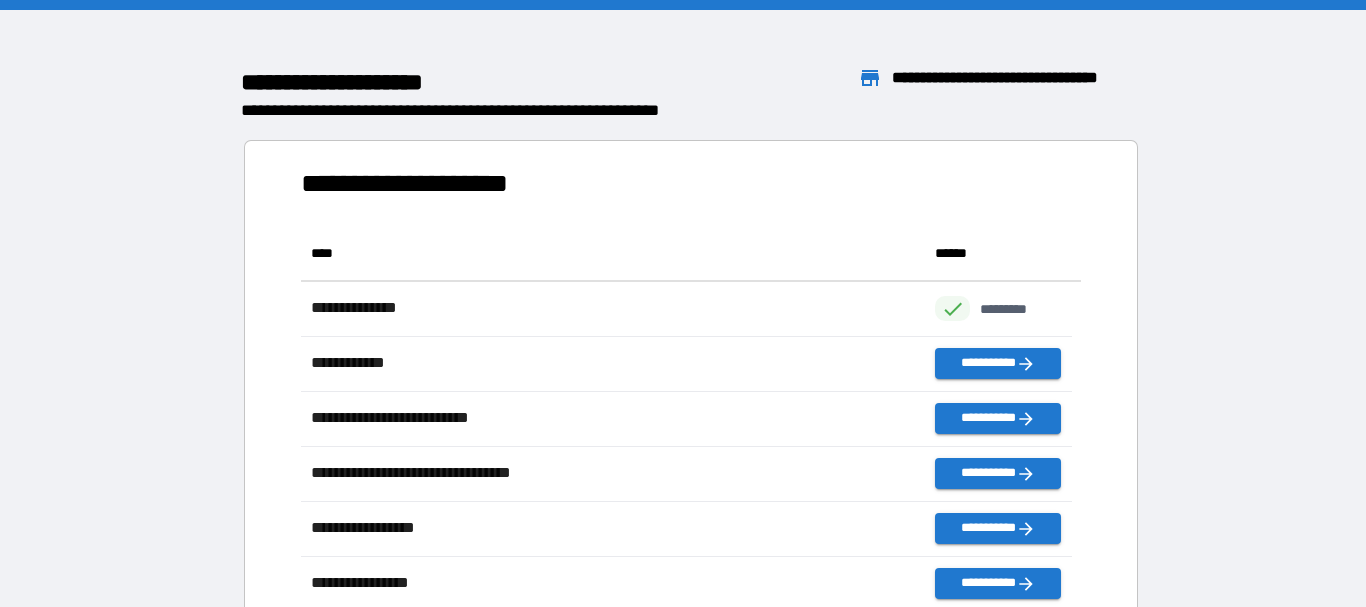 scroll, scrollTop: 16, scrollLeft: 16, axis: both 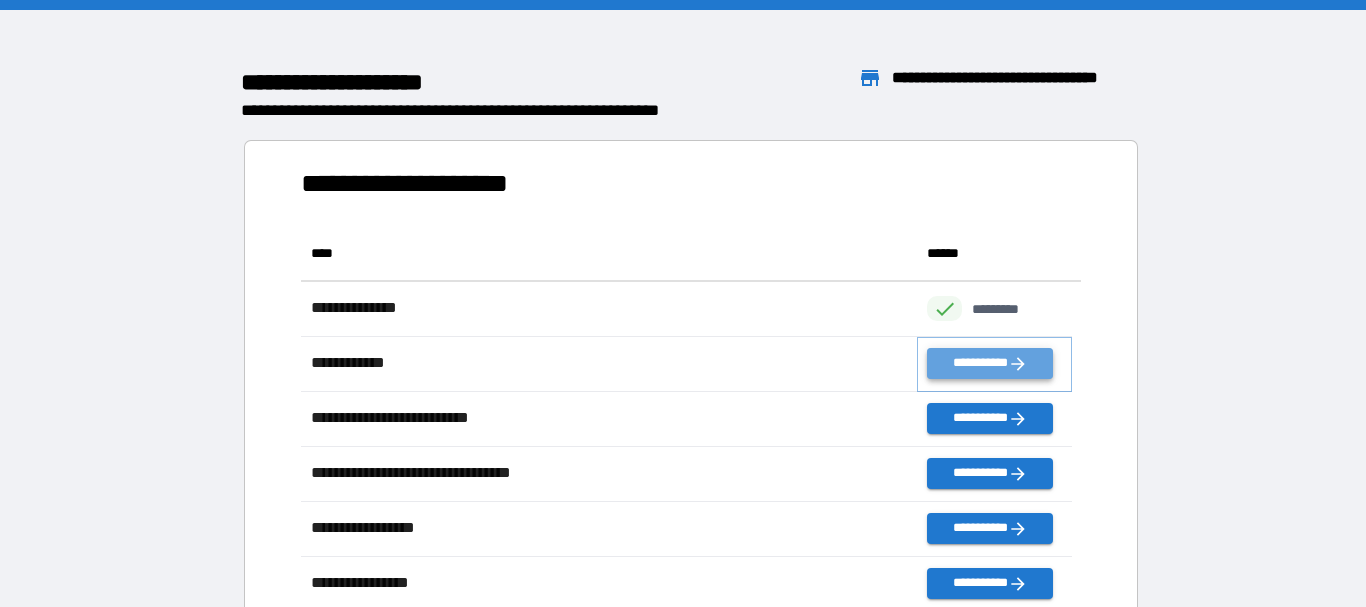 click on "**********" at bounding box center [989, 363] 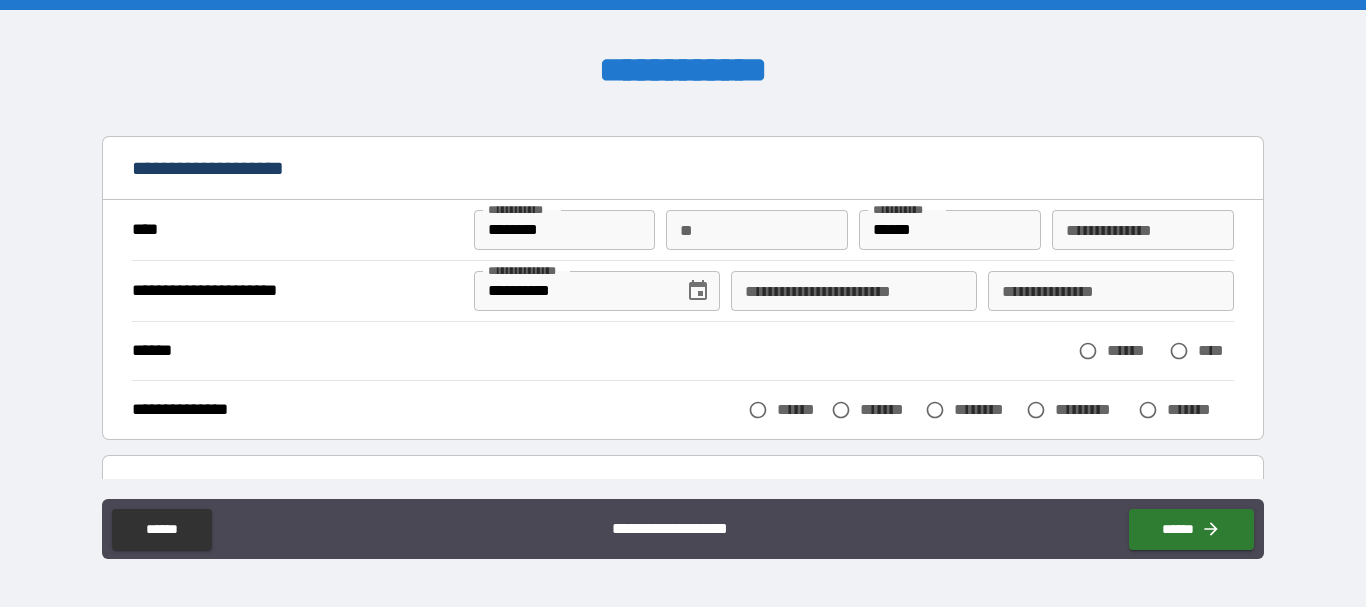 scroll, scrollTop: 100, scrollLeft: 0, axis: vertical 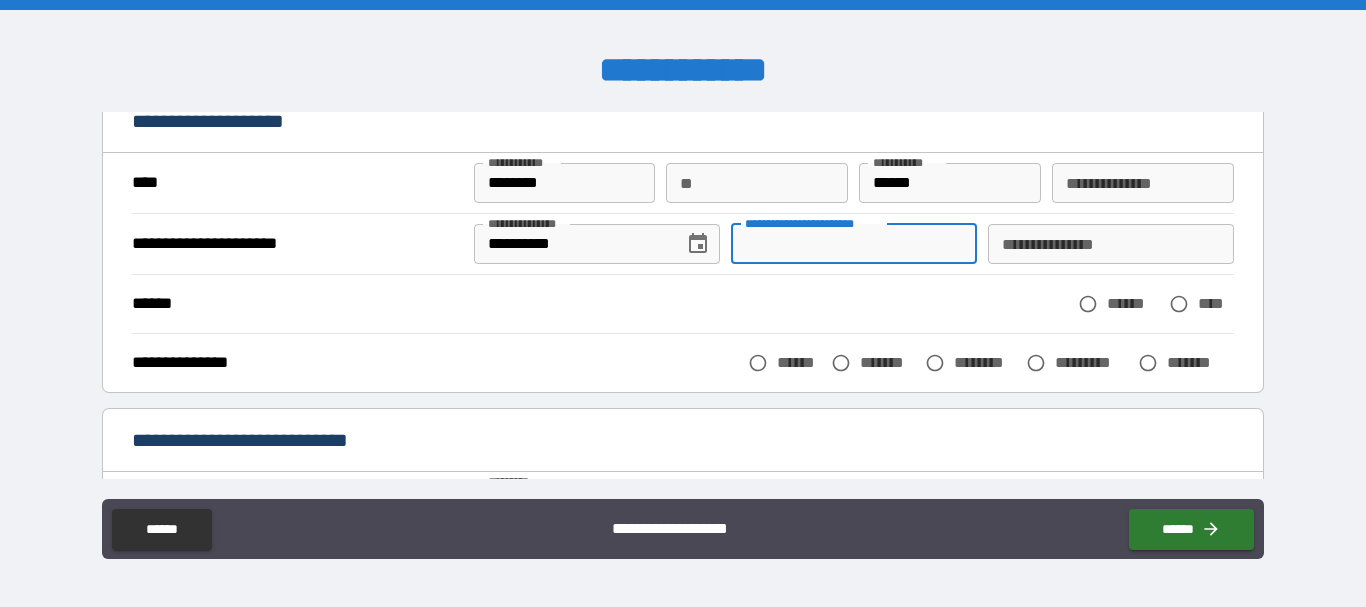 click on "**********" at bounding box center [854, 244] 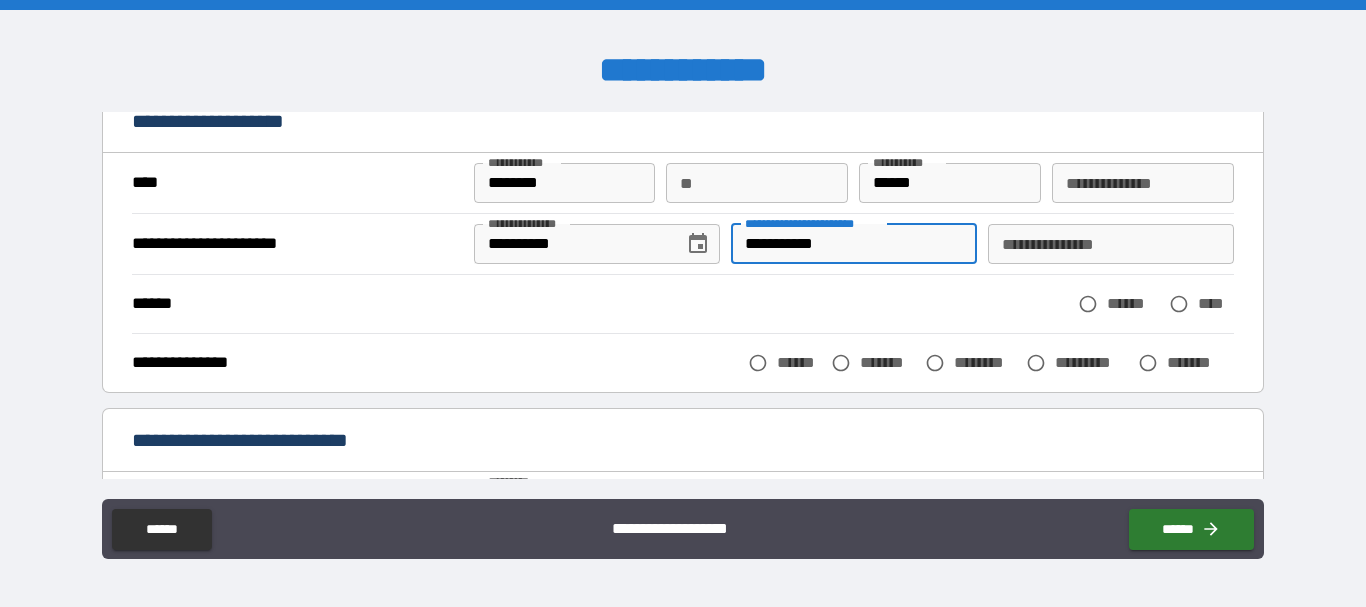 type on "**********" 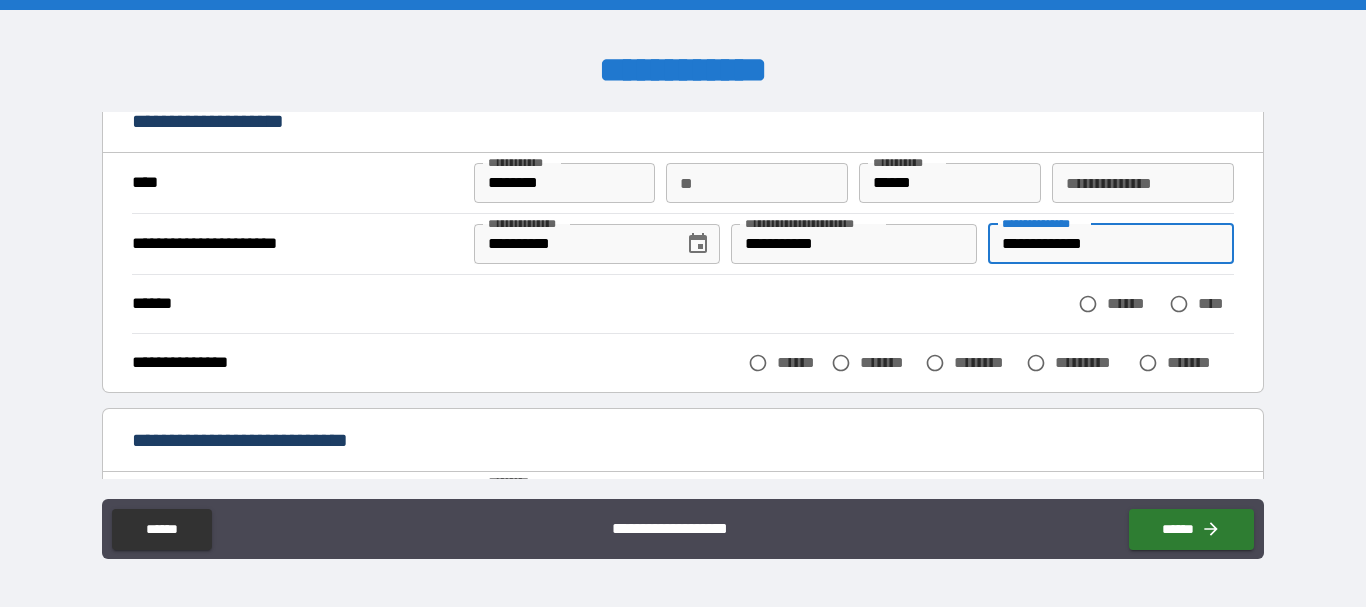 type on "**********" 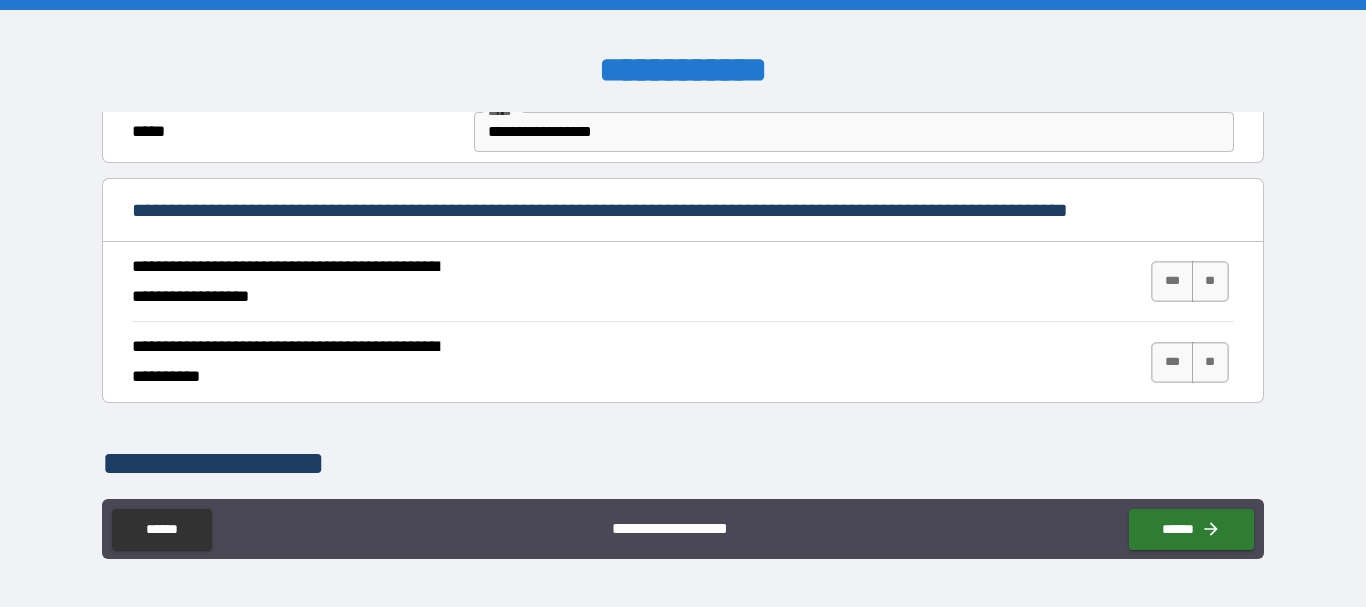scroll, scrollTop: 700, scrollLeft: 0, axis: vertical 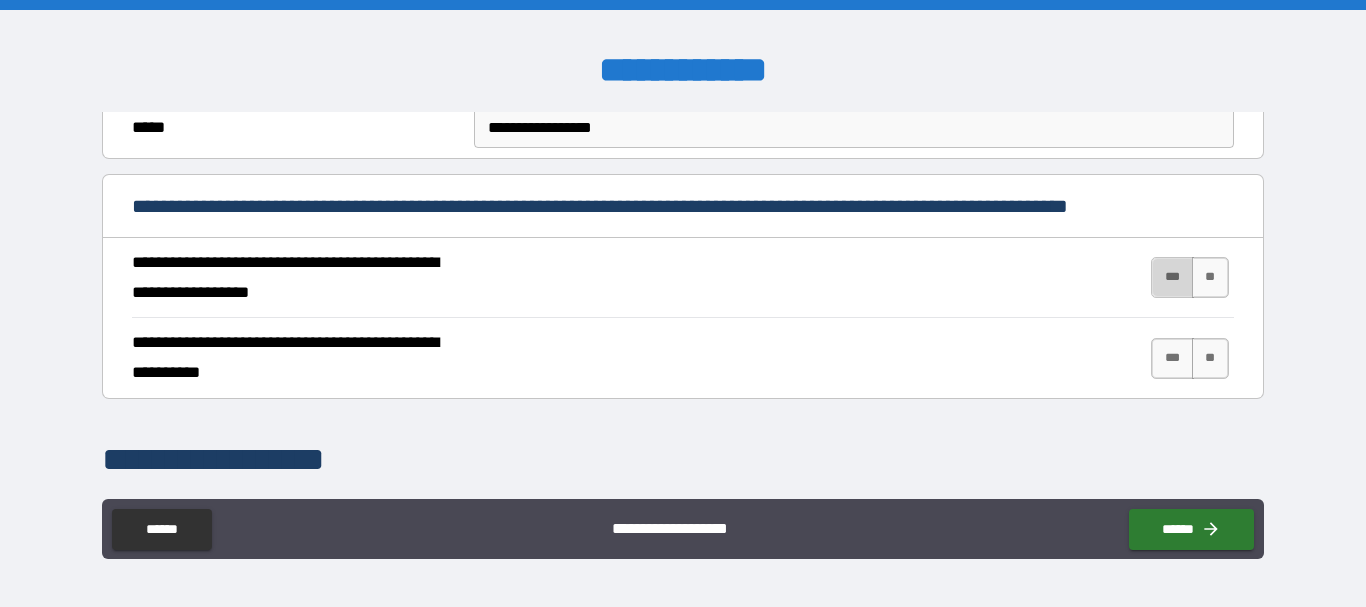 click on "***" at bounding box center [1172, 277] 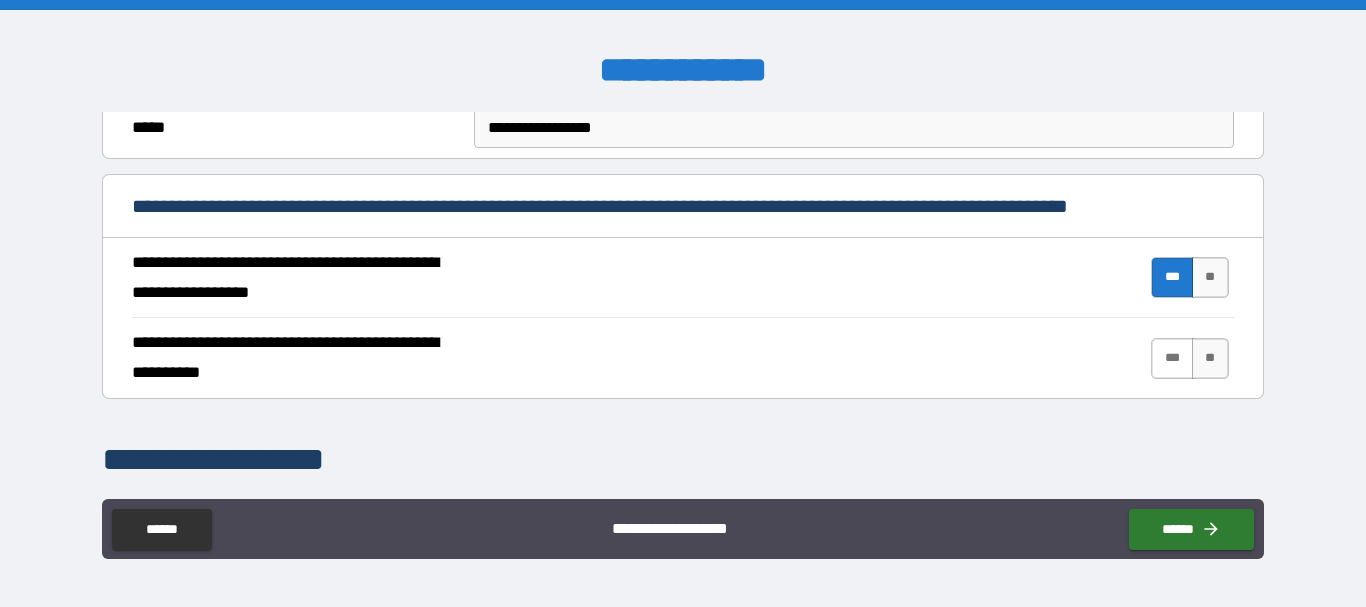 click on "***" at bounding box center [1172, 358] 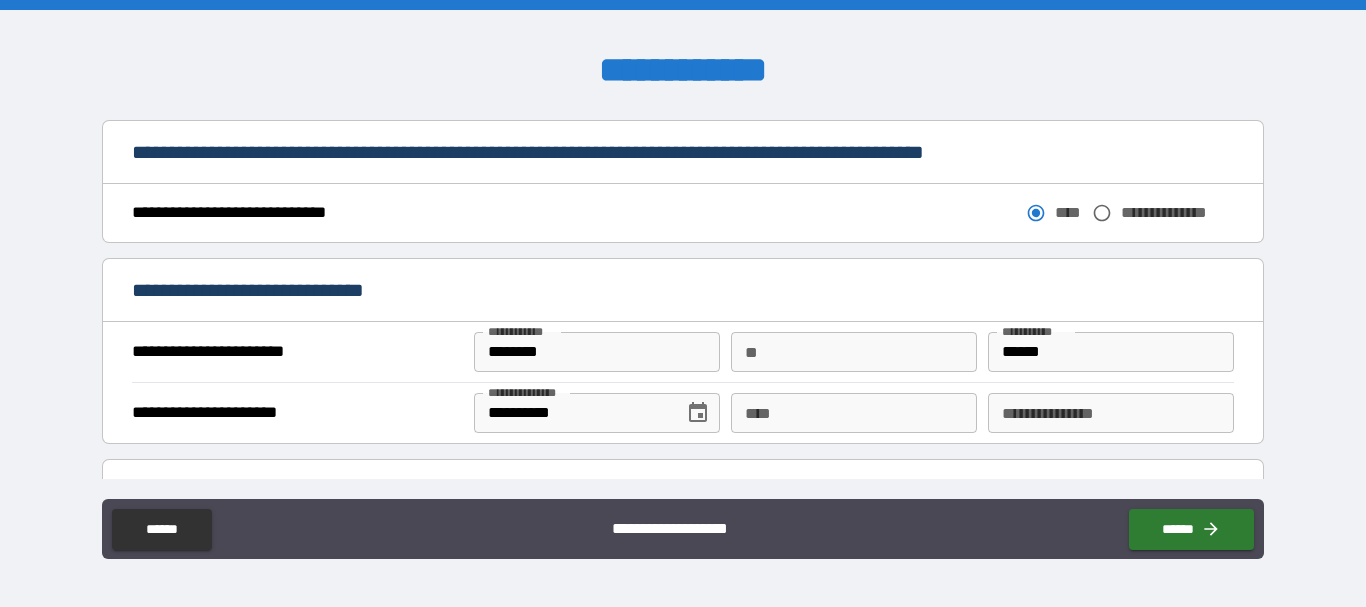 scroll, scrollTop: 1200, scrollLeft: 0, axis: vertical 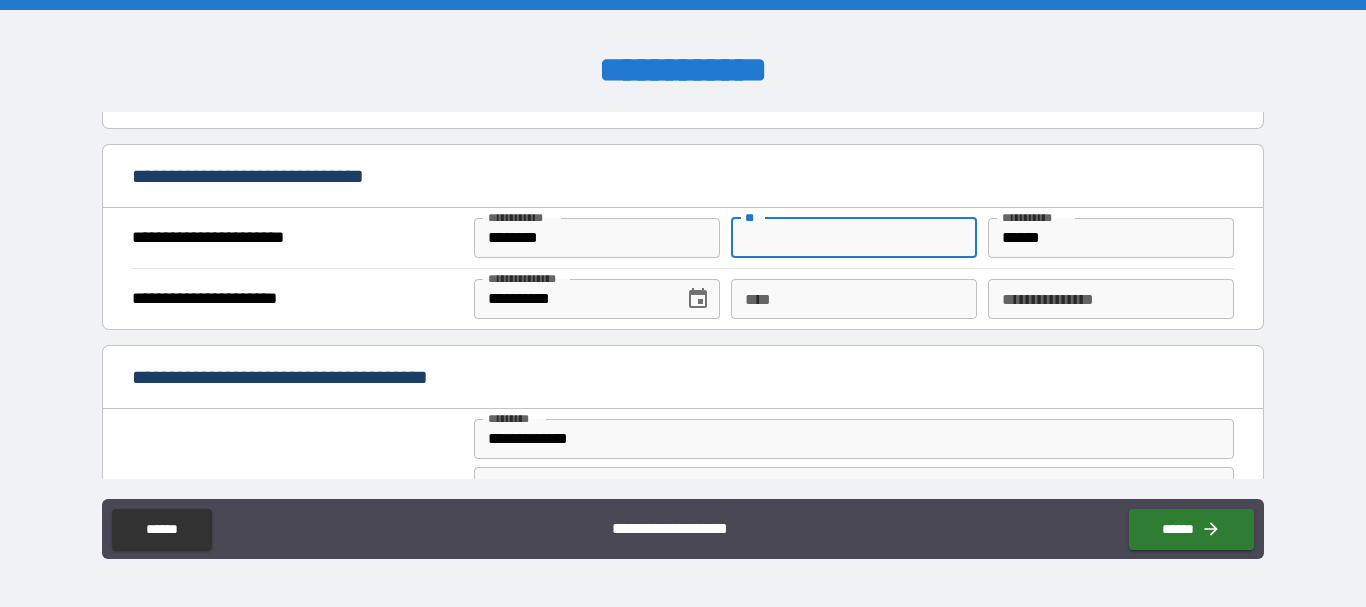 click on "**" at bounding box center (854, 238) 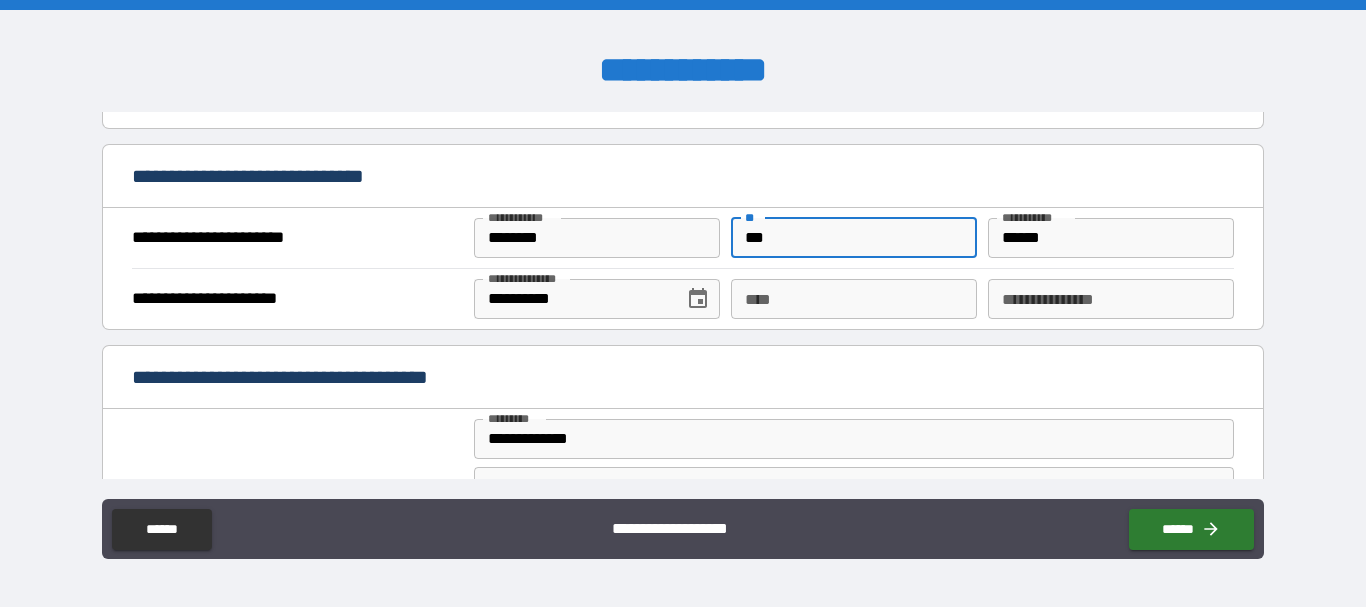 type on "***" 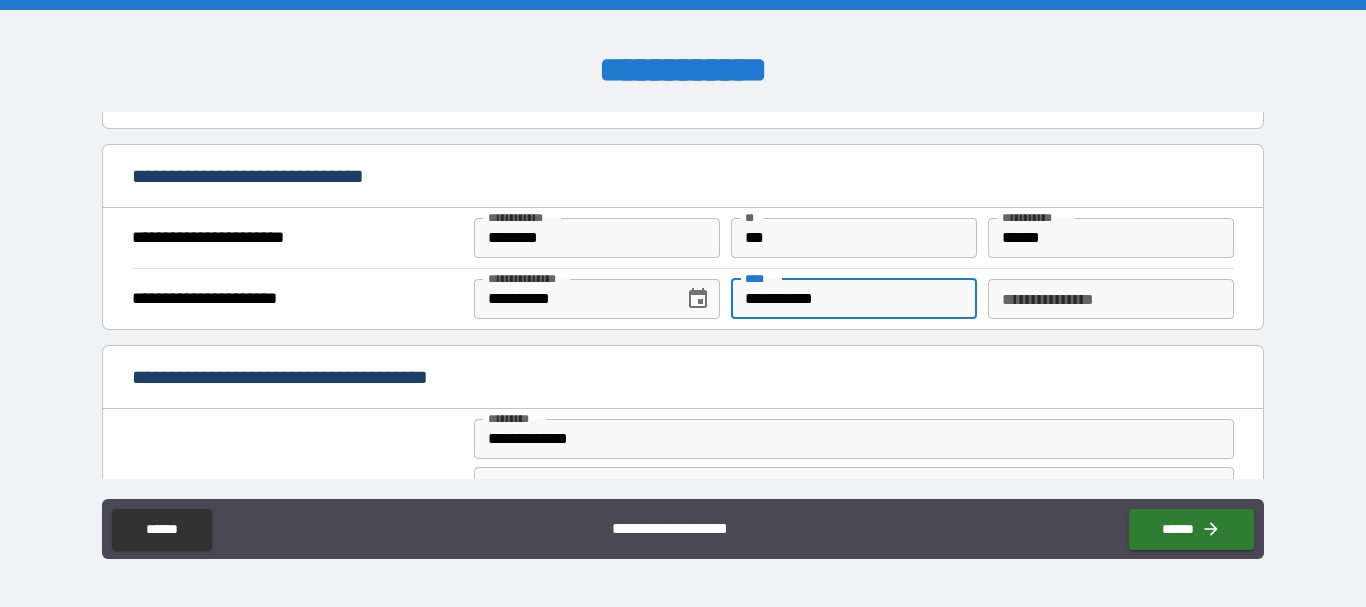 type on "**********" 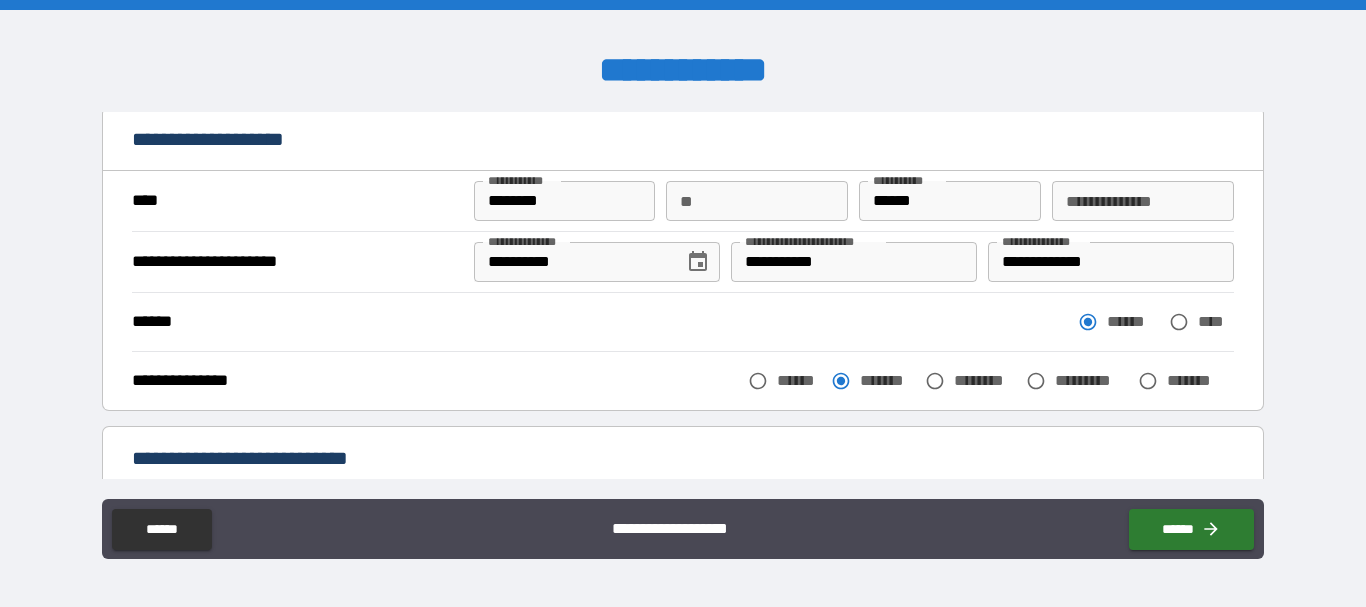 scroll, scrollTop: 0, scrollLeft: 0, axis: both 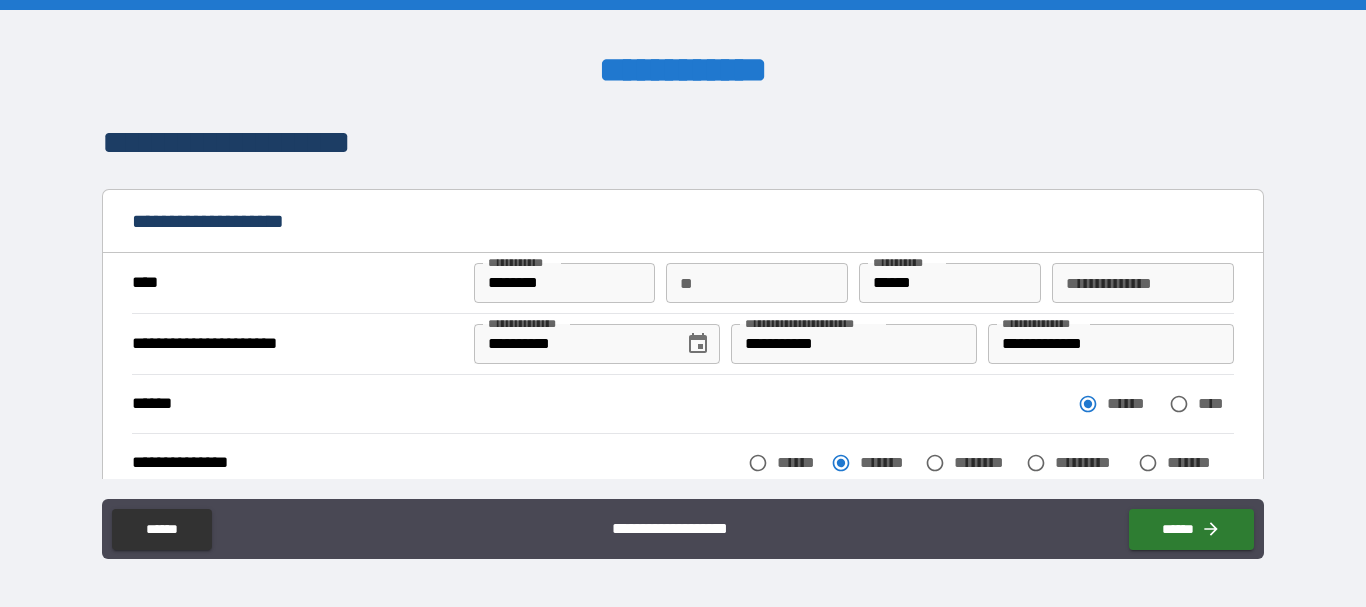 type on "*" 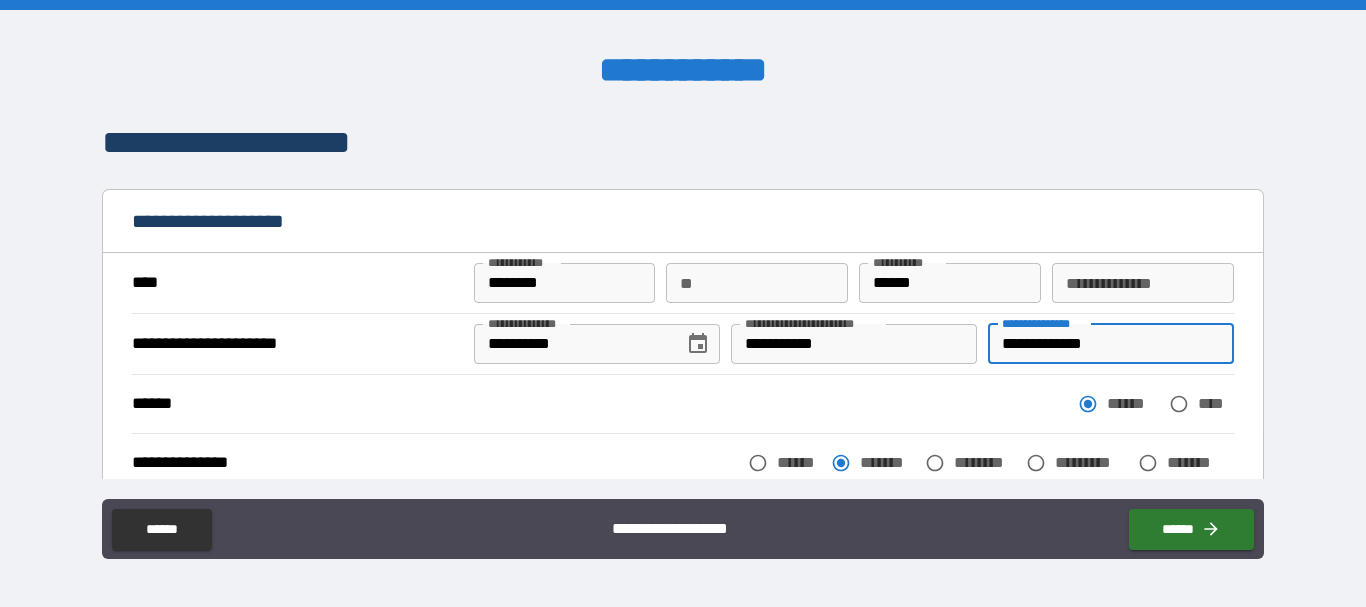 drag, startPoint x: 1132, startPoint y: 340, endPoint x: 989, endPoint y: 346, distance: 143.12582 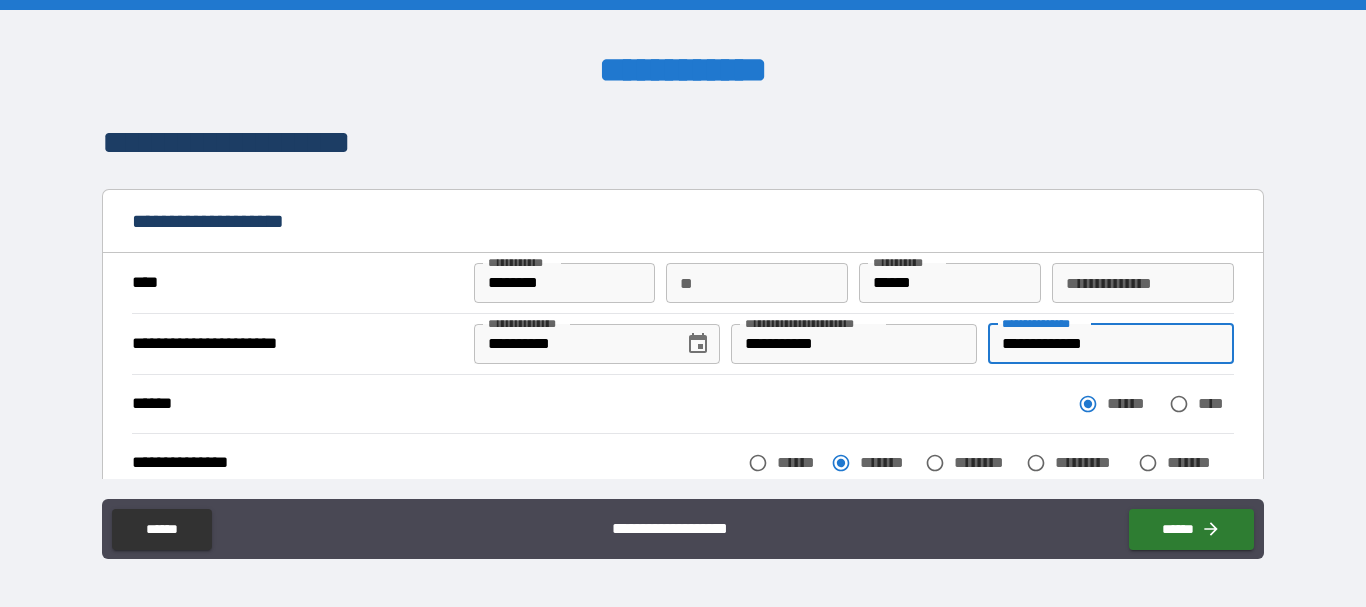click on "****** ****** ****" at bounding box center [682, 403] 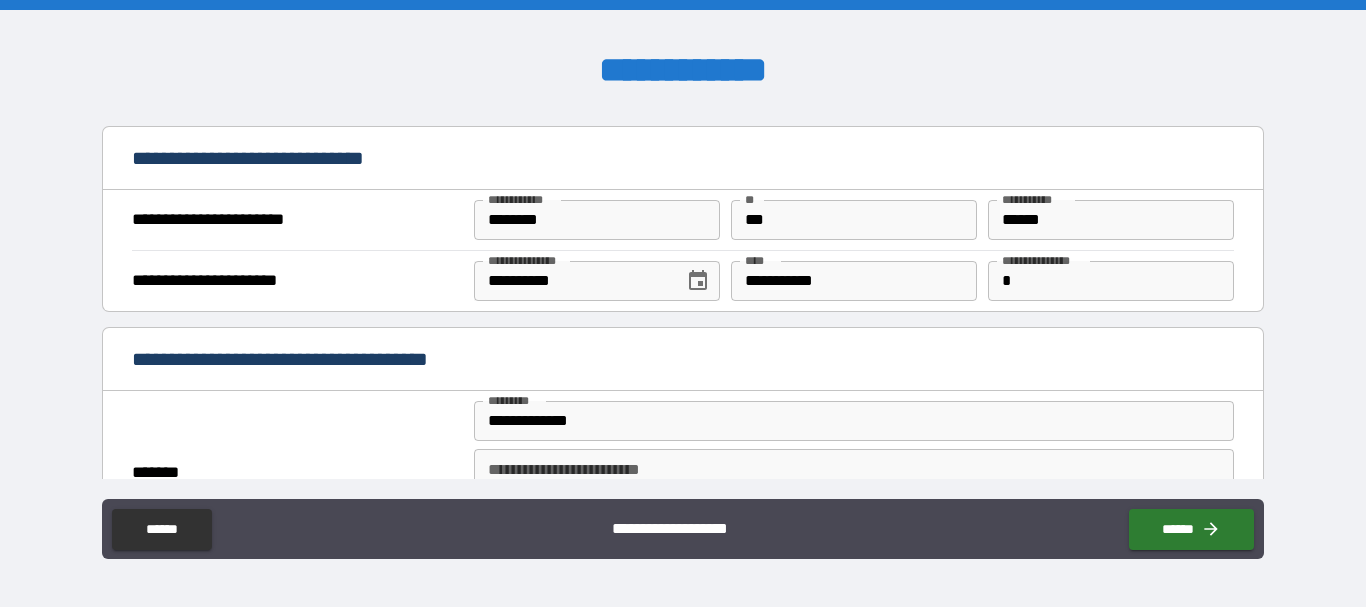 scroll, scrollTop: 1200, scrollLeft: 0, axis: vertical 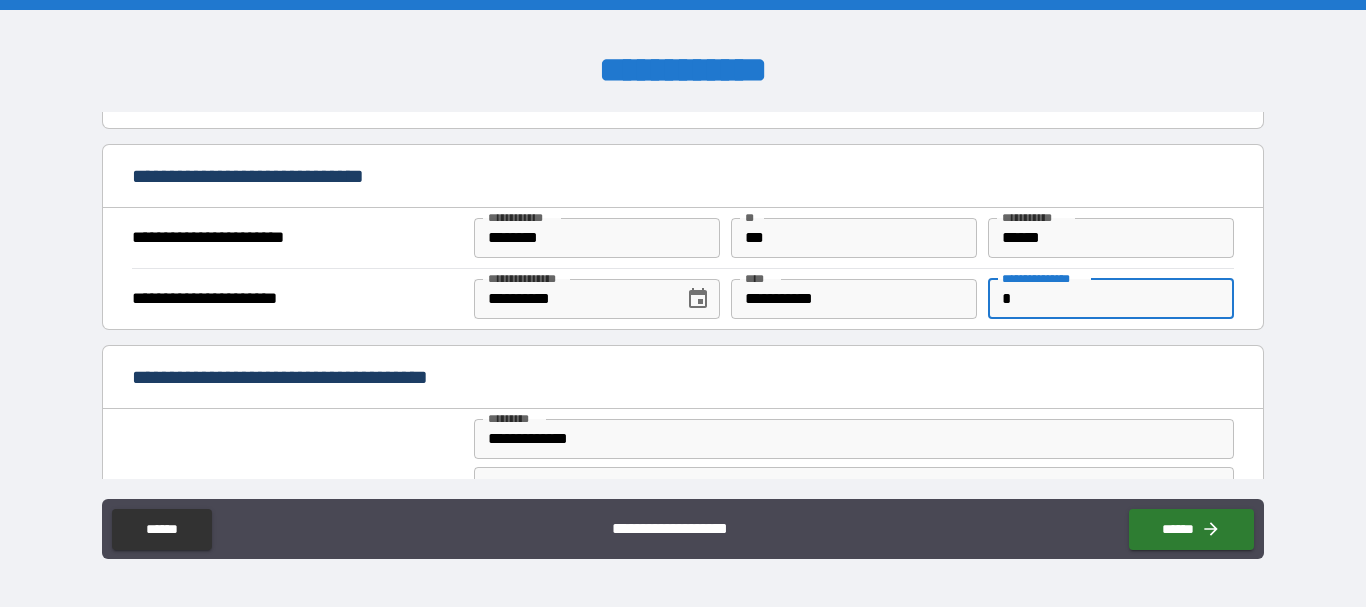 drag, startPoint x: 1008, startPoint y: 300, endPoint x: 995, endPoint y: 305, distance: 13.928389 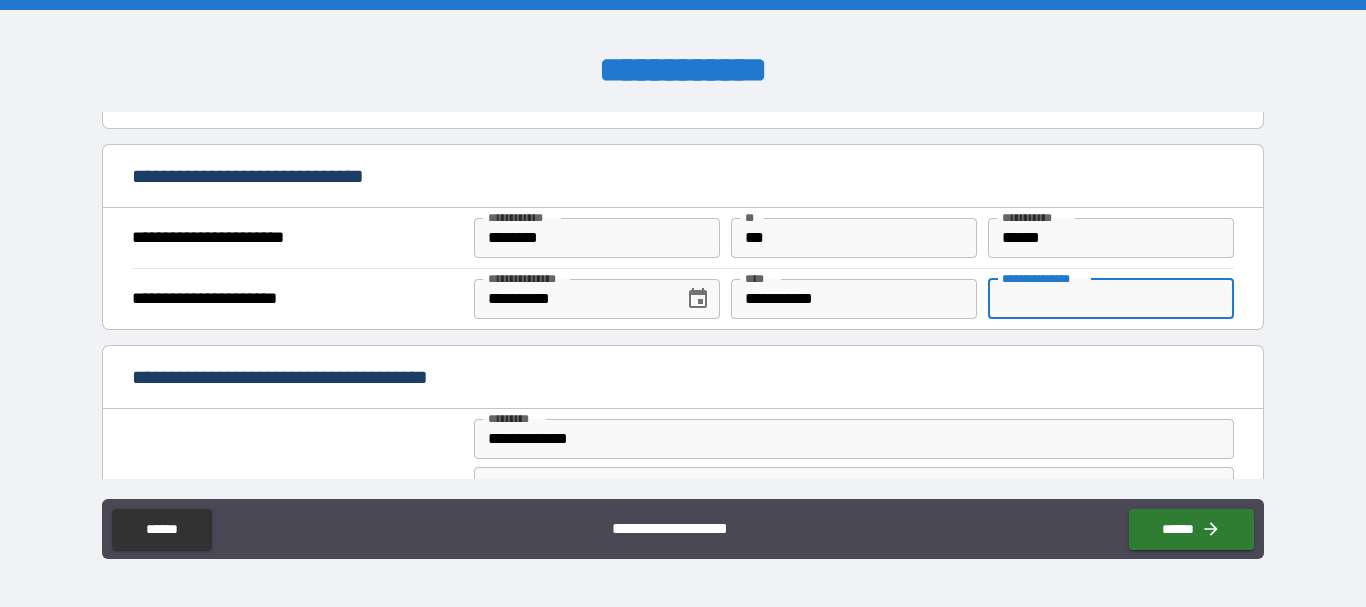 paste on "**********" 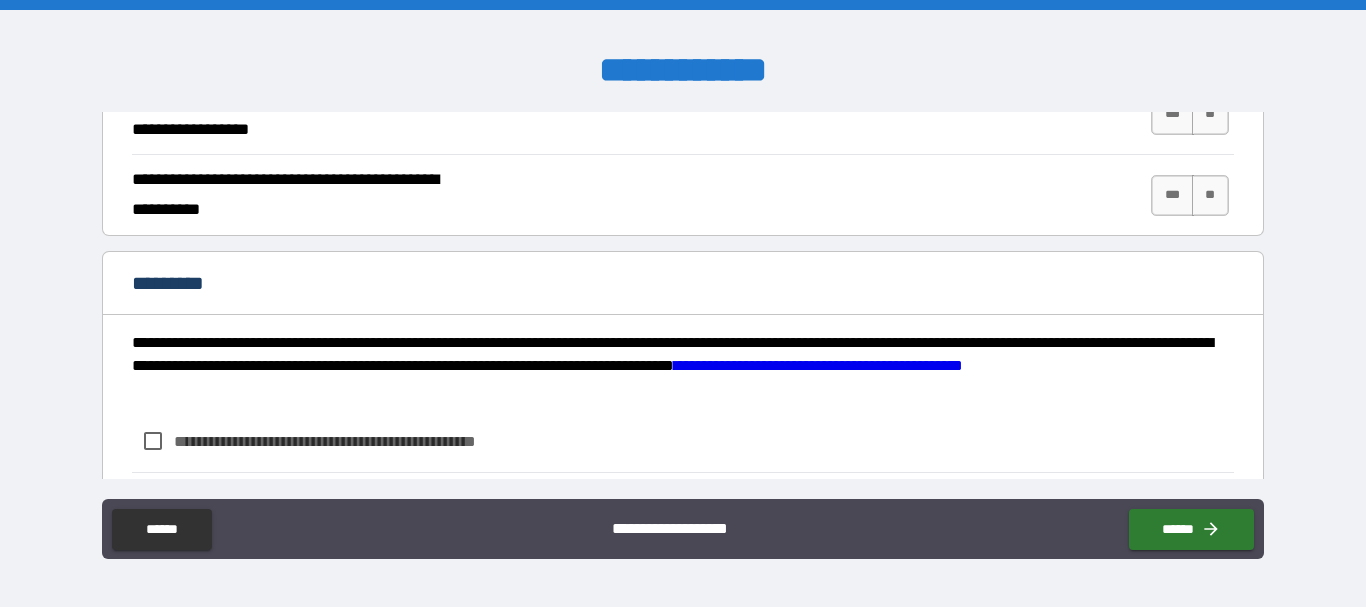 scroll, scrollTop: 1800, scrollLeft: 0, axis: vertical 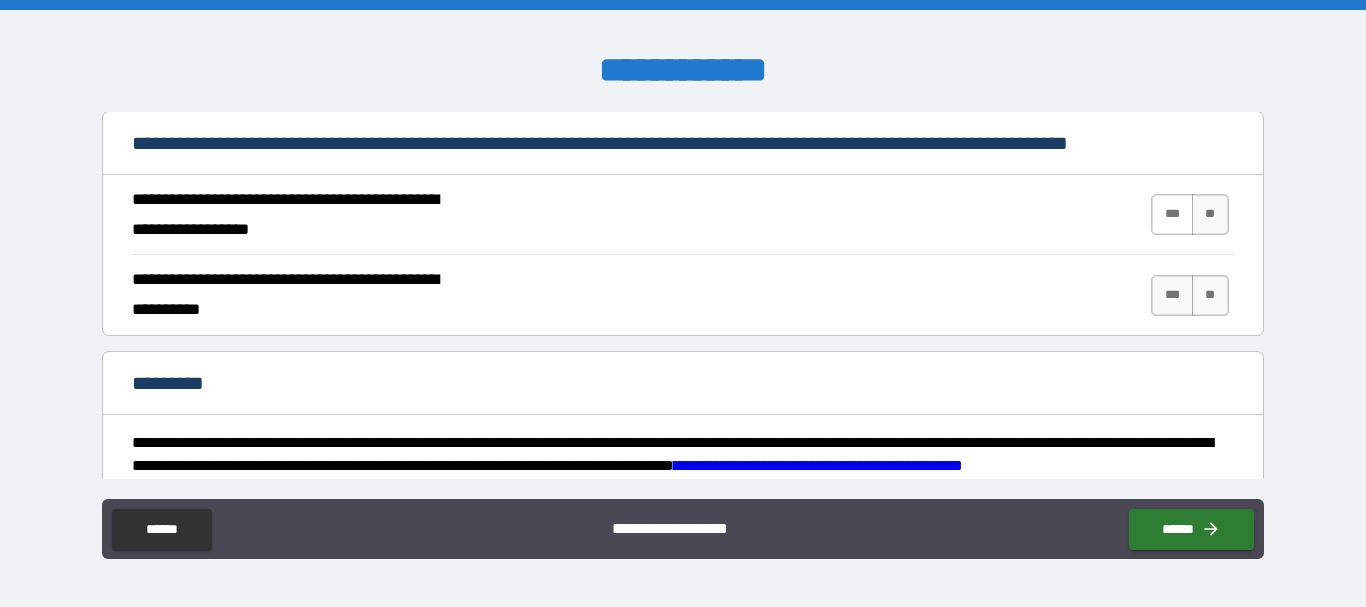 type on "**********" 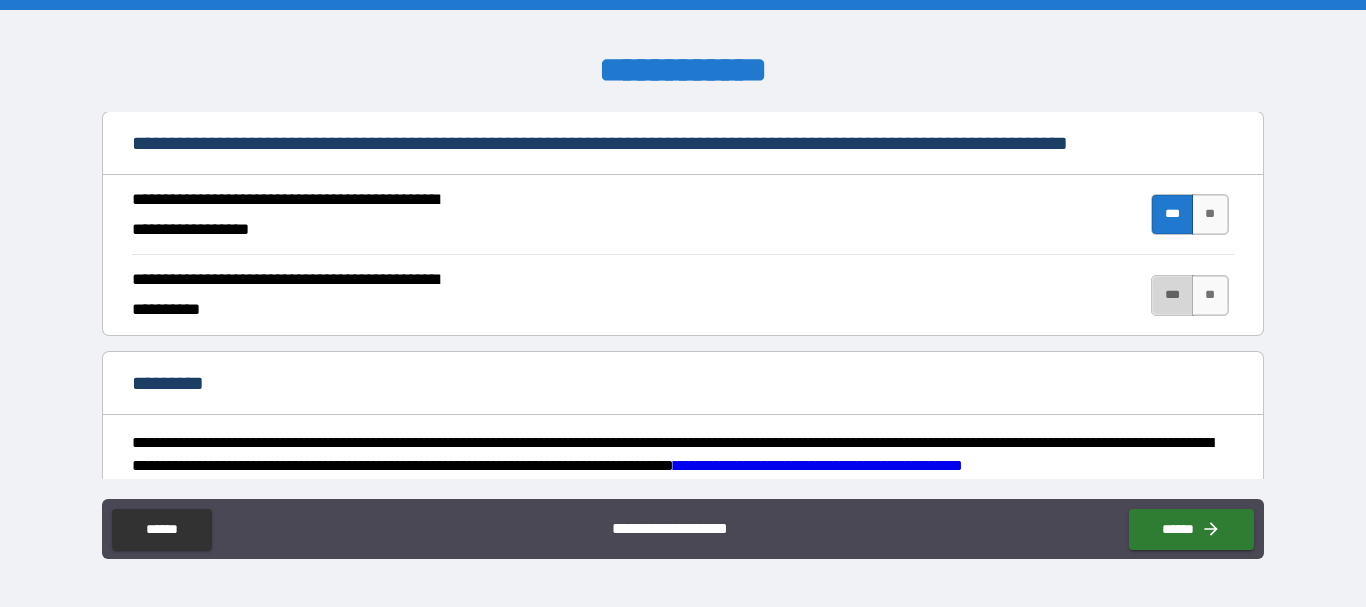 click on "***" at bounding box center [1172, 295] 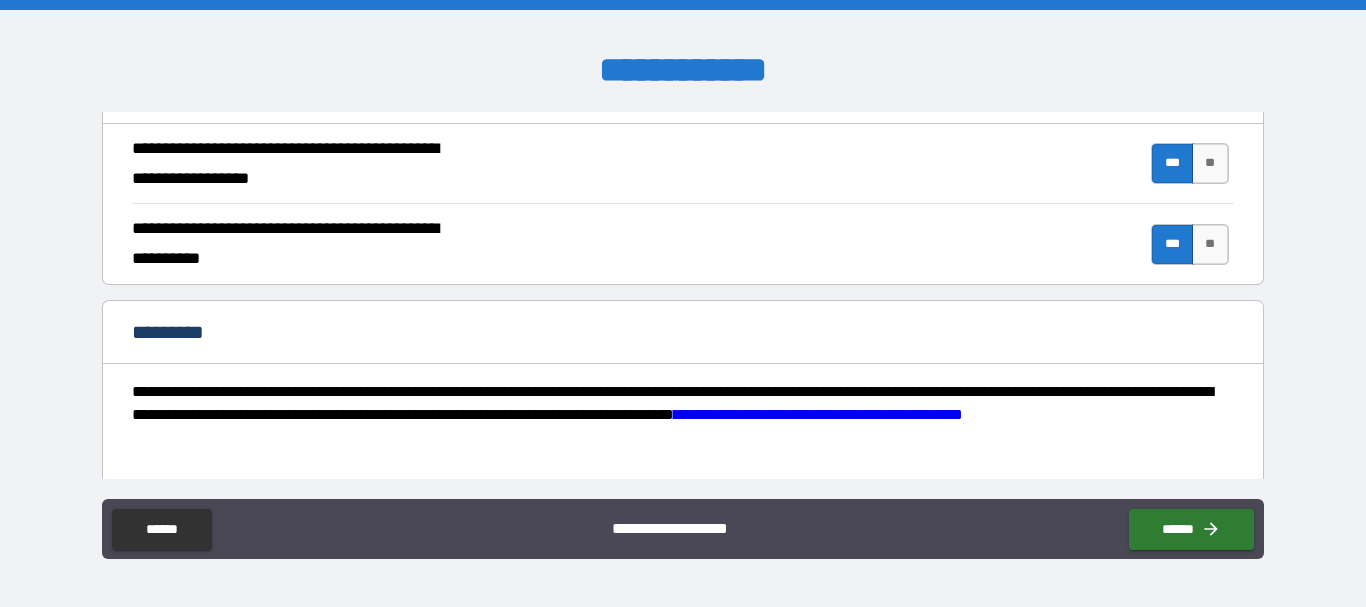 scroll, scrollTop: 2000, scrollLeft: 0, axis: vertical 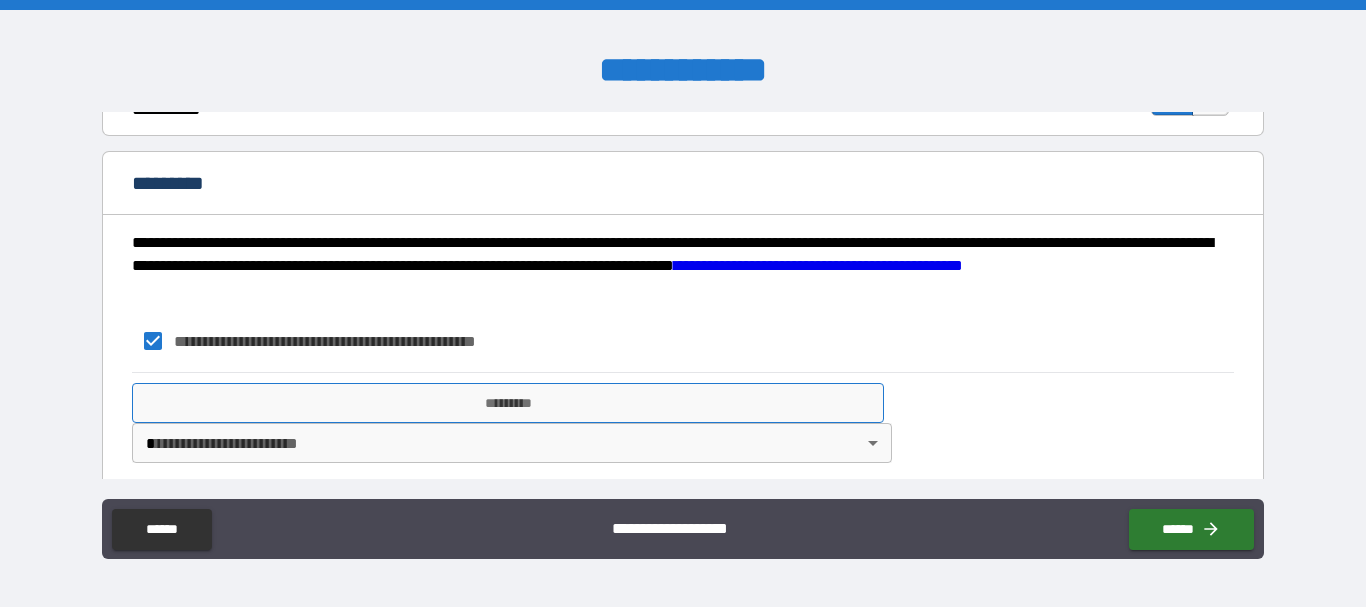 click on "*********" at bounding box center (508, 403) 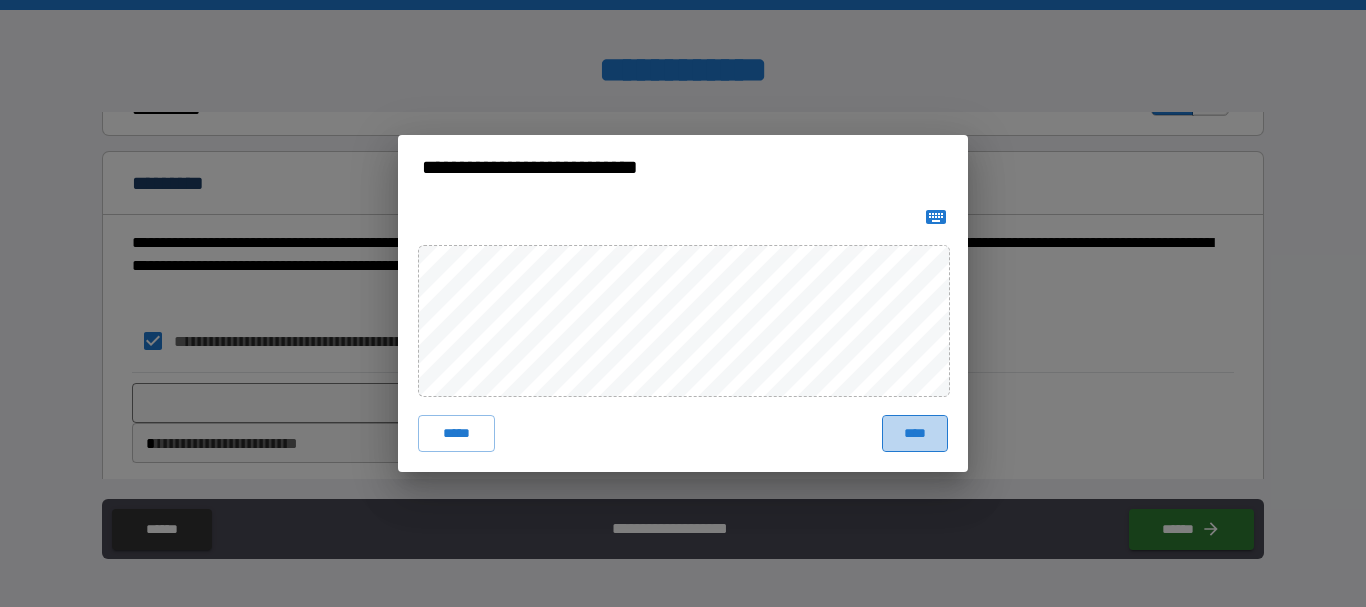 click on "****" at bounding box center (915, 433) 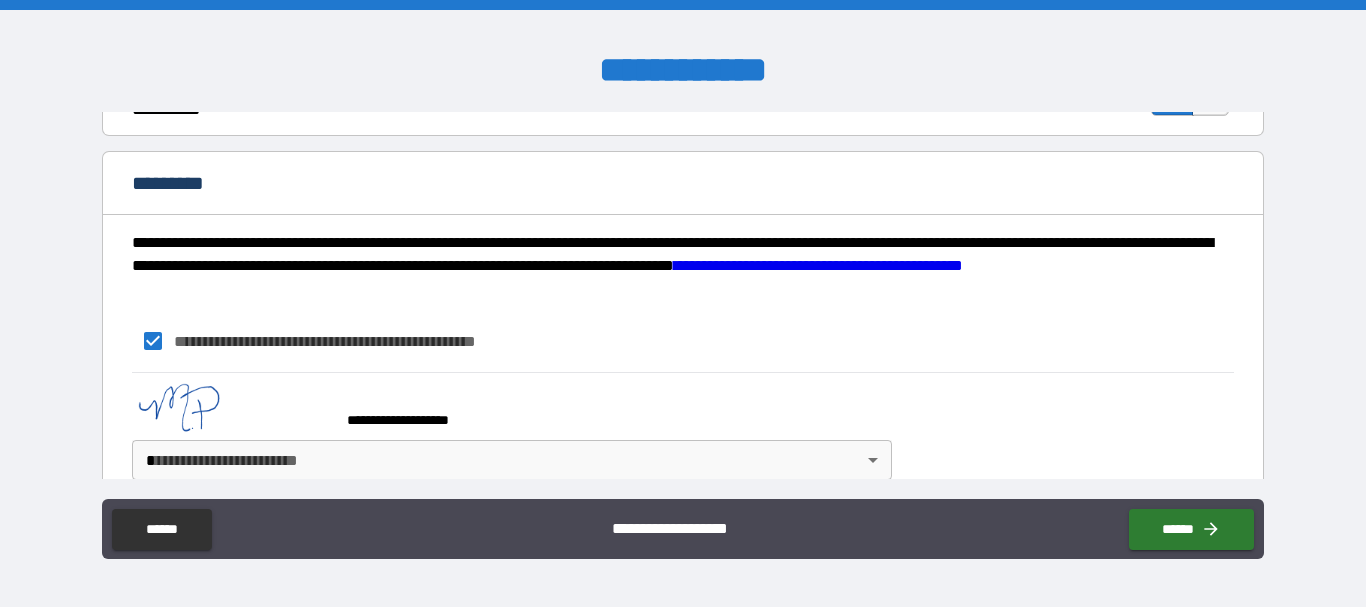 click on "**********" at bounding box center [683, 303] 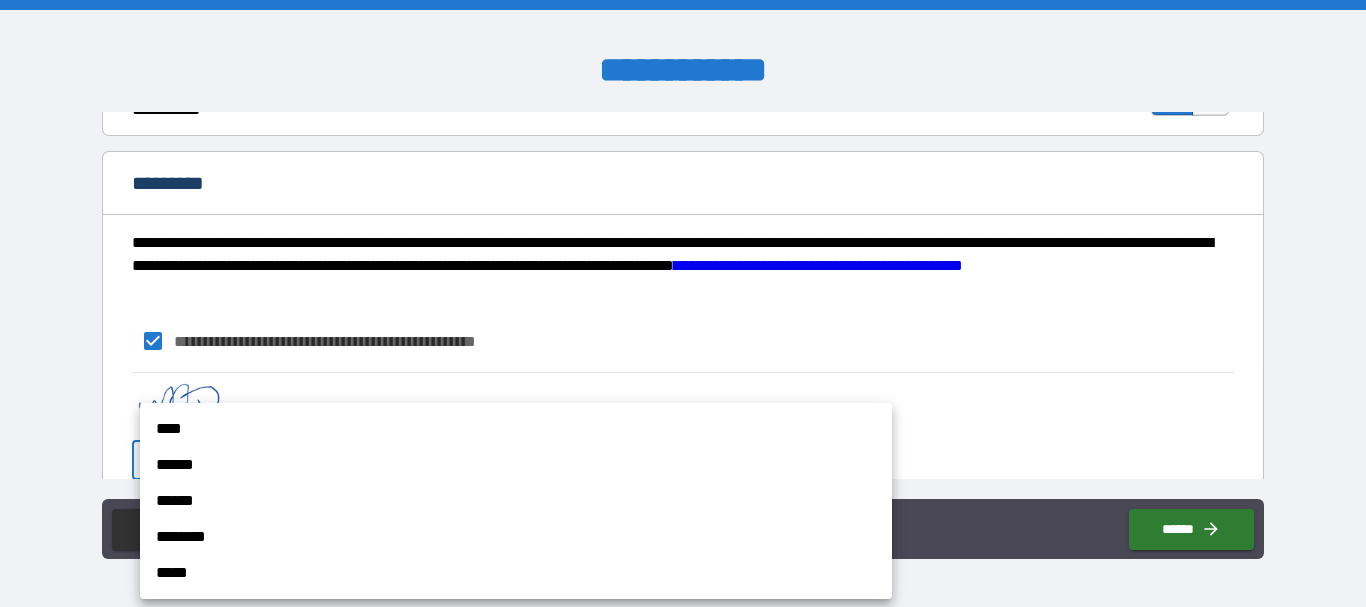scroll, scrollTop: 2001, scrollLeft: 0, axis: vertical 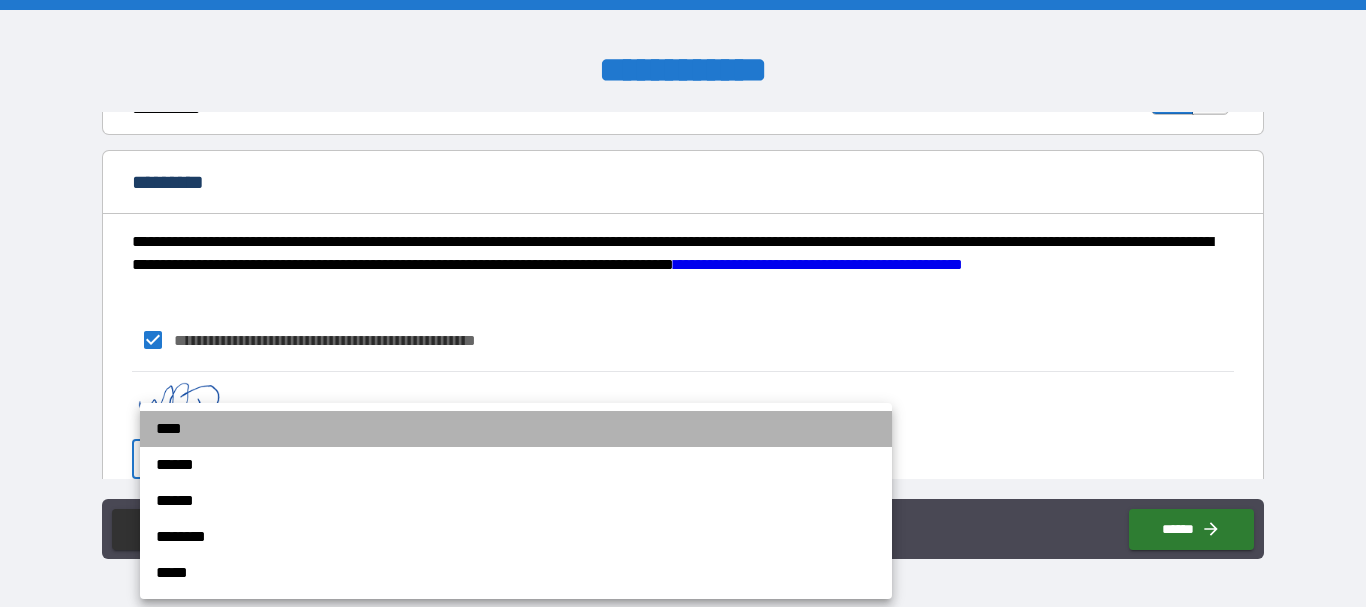 click on "****" at bounding box center (516, 429) 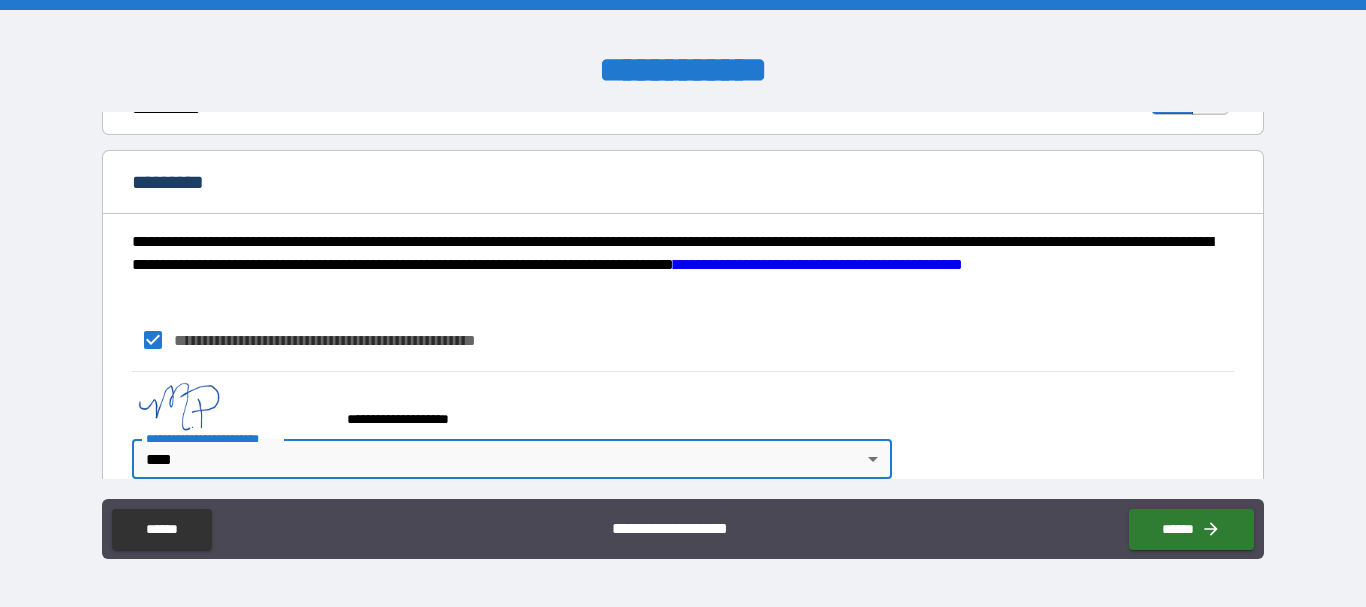 click on "**********" at bounding box center (337, 340) 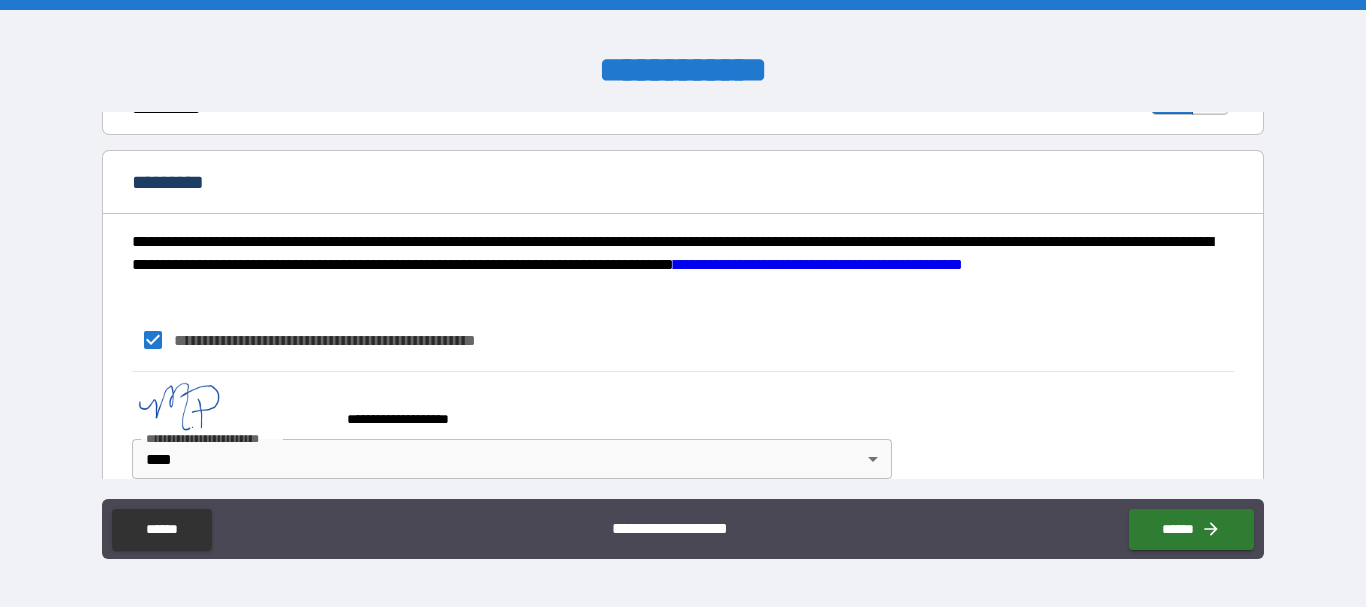 scroll, scrollTop: 2032, scrollLeft: 0, axis: vertical 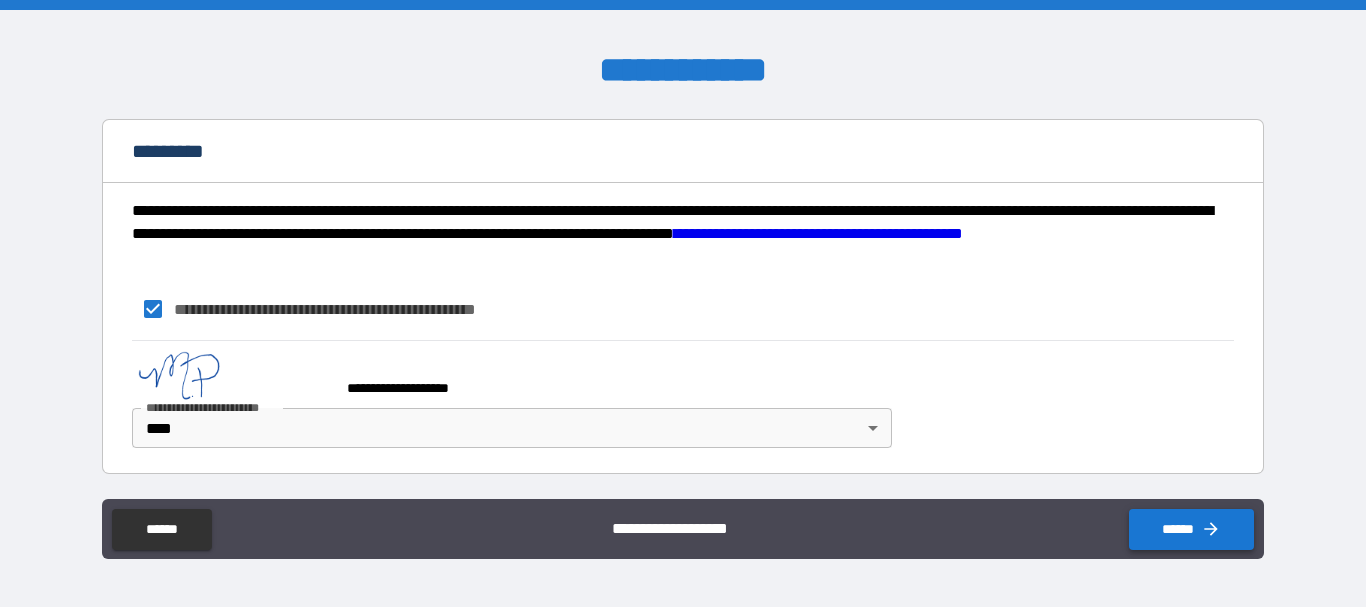 click on "******" at bounding box center (1191, 529) 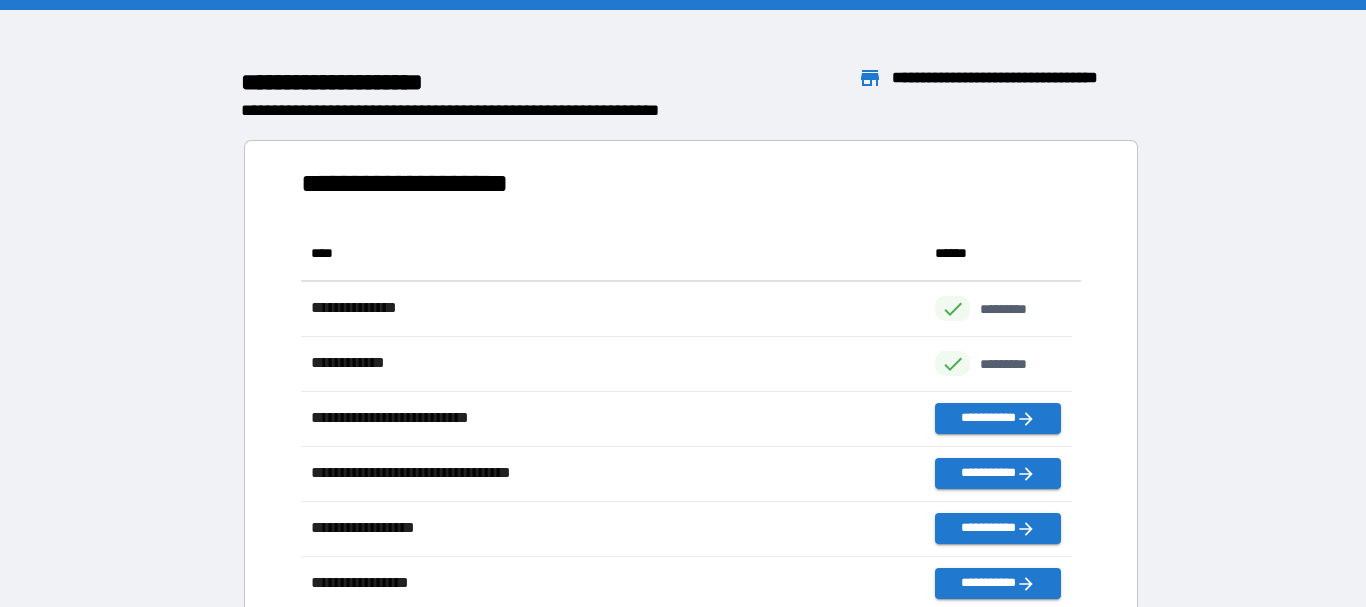 scroll, scrollTop: 426, scrollLeft: 755, axis: both 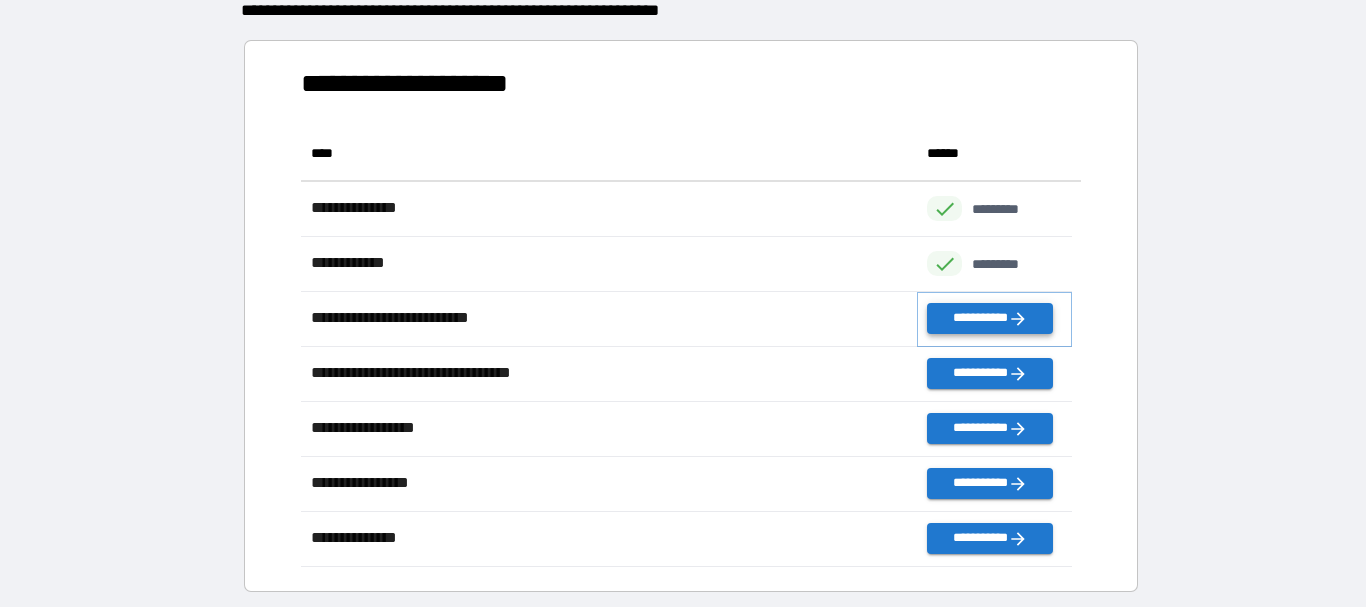 click on "**********" at bounding box center (989, 318) 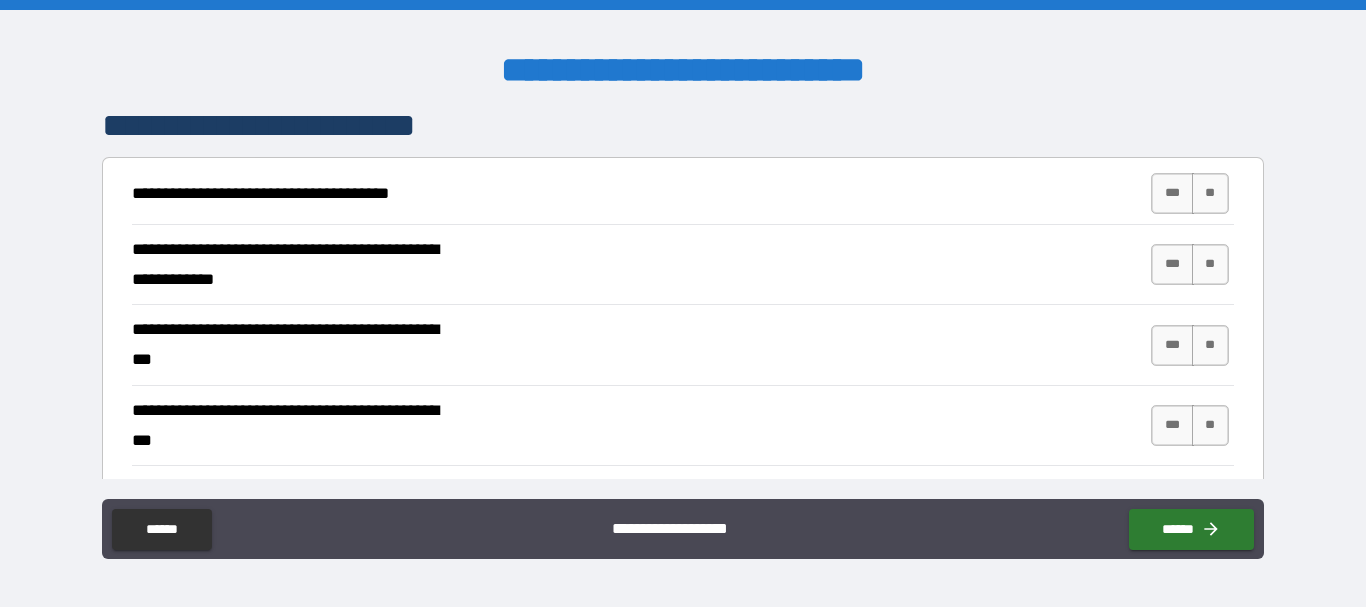 scroll, scrollTop: 400, scrollLeft: 0, axis: vertical 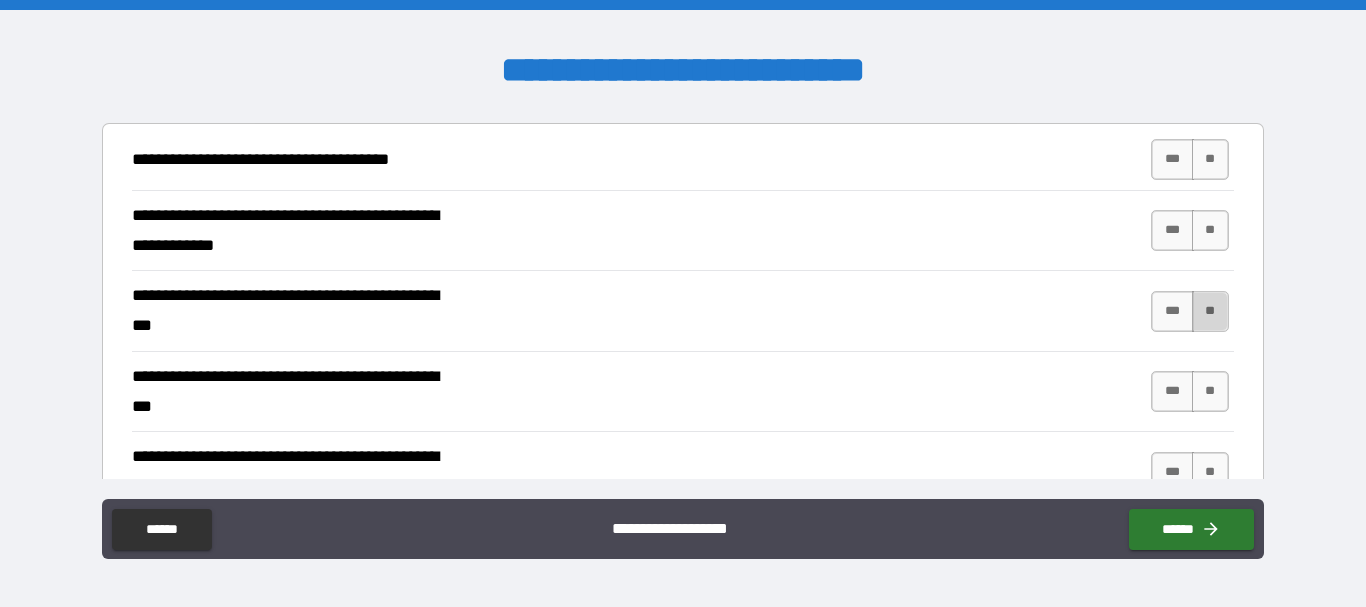 click on "**" at bounding box center (1210, 311) 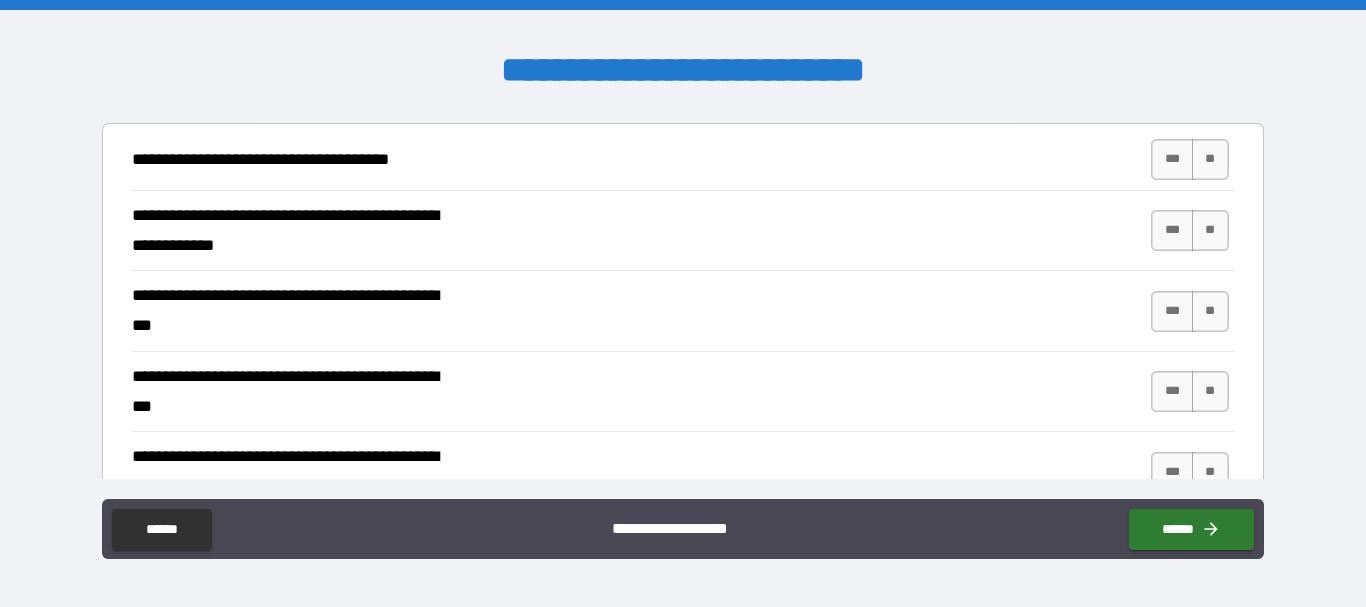 scroll, scrollTop: 500, scrollLeft: 0, axis: vertical 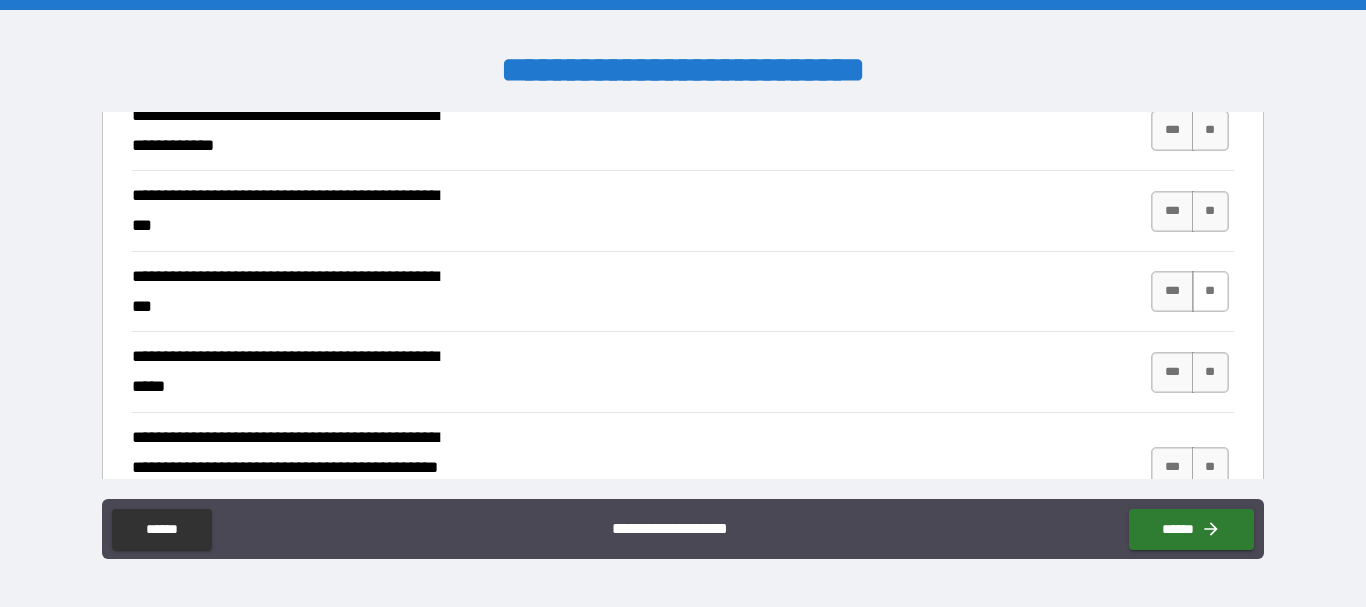 click on "**" at bounding box center (1210, 291) 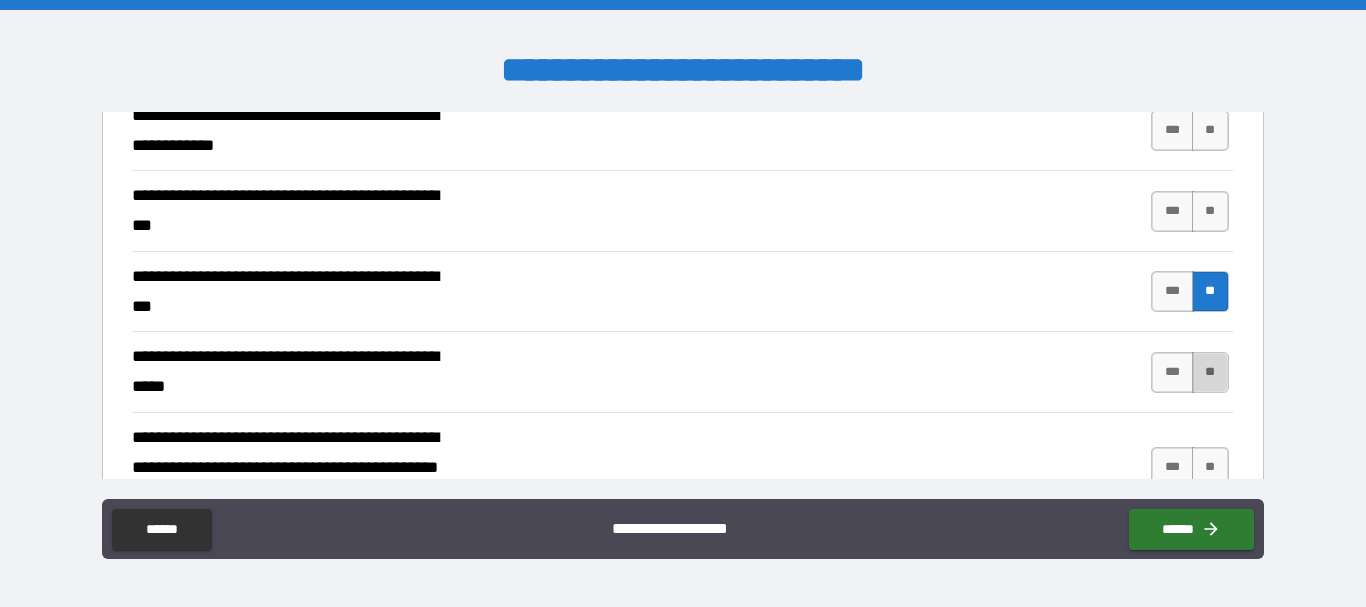 click on "**" at bounding box center (1210, 372) 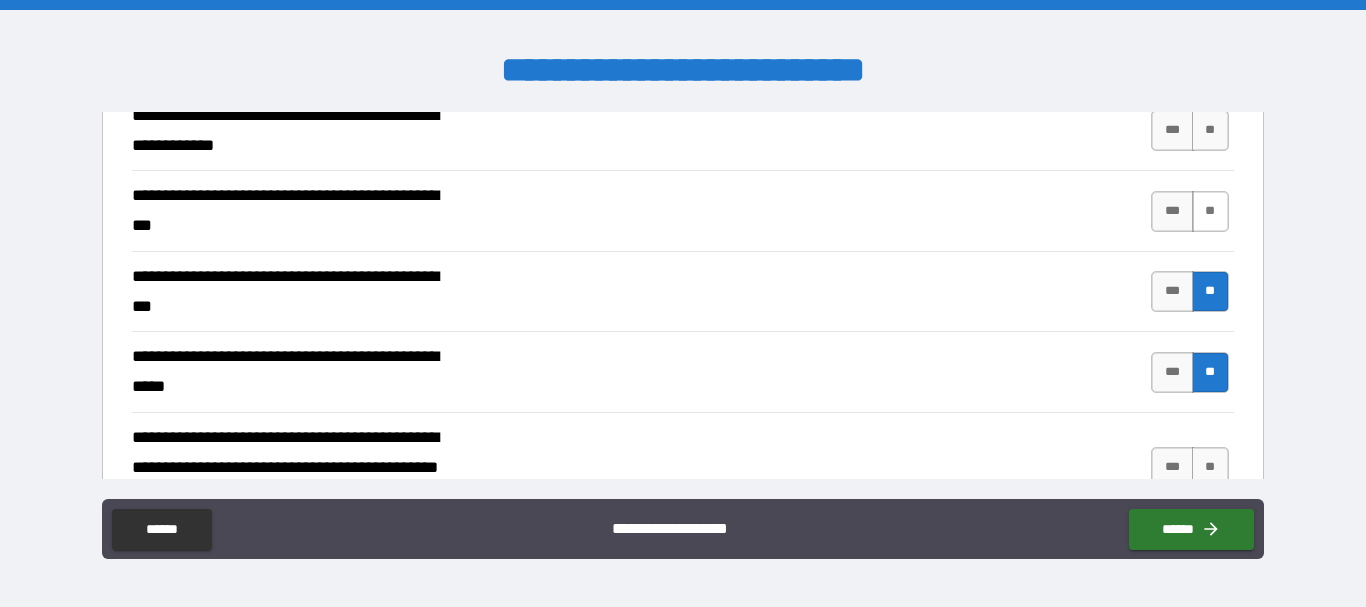 click on "**" at bounding box center [1210, 211] 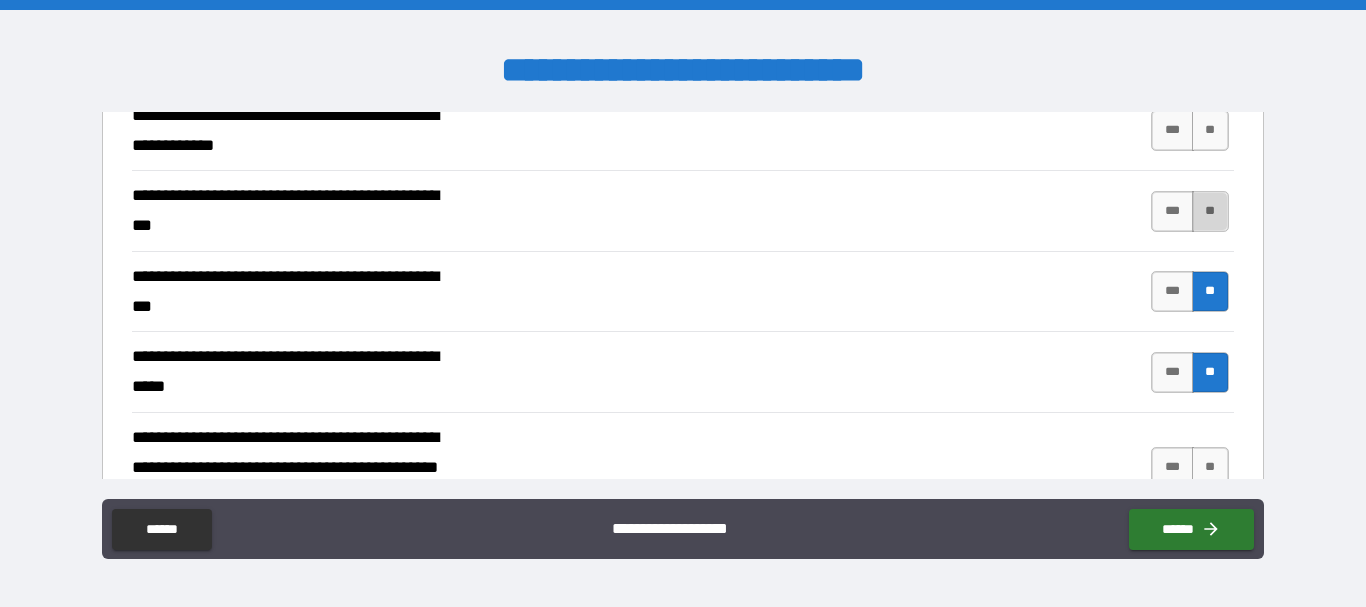 click on "**" at bounding box center [1210, 211] 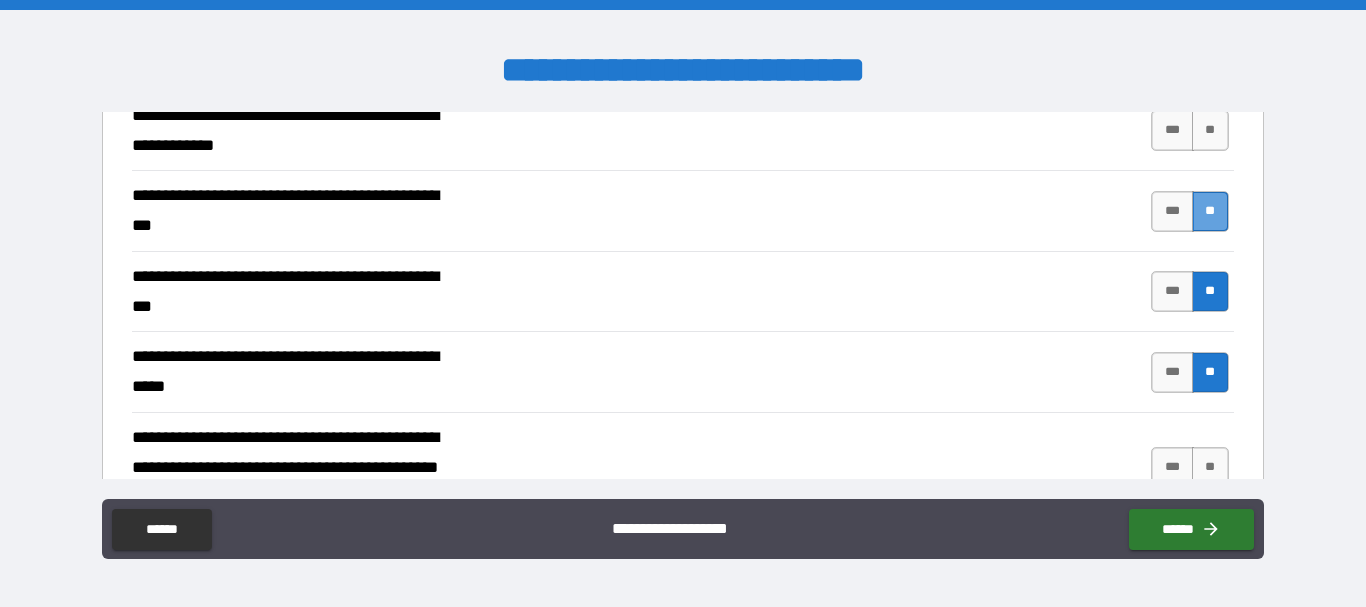 click on "**" at bounding box center (1210, 211) 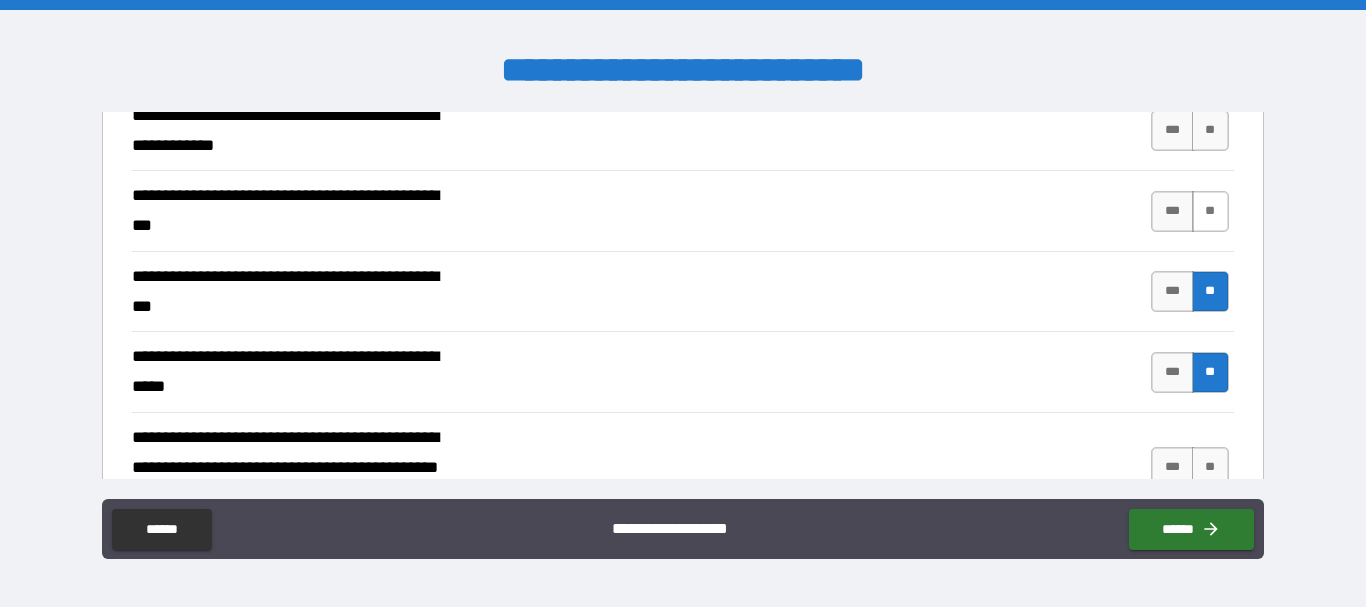 click on "**" at bounding box center (1210, 211) 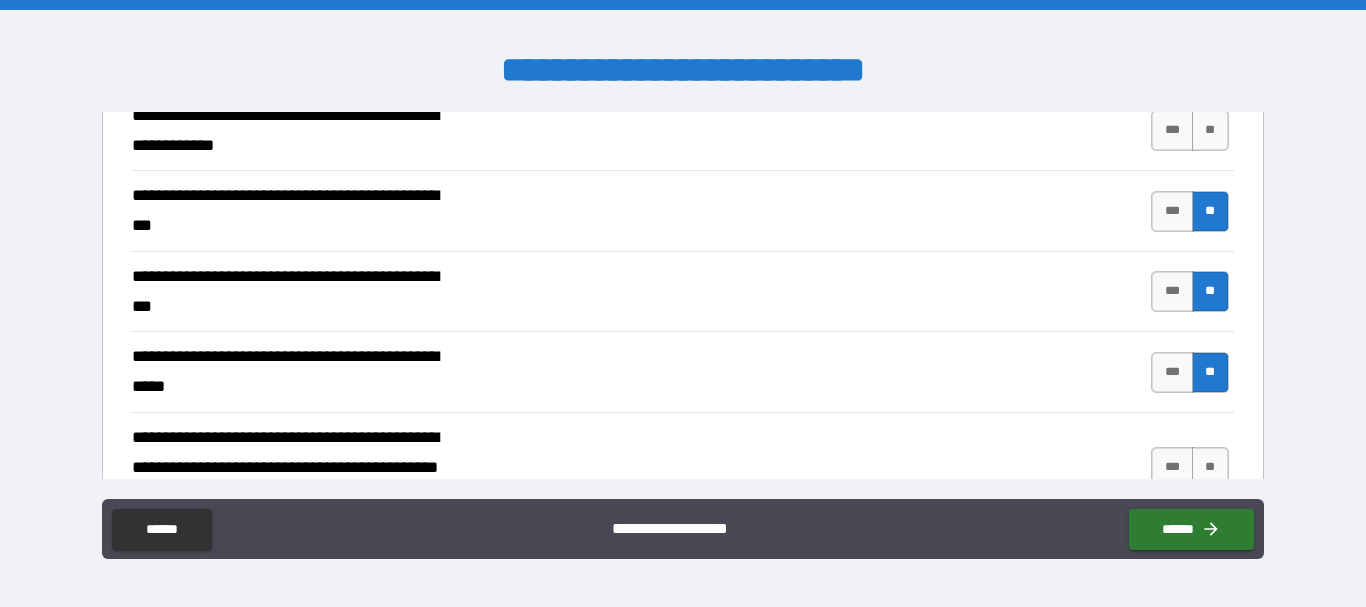 click on "**" at bounding box center [1210, 211] 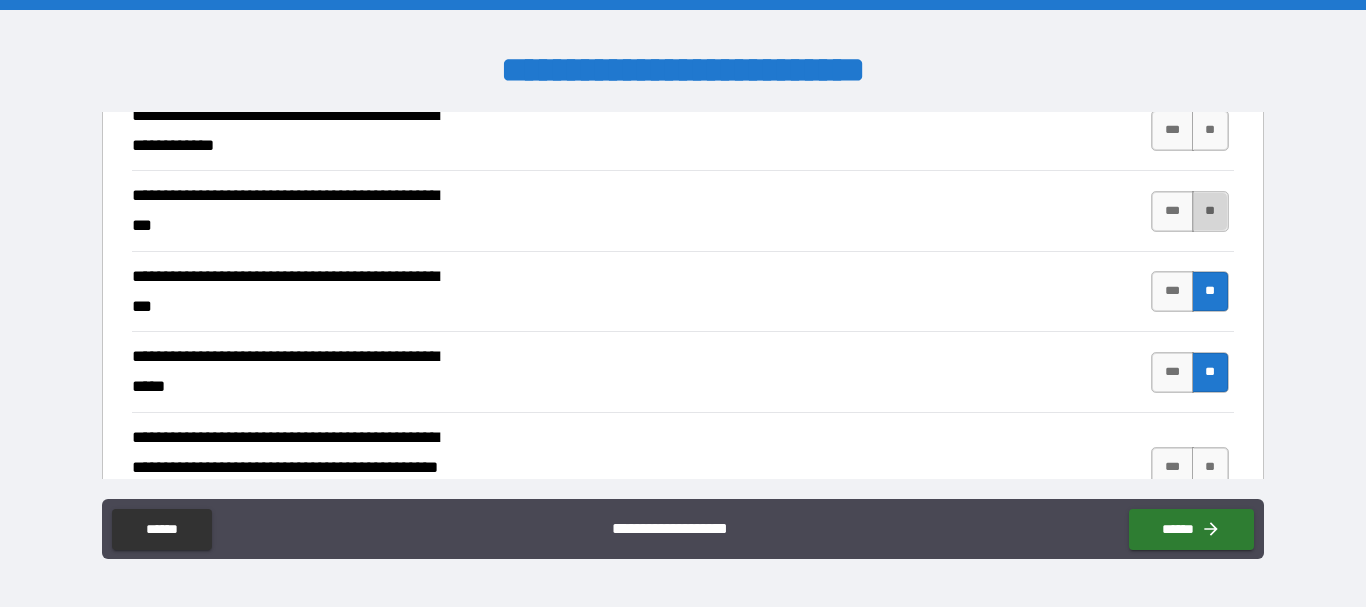 click on "**" at bounding box center [1210, 211] 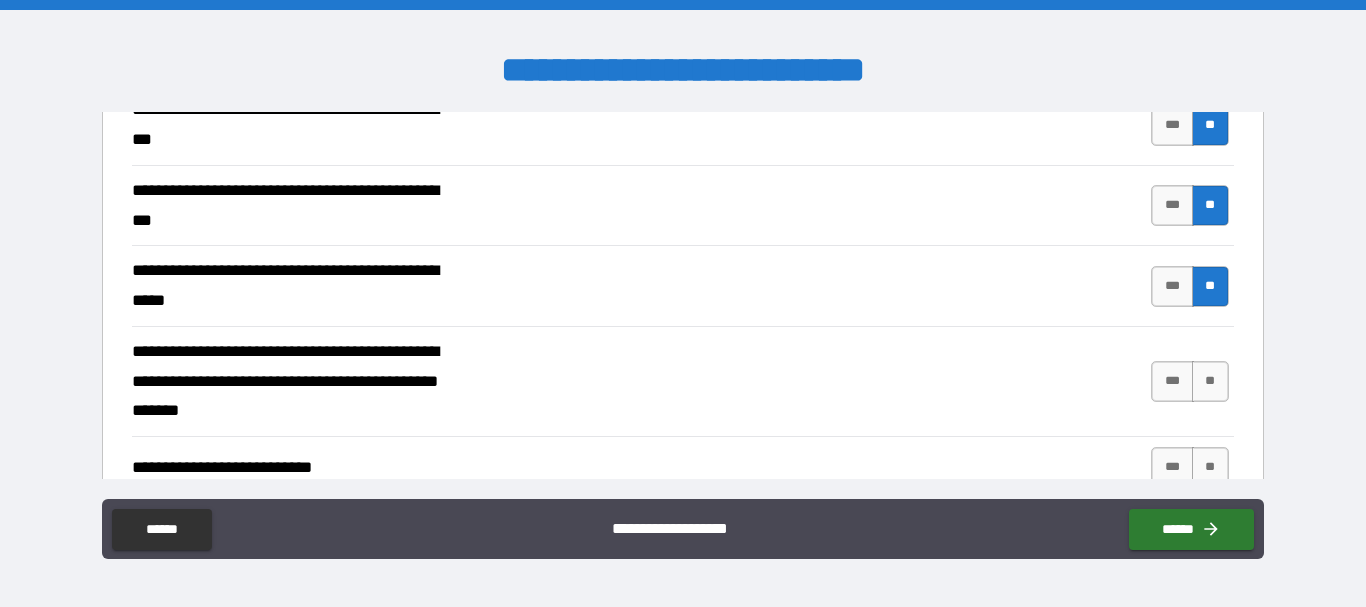 scroll, scrollTop: 700, scrollLeft: 0, axis: vertical 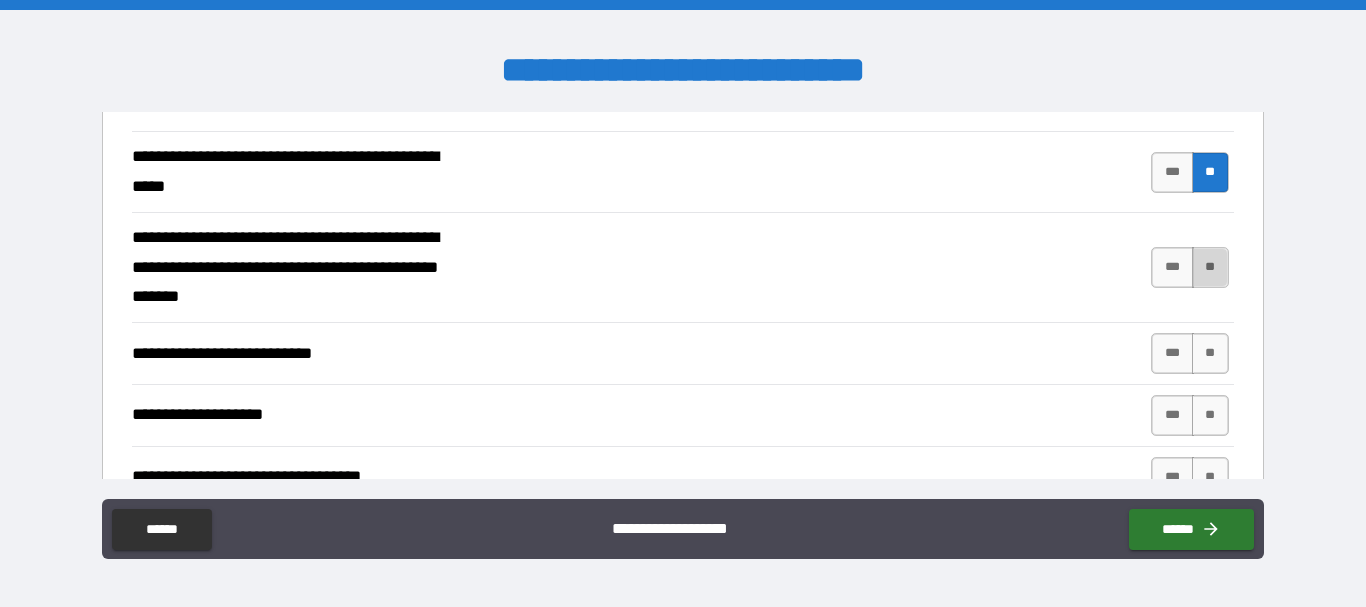 click on "**" at bounding box center (1210, 267) 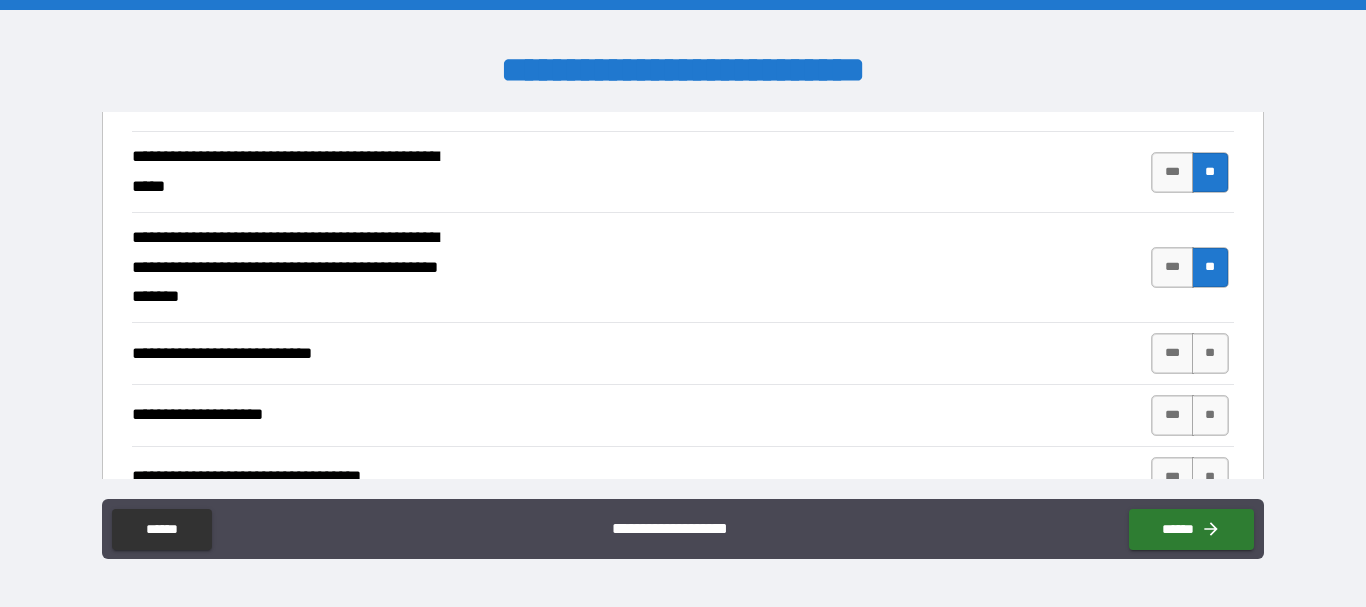 scroll, scrollTop: 800, scrollLeft: 0, axis: vertical 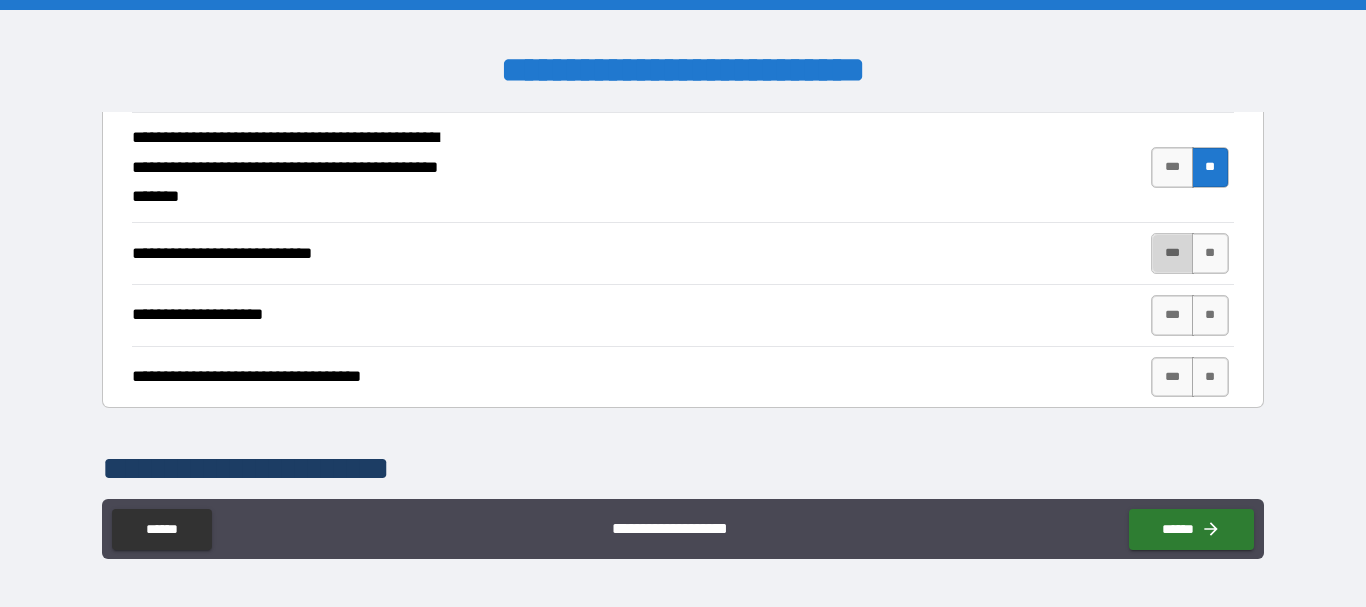 click on "***" at bounding box center (1172, 253) 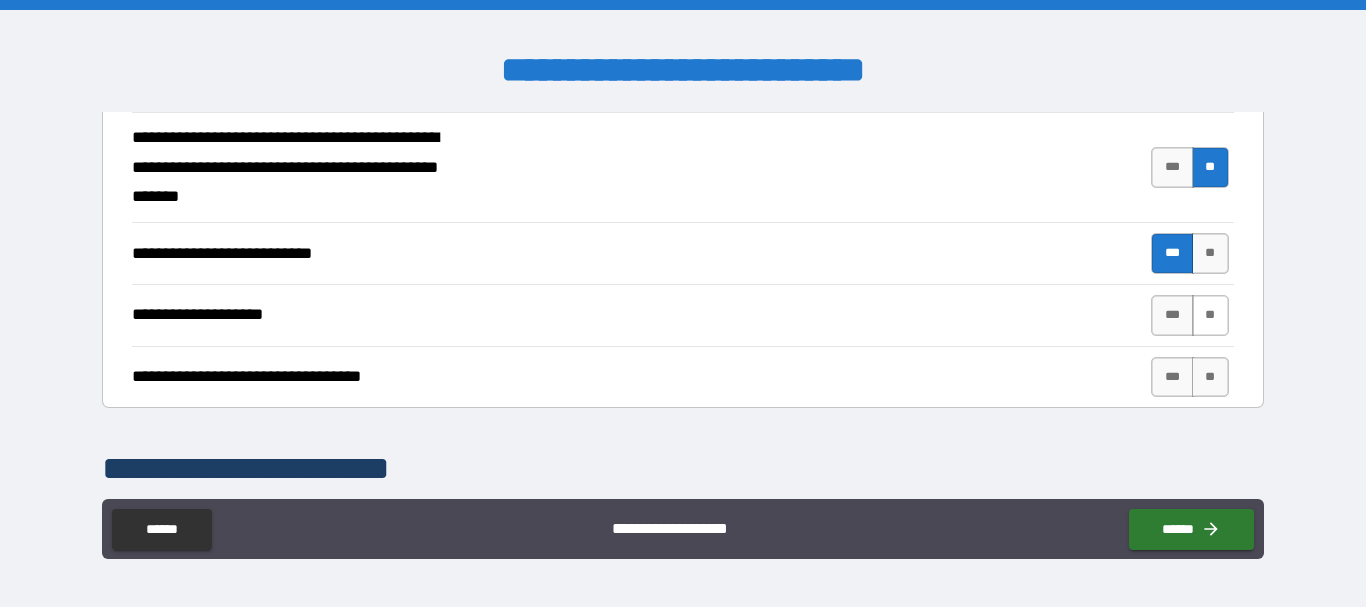 click on "**" at bounding box center (1210, 315) 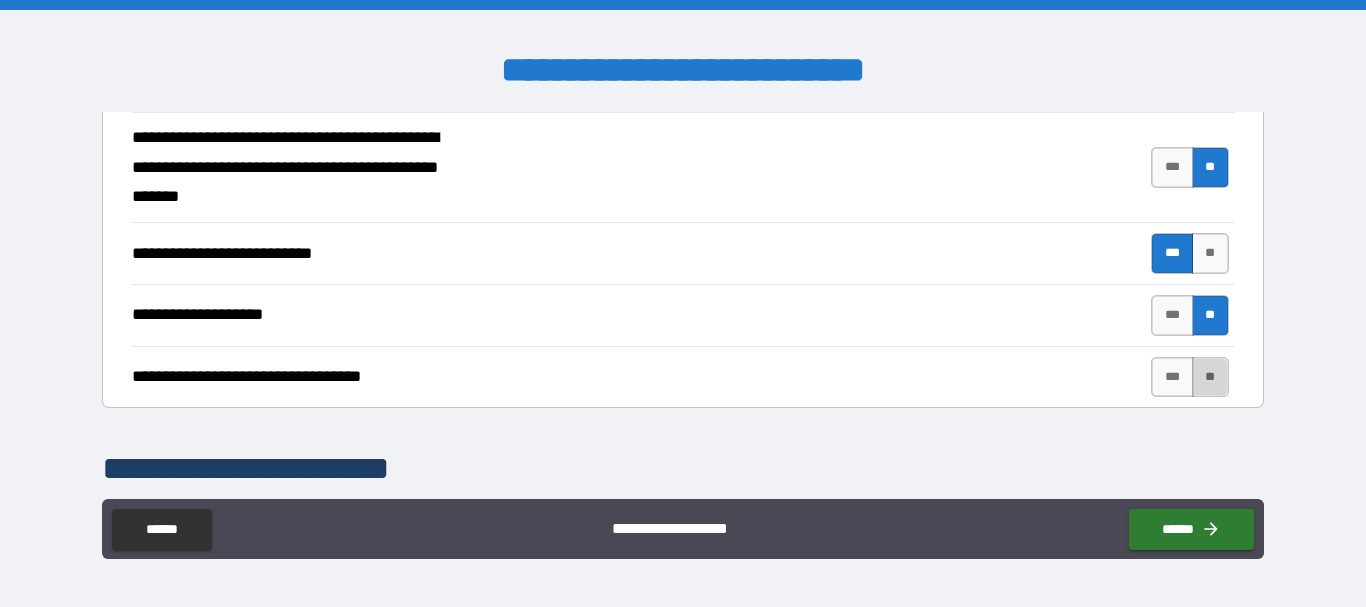 click on "**" at bounding box center [1210, 377] 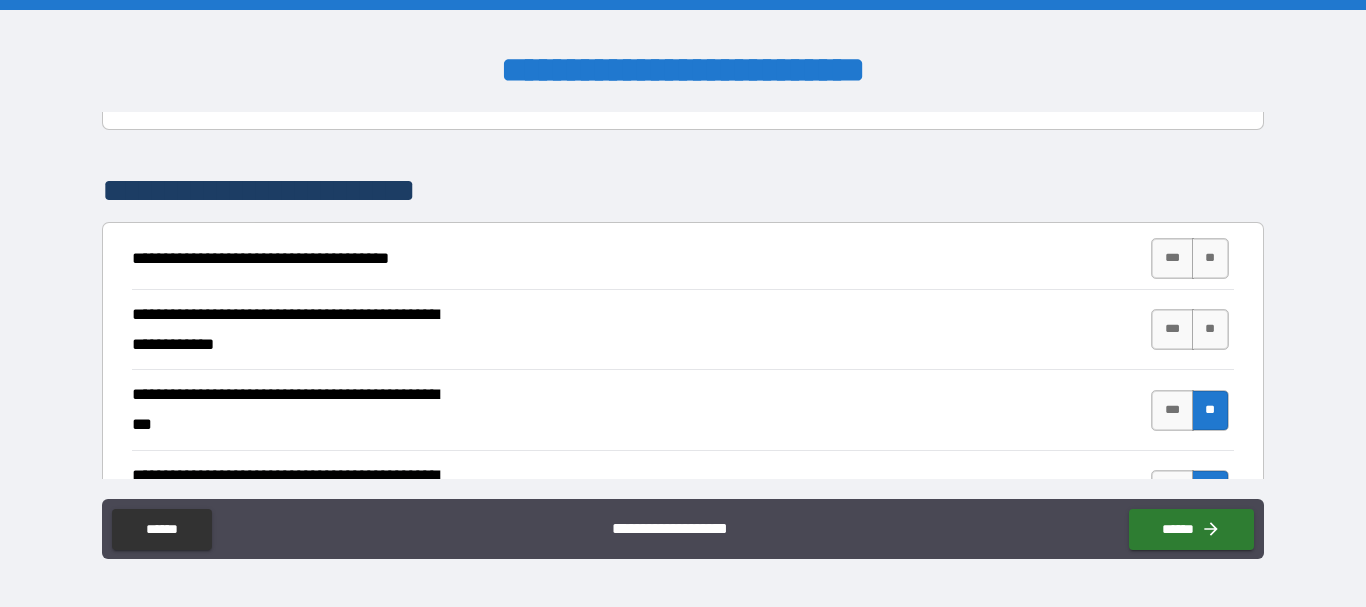 scroll, scrollTop: 300, scrollLeft: 0, axis: vertical 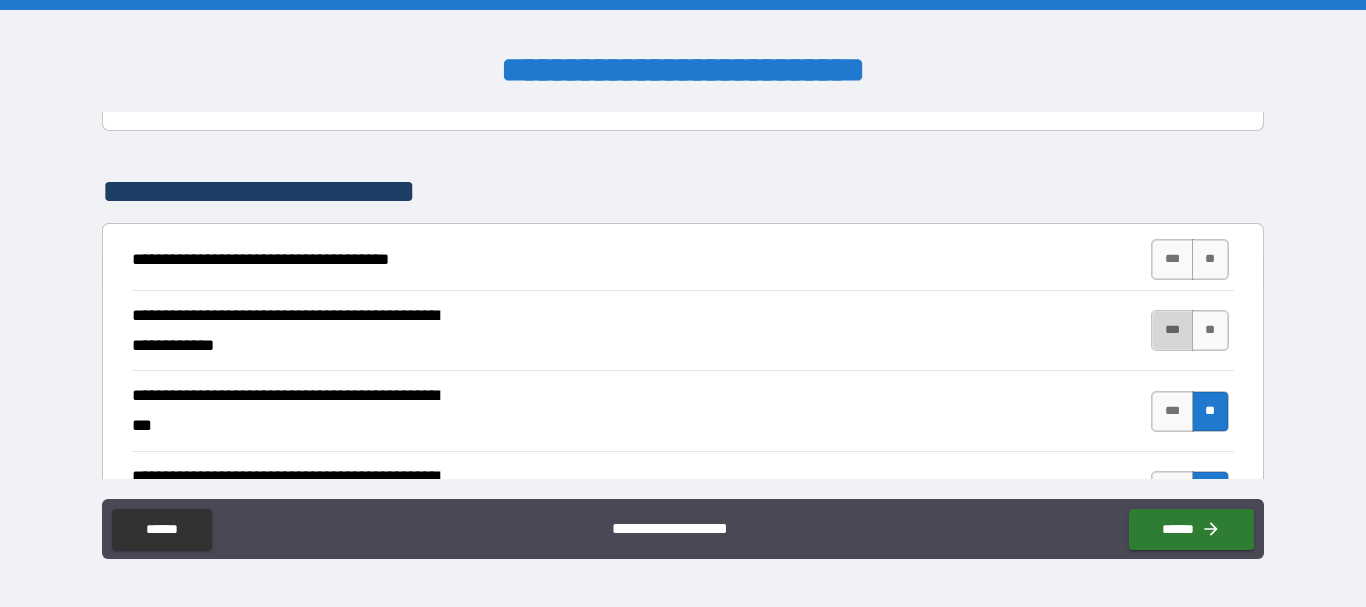 click on "***" at bounding box center [1172, 330] 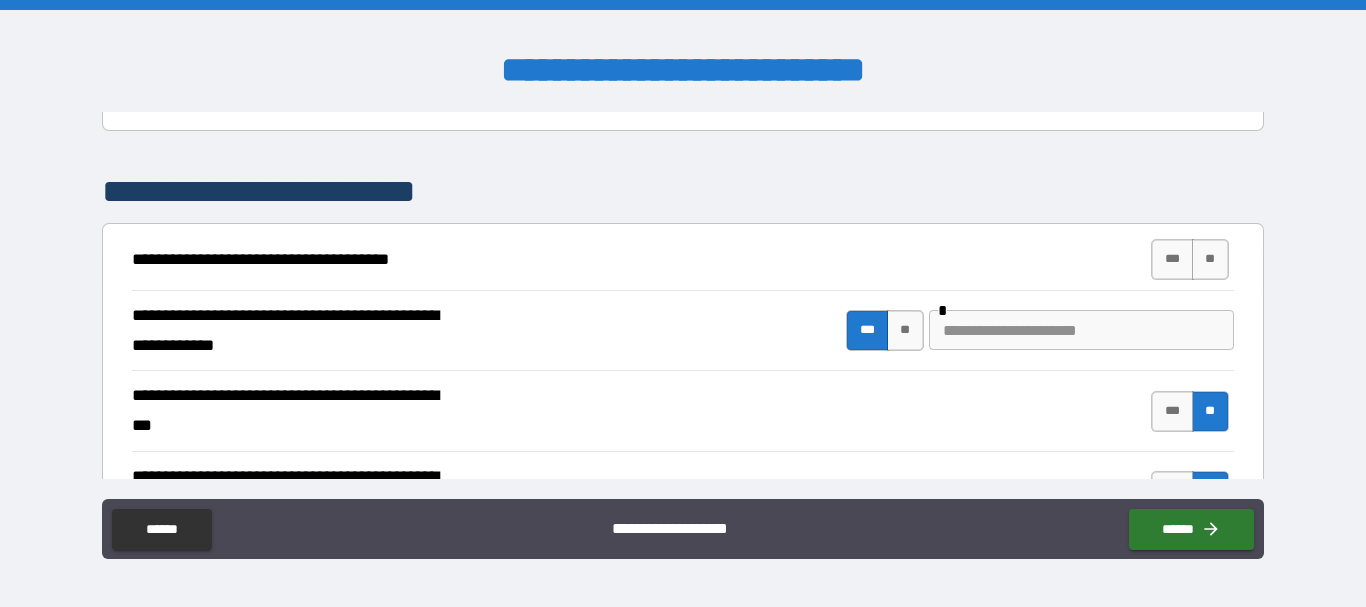 click at bounding box center [1081, 330] 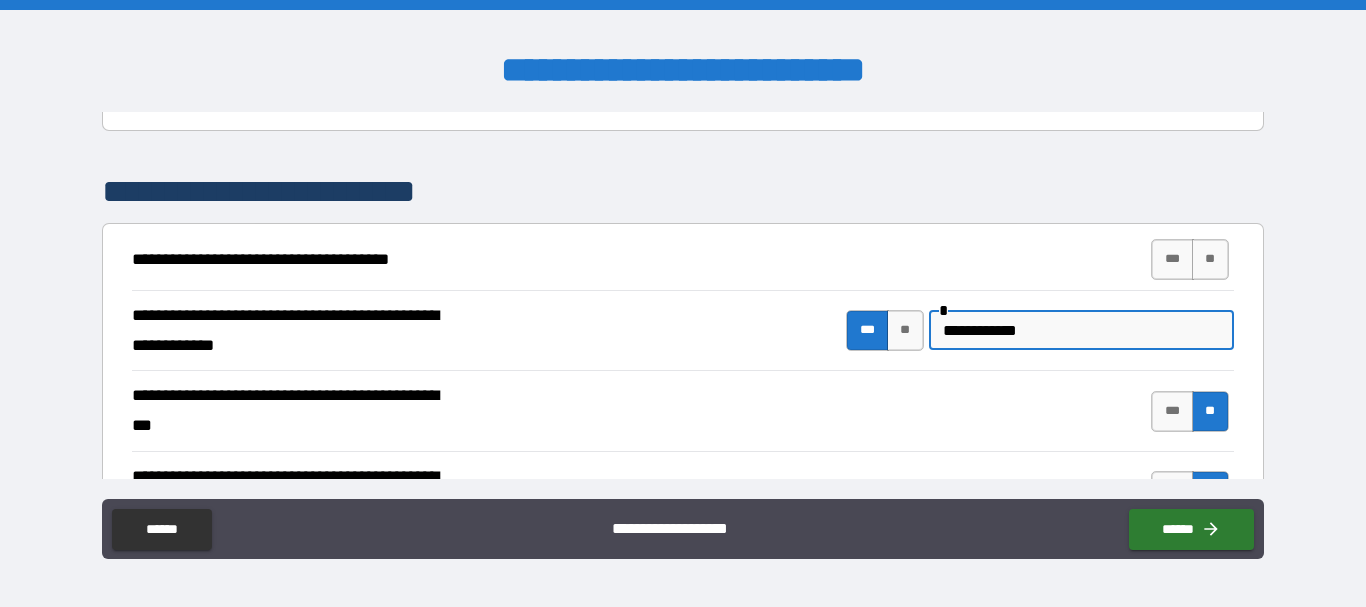 click on "**********" at bounding box center [1081, 330] 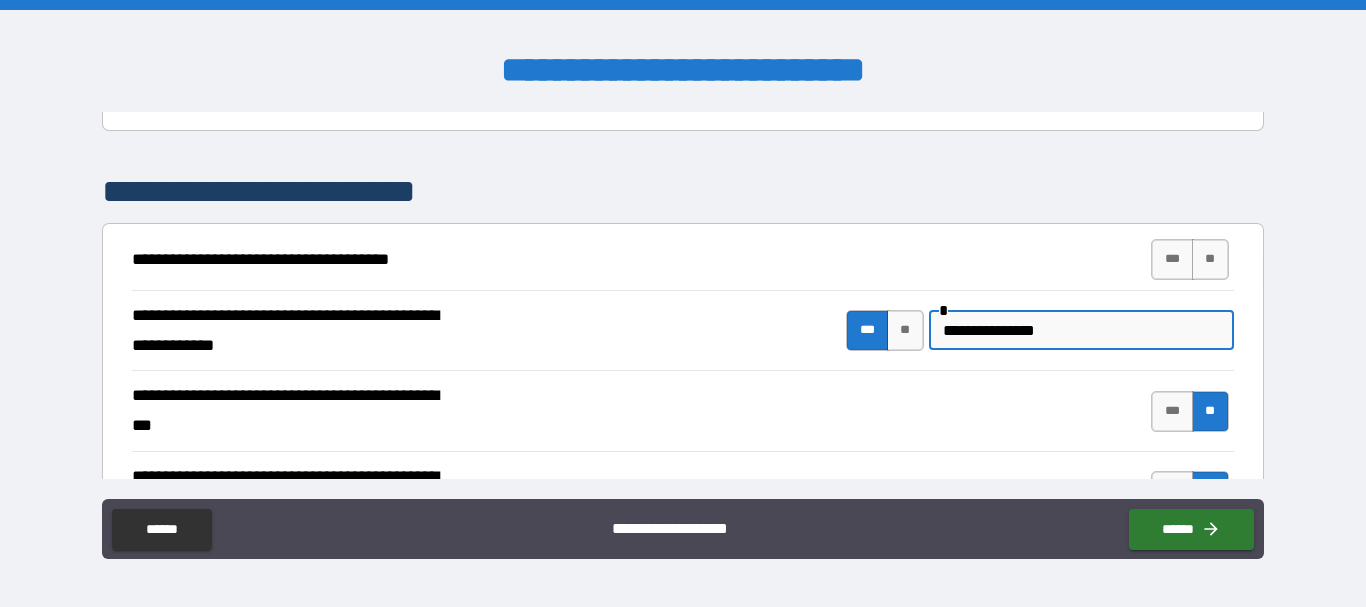 click on "**********" at bounding box center (1081, 330) 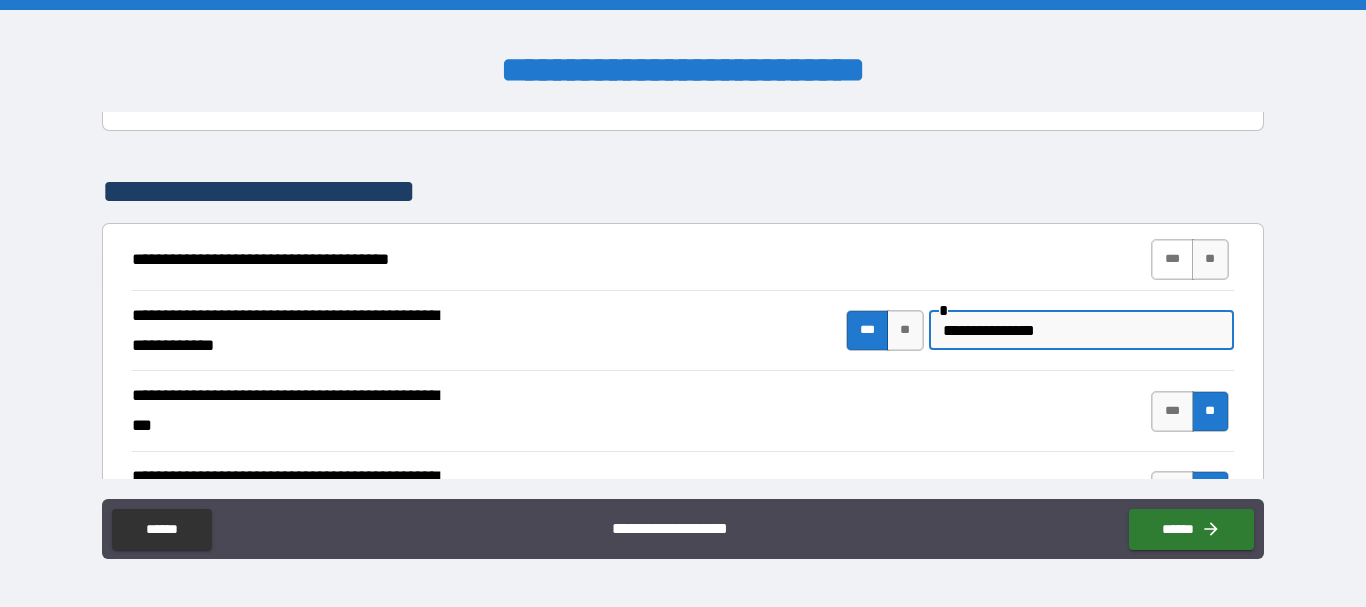 type on "**********" 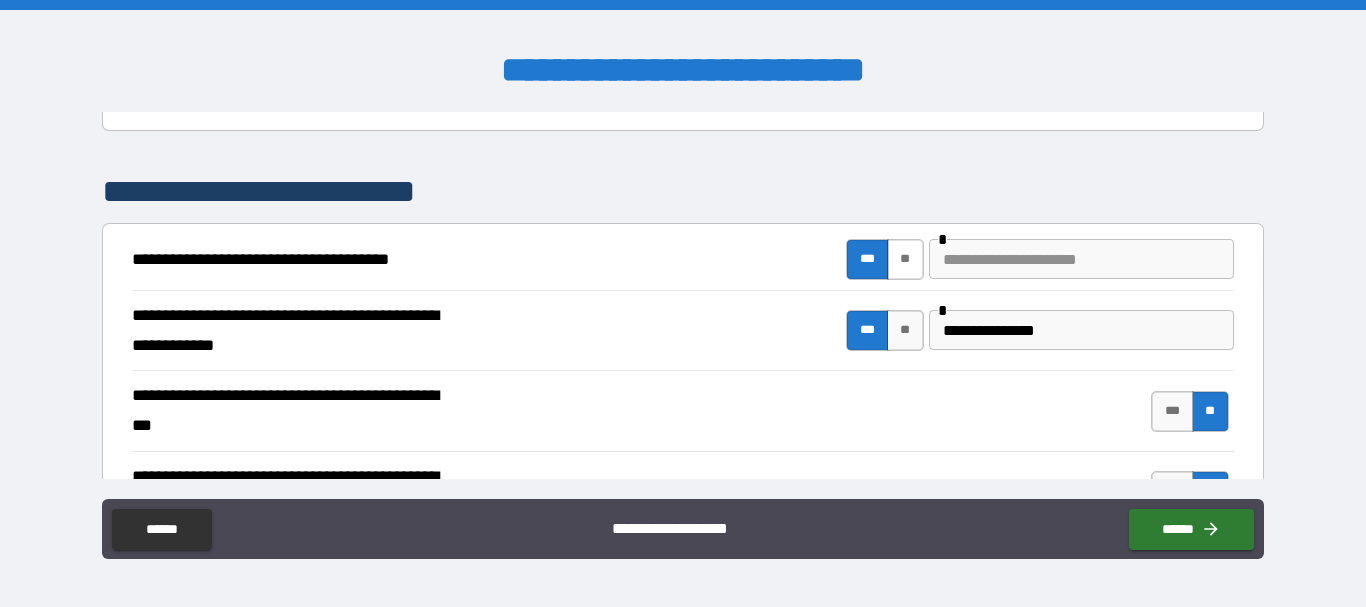 click on "**" at bounding box center [905, 259] 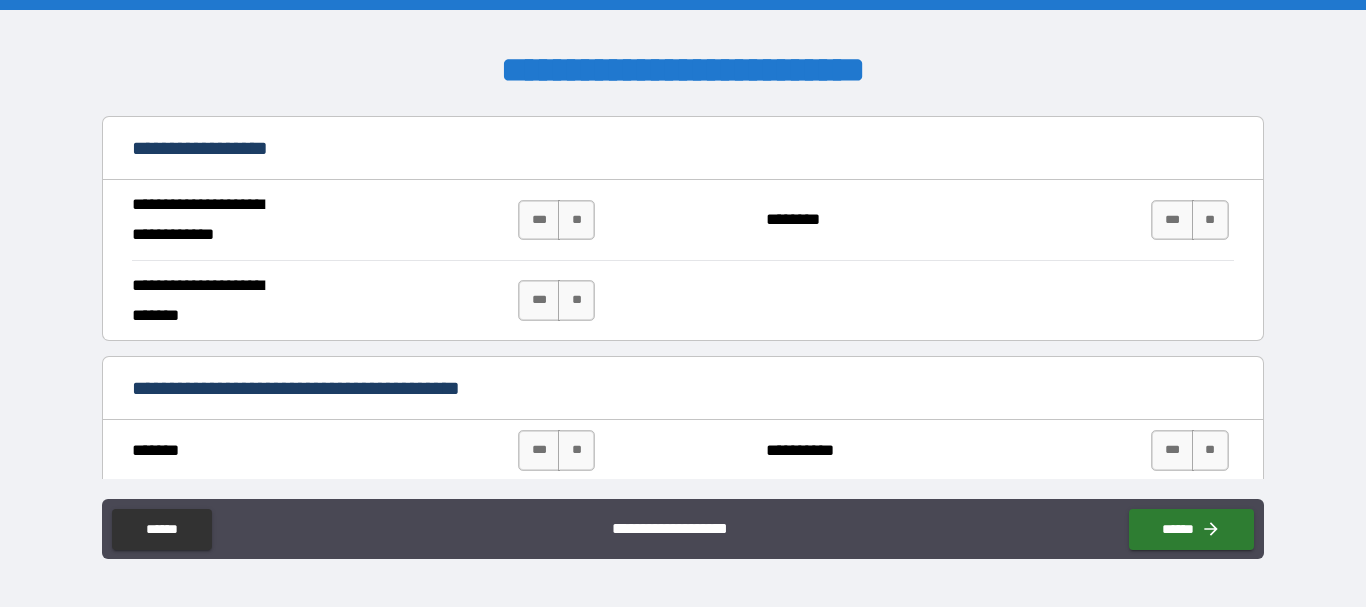 scroll, scrollTop: 1200, scrollLeft: 0, axis: vertical 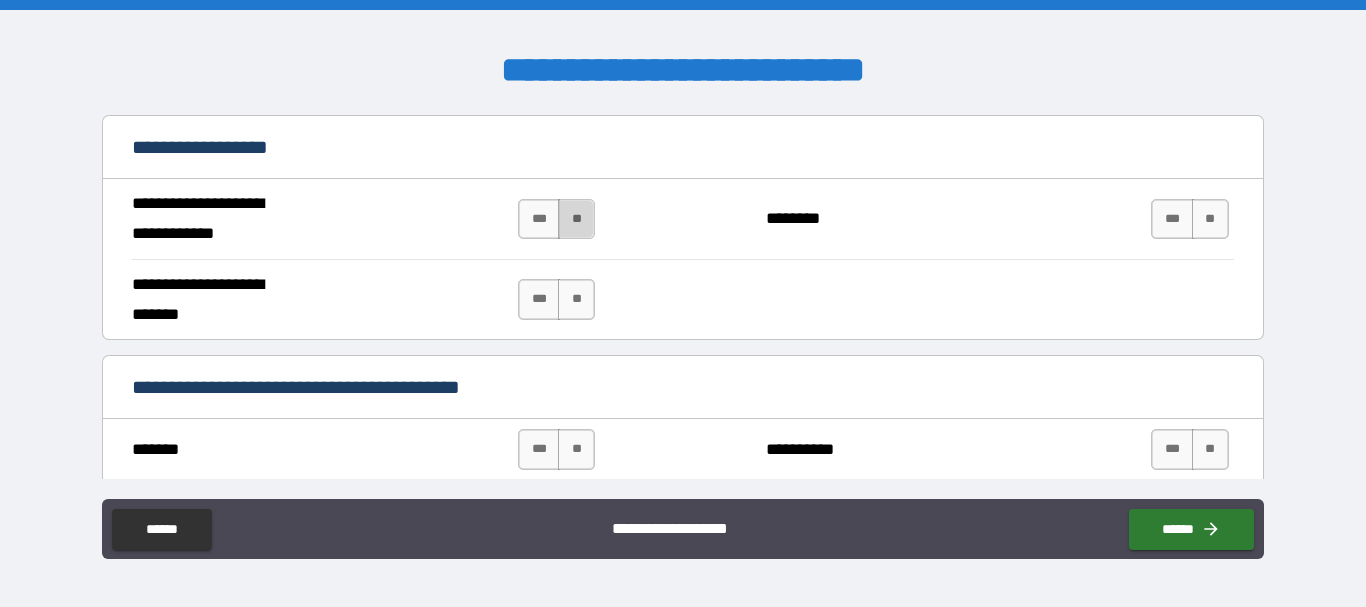 click on "**" at bounding box center [576, 219] 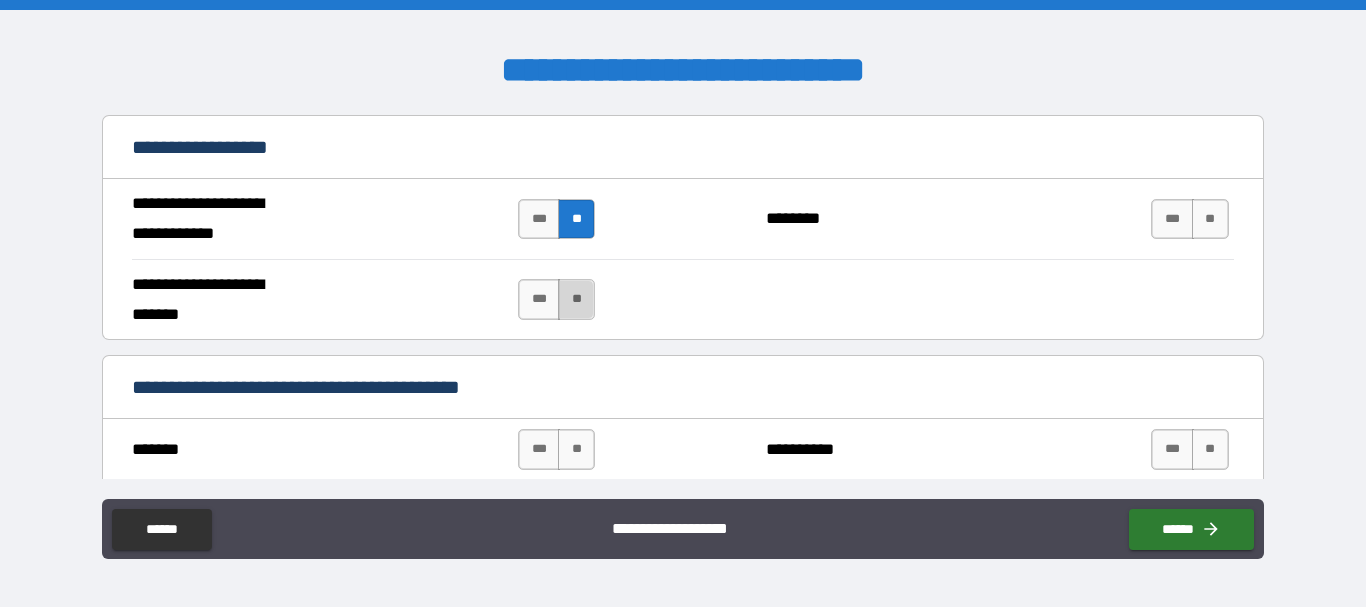click on "**" at bounding box center (576, 299) 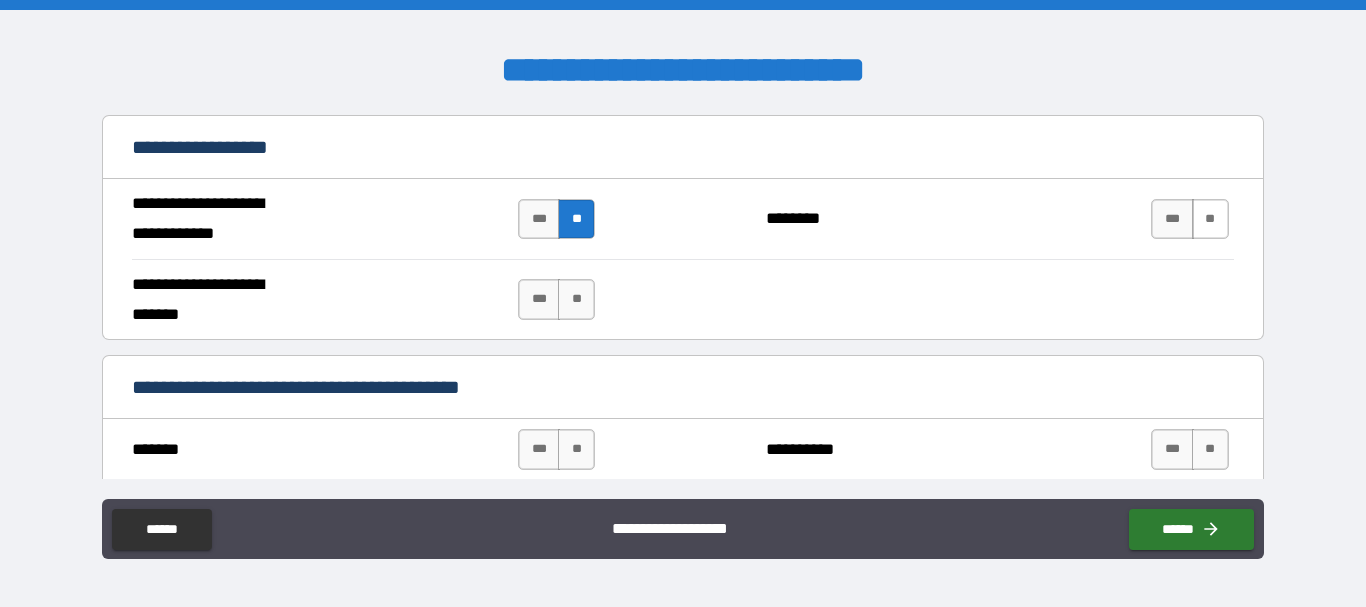 click on "**" at bounding box center (1210, 219) 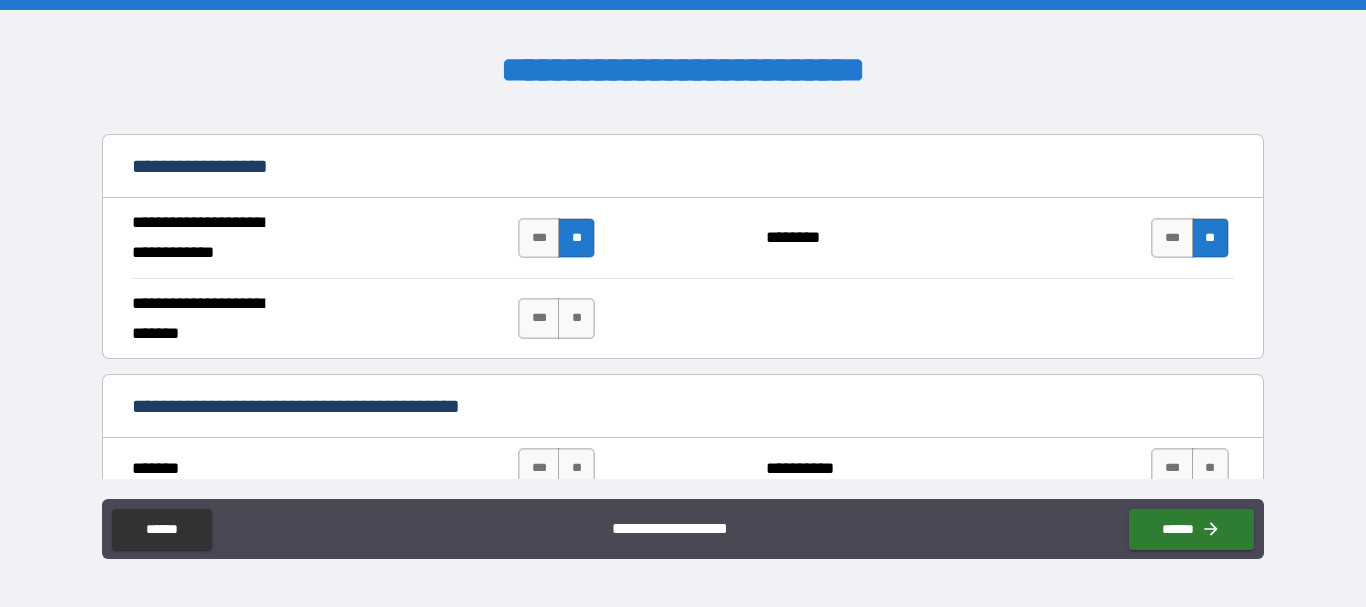 scroll, scrollTop: 1100, scrollLeft: 0, axis: vertical 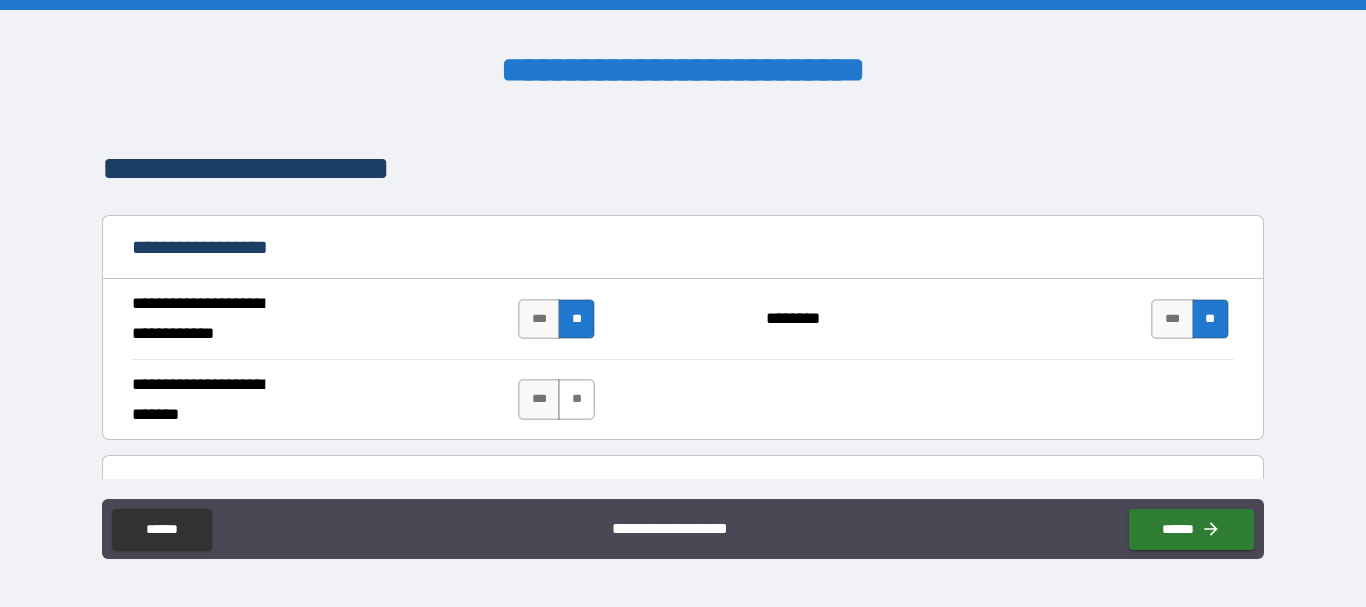 click on "**" at bounding box center [576, 399] 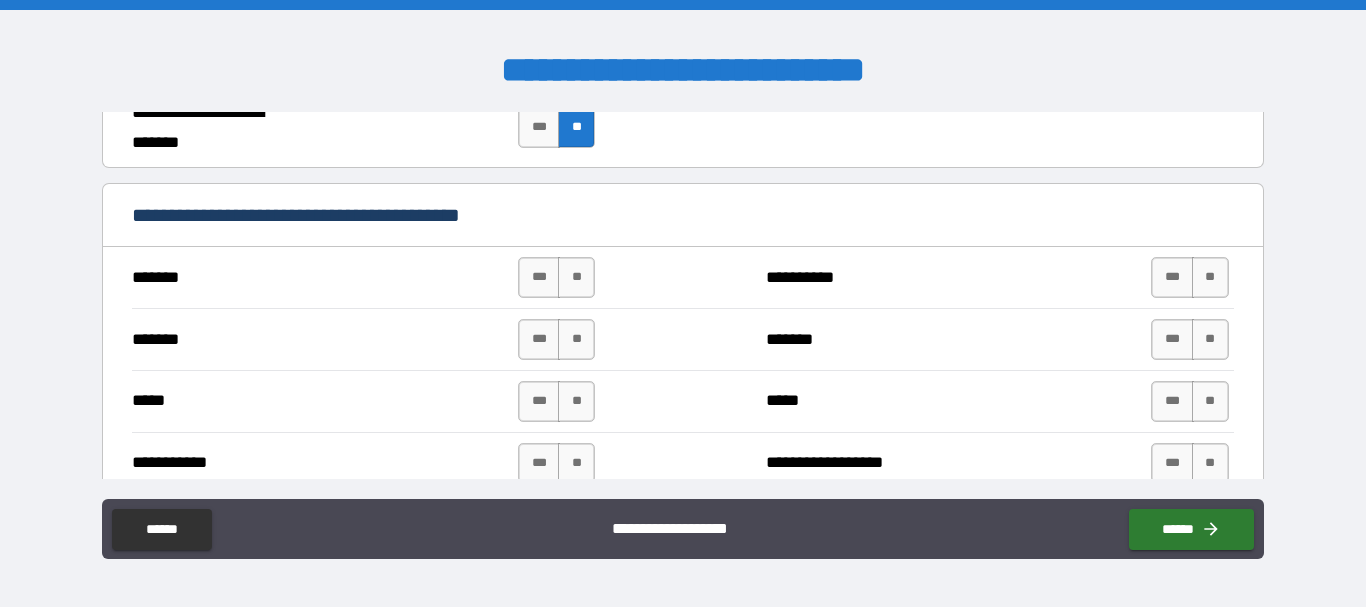 scroll, scrollTop: 1400, scrollLeft: 0, axis: vertical 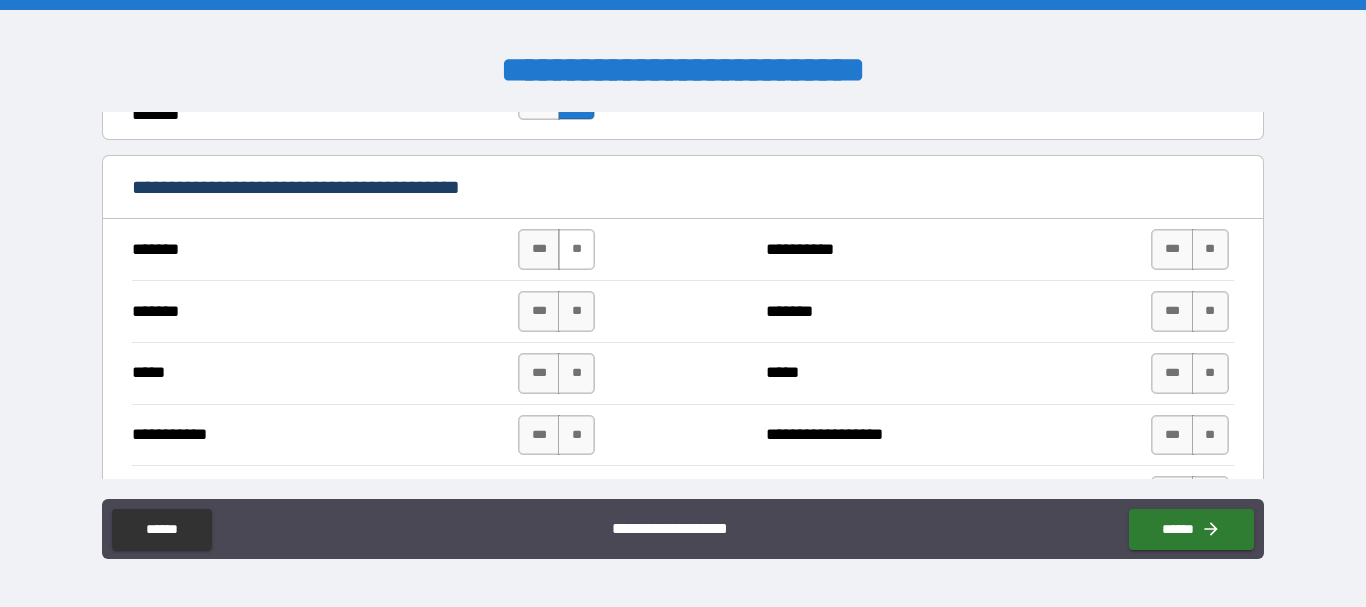 click on "**" at bounding box center (576, 249) 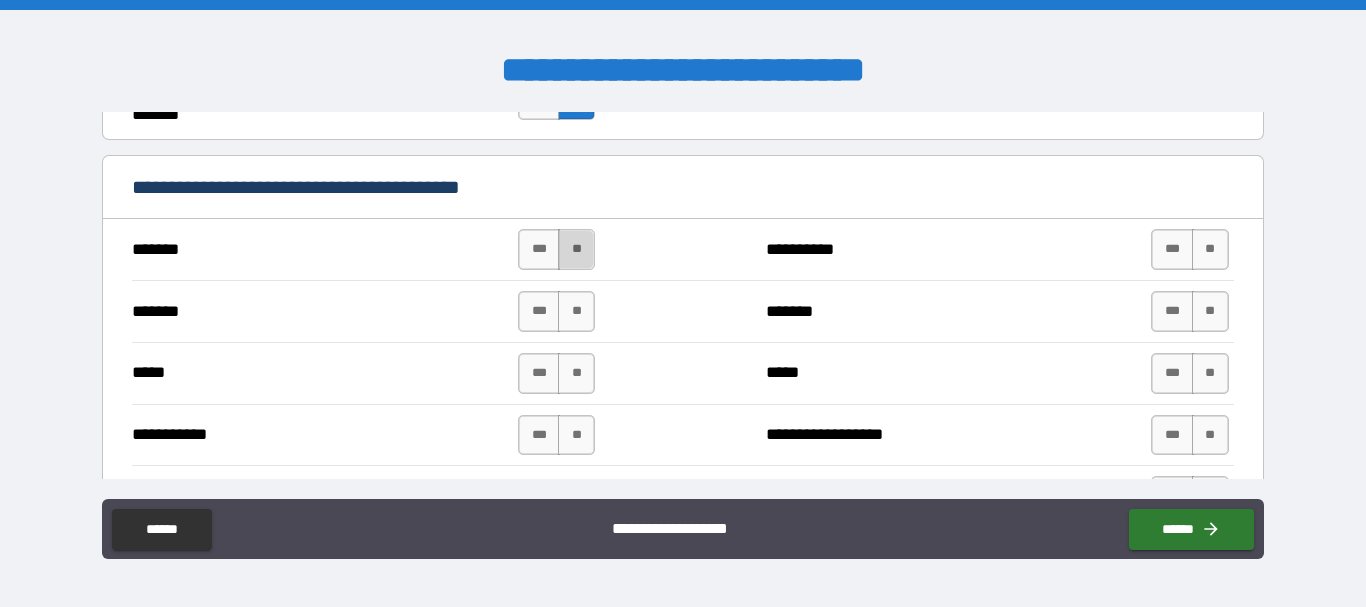 click on "**" at bounding box center (576, 249) 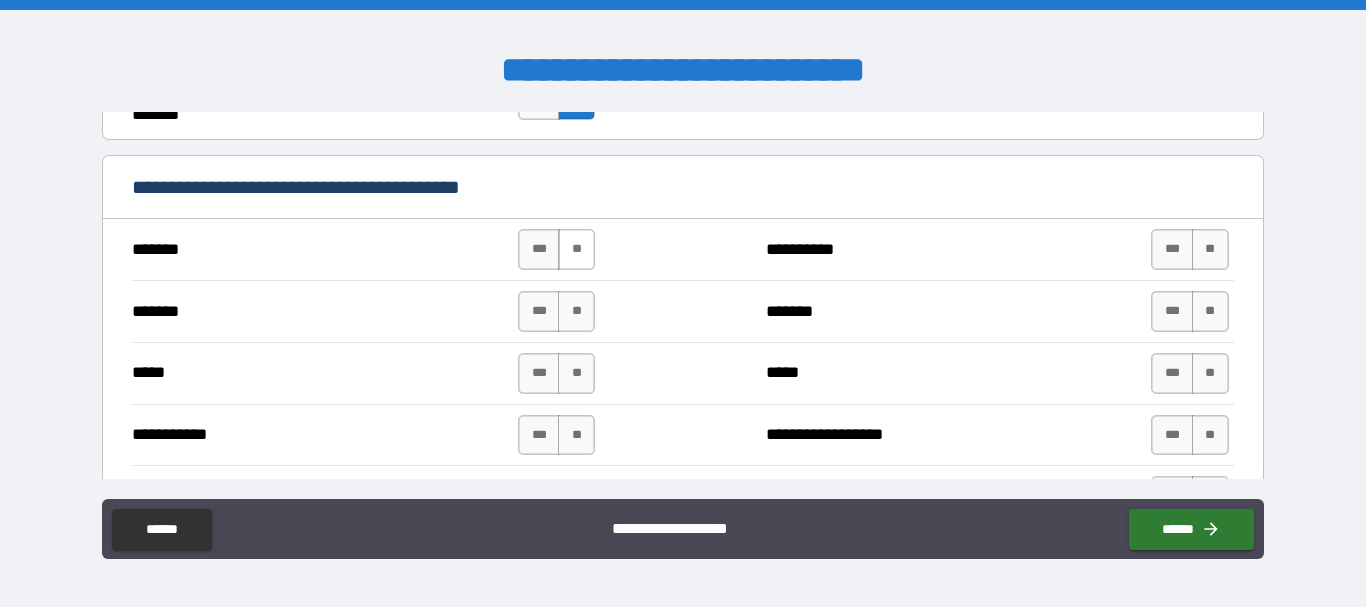 click on "**" at bounding box center [576, 249] 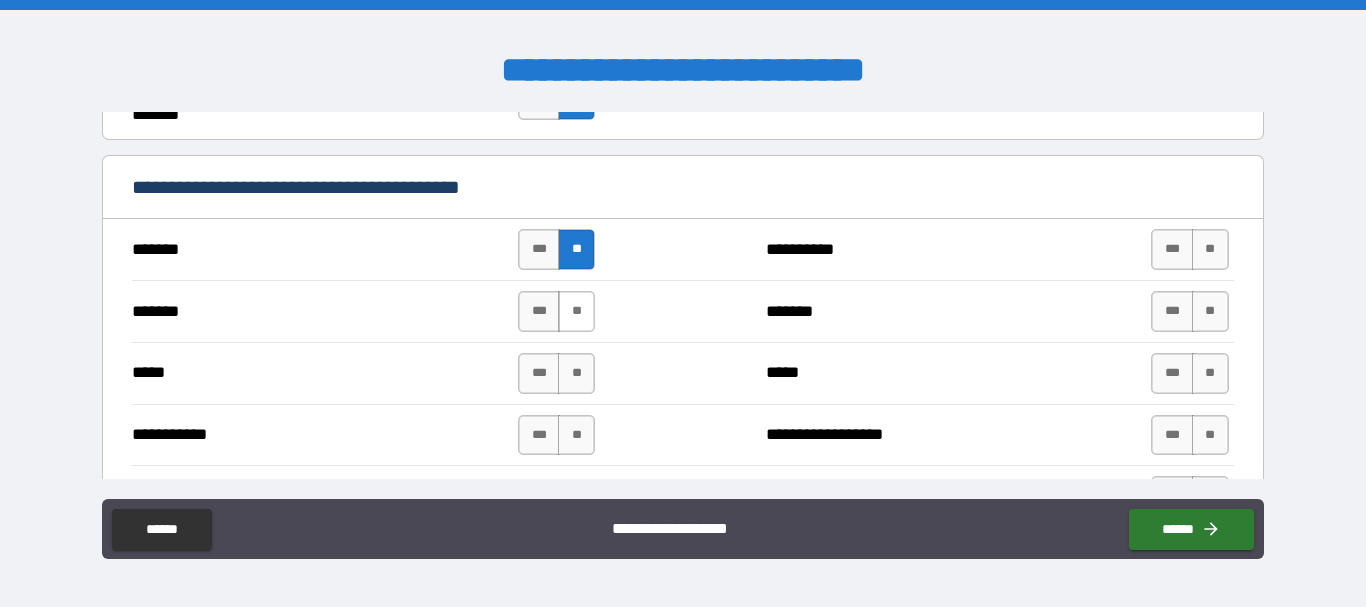click on "**" at bounding box center (576, 311) 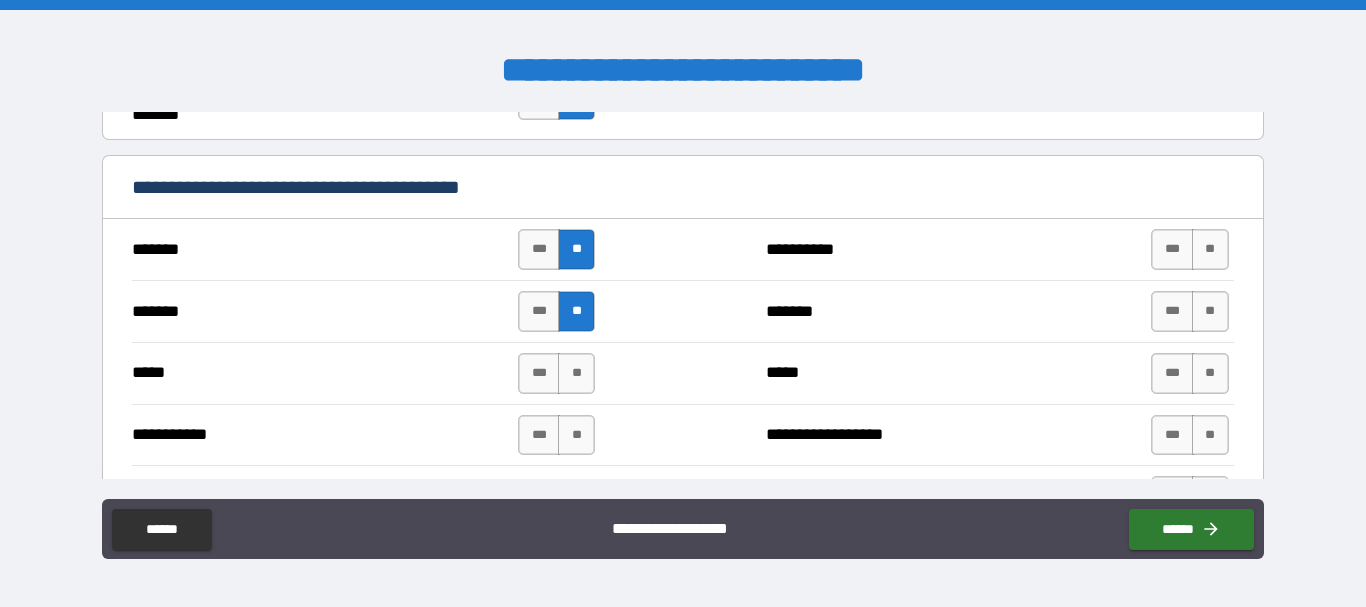 click on "**" at bounding box center (576, 311) 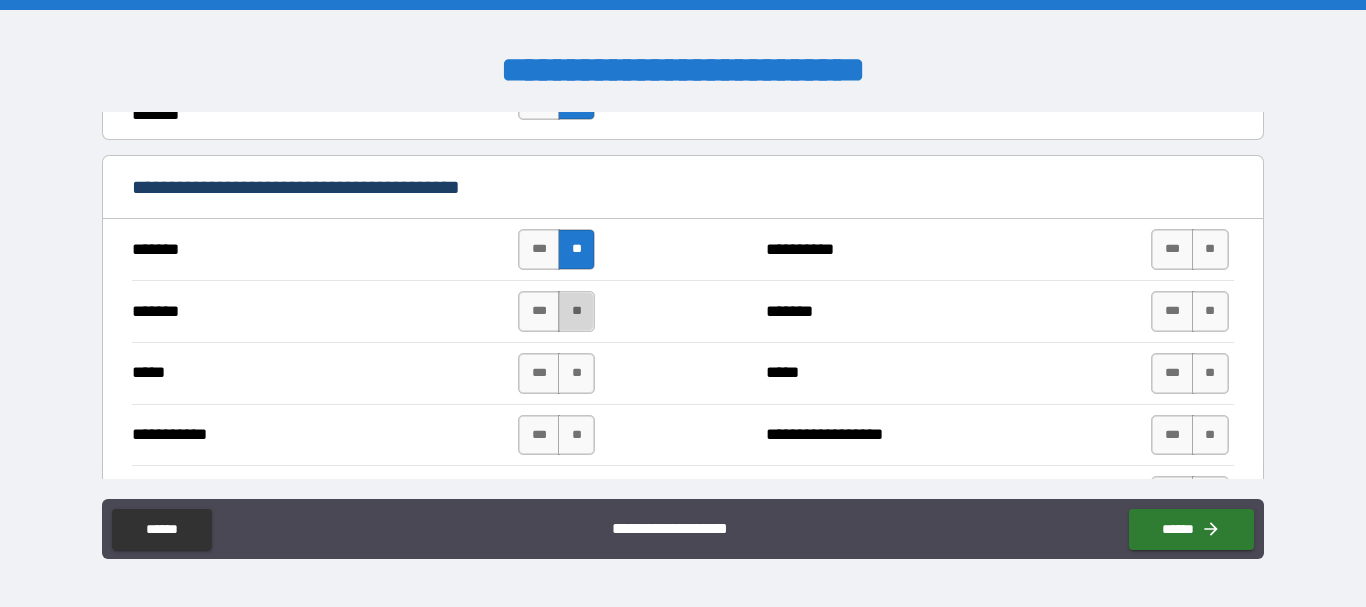 click on "**" at bounding box center (576, 311) 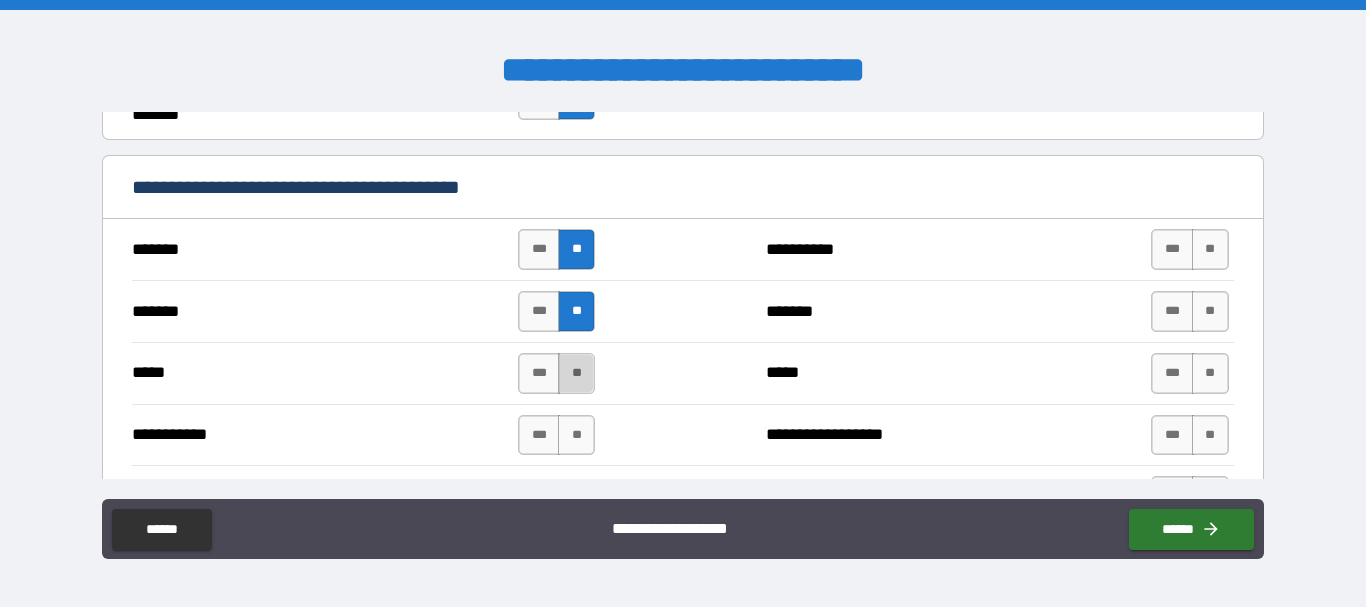 click on "**" at bounding box center [576, 373] 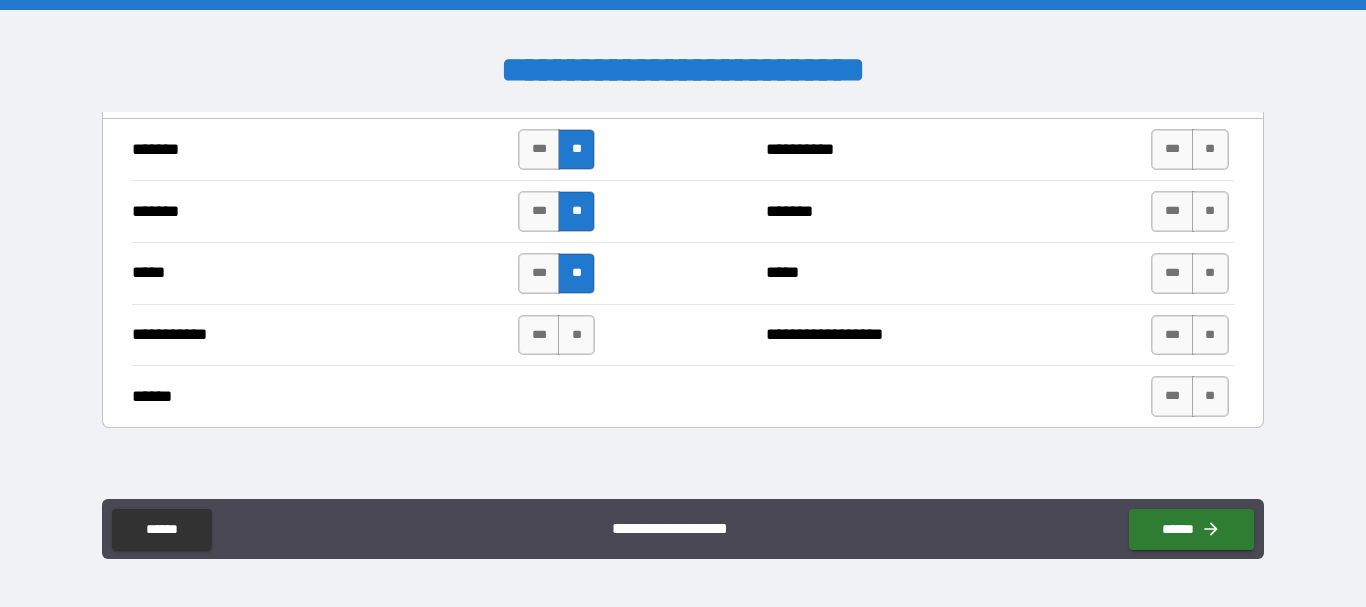 scroll, scrollTop: 1400, scrollLeft: 0, axis: vertical 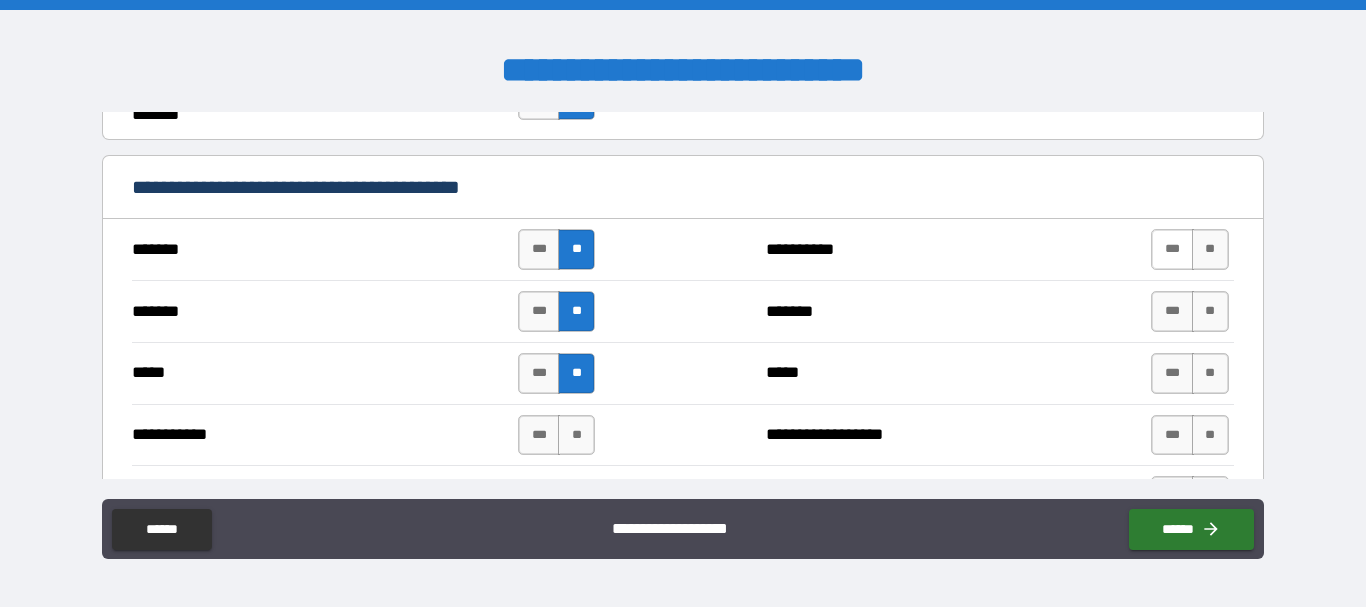 click on "***" at bounding box center [1172, 249] 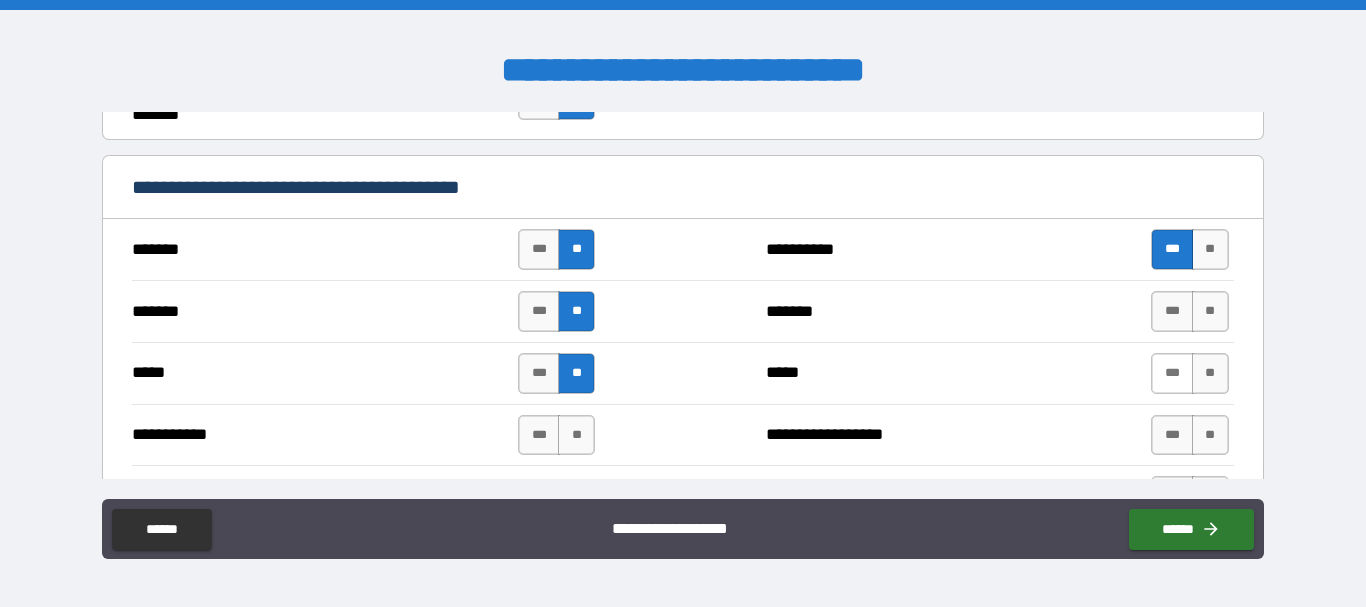 click on "***" at bounding box center (1172, 373) 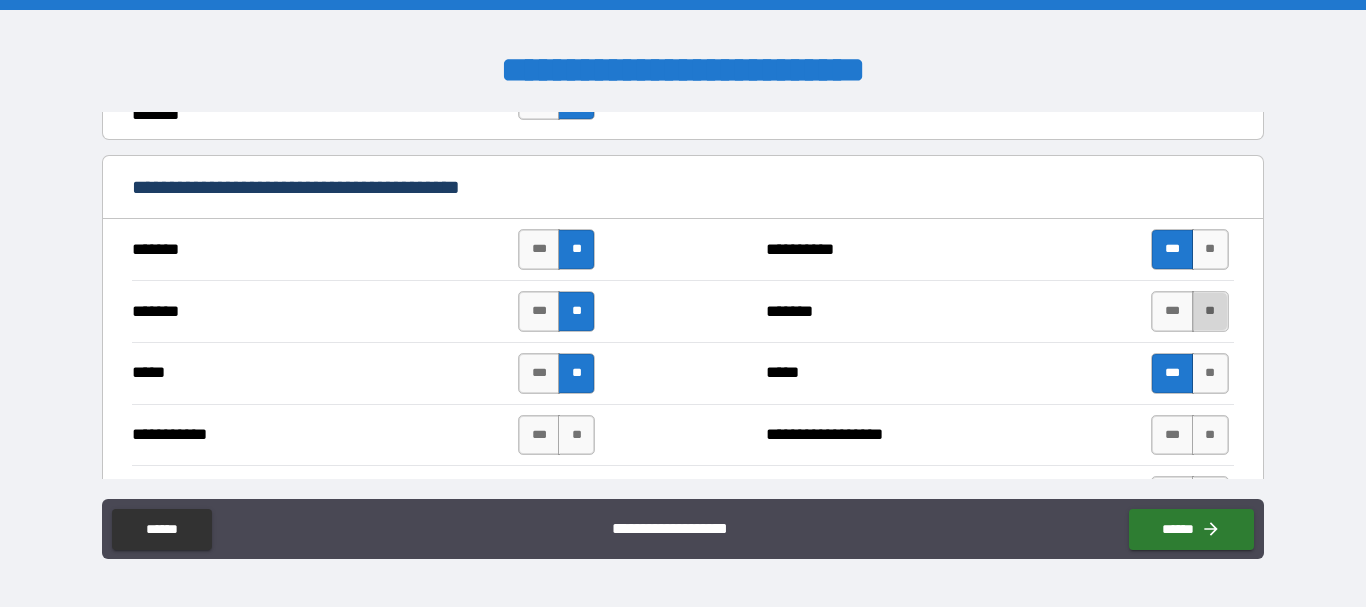 click on "**" at bounding box center [1210, 311] 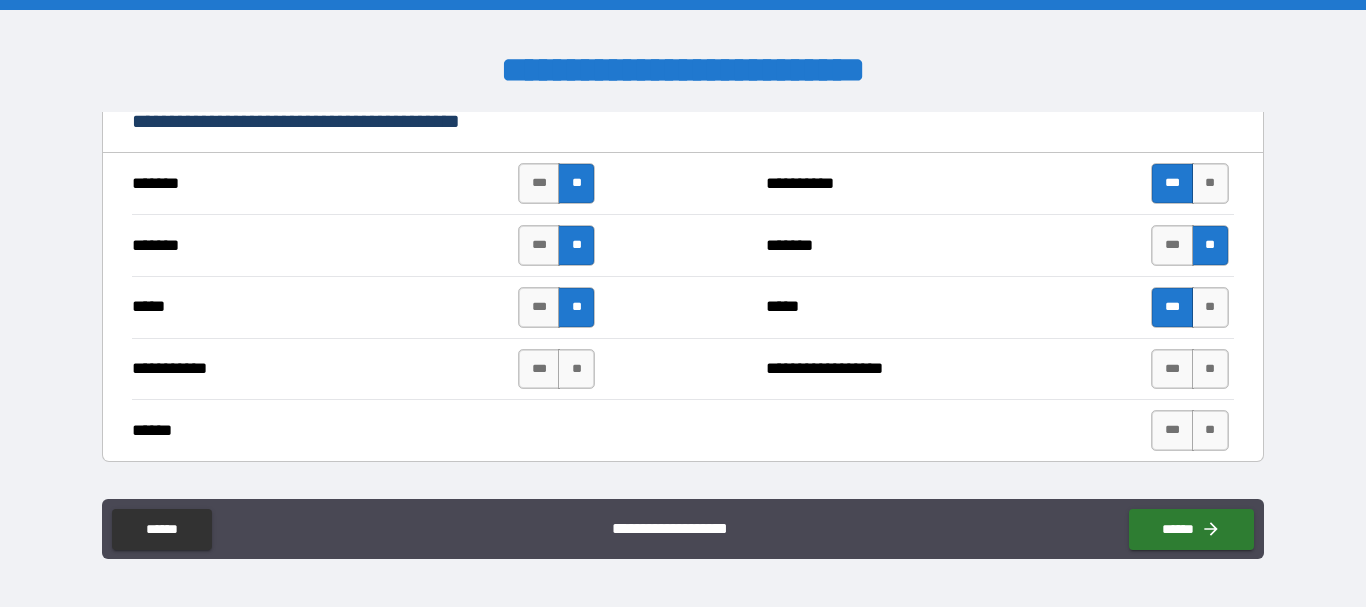 scroll, scrollTop: 1500, scrollLeft: 0, axis: vertical 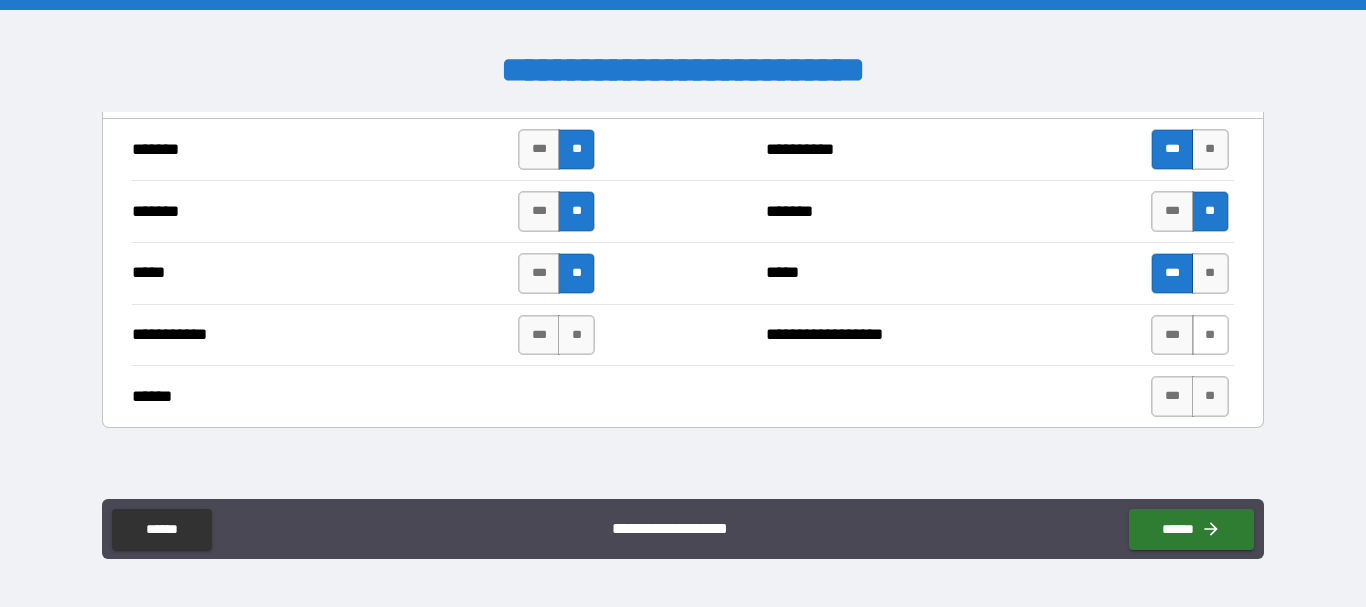 click on "**" at bounding box center [1210, 335] 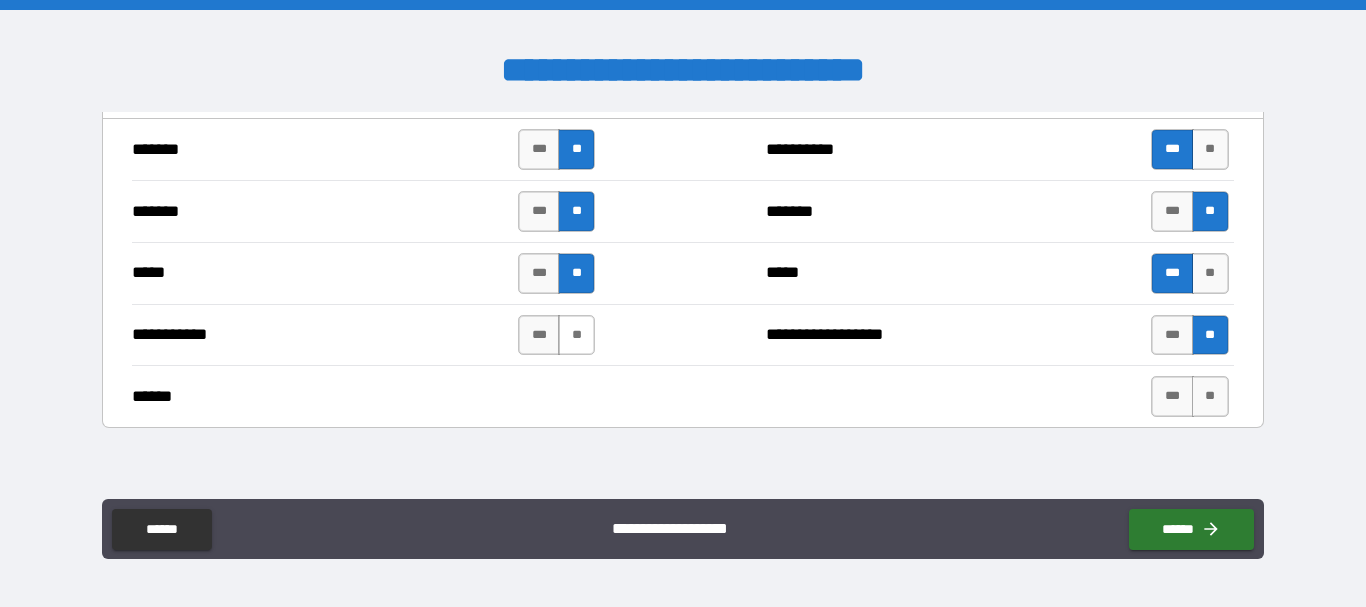 click on "**" at bounding box center [576, 335] 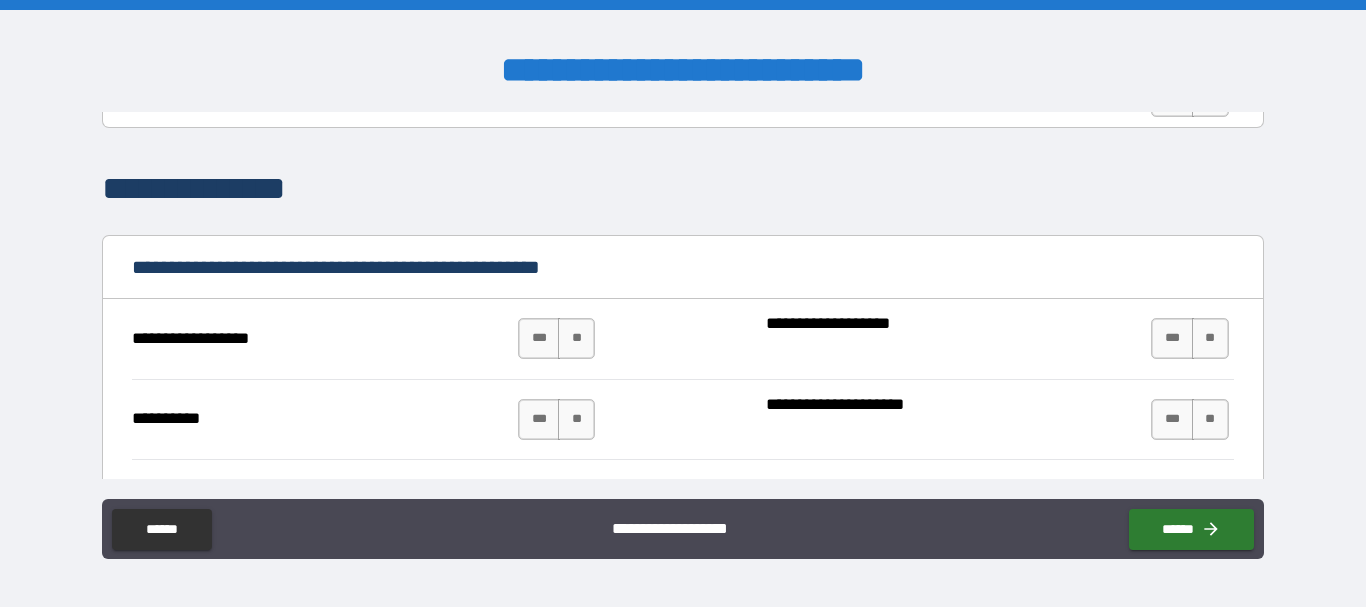 scroll, scrollTop: 1600, scrollLeft: 0, axis: vertical 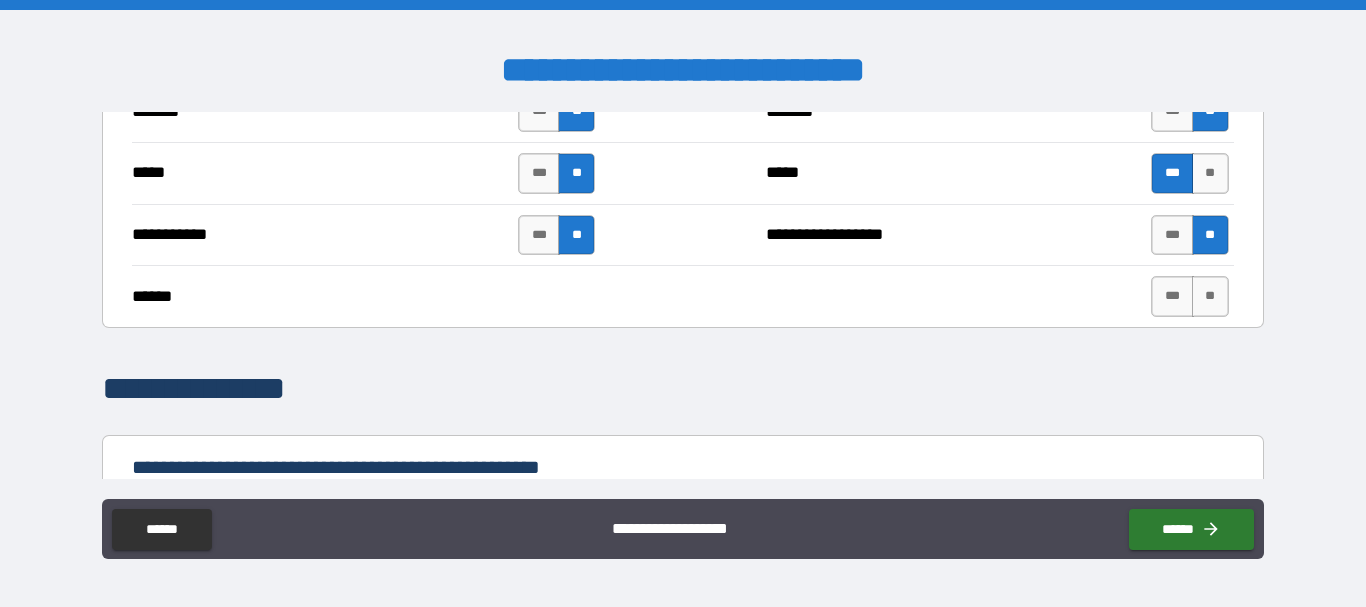 click on "******" at bounding box center (295, 297) 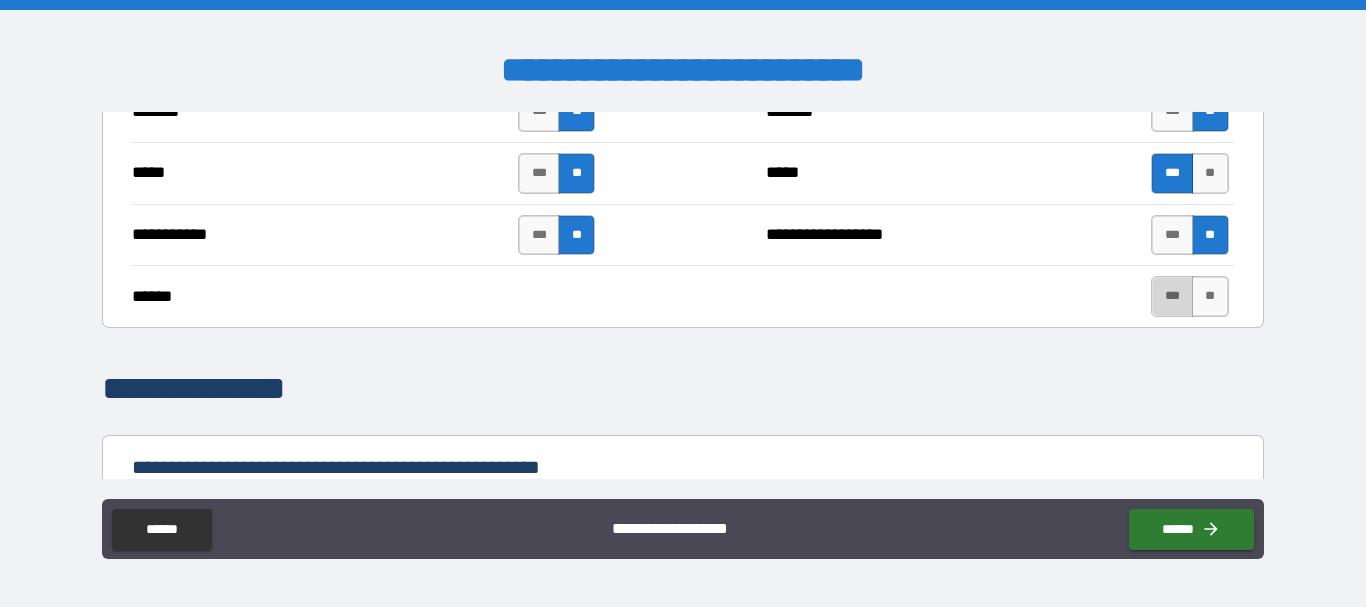 click on "***" at bounding box center (1172, 296) 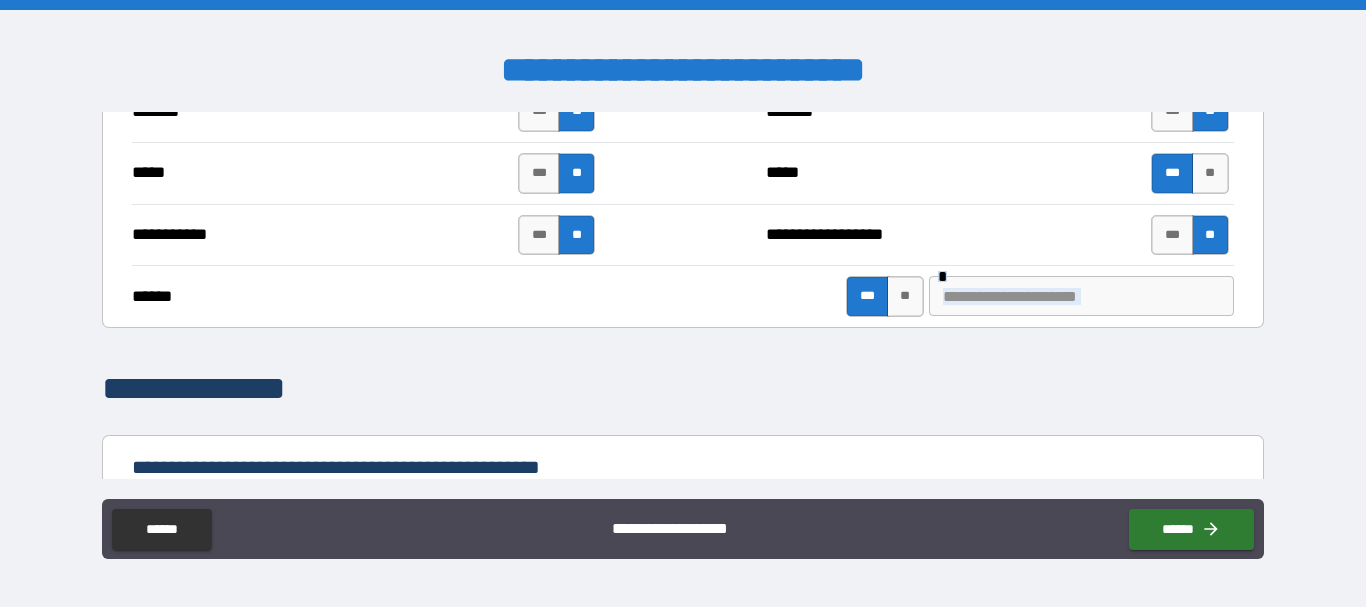 type on "****" 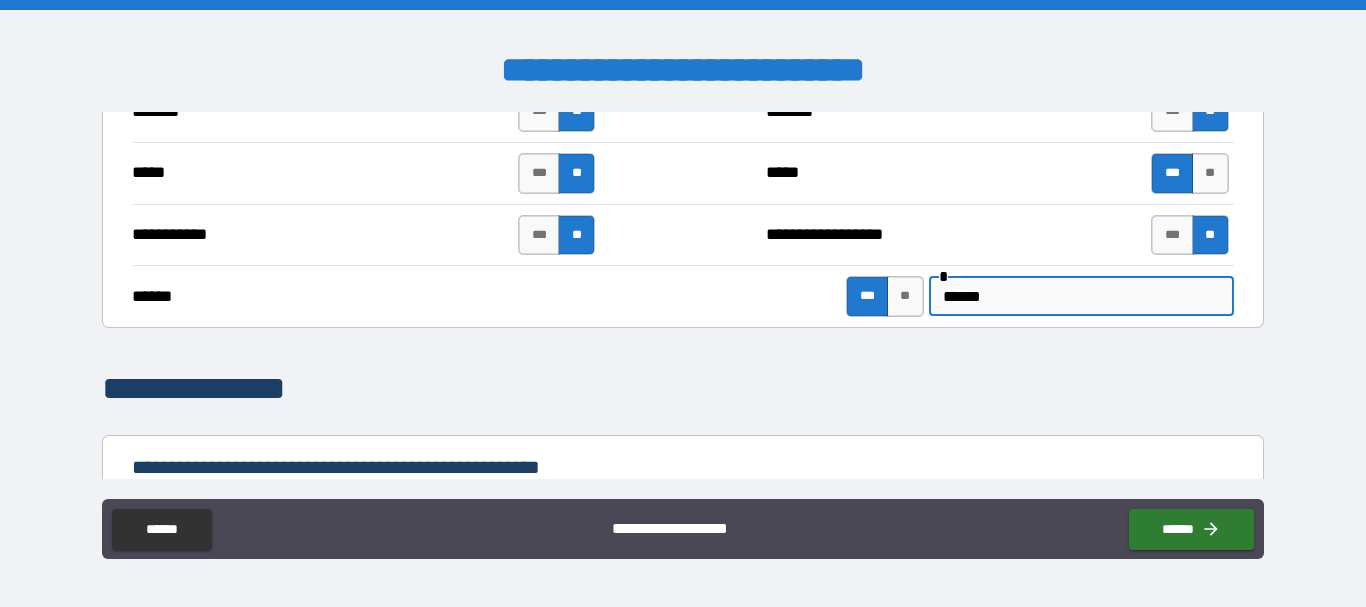 type on "******" 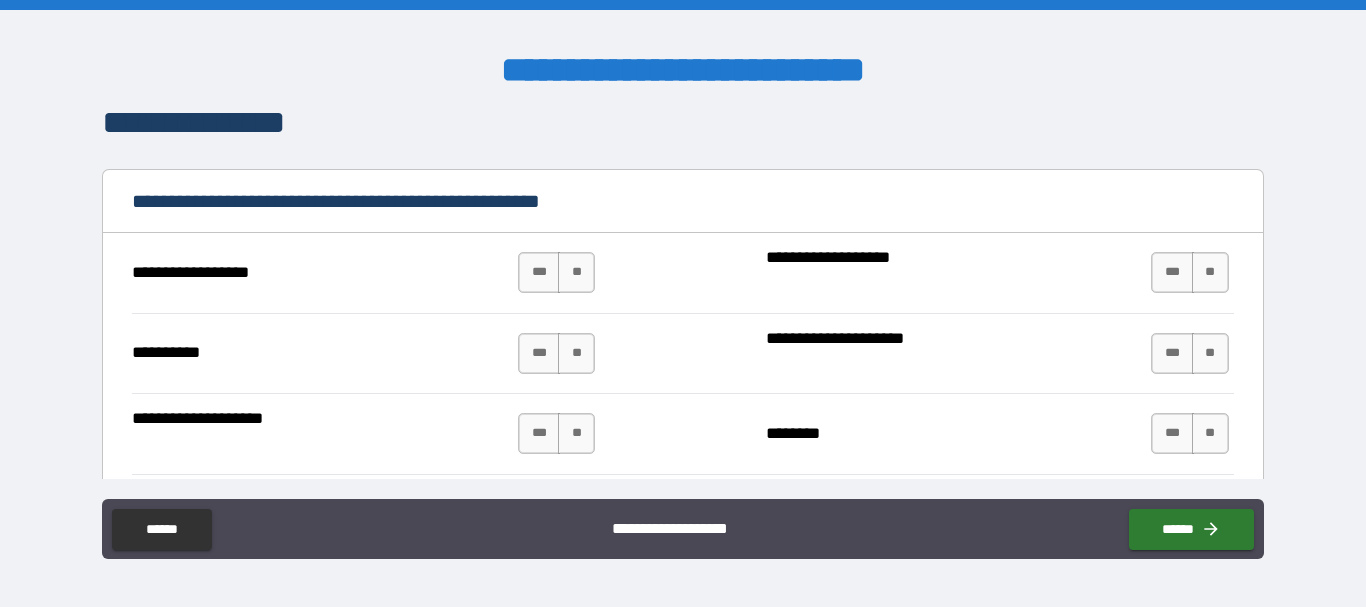 scroll, scrollTop: 1900, scrollLeft: 0, axis: vertical 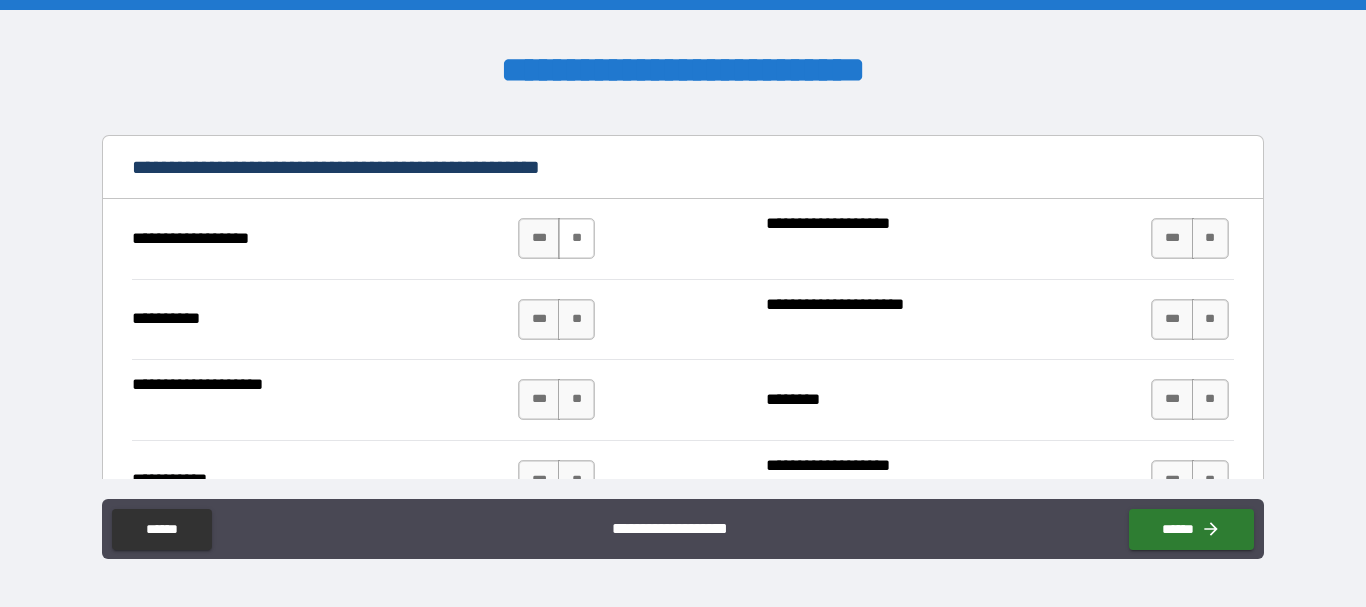 click on "**" at bounding box center [576, 238] 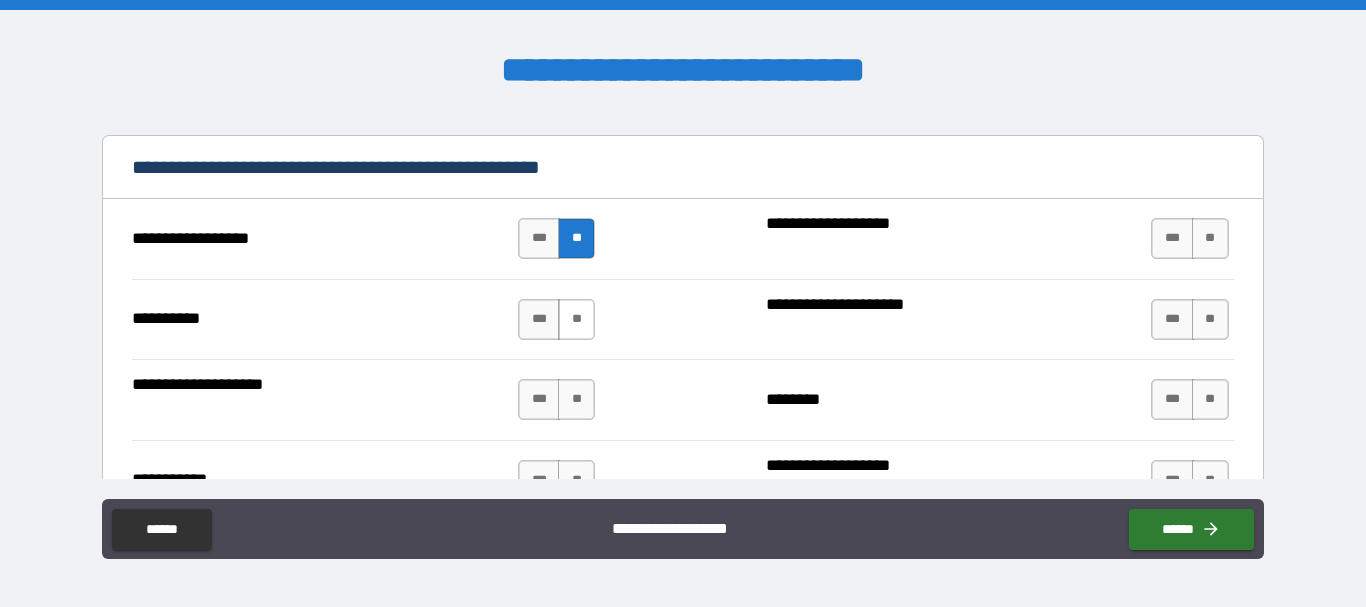 click on "**" at bounding box center [576, 319] 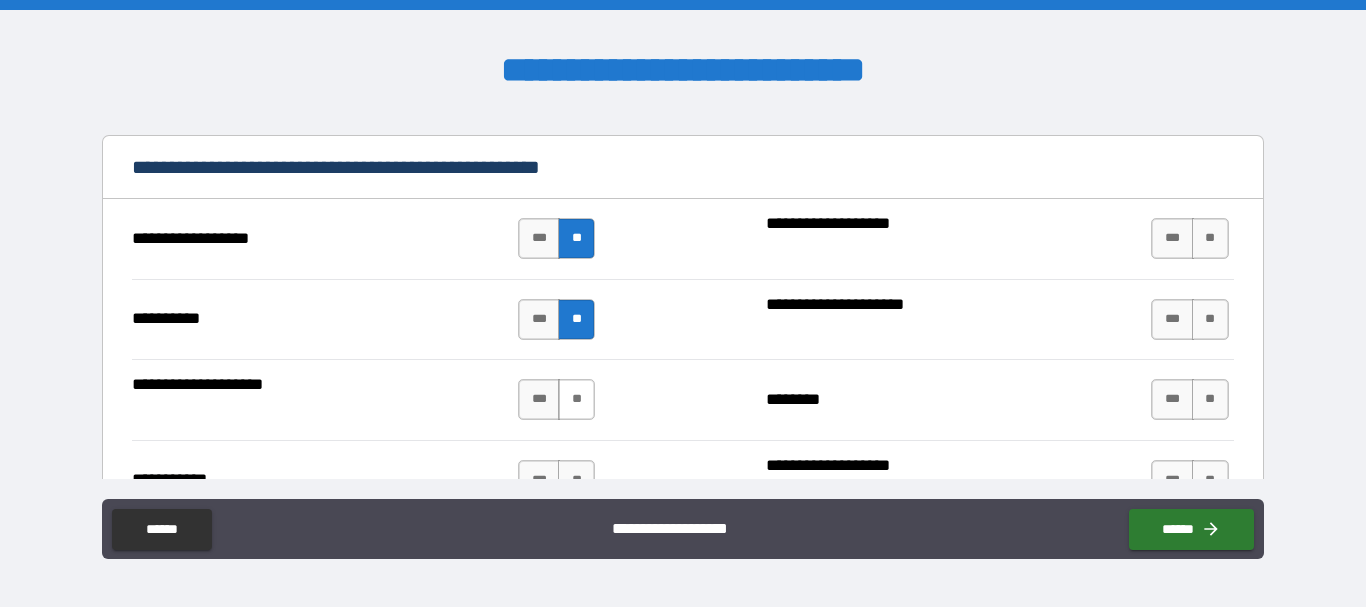 click on "**" at bounding box center (576, 399) 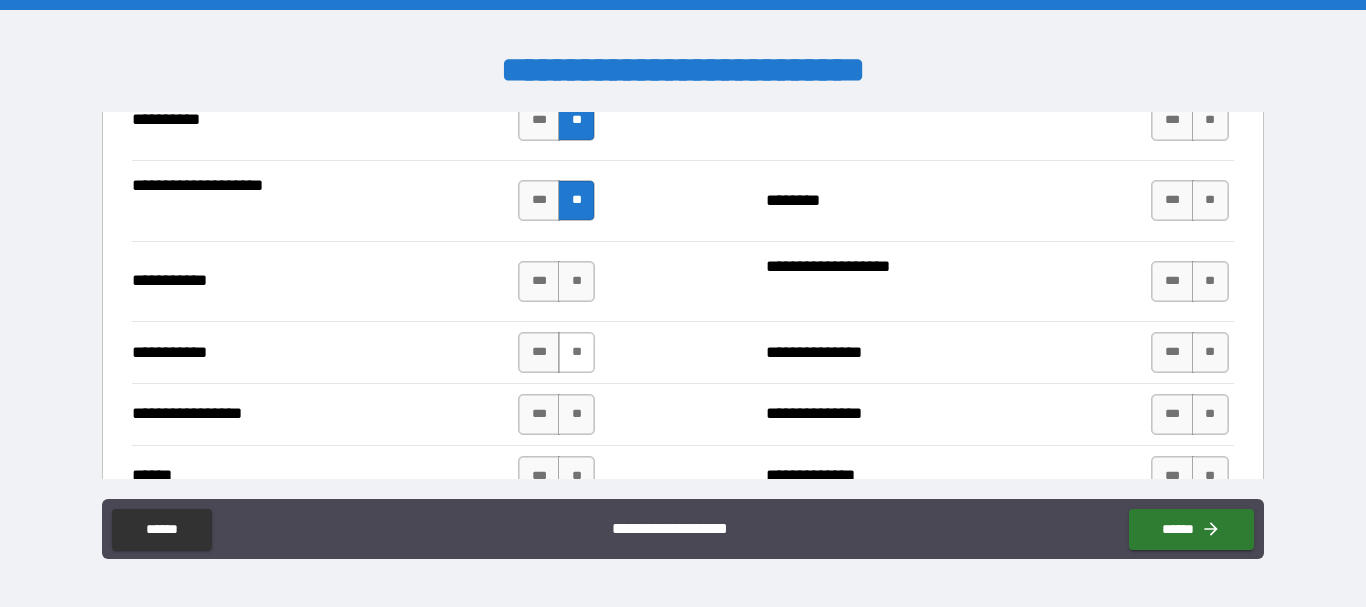 scroll, scrollTop: 2100, scrollLeft: 0, axis: vertical 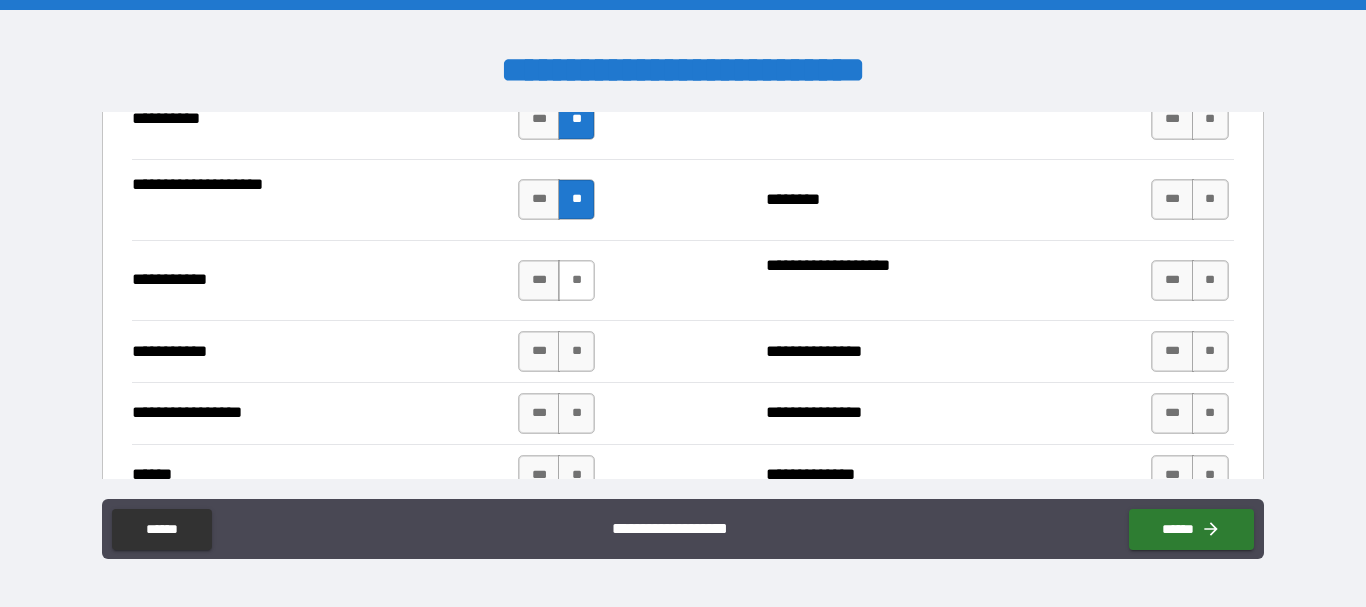 click on "**" at bounding box center (576, 280) 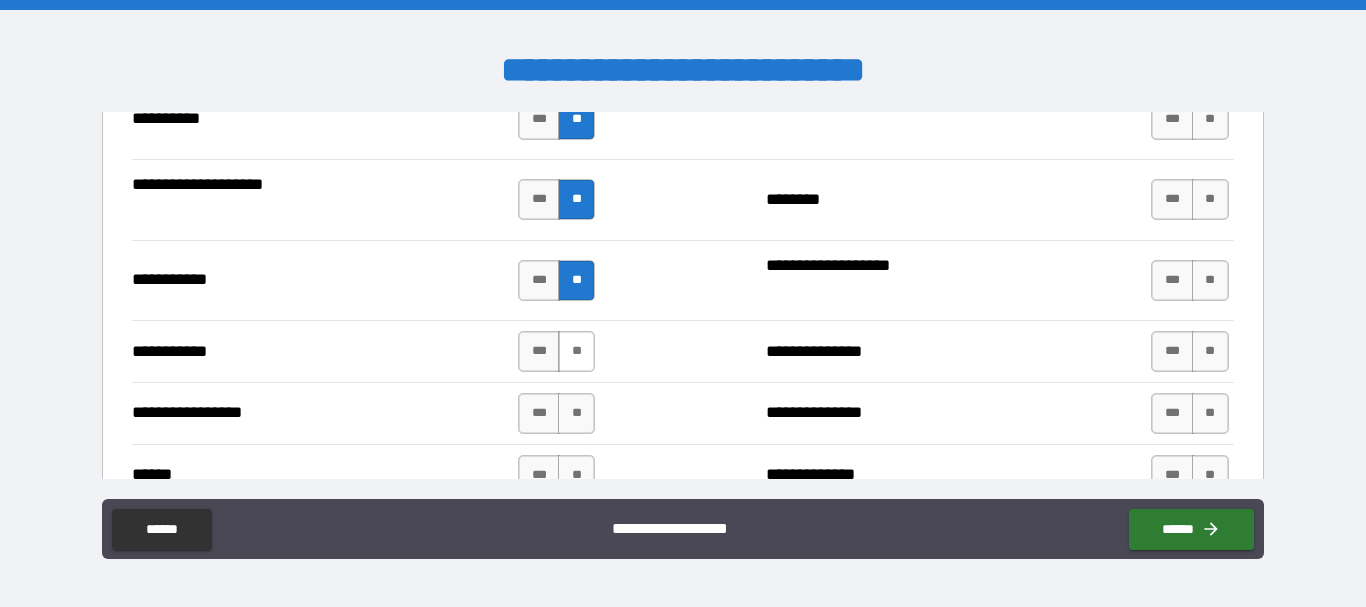 click on "**" at bounding box center [576, 351] 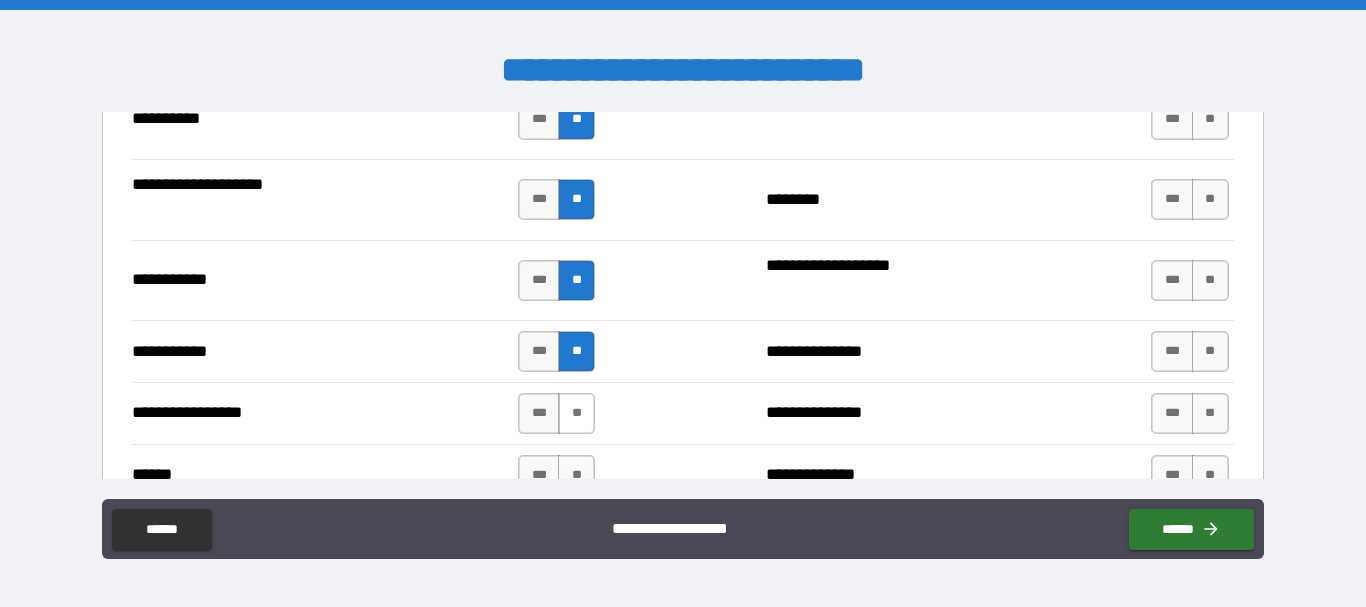 click on "**" at bounding box center (576, 413) 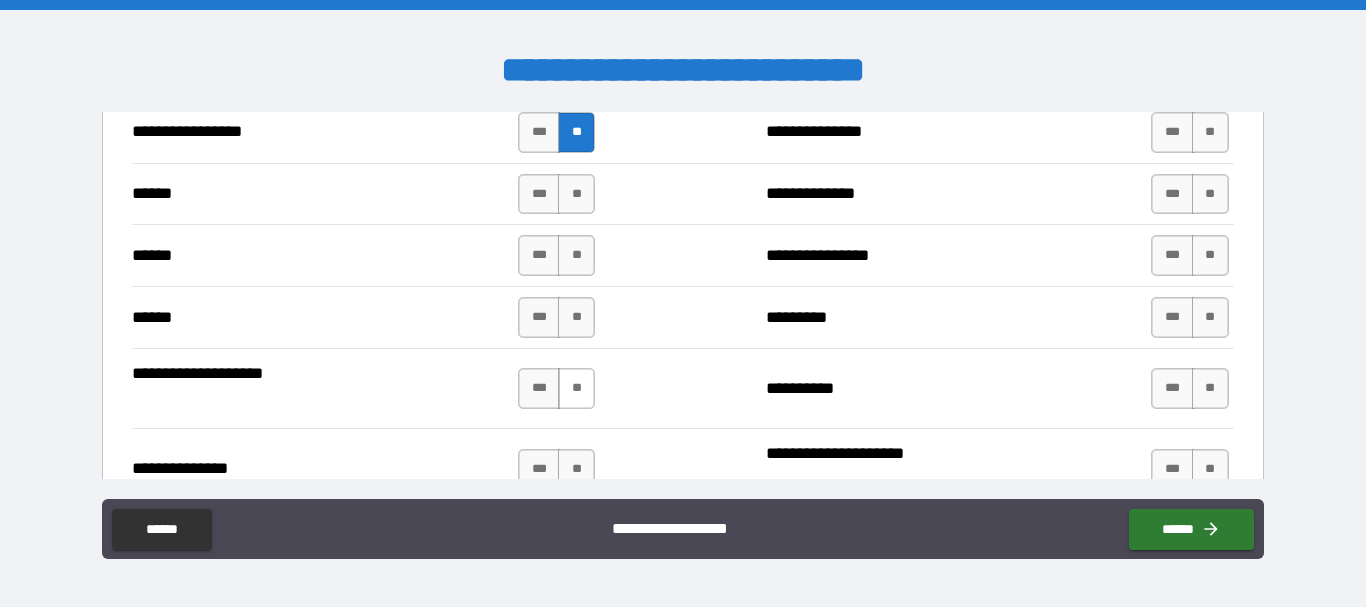 scroll, scrollTop: 2400, scrollLeft: 0, axis: vertical 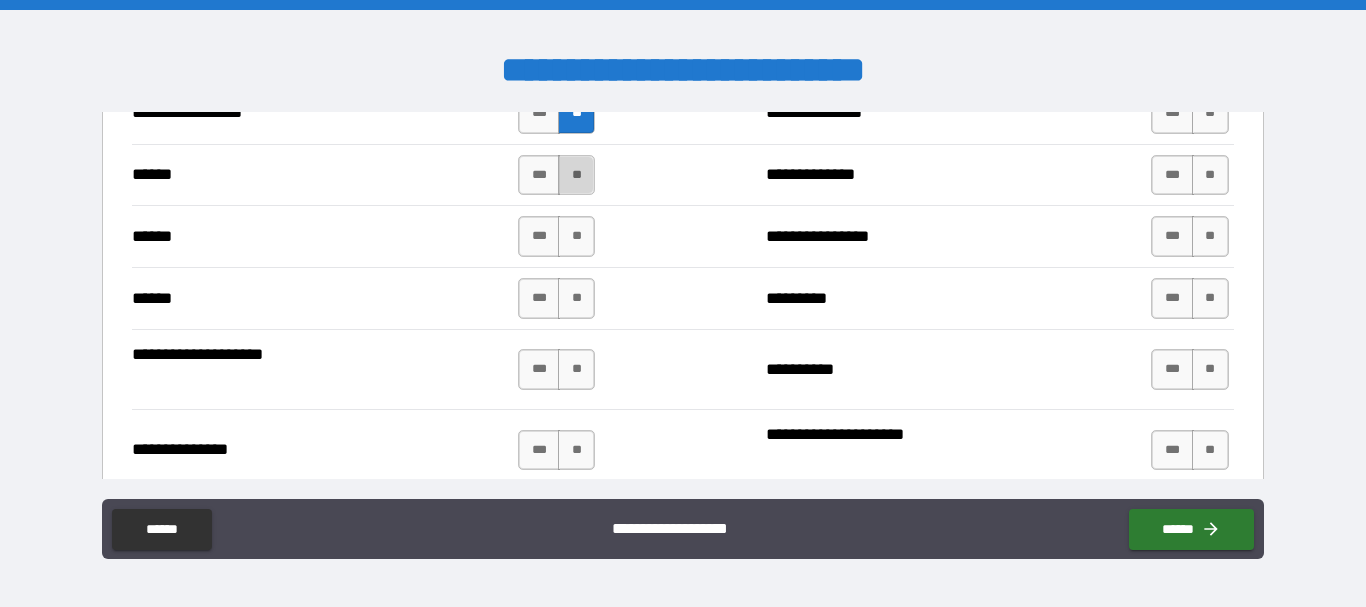 click on "**" at bounding box center (576, 175) 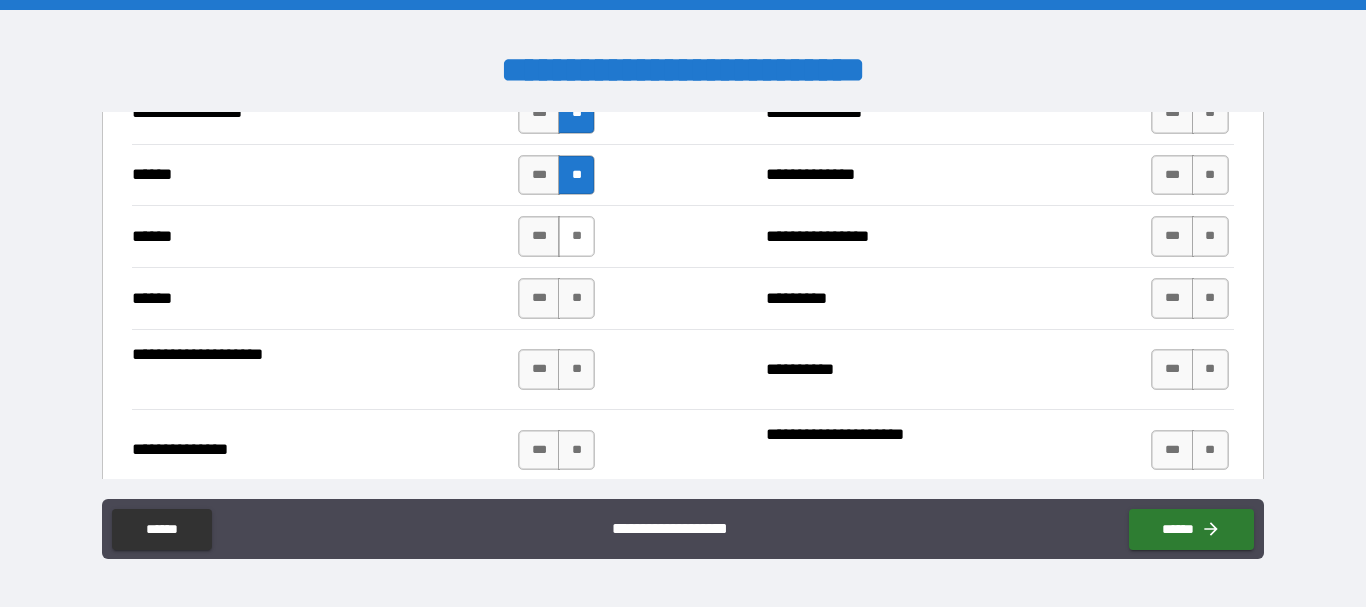 click on "**" at bounding box center [576, 236] 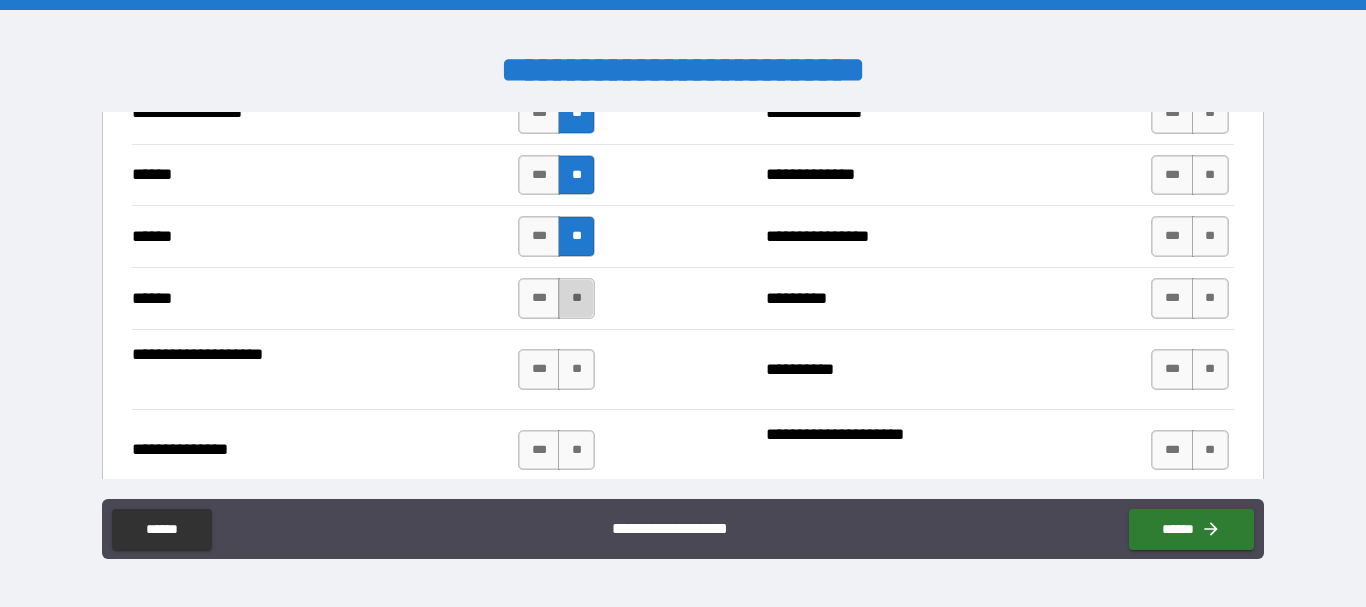 click on "**" at bounding box center [576, 298] 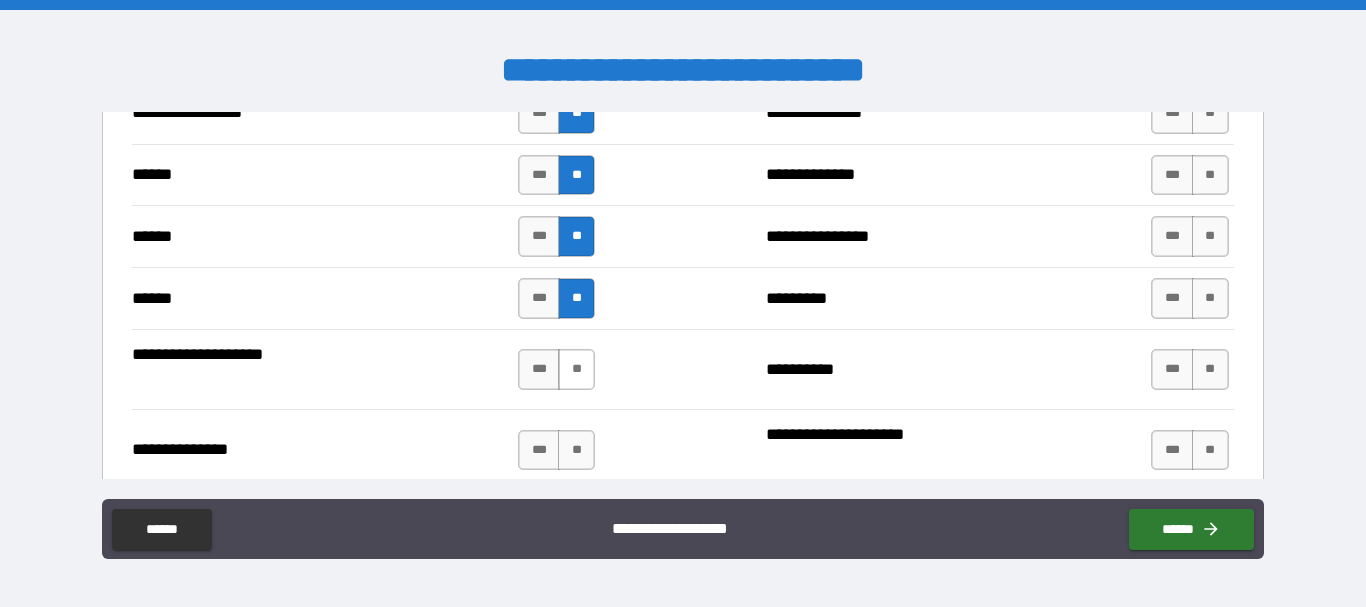 click on "**" at bounding box center [576, 369] 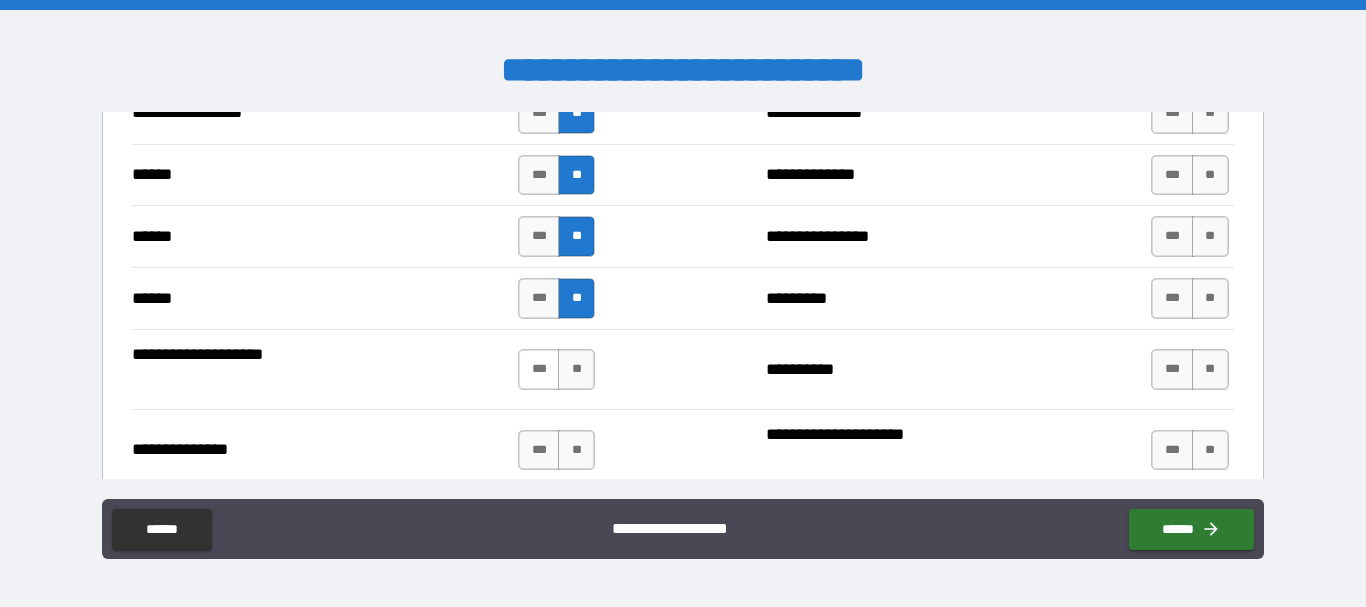 click on "**" at bounding box center [576, 369] 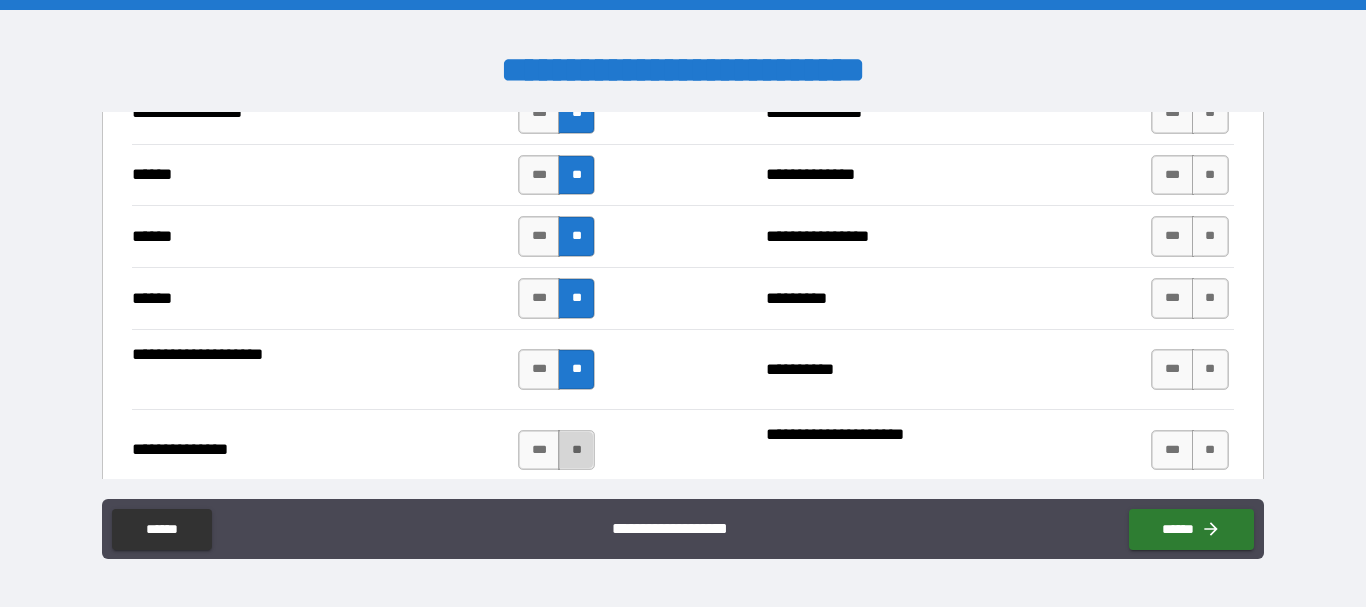 click on "**" at bounding box center [576, 450] 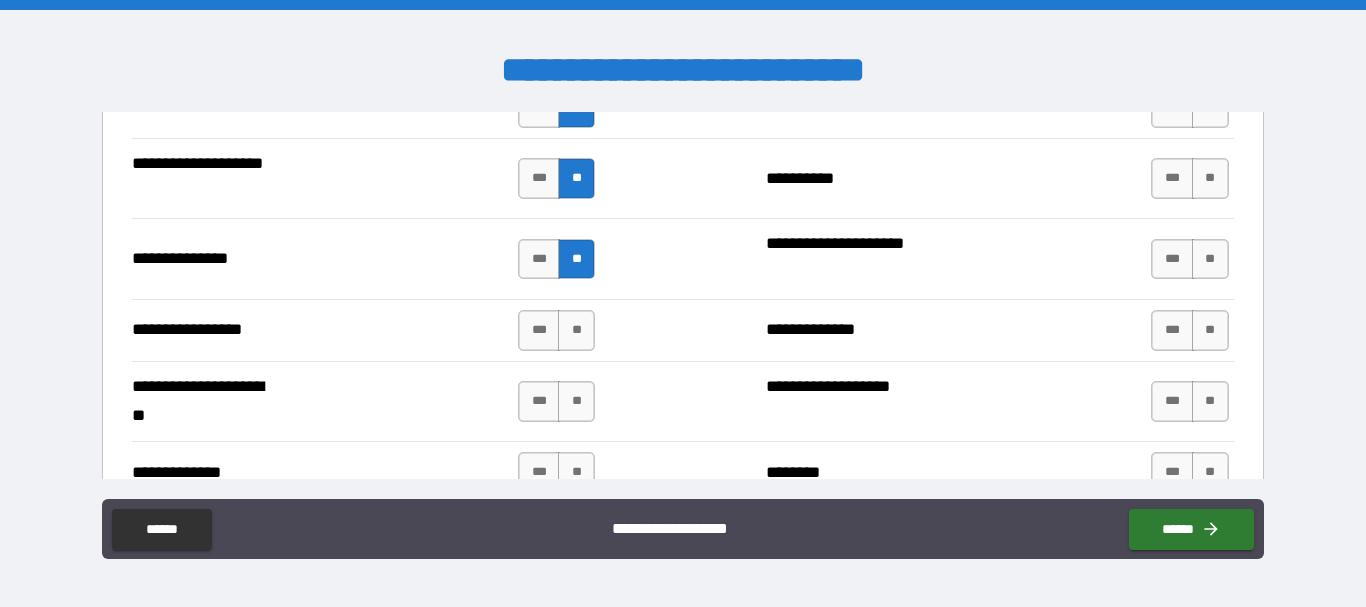 scroll, scrollTop: 2600, scrollLeft: 0, axis: vertical 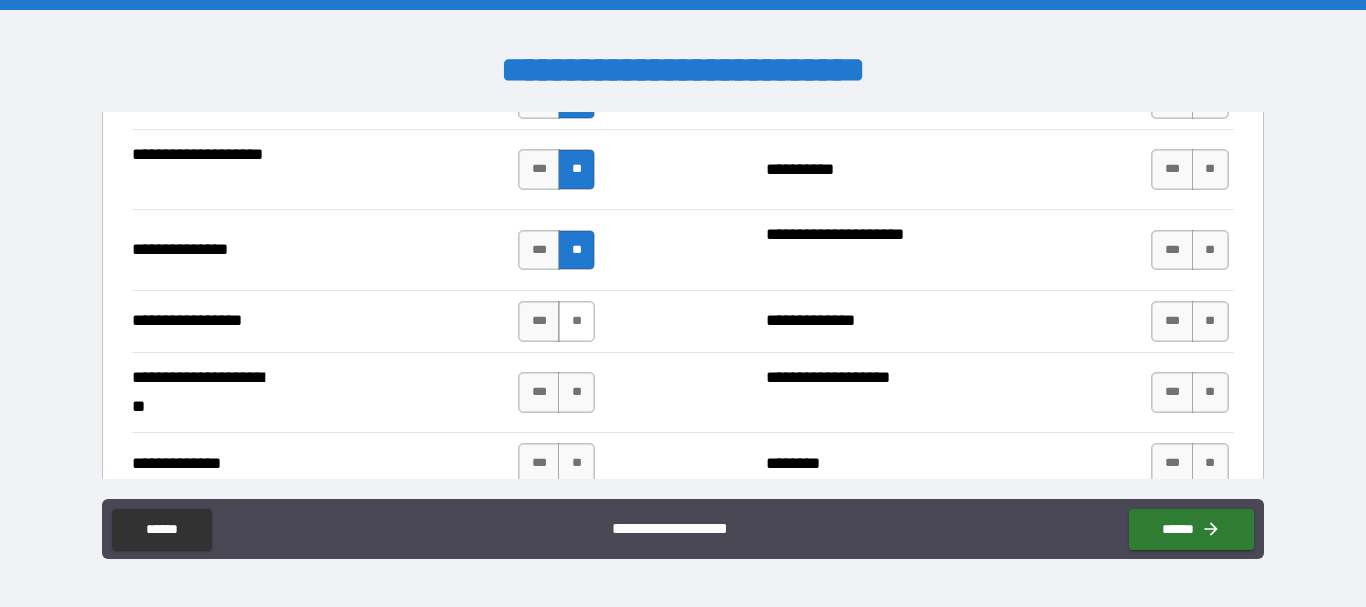 click on "**" at bounding box center [576, 321] 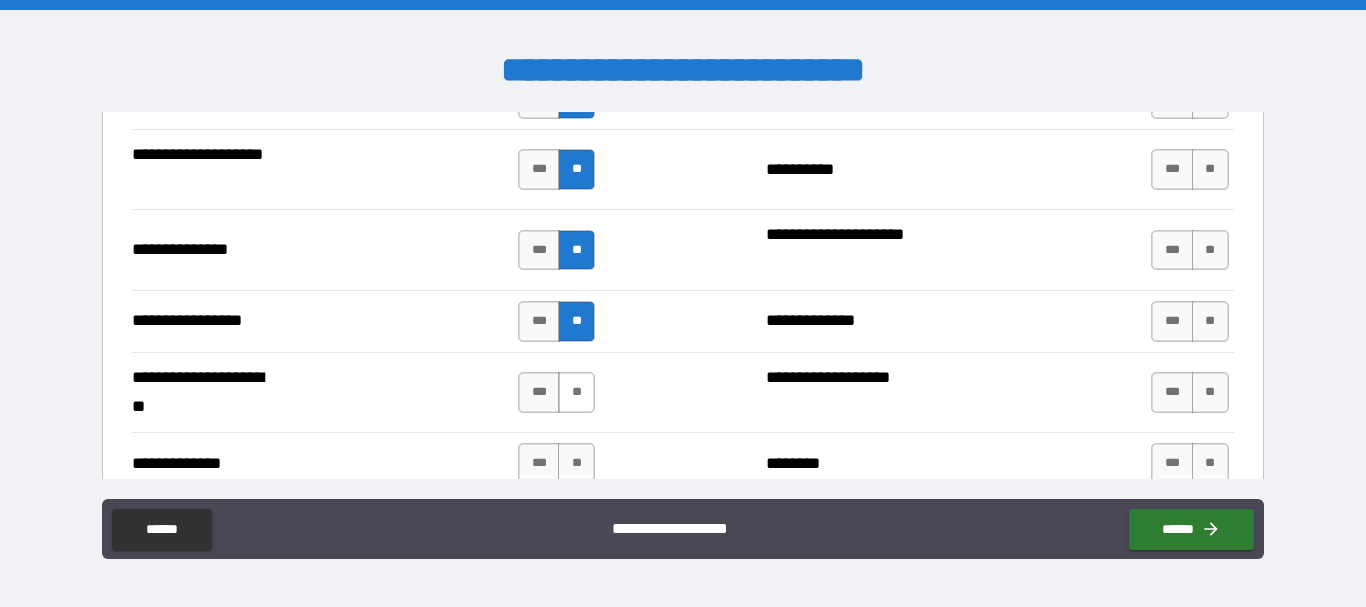 click on "**" at bounding box center (576, 392) 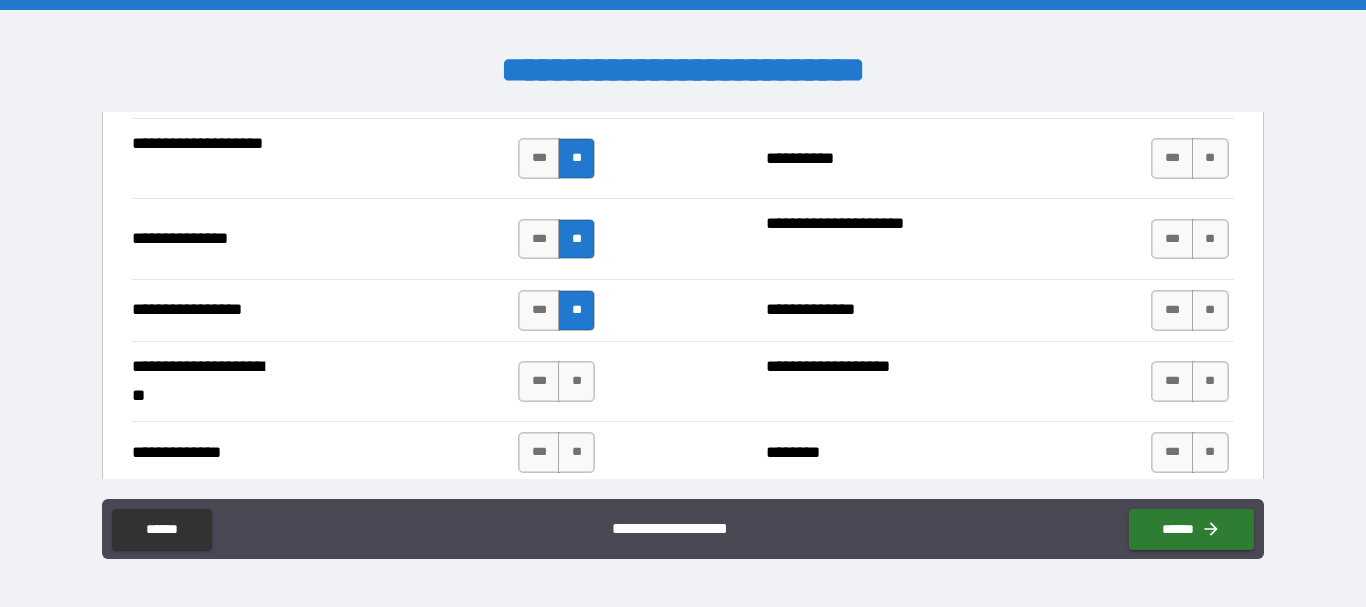 scroll, scrollTop: 2600, scrollLeft: 0, axis: vertical 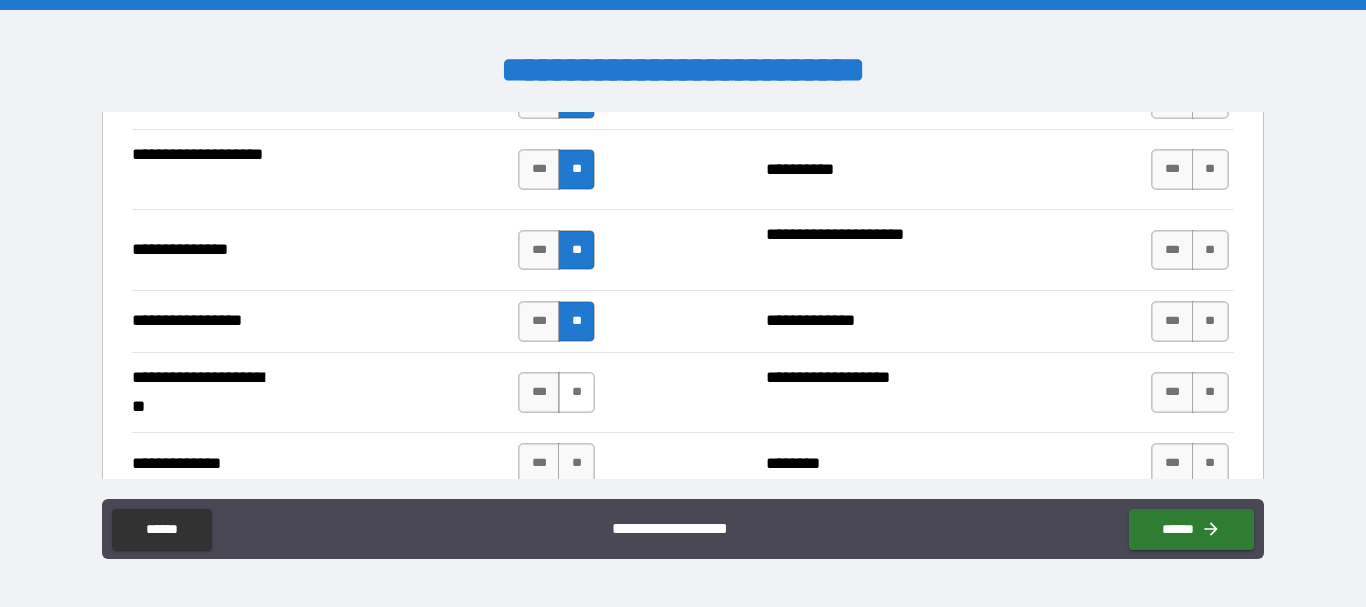 click on "**" at bounding box center (576, 392) 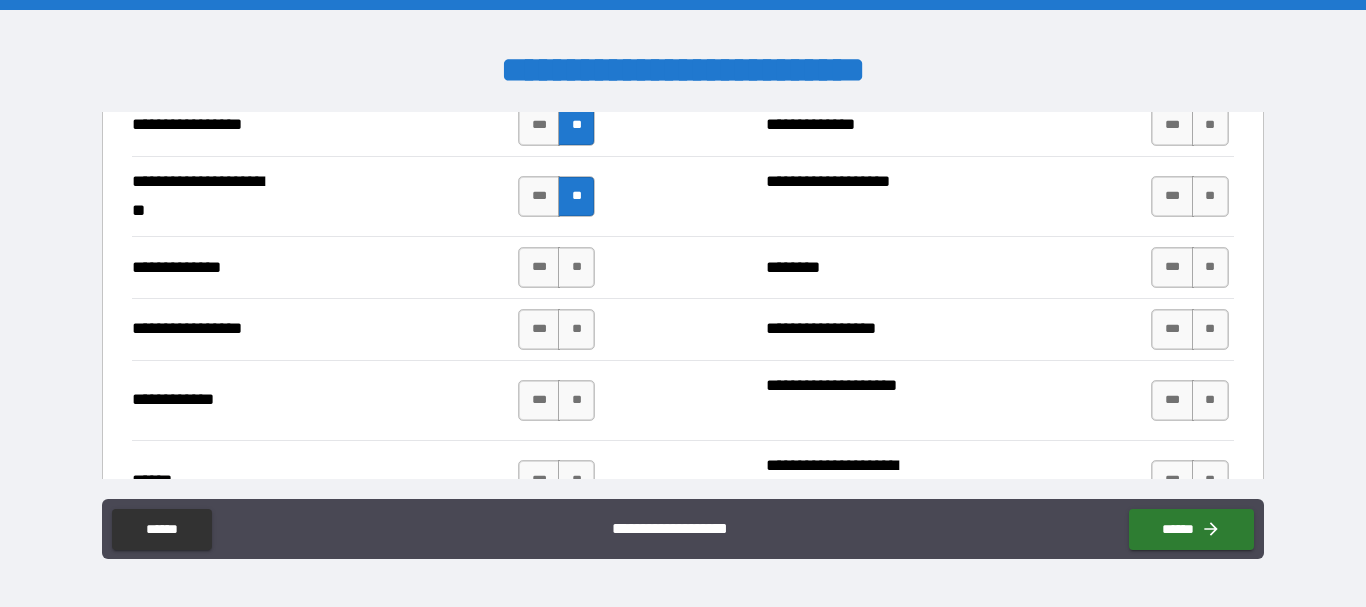 scroll, scrollTop: 2800, scrollLeft: 0, axis: vertical 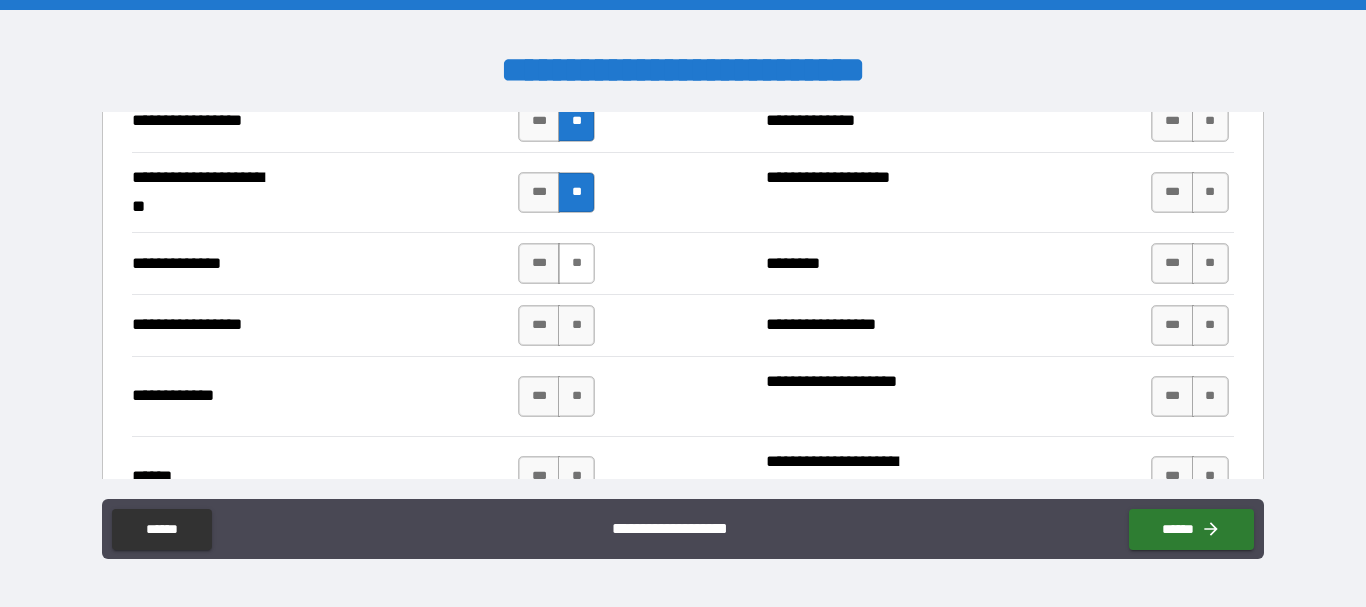 click on "**" at bounding box center (576, 263) 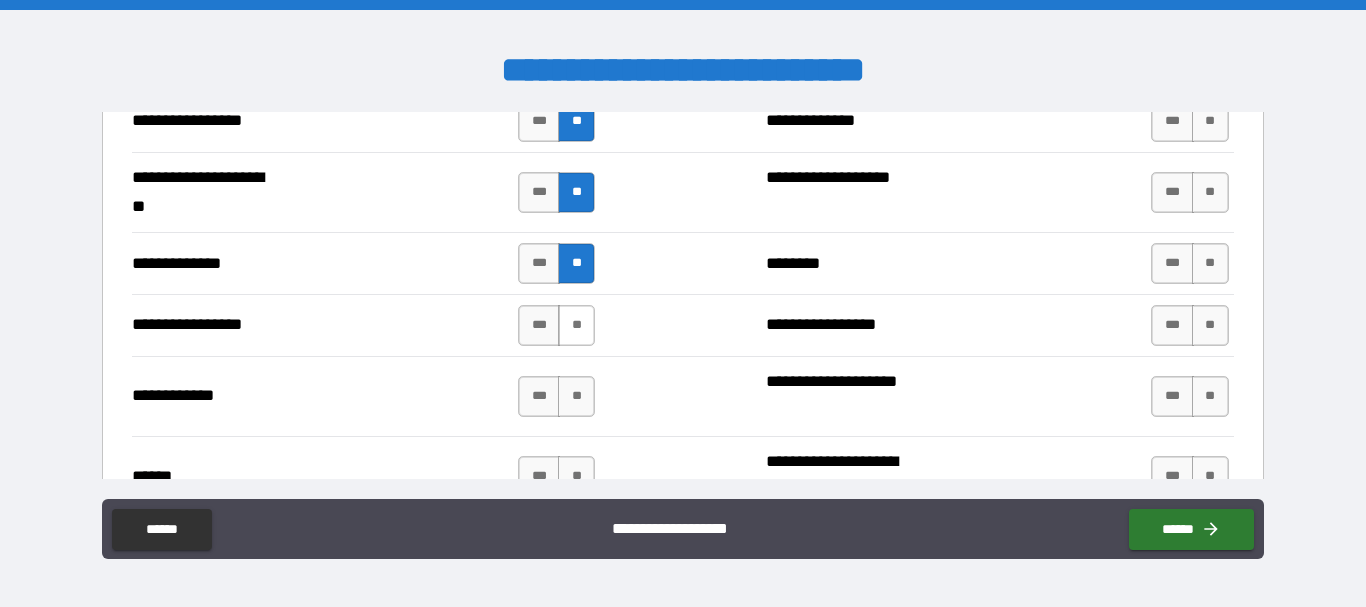 click on "**" at bounding box center [576, 325] 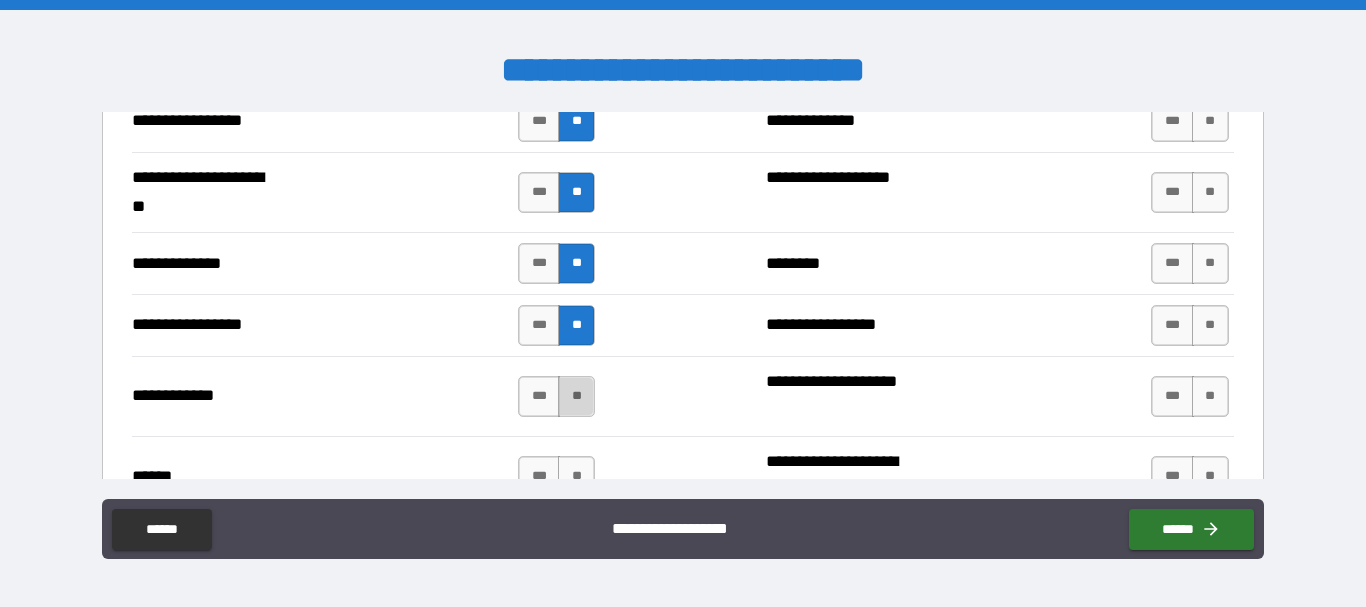 click on "**" at bounding box center (576, 396) 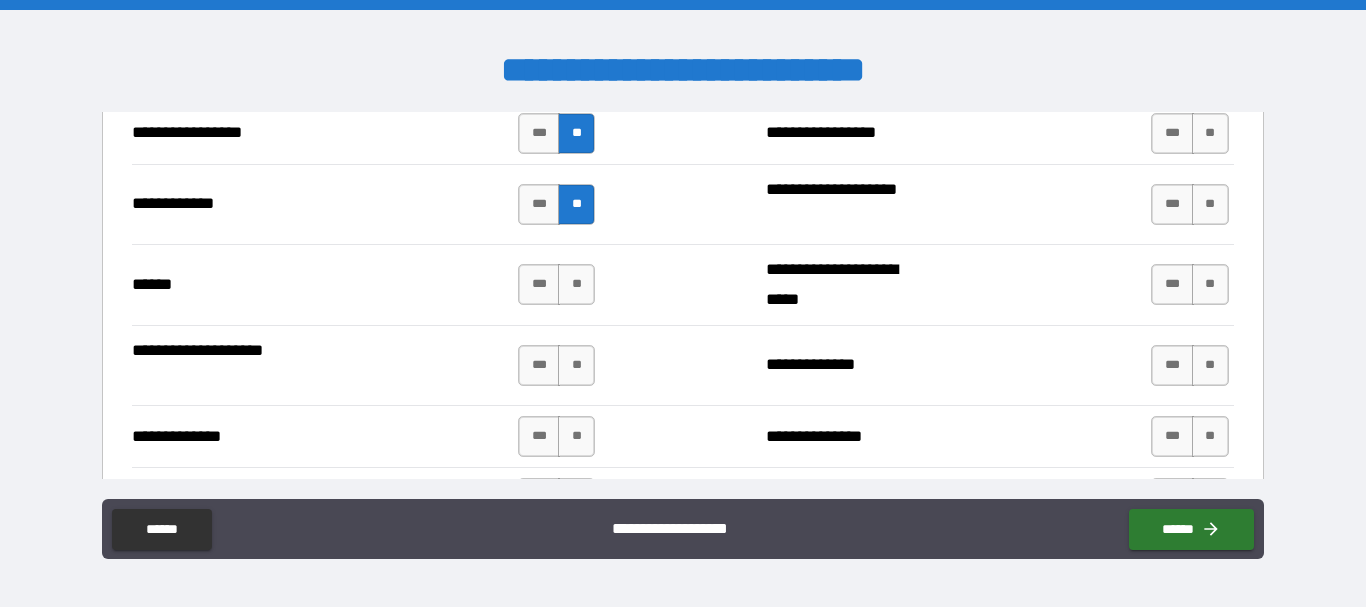 scroll, scrollTop: 3100, scrollLeft: 0, axis: vertical 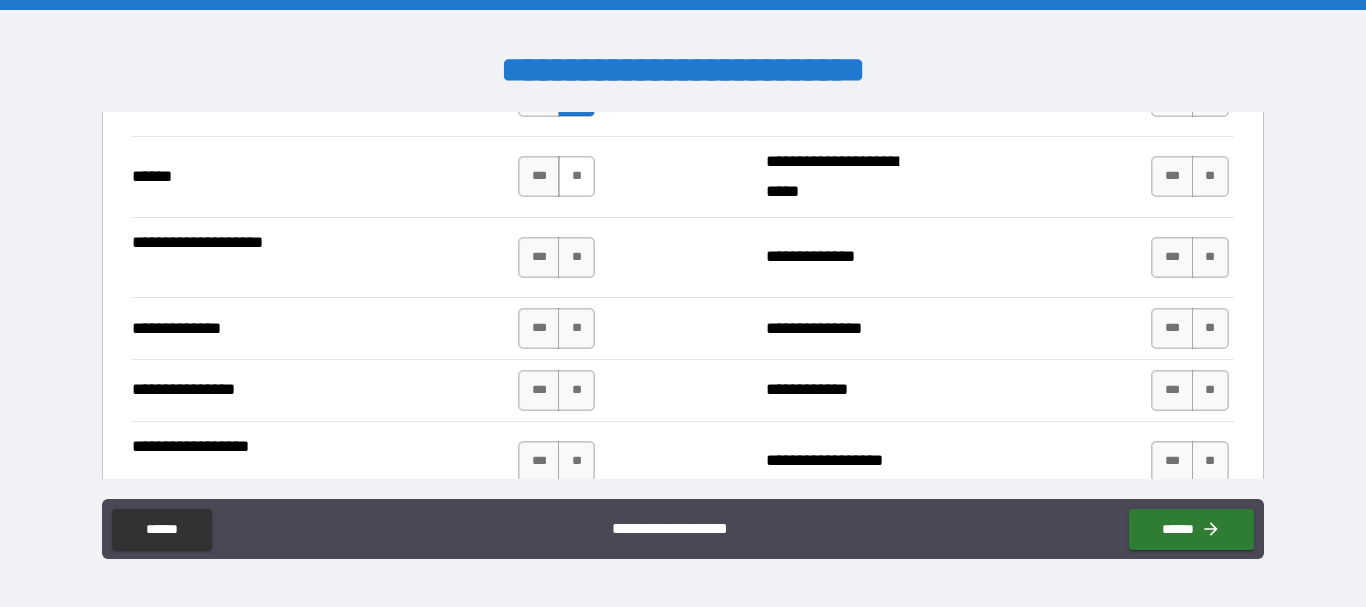 click on "**" at bounding box center [576, 176] 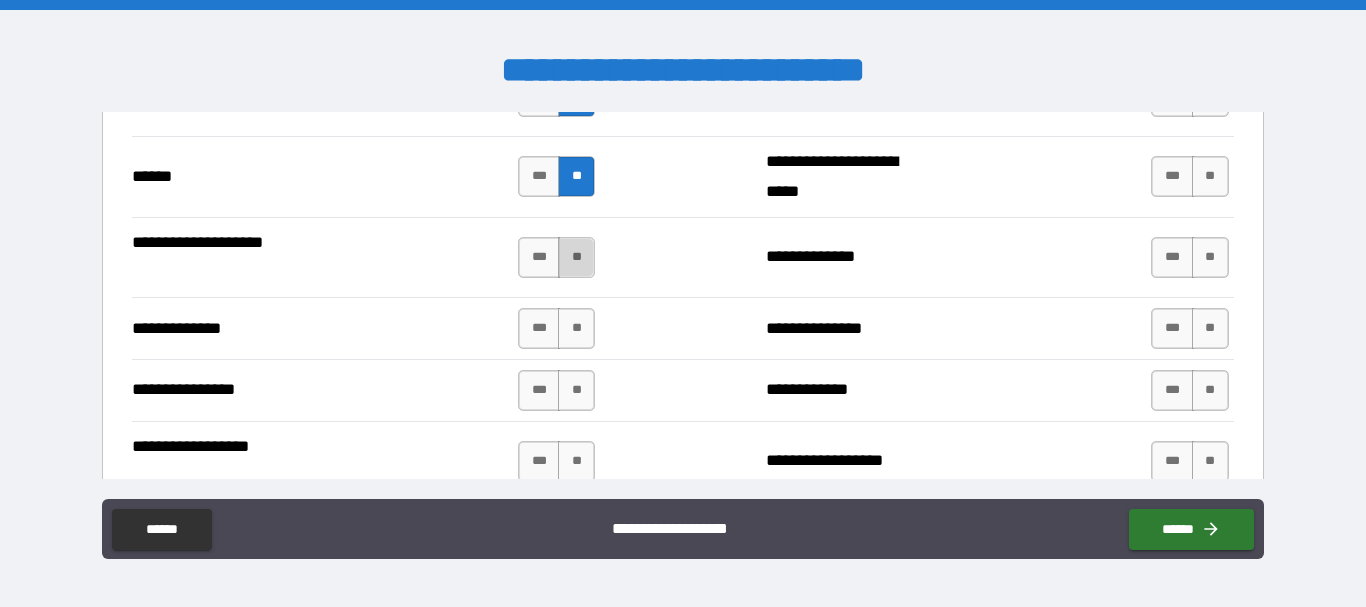 click on "**" at bounding box center [576, 257] 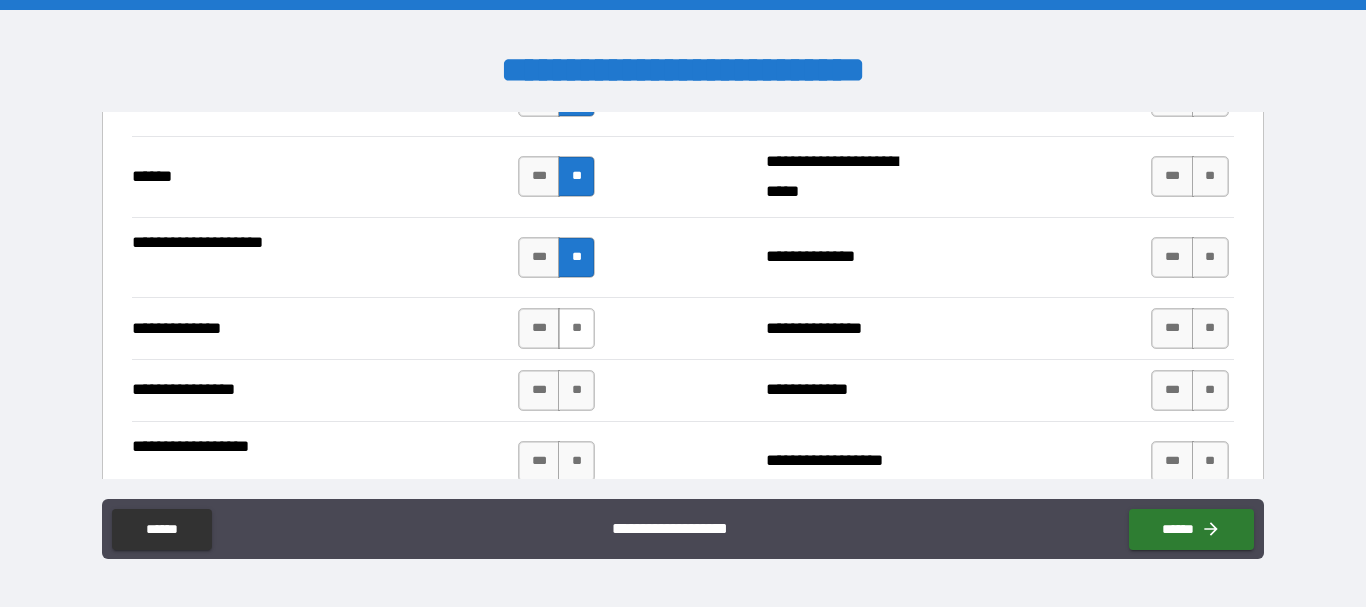 click on "**" at bounding box center (576, 328) 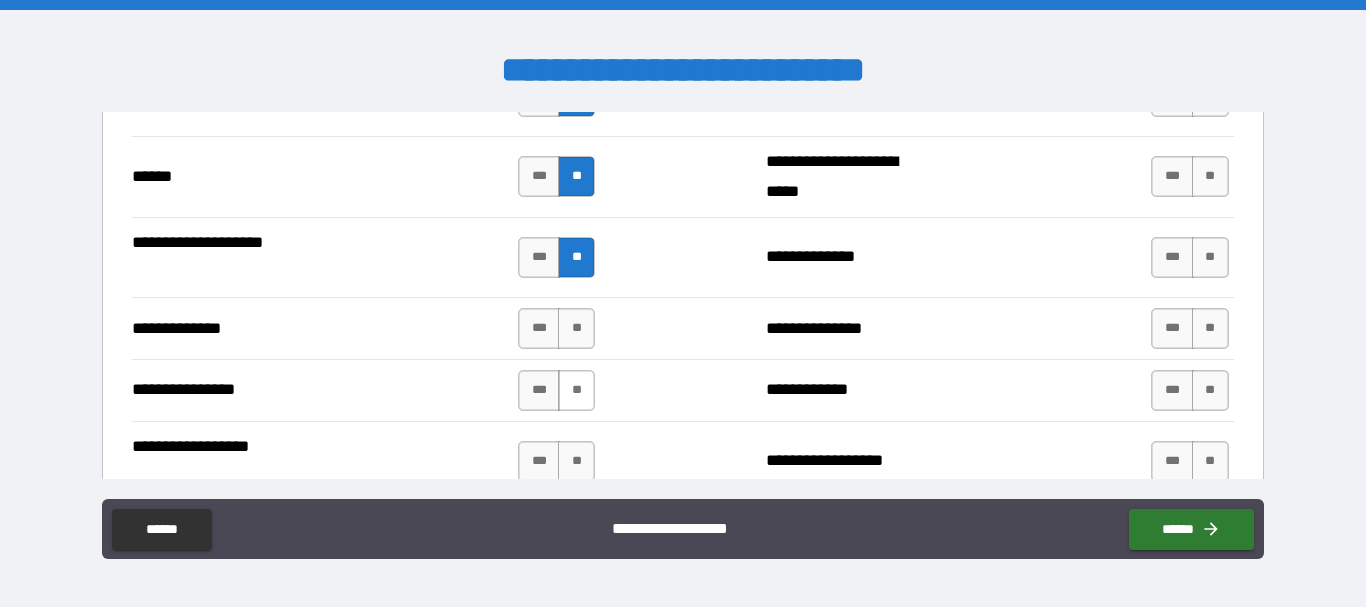 click on "**" at bounding box center [576, 390] 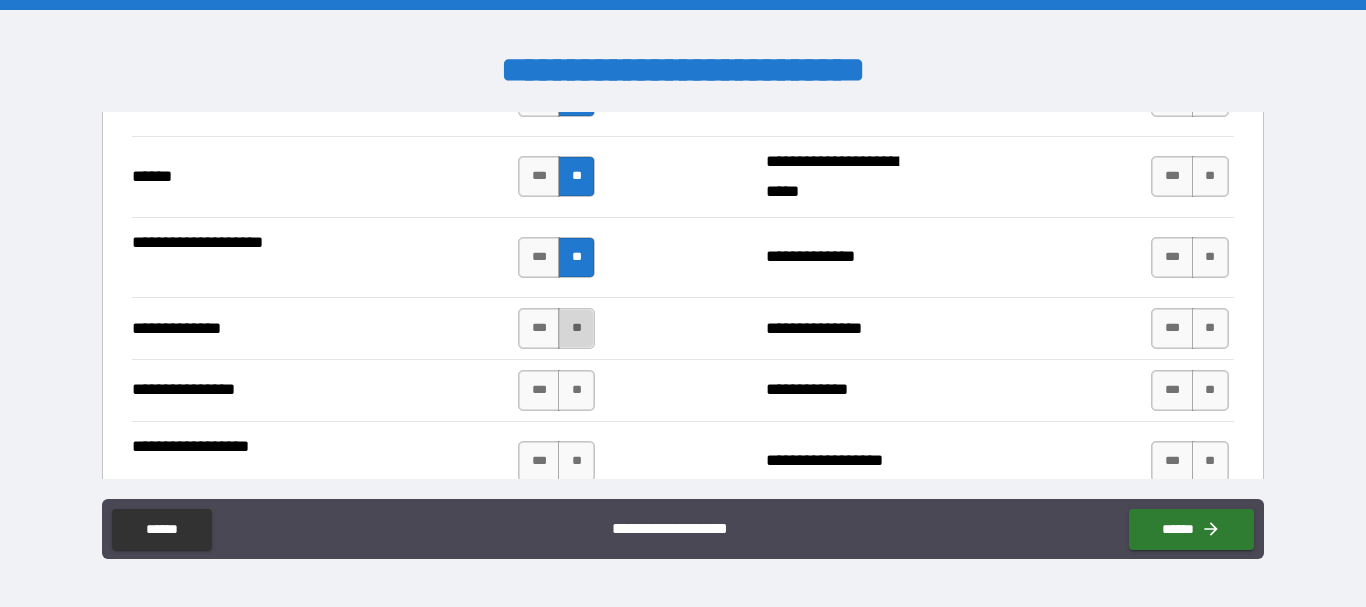 click on "**" at bounding box center (576, 328) 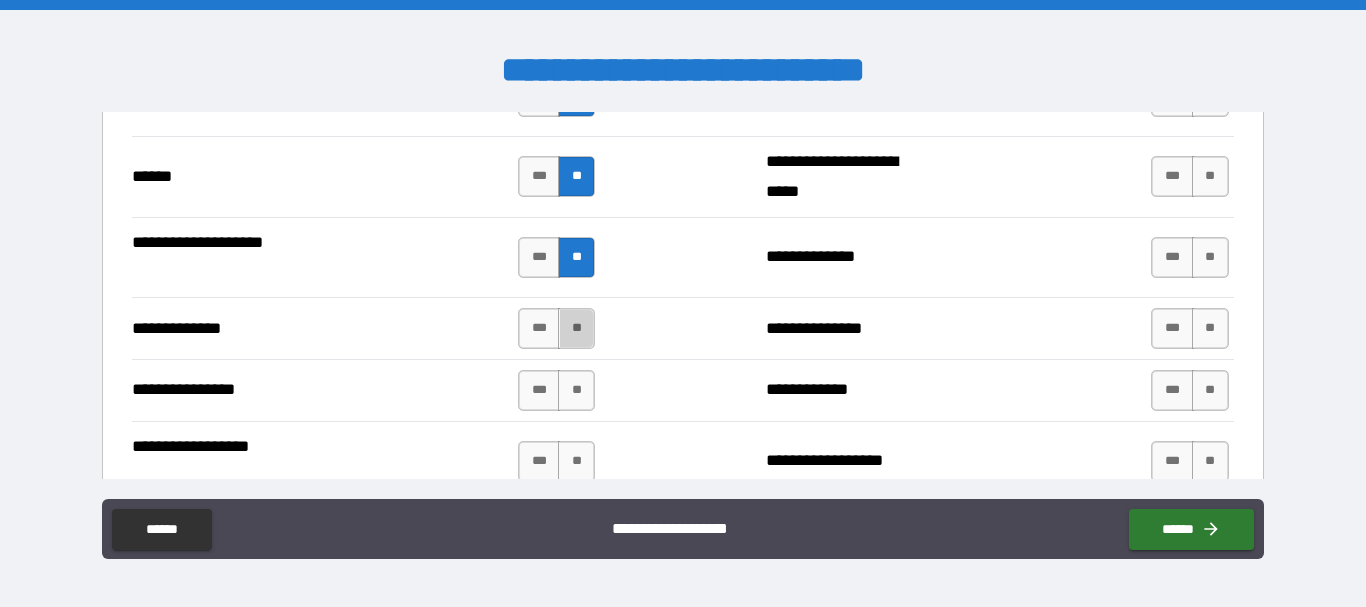 drag, startPoint x: 570, startPoint y: 319, endPoint x: 571, endPoint y: 349, distance: 30.016663 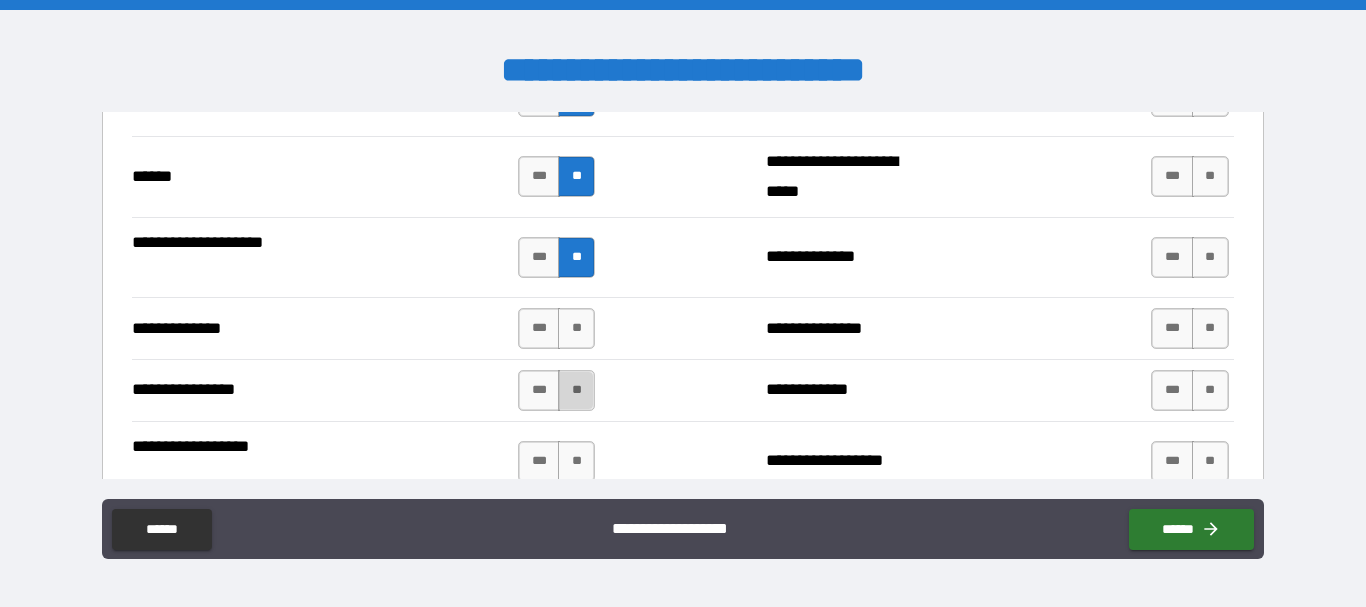 click on "**" at bounding box center [576, 390] 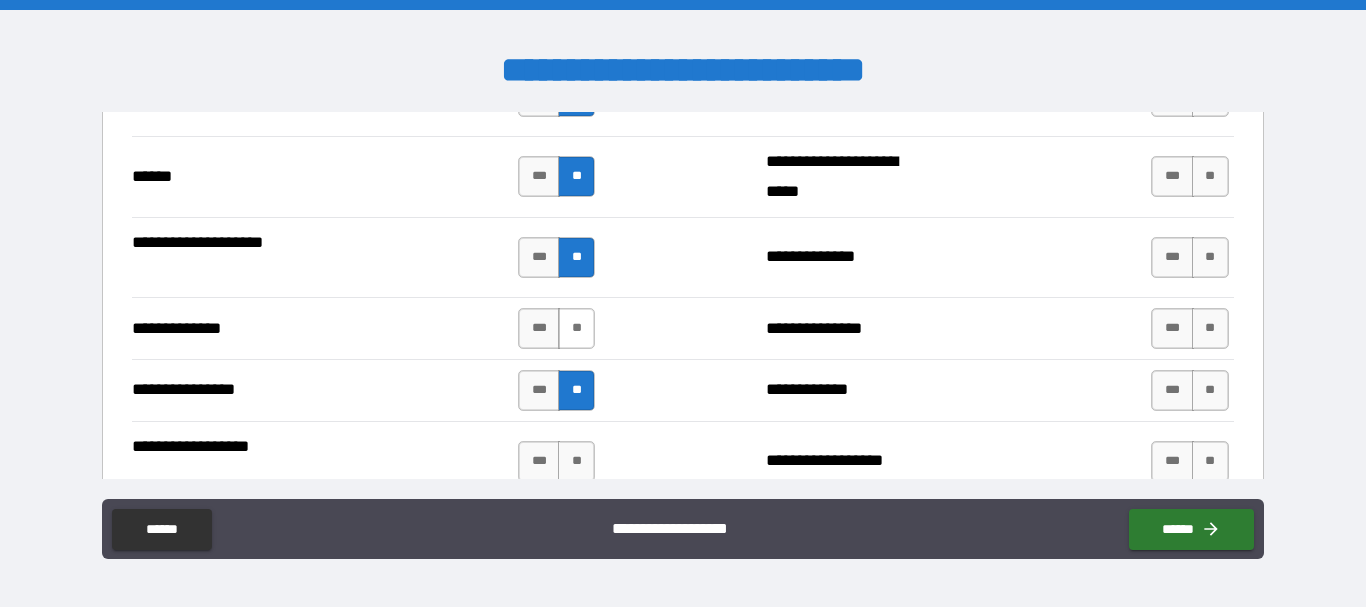 click on "**" at bounding box center [576, 328] 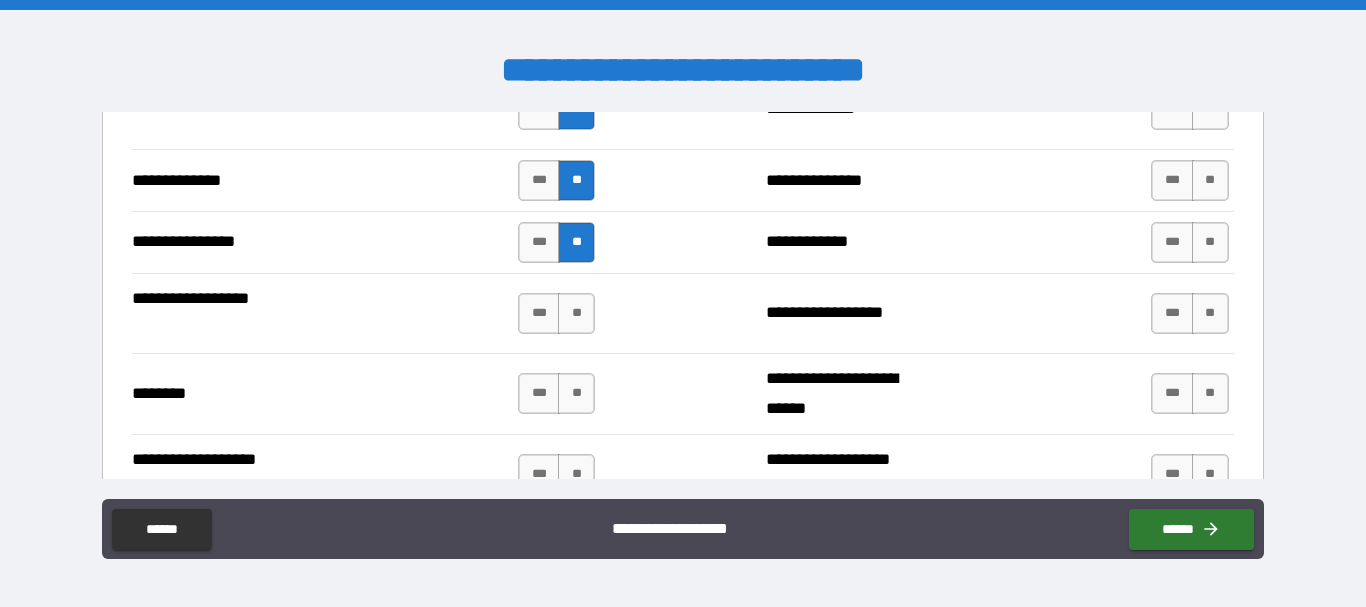 scroll, scrollTop: 3300, scrollLeft: 0, axis: vertical 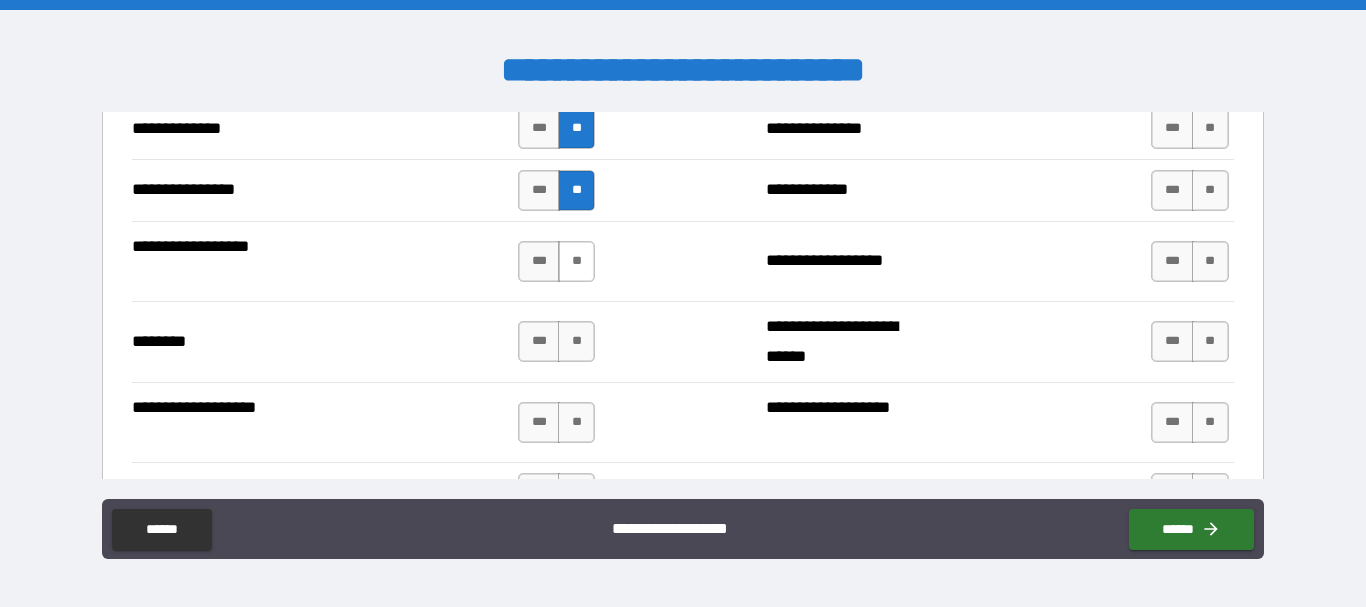 click on "**" at bounding box center [576, 261] 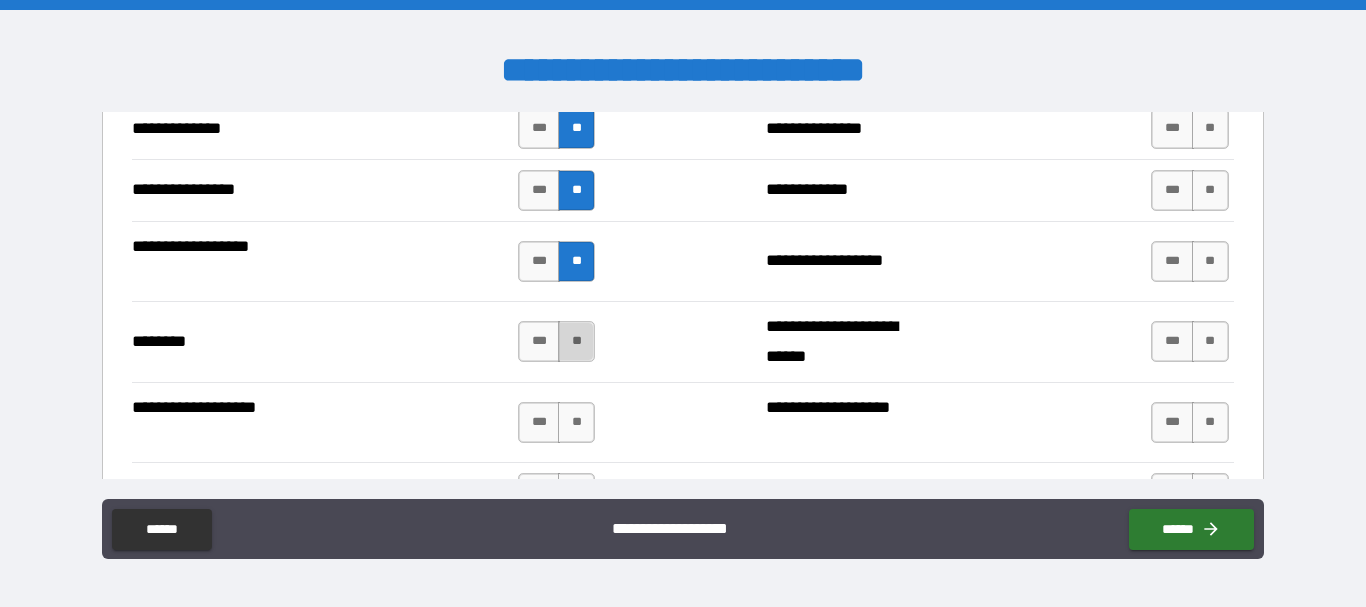 click on "**" at bounding box center [576, 341] 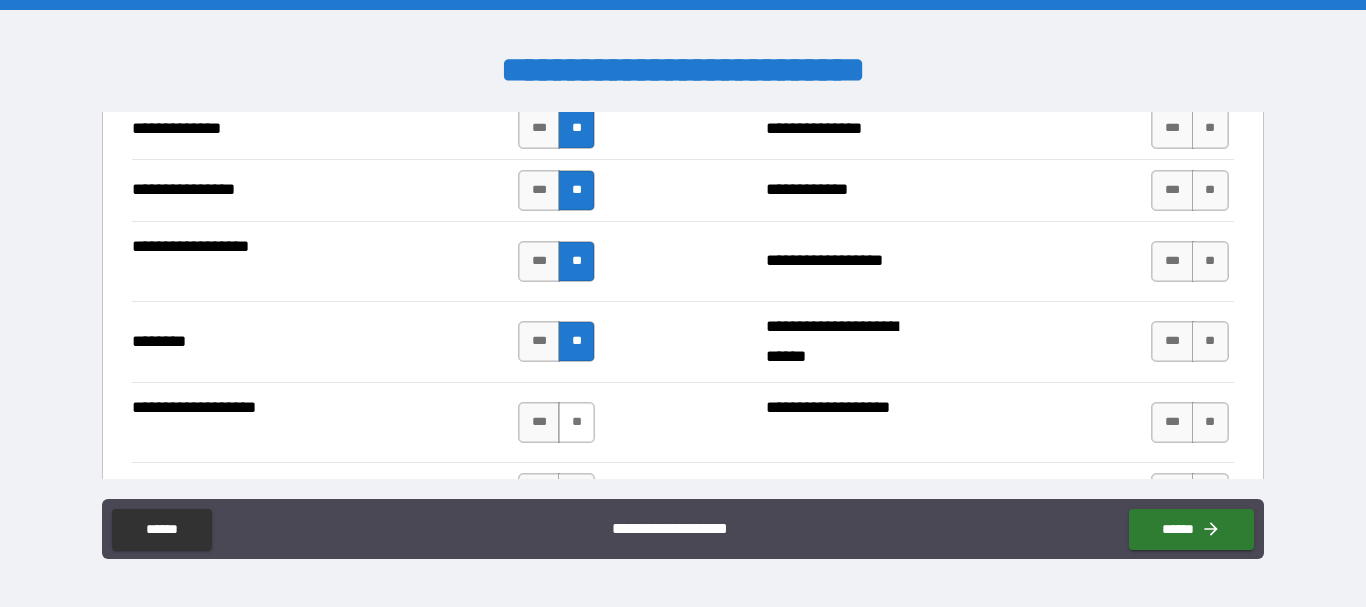 click on "**" at bounding box center [576, 422] 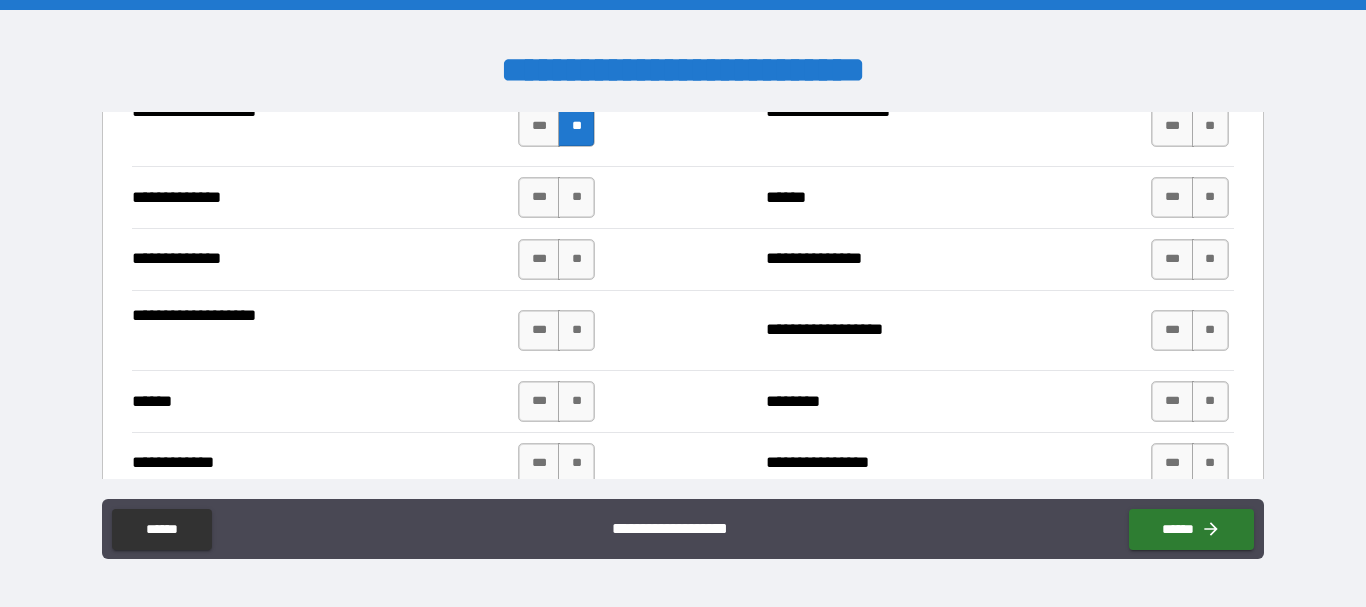 scroll, scrollTop: 3600, scrollLeft: 0, axis: vertical 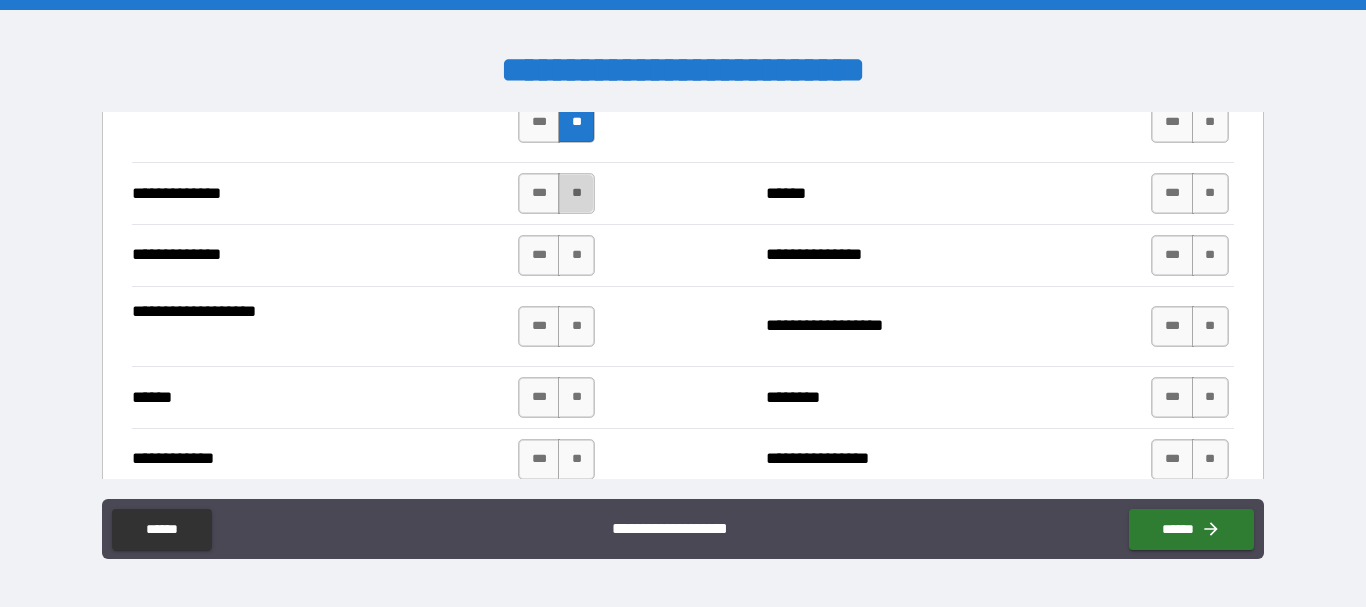 click on "**" at bounding box center [576, 193] 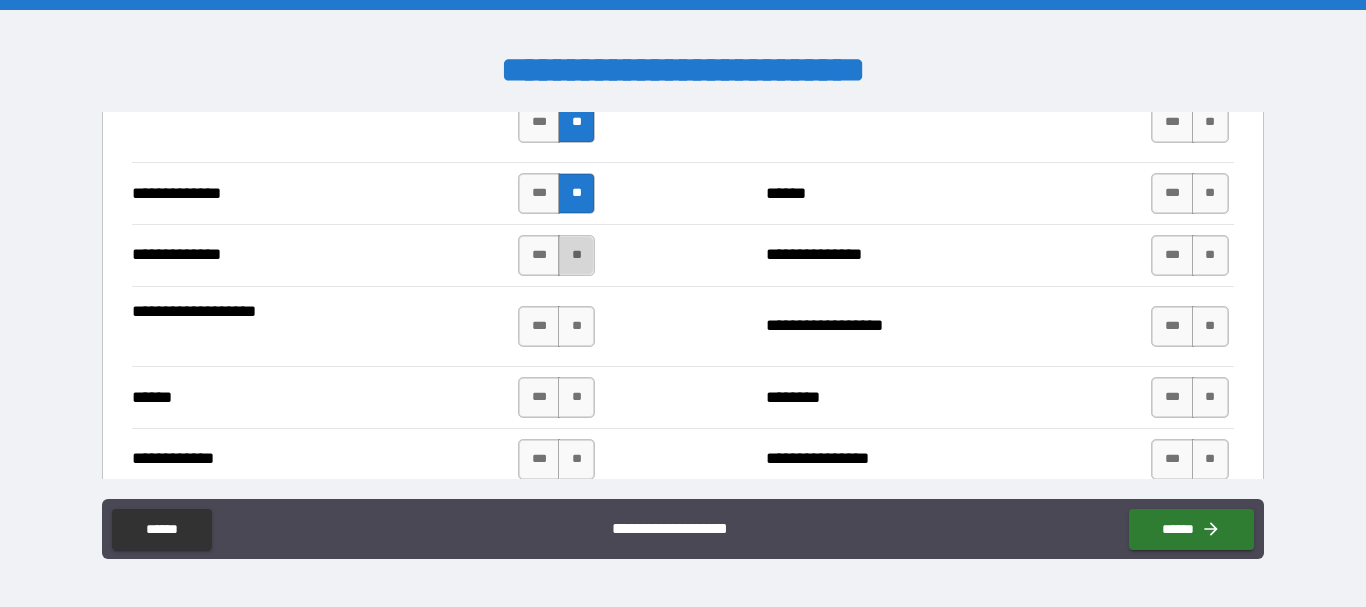 click on "**" at bounding box center [576, 255] 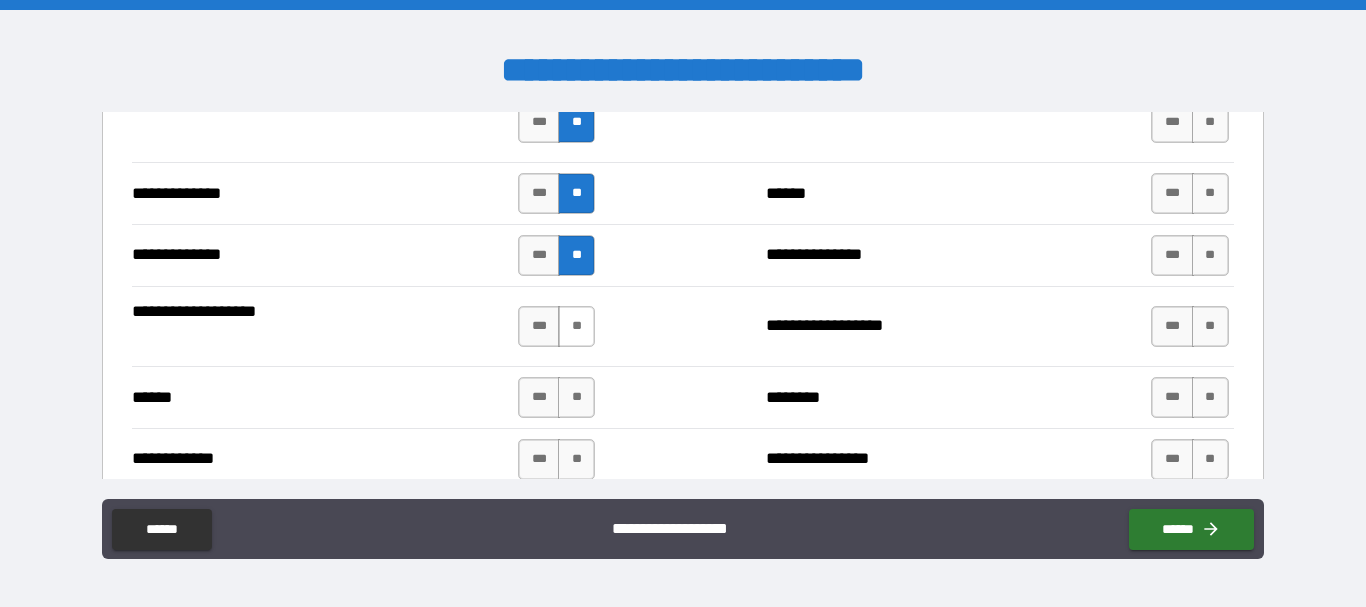 click on "**" at bounding box center [576, 326] 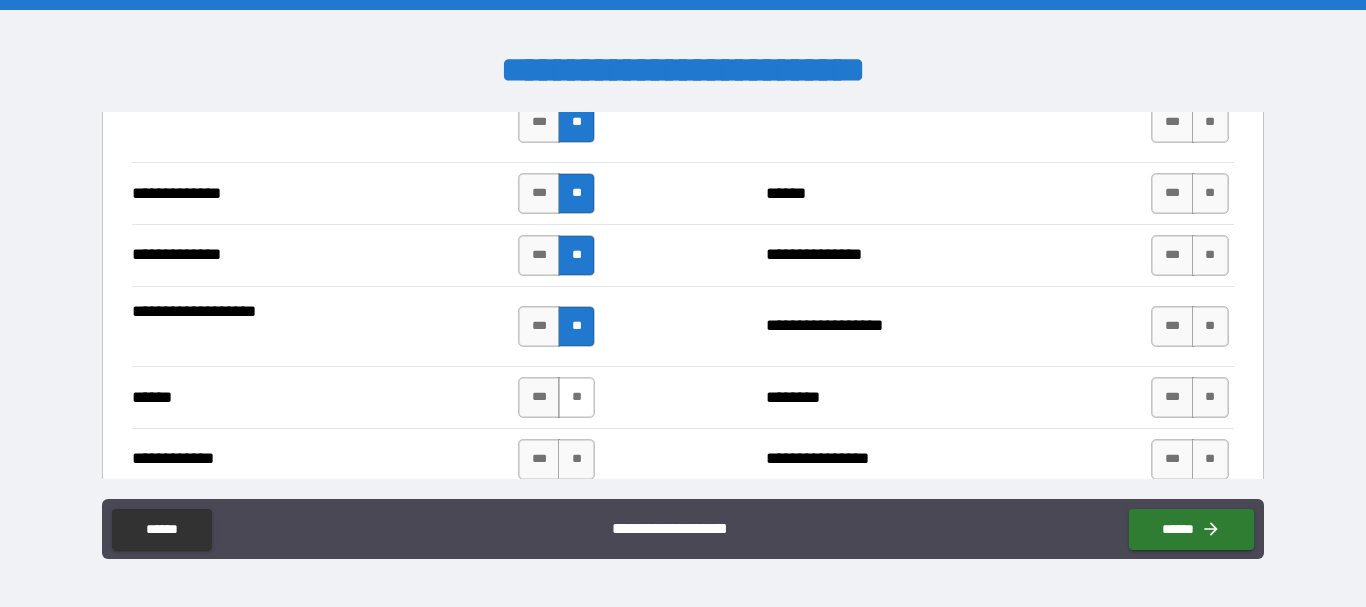 click on "**" at bounding box center [576, 397] 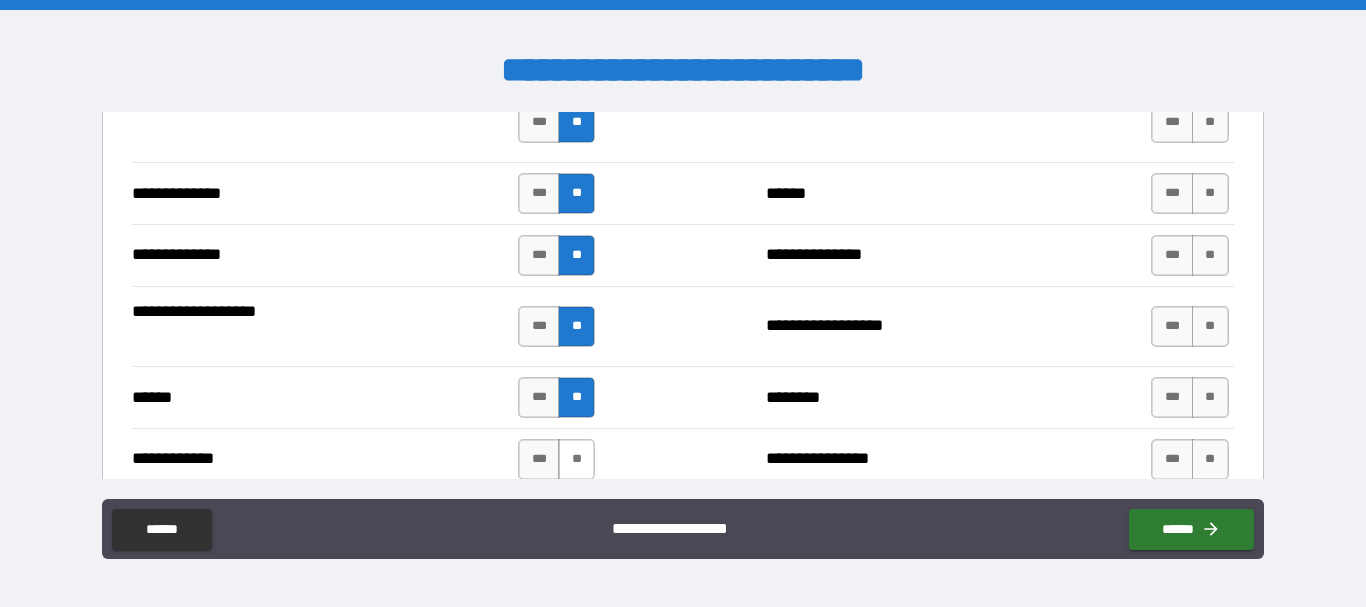 click on "**" at bounding box center (576, 459) 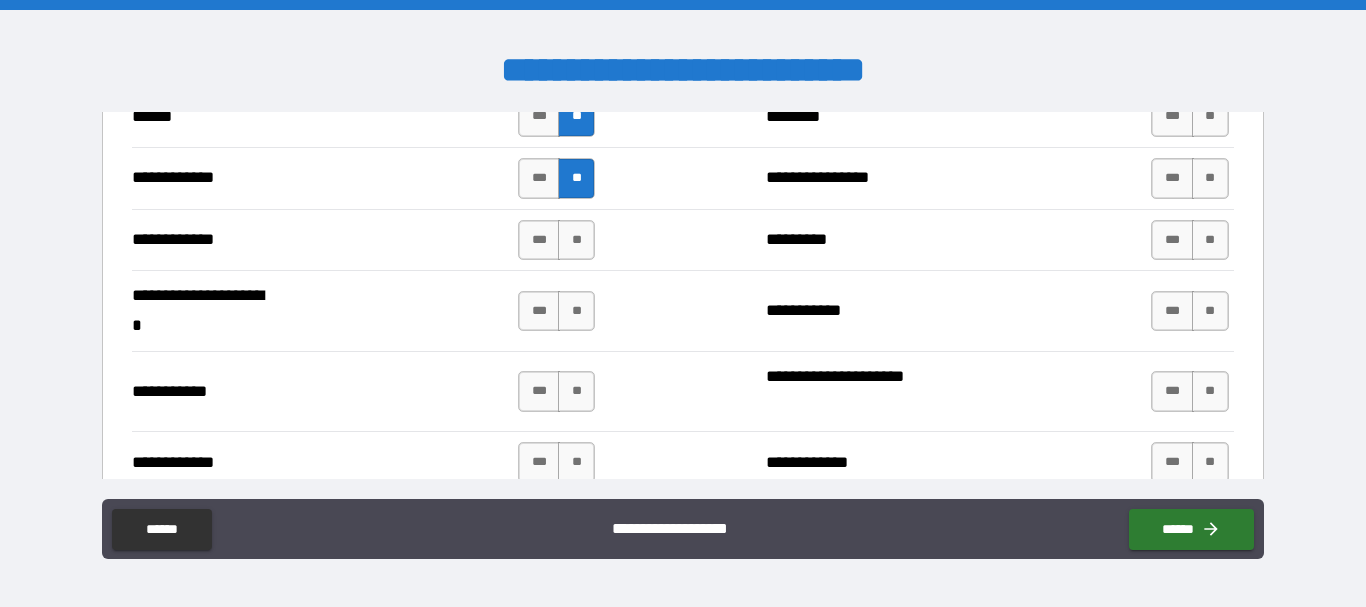 scroll, scrollTop: 3900, scrollLeft: 0, axis: vertical 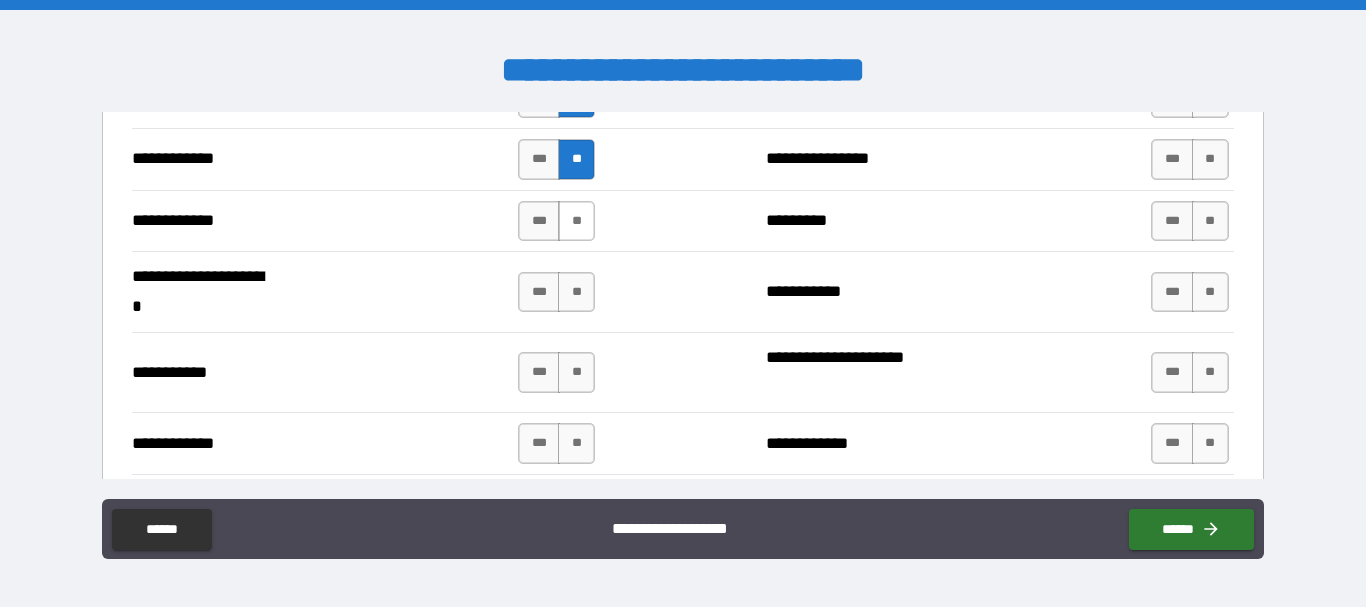 click on "**" at bounding box center (576, 221) 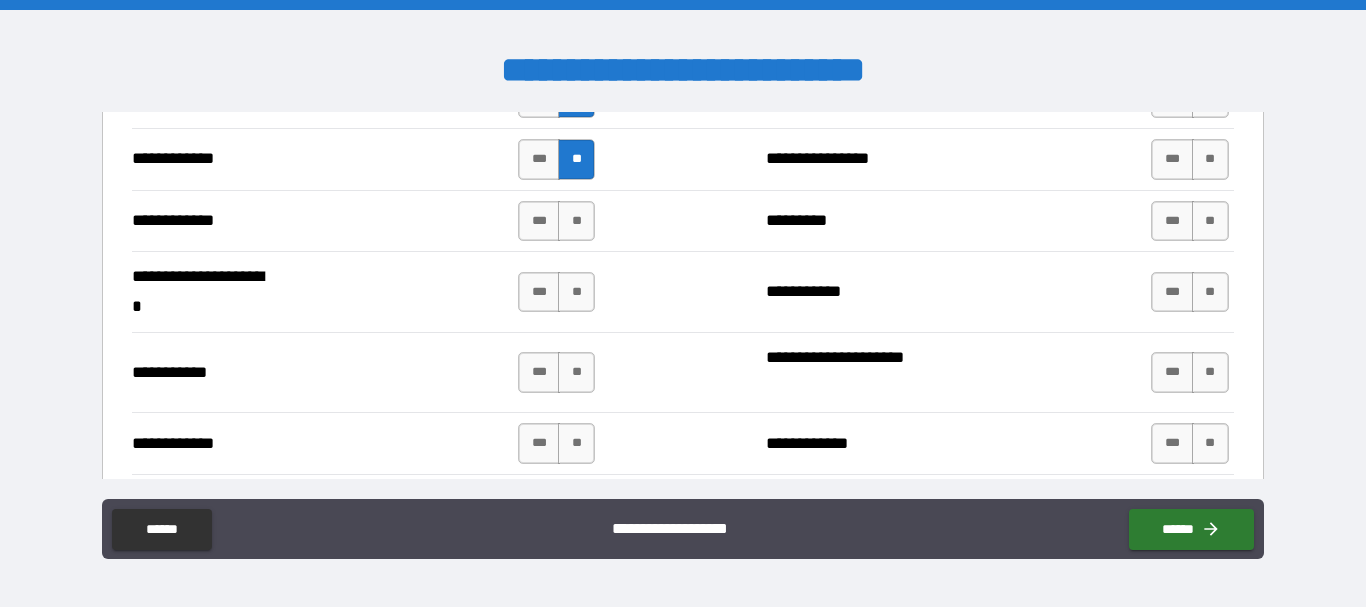 click on "**" at bounding box center [576, 221] 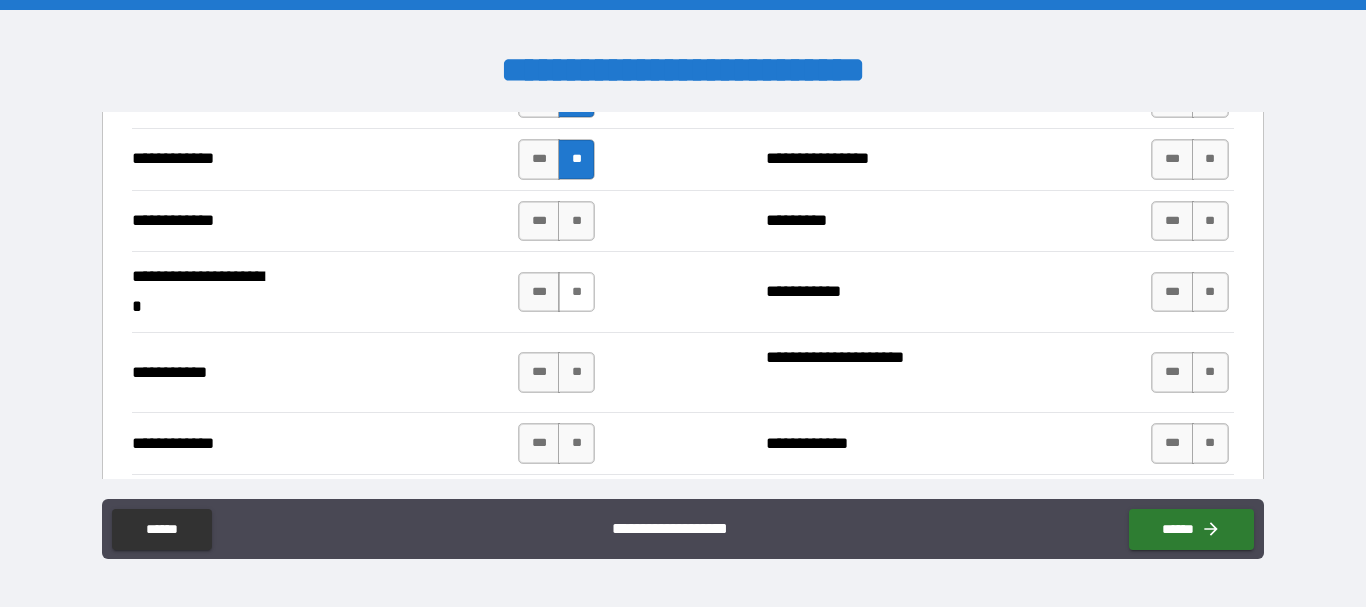 click on "**" at bounding box center [576, 292] 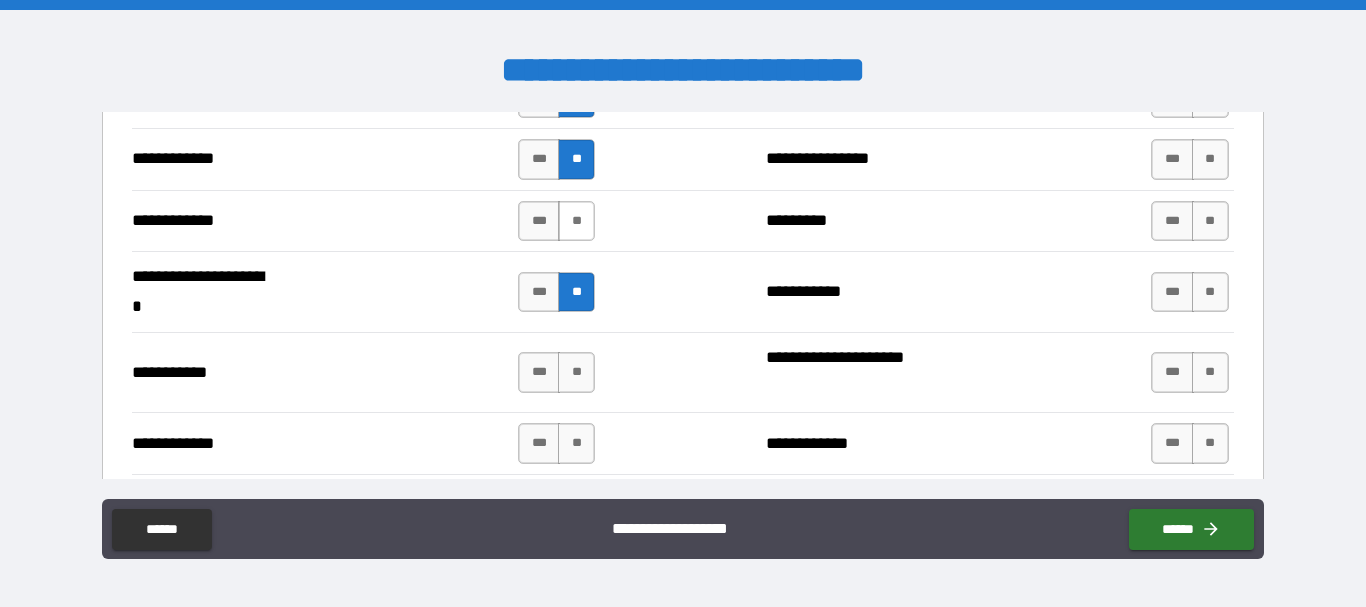 click on "**" at bounding box center [576, 221] 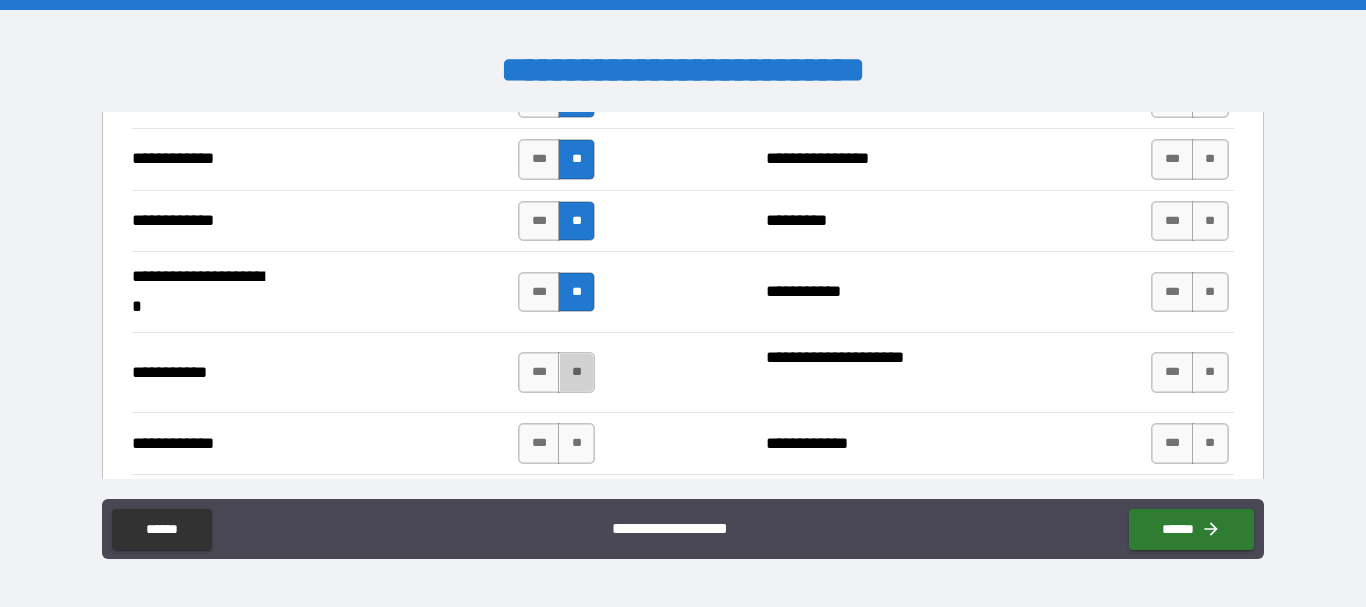 drag, startPoint x: 565, startPoint y: 372, endPoint x: 580, endPoint y: 393, distance: 25.806976 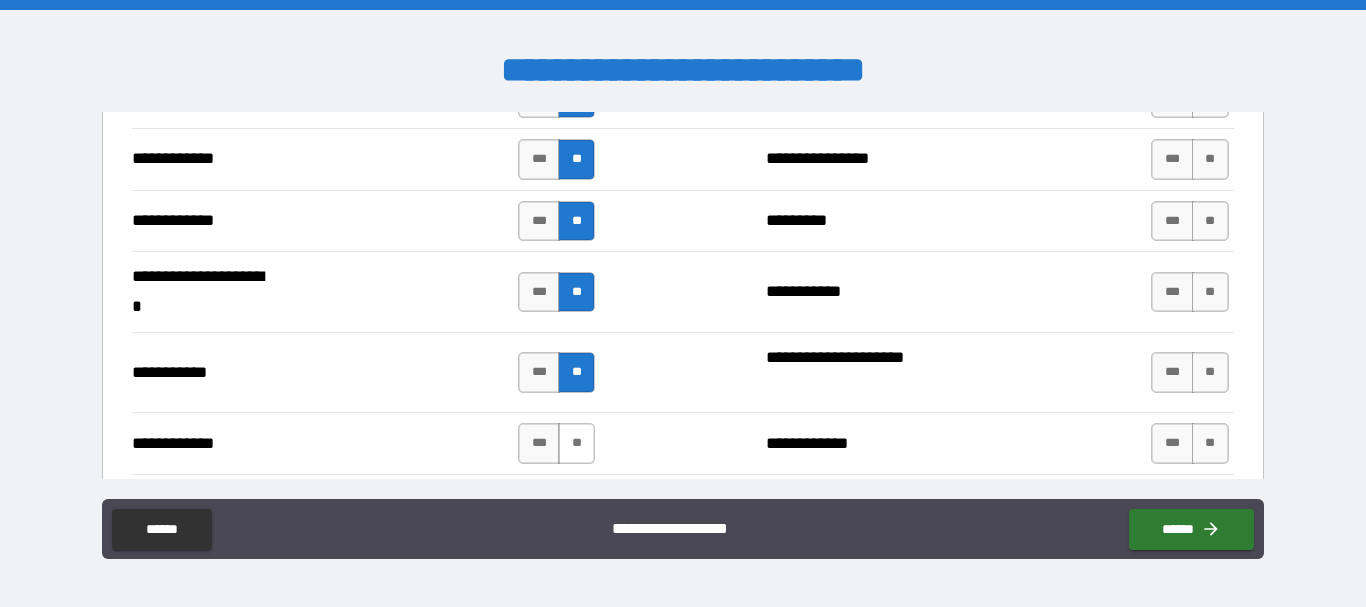 click on "**" at bounding box center [576, 443] 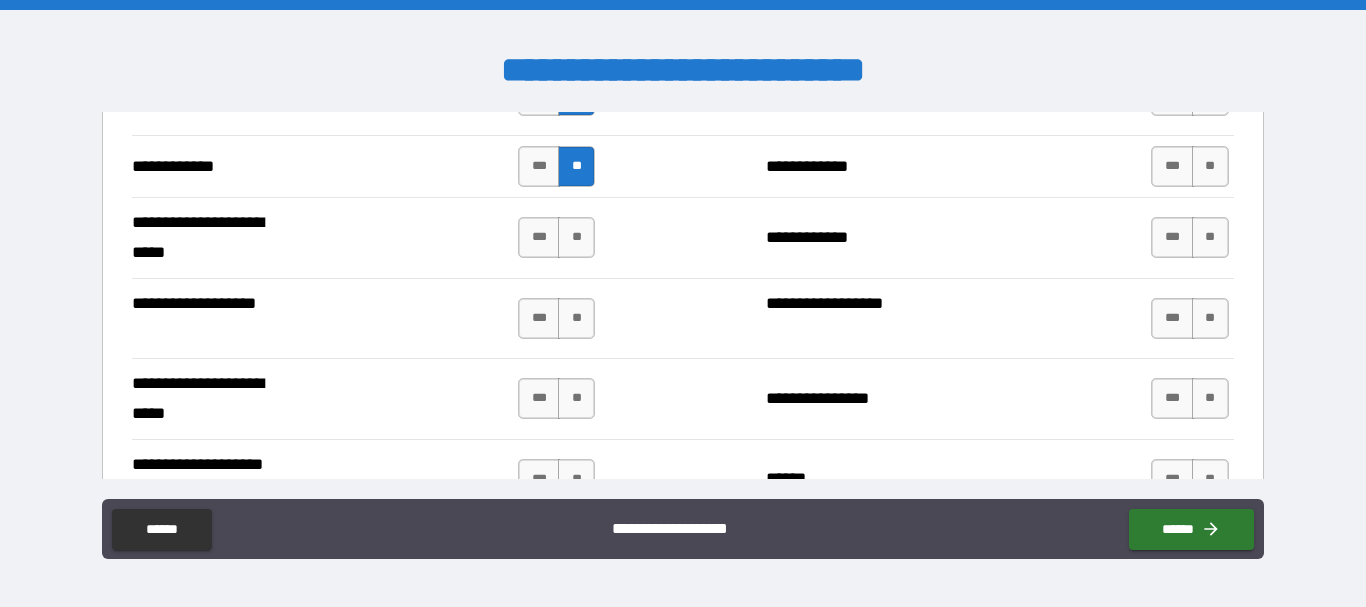 scroll, scrollTop: 4200, scrollLeft: 0, axis: vertical 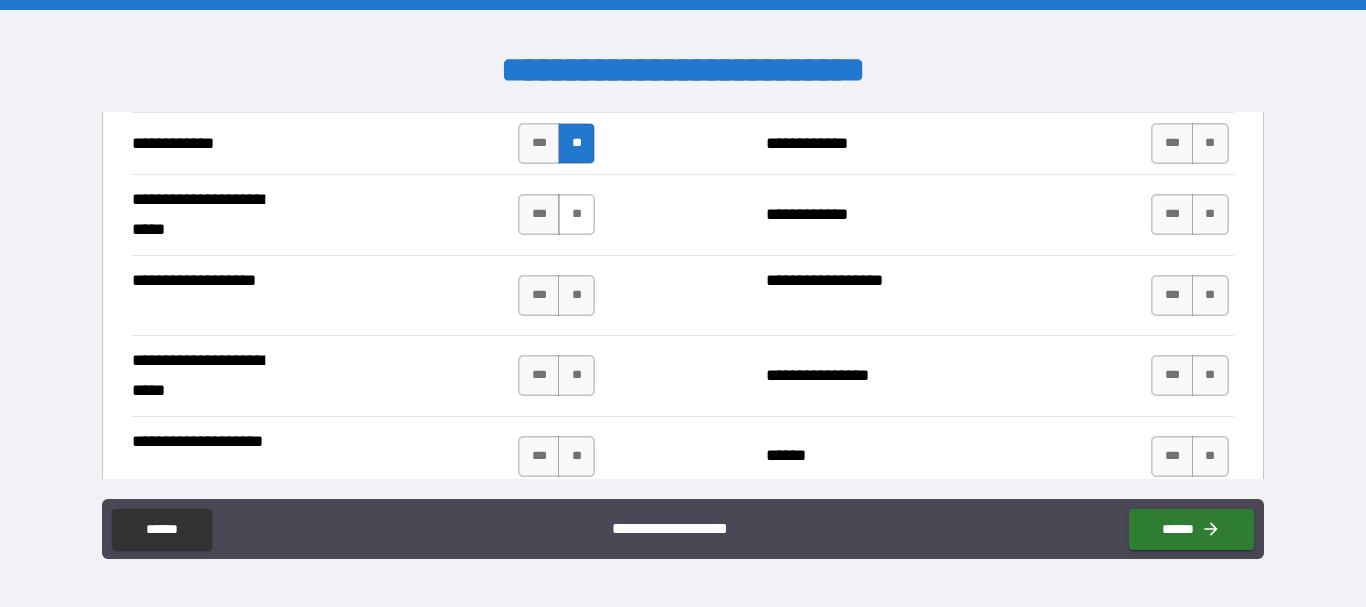 click on "**" at bounding box center (576, 214) 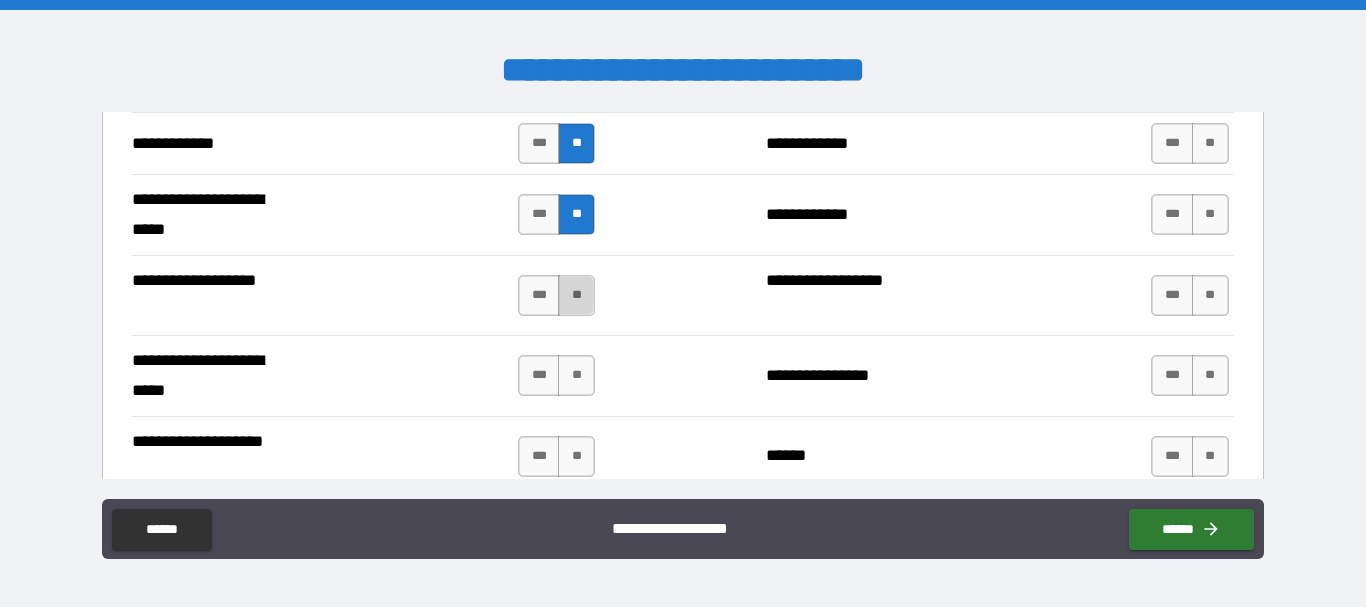 click on "**" at bounding box center [576, 295] 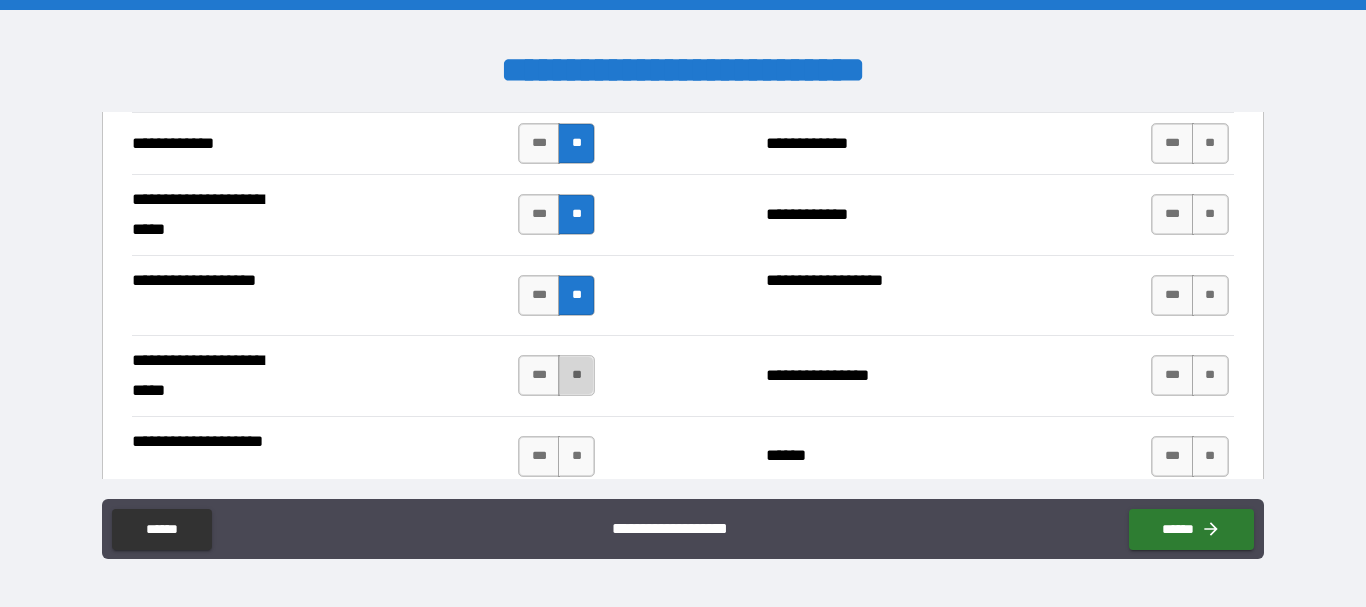 click on "**" at bounding box center (576, 375) 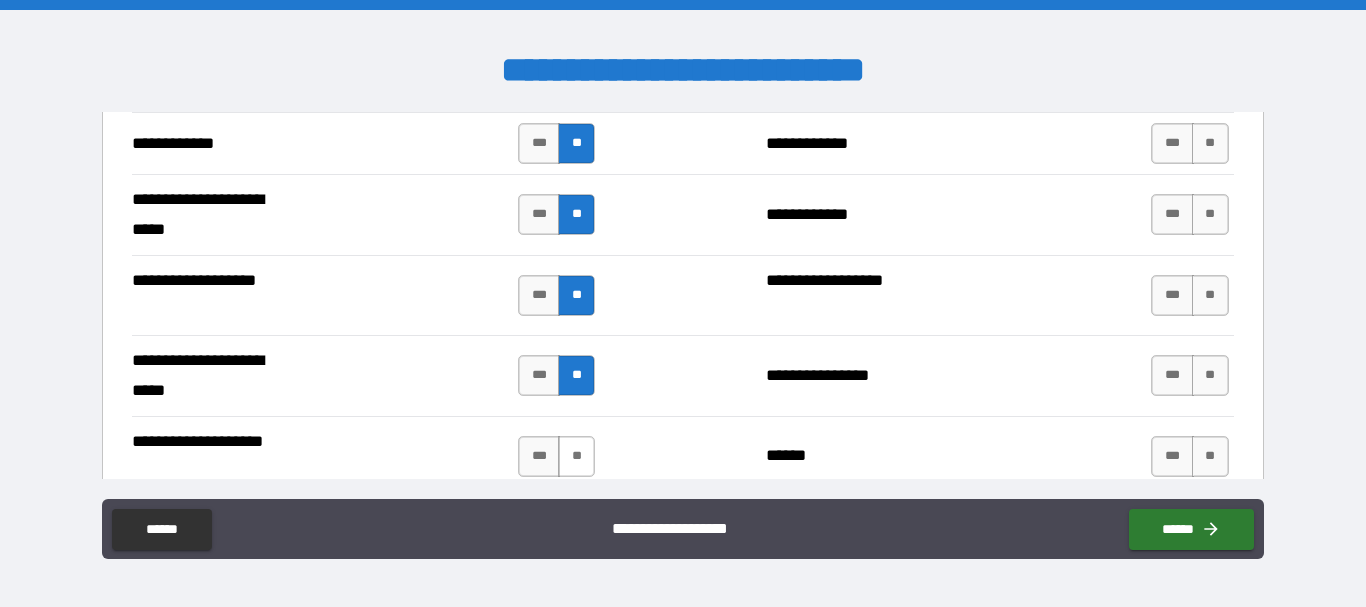click on "**" at bounding box center (576, 456) 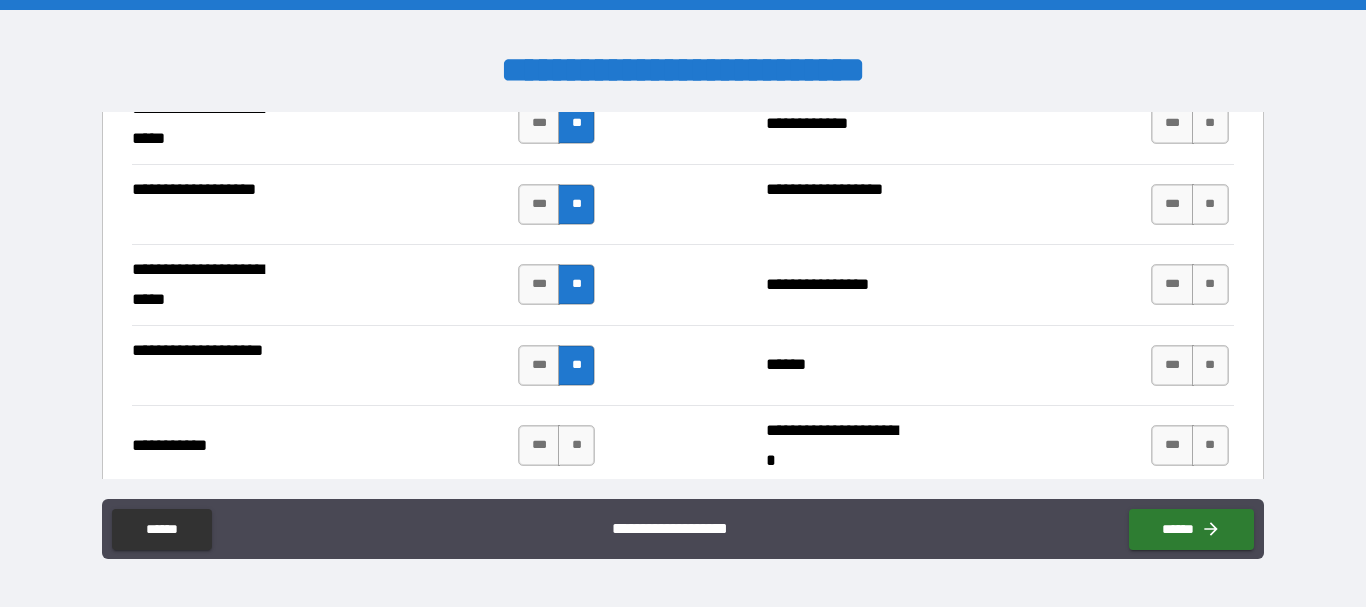 scroll, scrollTop: 4500, scrollLeft: 0, axis: vertical 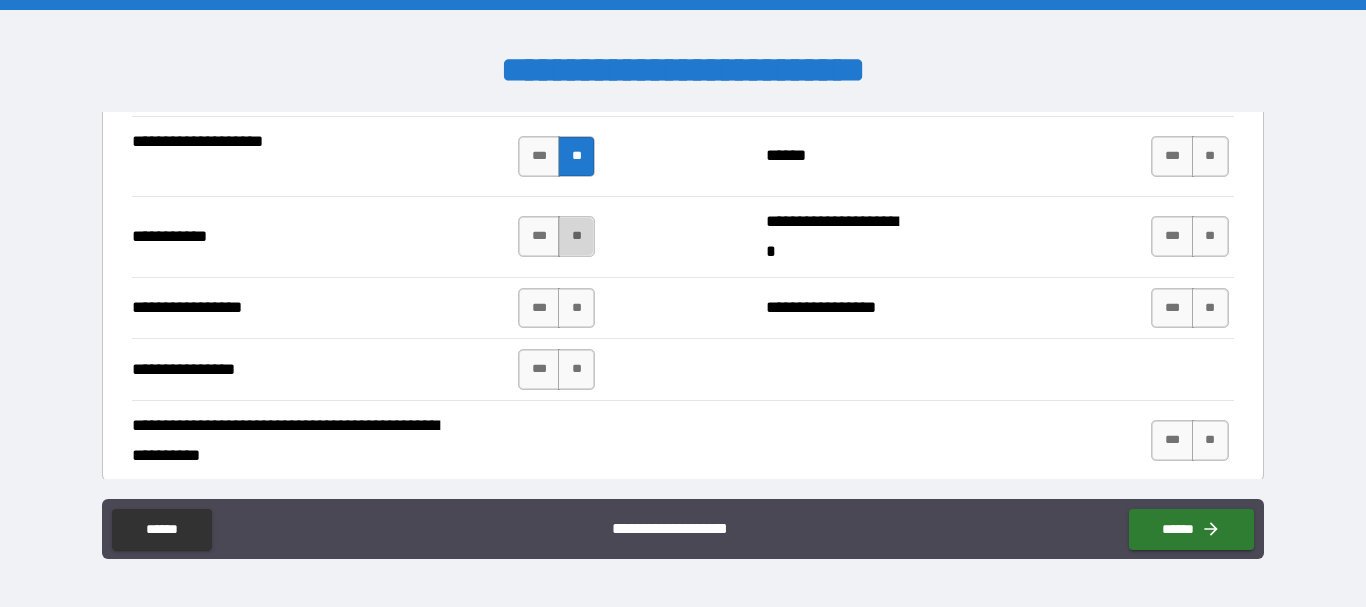 click on "**" at bounding box center (576, 236) 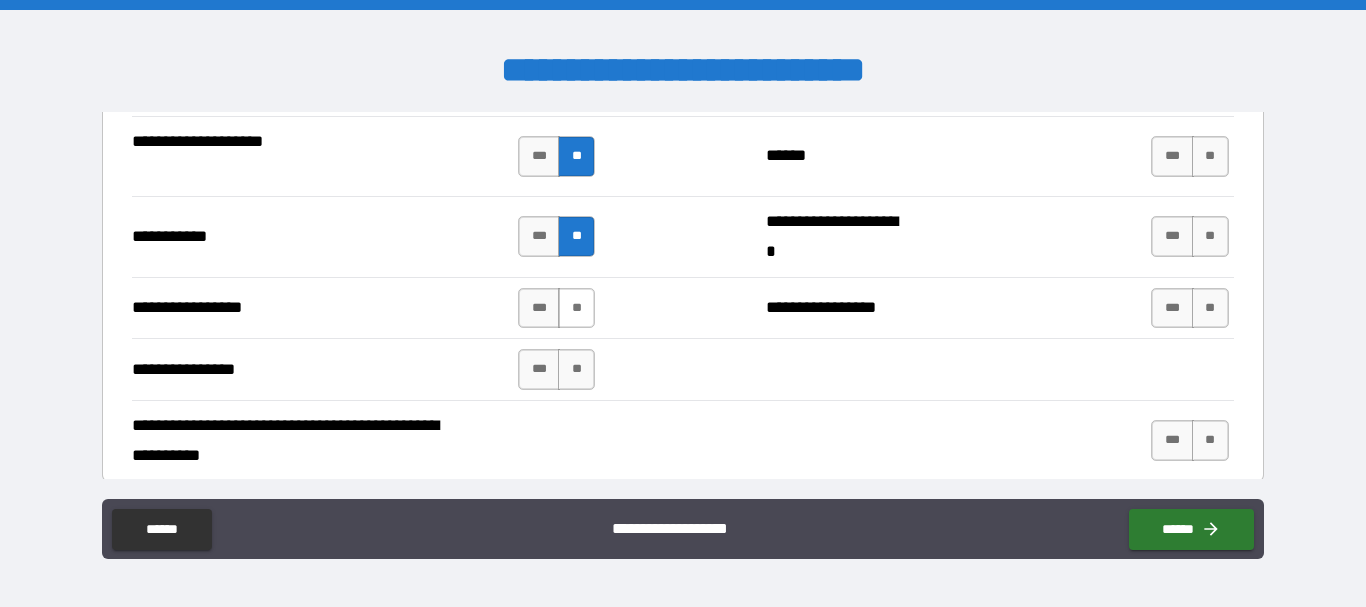 click on "**" at bounding box center [576, 308] 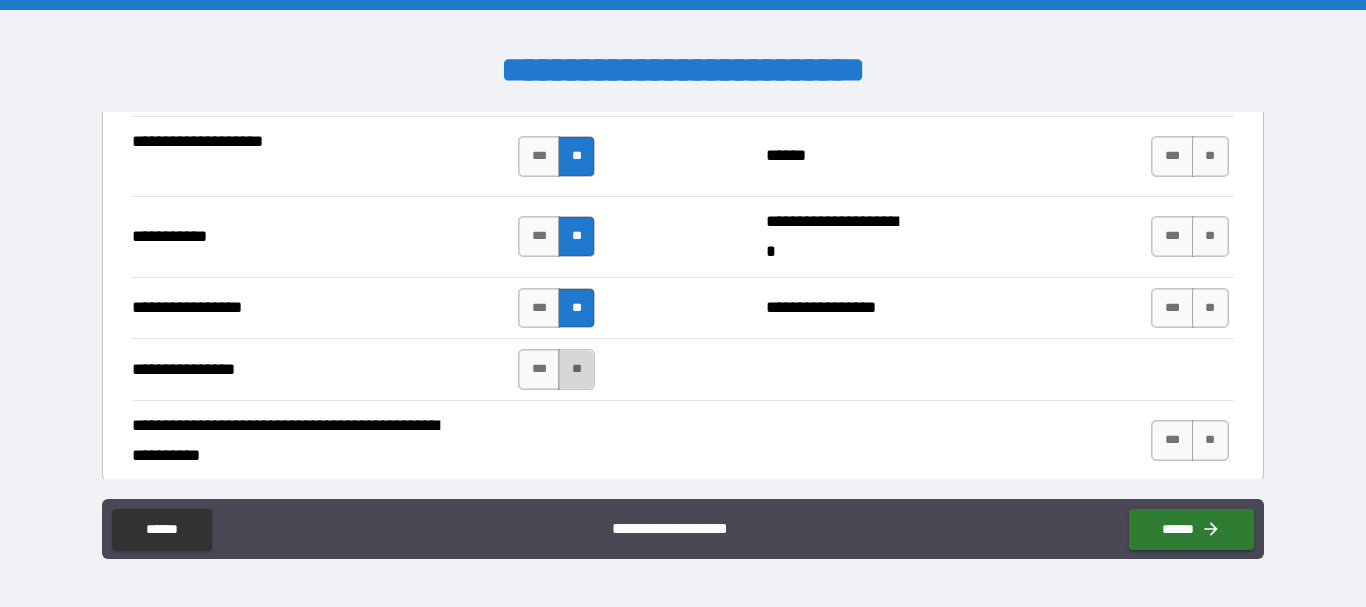 click on "**" at bounding box center [576, 369] 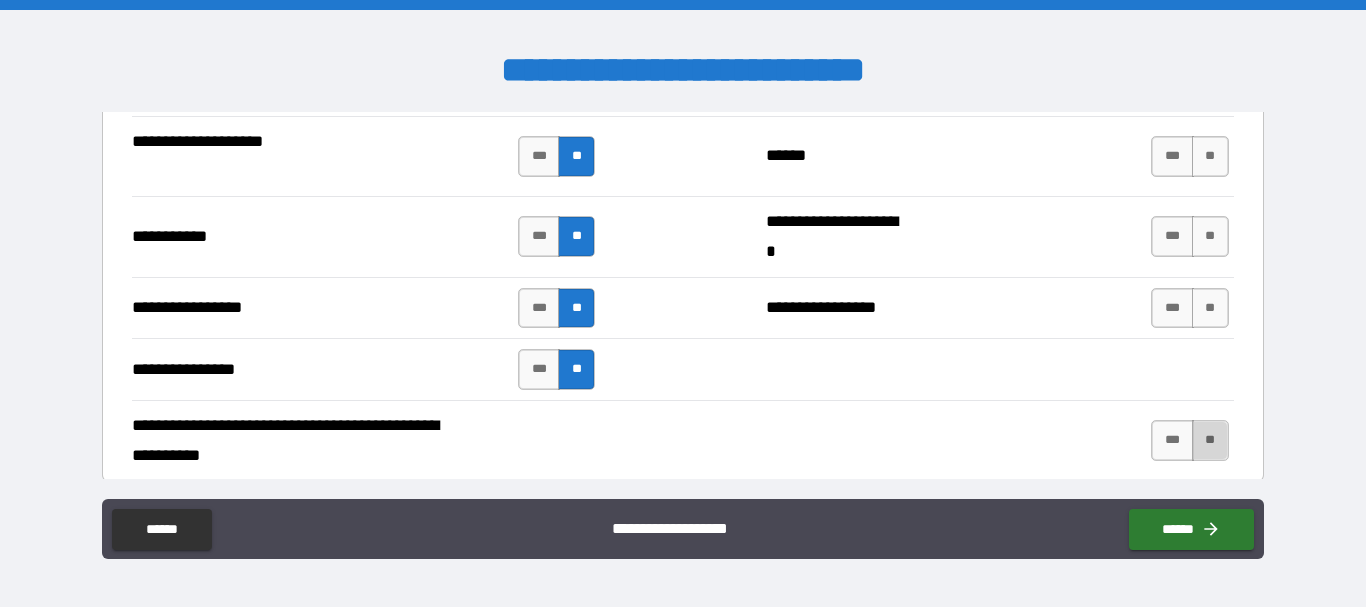 click on "**" at bounding box center [1210, 440] 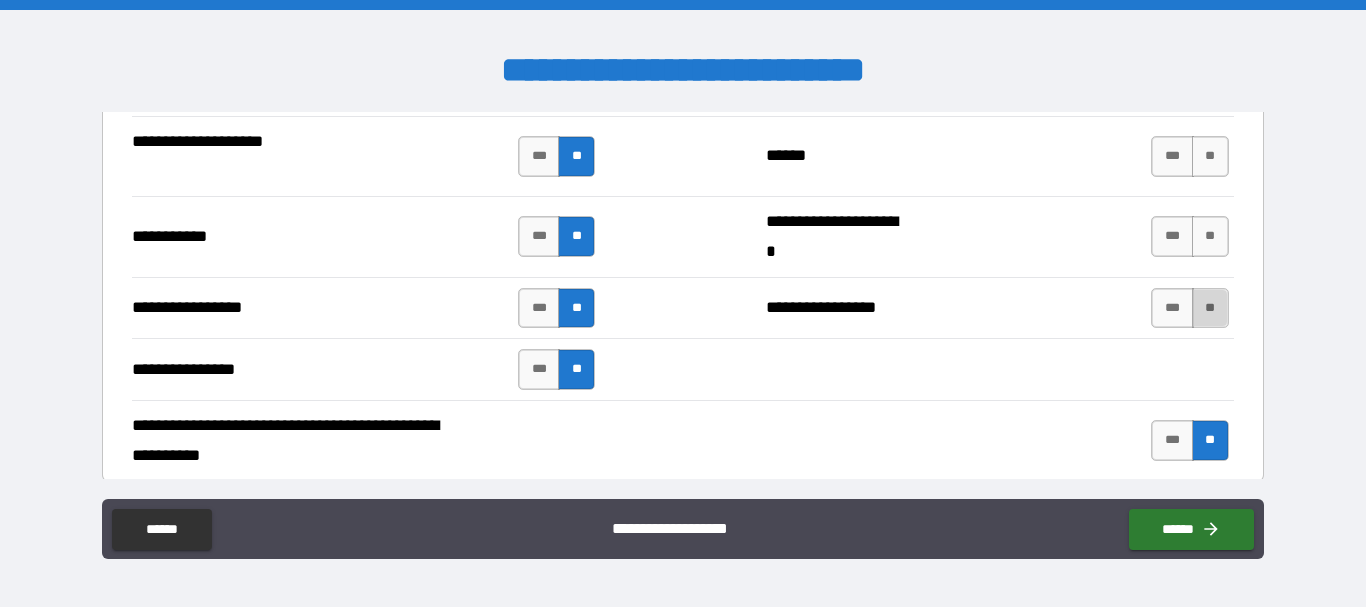 click on "**" at bounding box center [1210, 308] 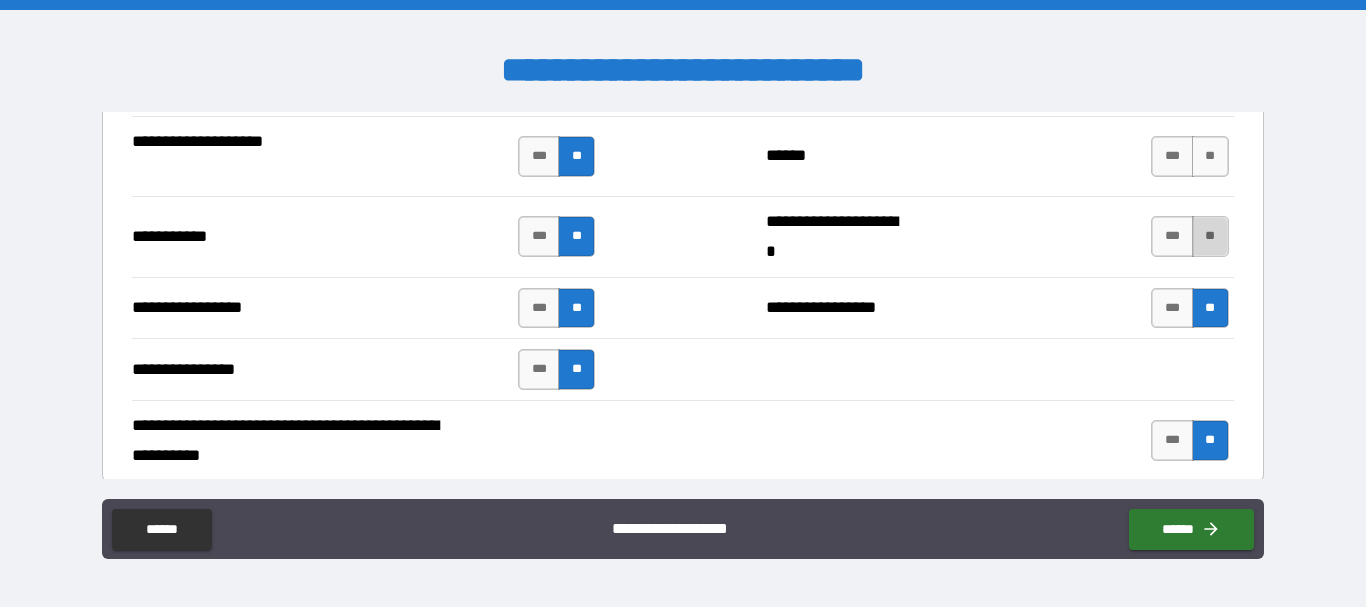 click on "**" at bounding box center [1210, 236] 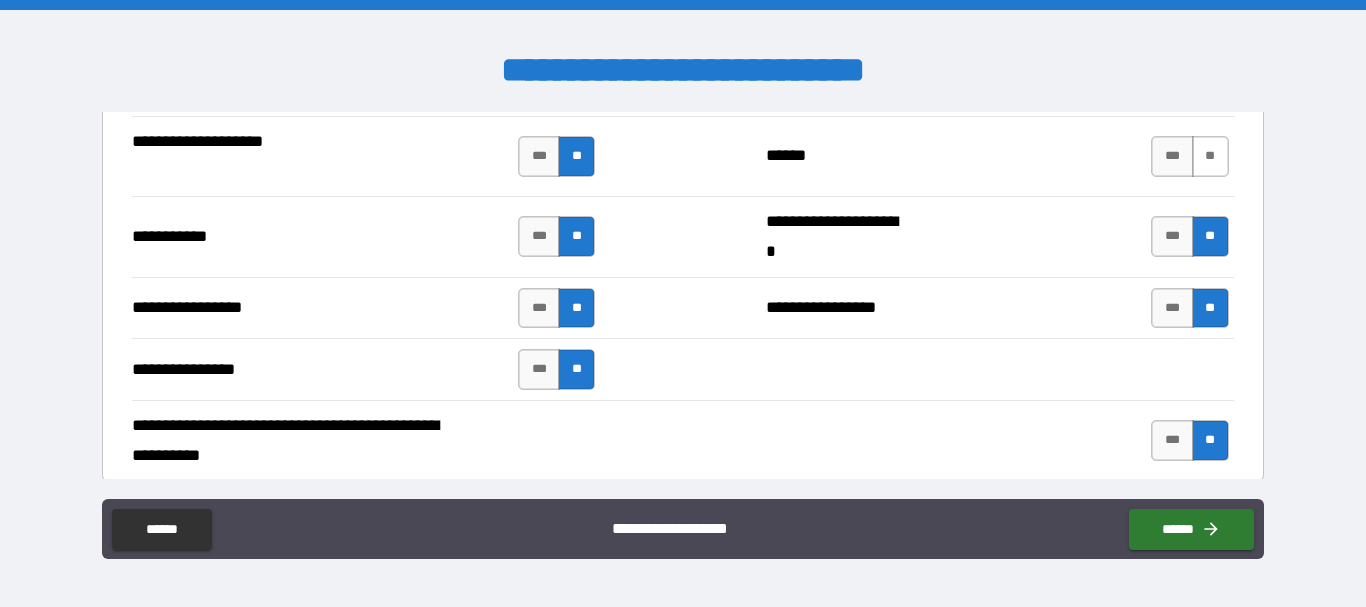 click on "**" at bounding box center [1210, 156] 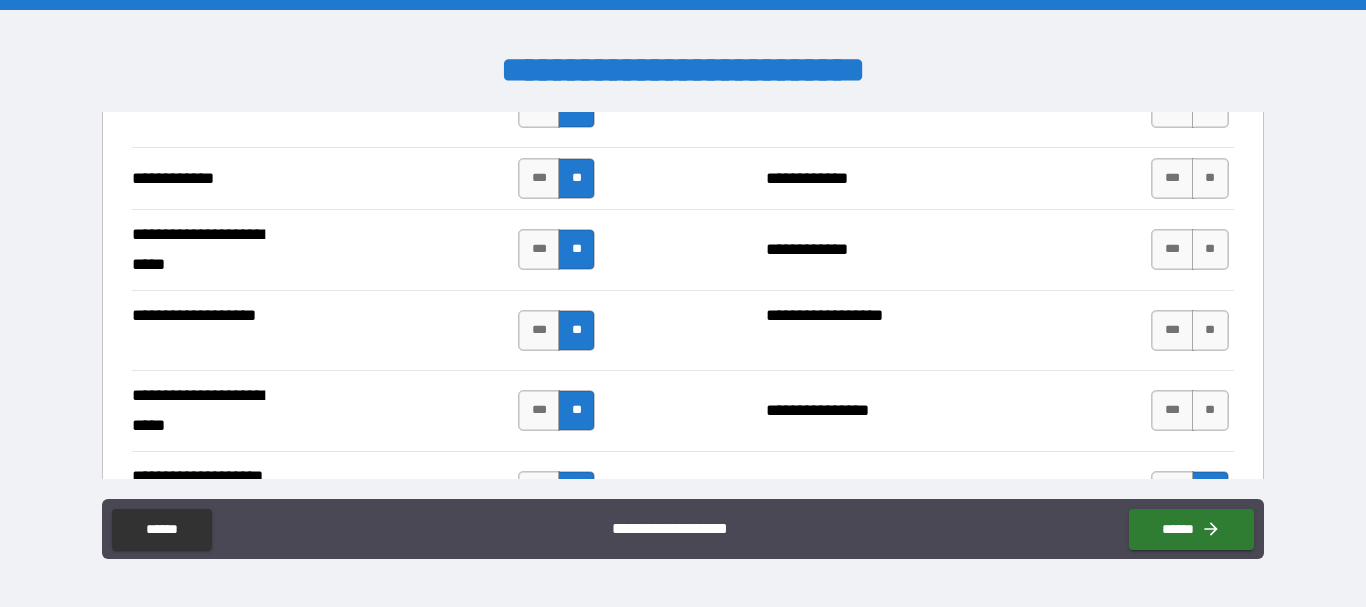 scroll, scrollTop: 4200, scrollLeft: 0, axis: vertical 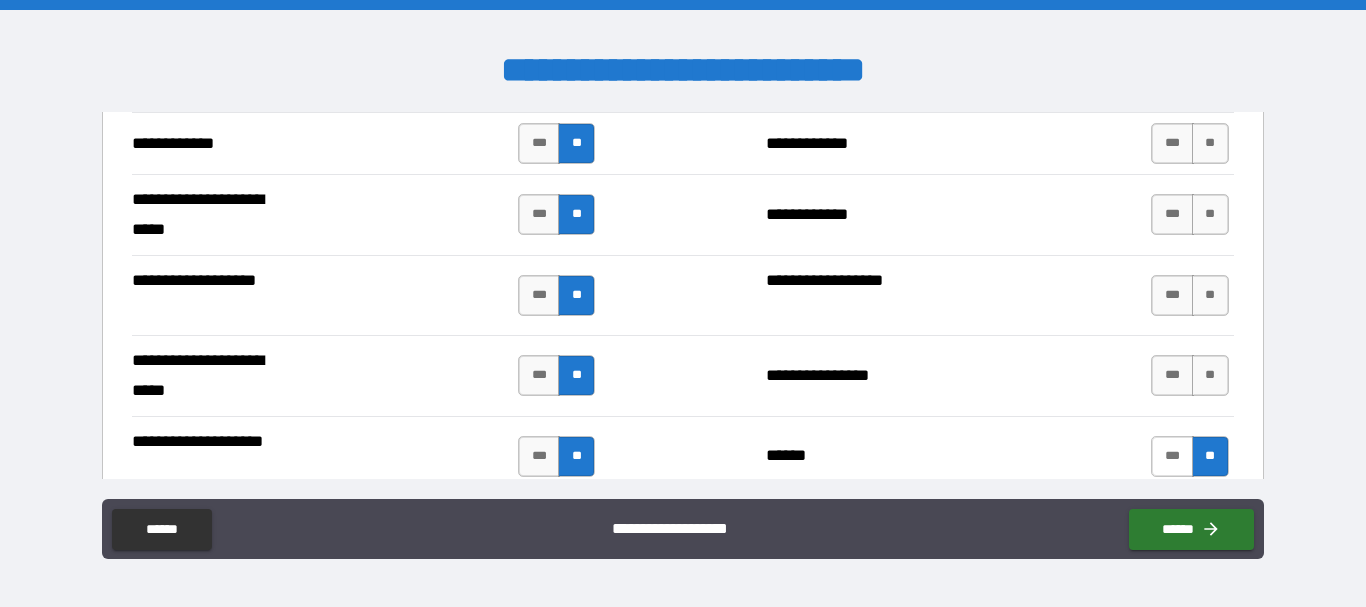 click on "***" at bounding box center [1172, 456] 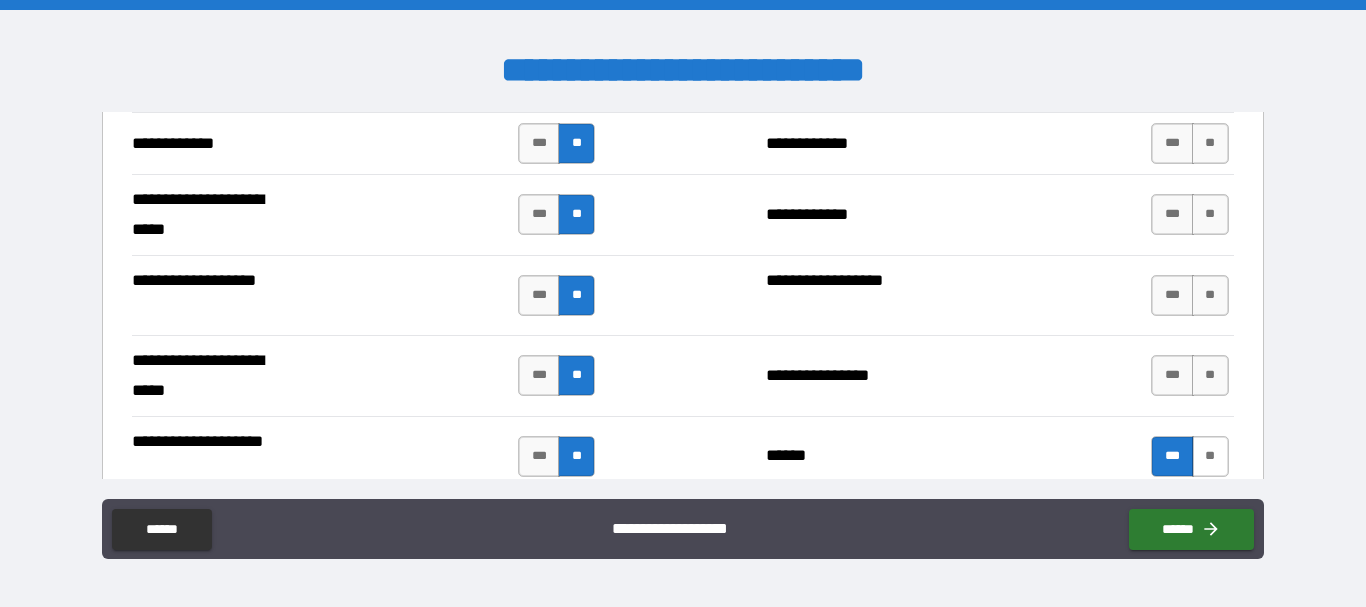 click on "**" at bounding box center [1210, 456] 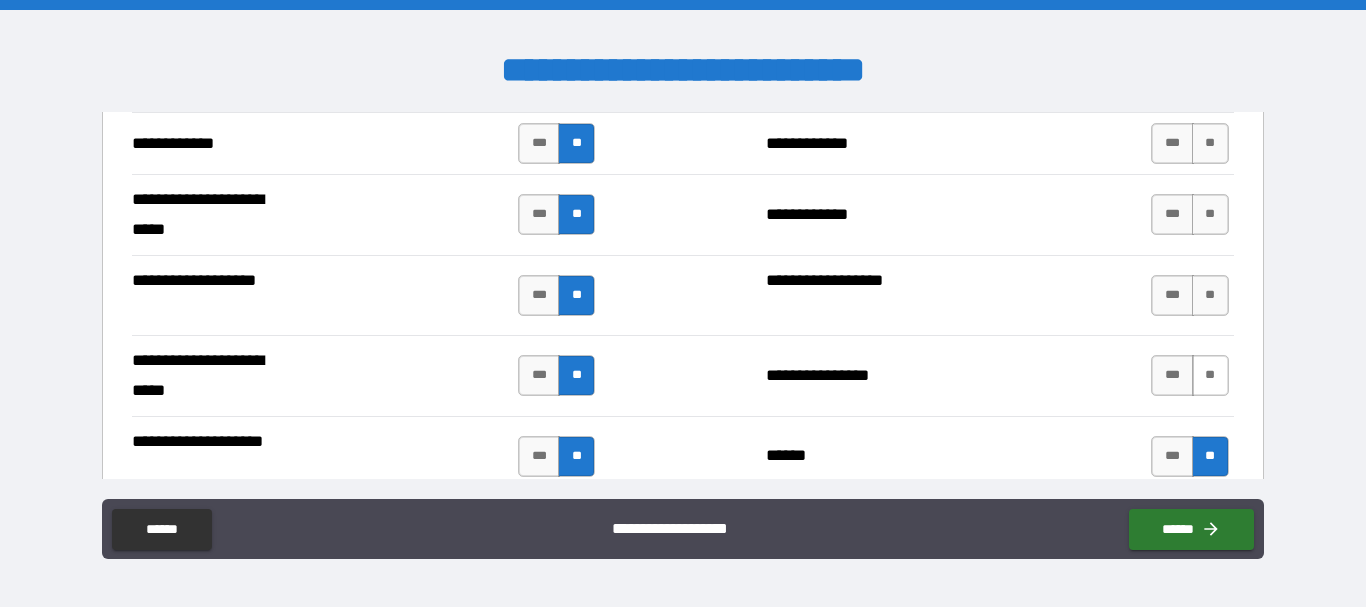 click on "**" at bounding box center [1210, 375] 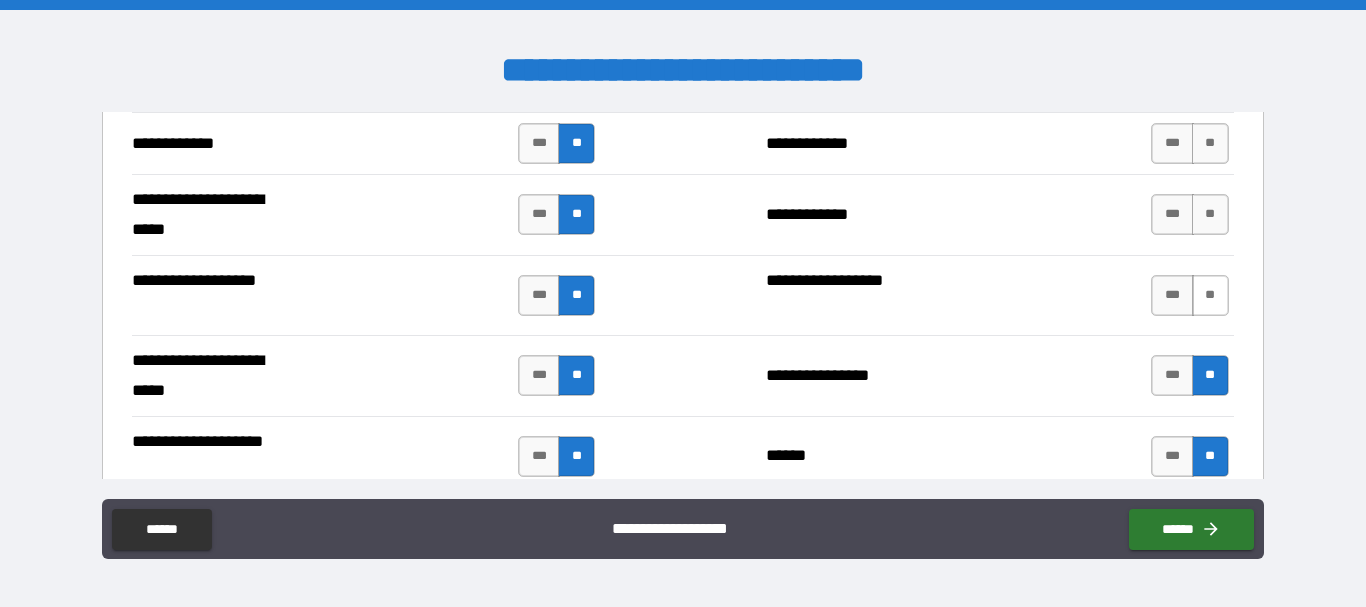 click on "**" at bounding box center (1210, 295) 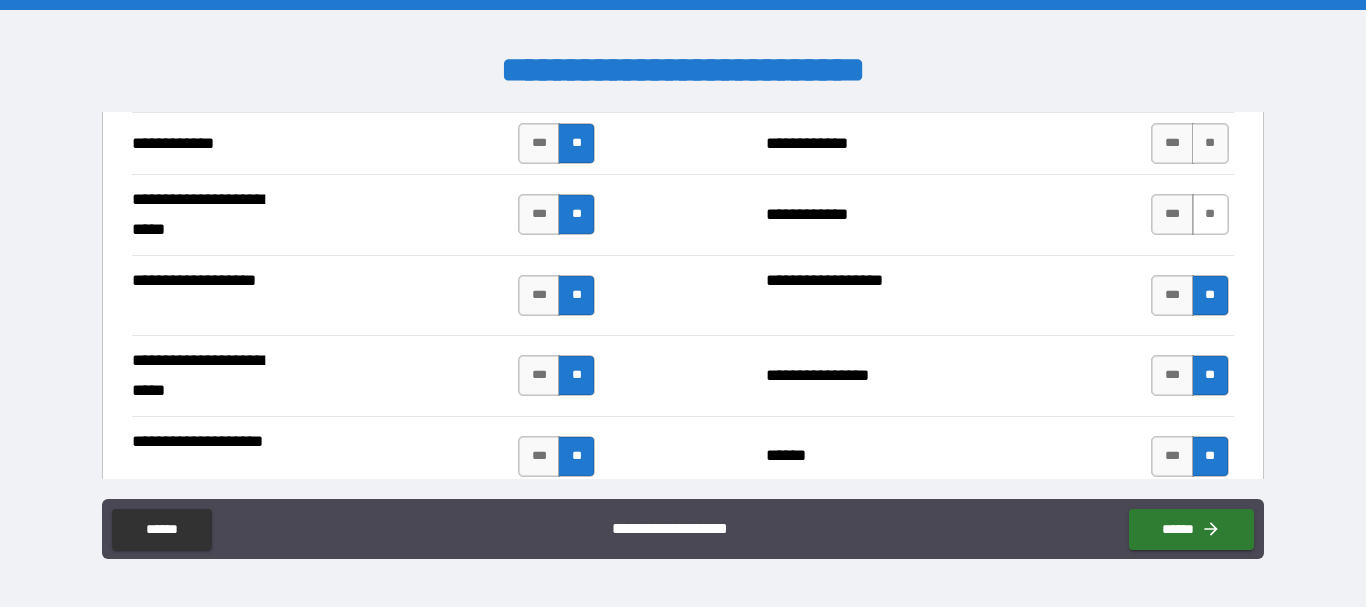 click on "**" at bounding box center (1210, 214) 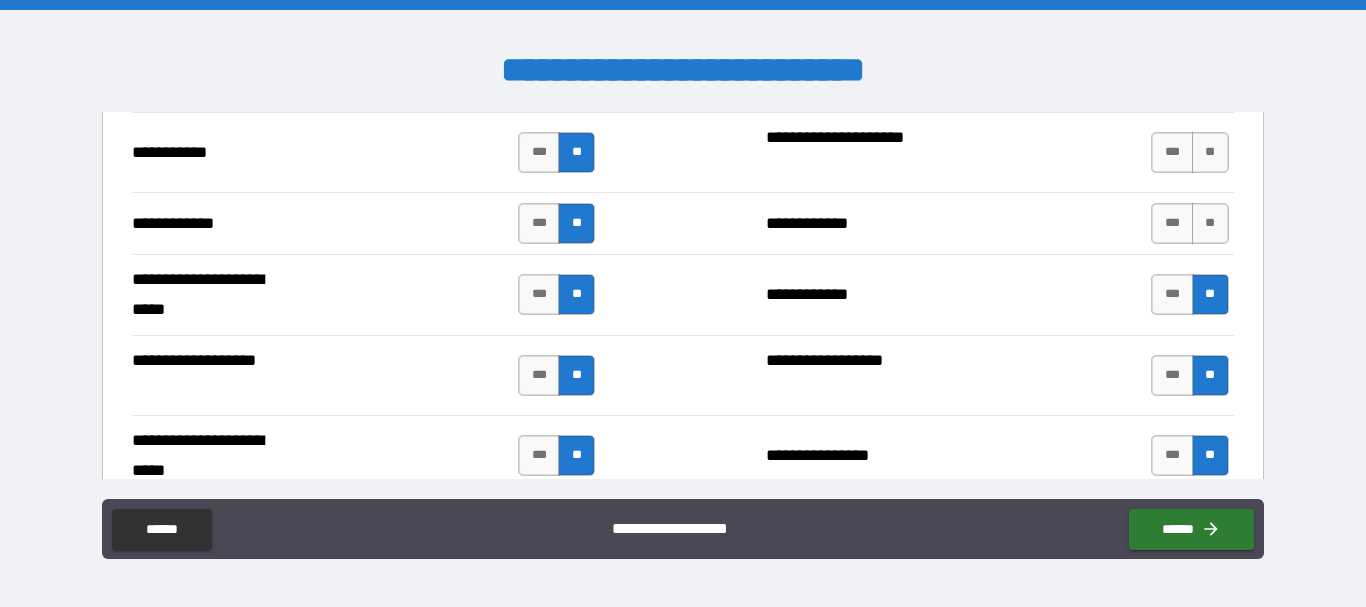 scroll, scrollTop: 4000, scrollLeft: 0, axis: vertical 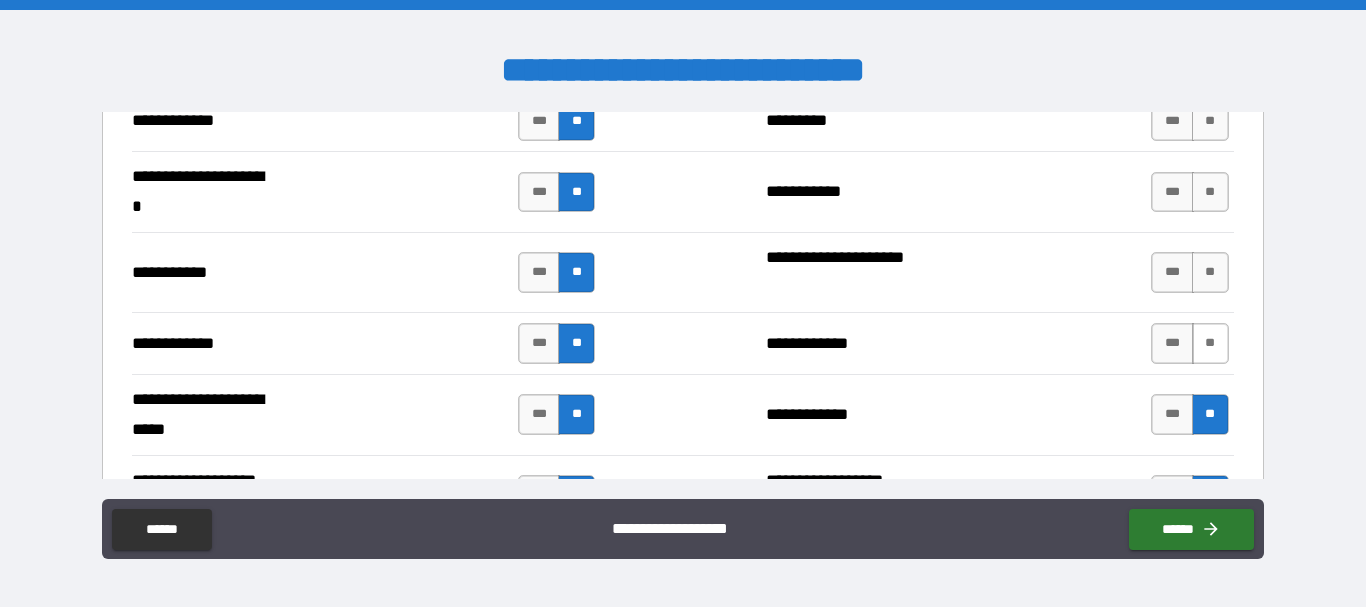 click on "**" at bounding box center (1210, 343) 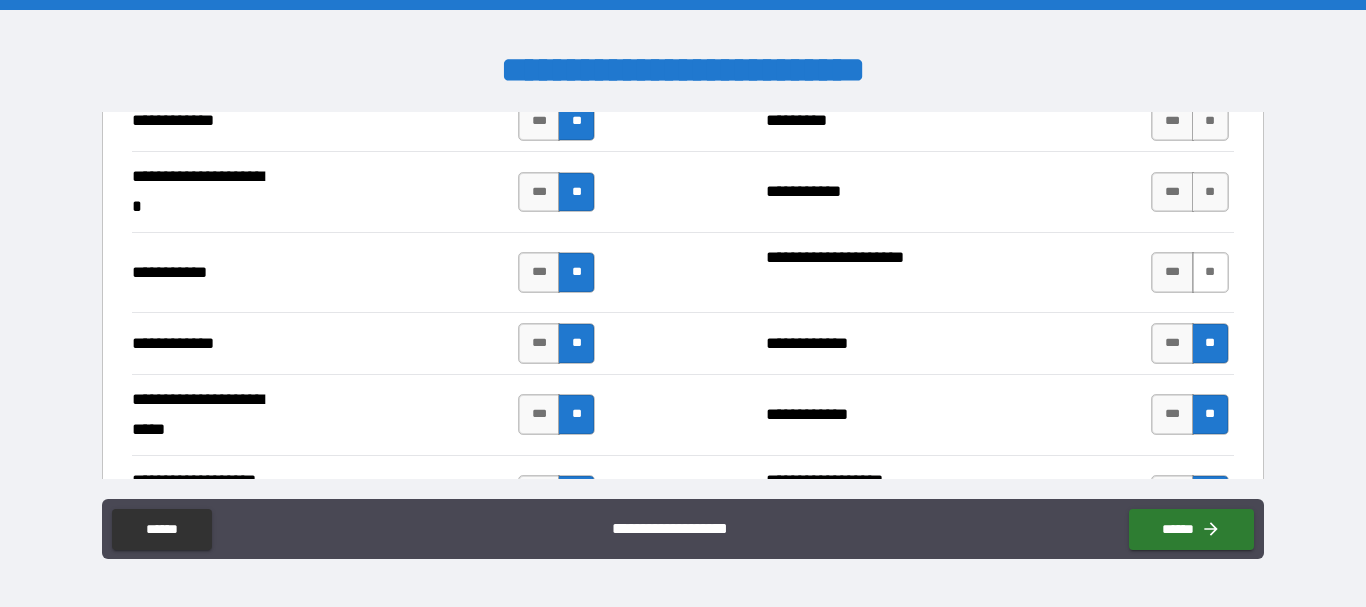 click on "**" at bounding box center (1210, 272) 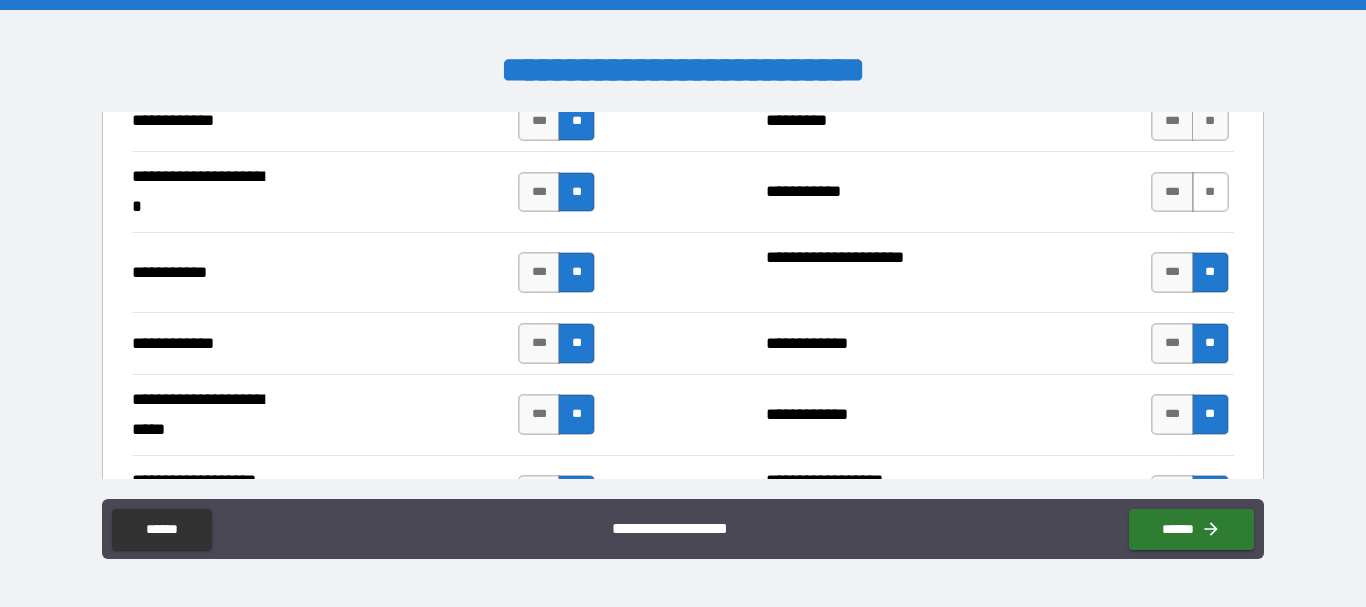 click on "**" at bounding box center (1210, 192) 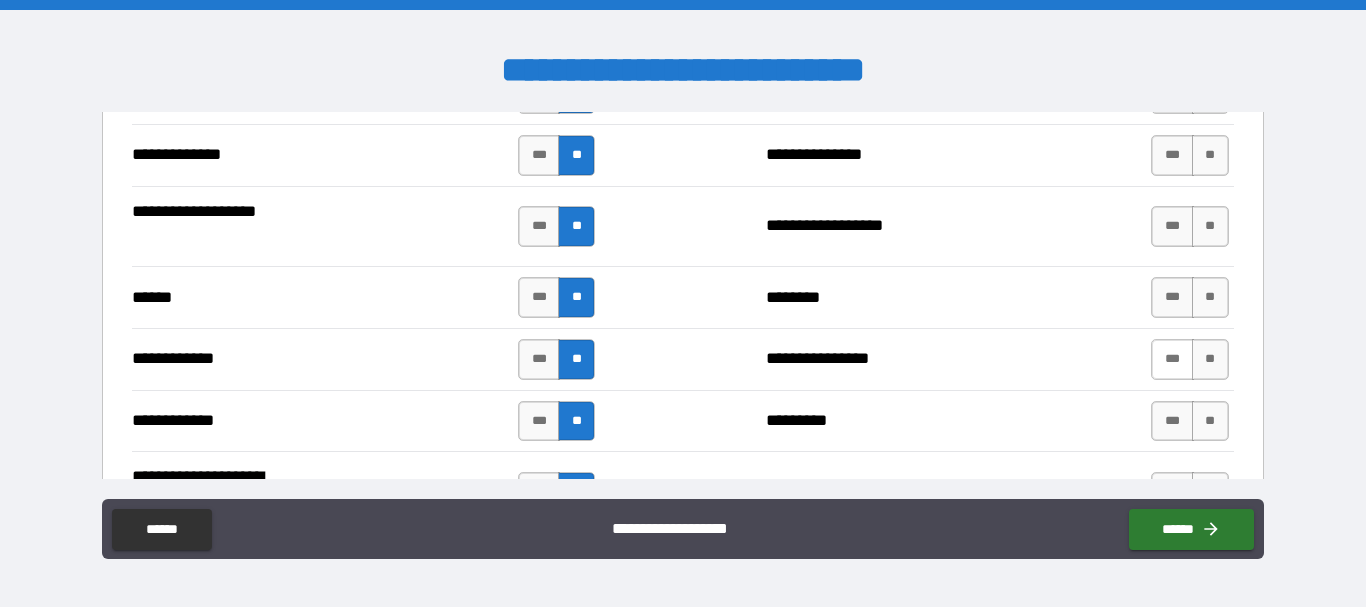 scroll, scrollTop: 3800, scrollLeft: 0, axis: vertical 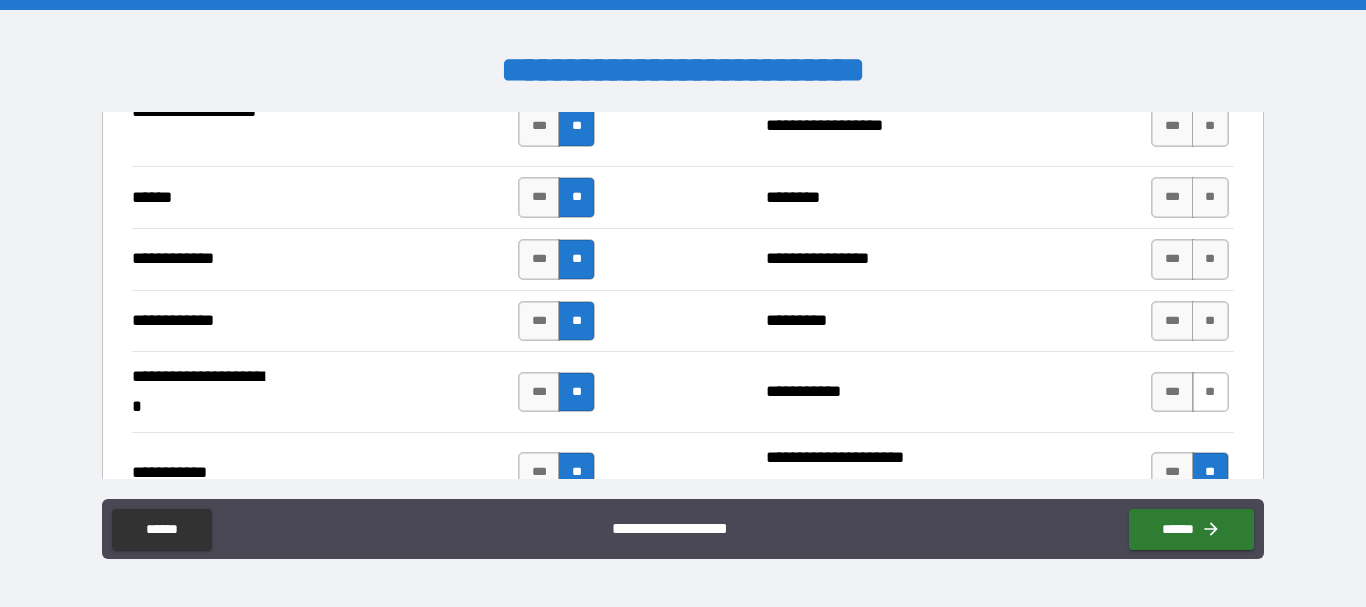 click on "**" at bounding box center [1210, 392] 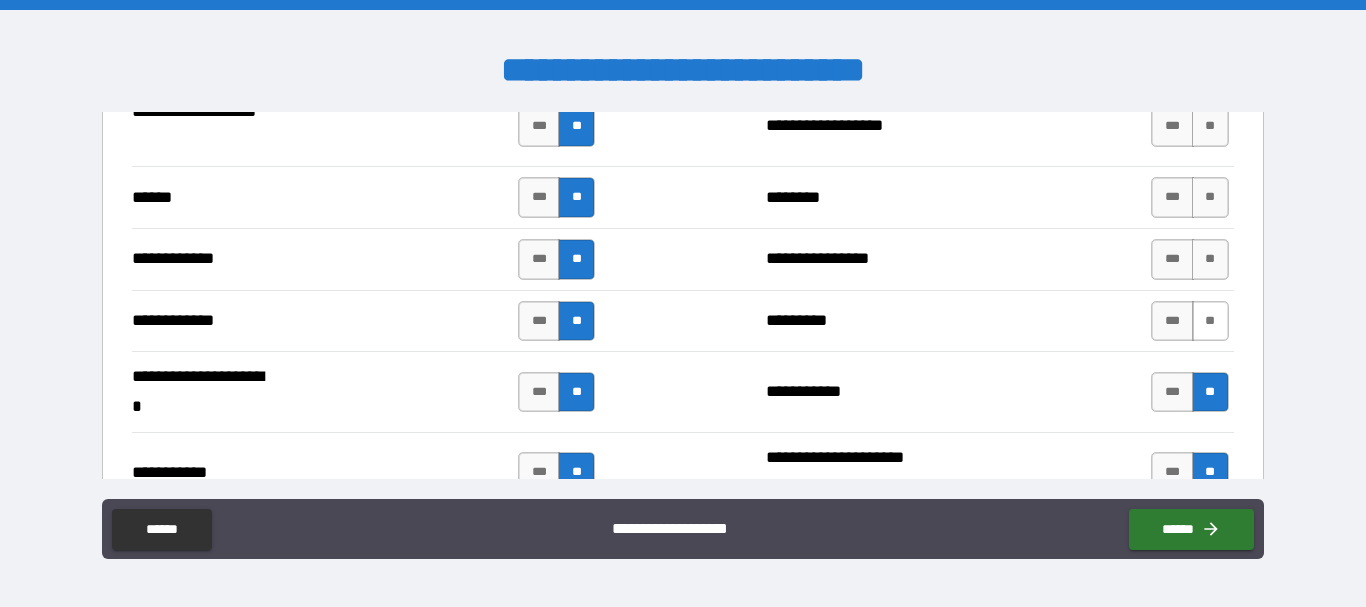 click on "**" at bounding box center (1210, 321) 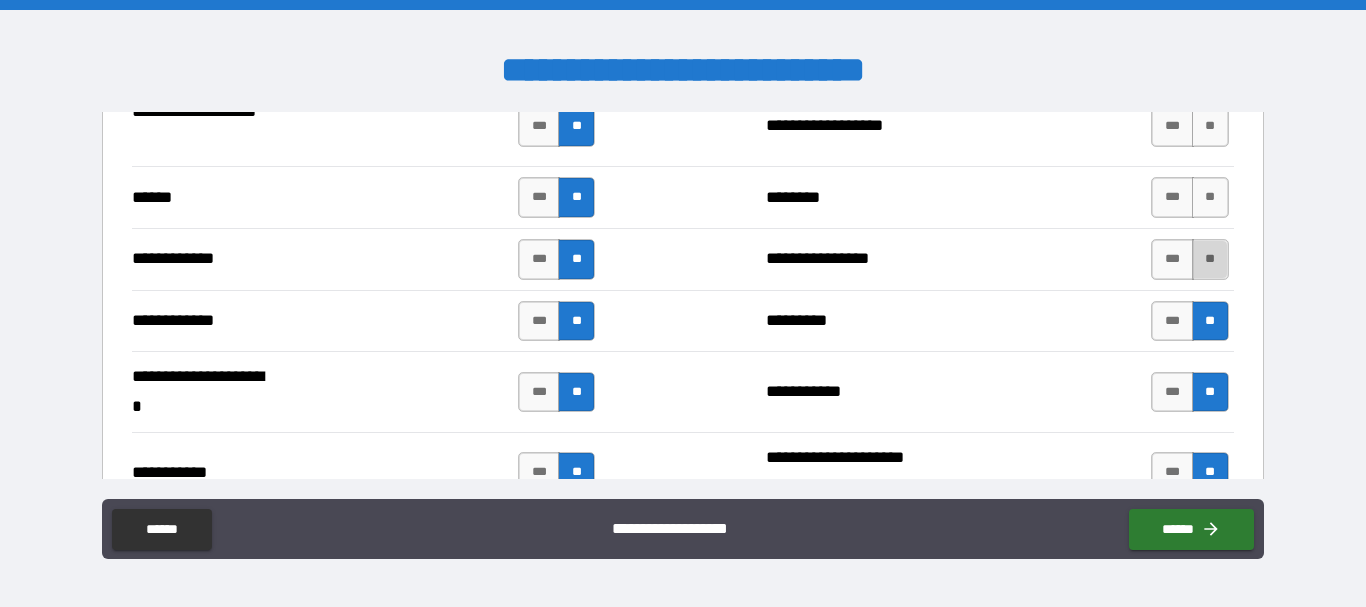 click on "**" at bounding box center [1210, 259] 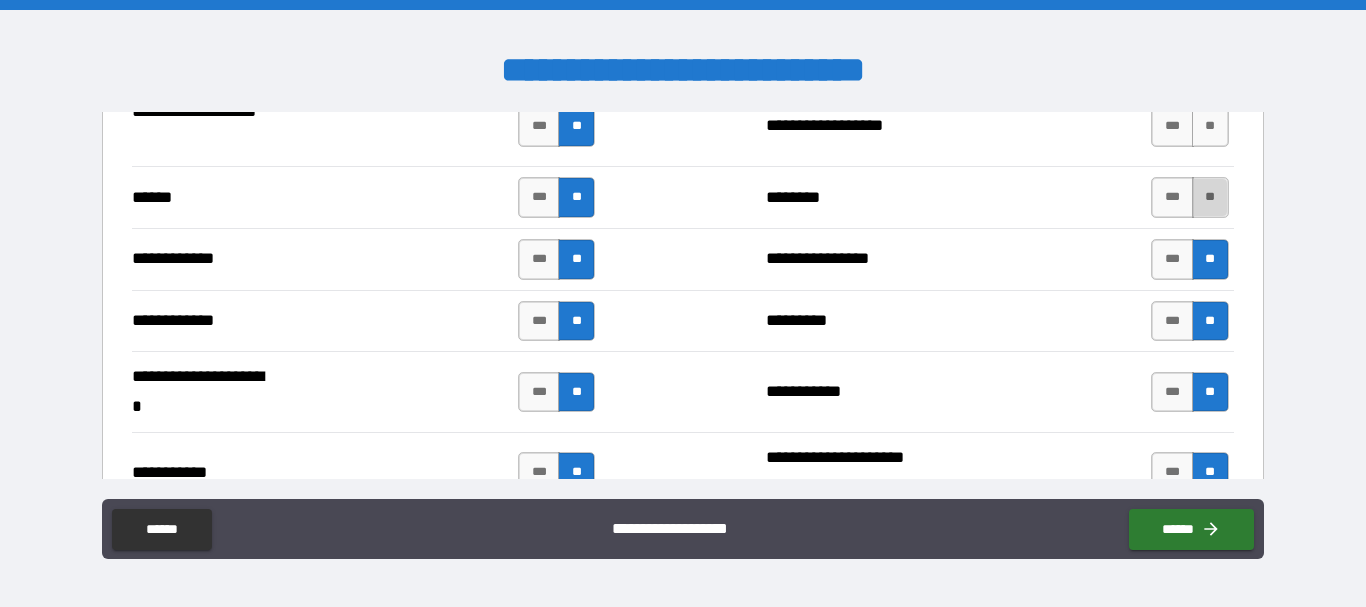 click on "**" at bounding box center [1210, 197] 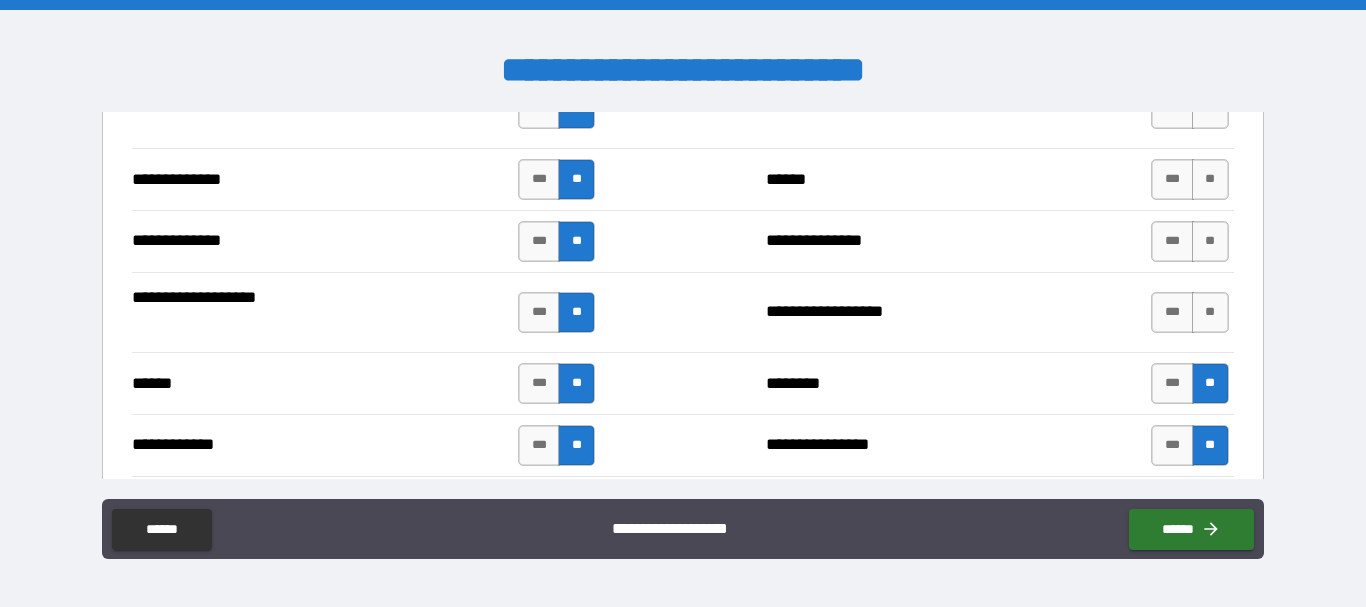 scroll, scrollTop: 3600, scrollLeft: 0, axis: vertical 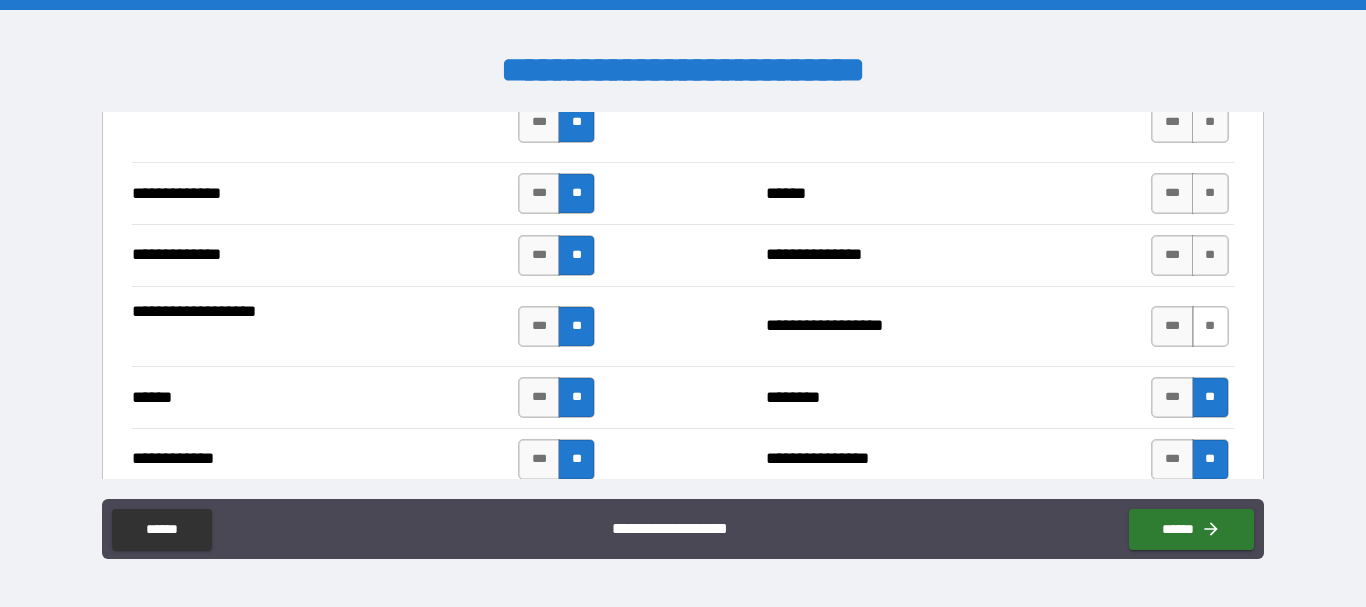 click on "**" at bounding box center (1210, 326) 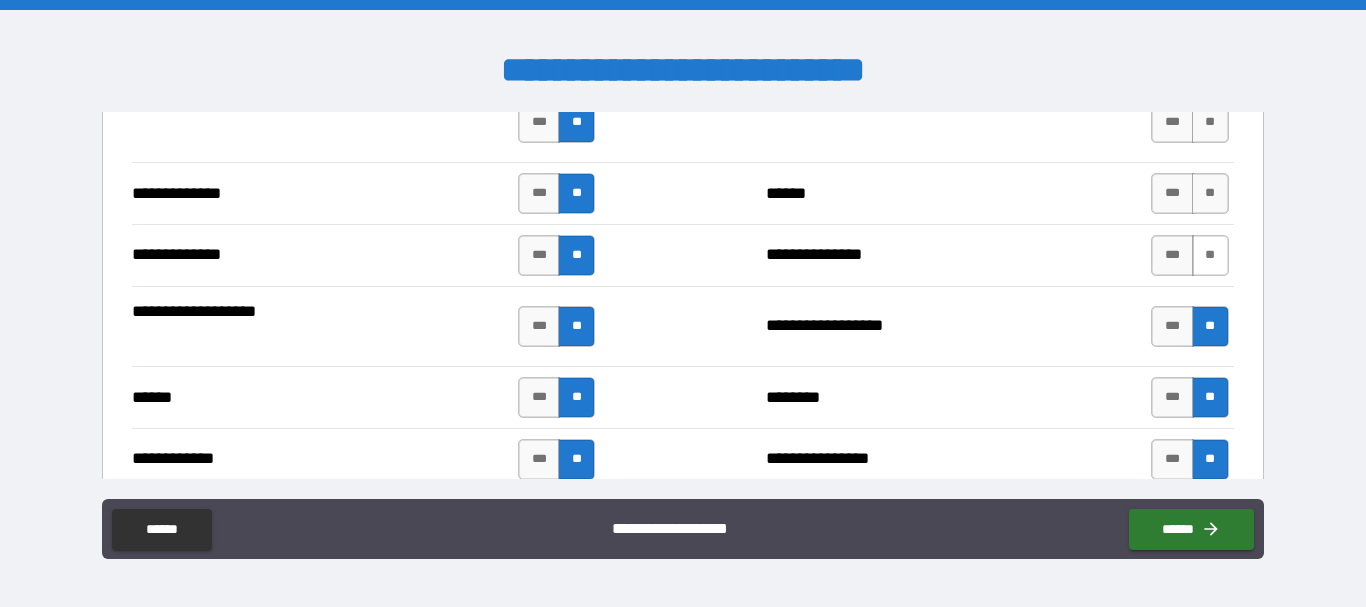 click on "**" at bounding box center [1210, 255] 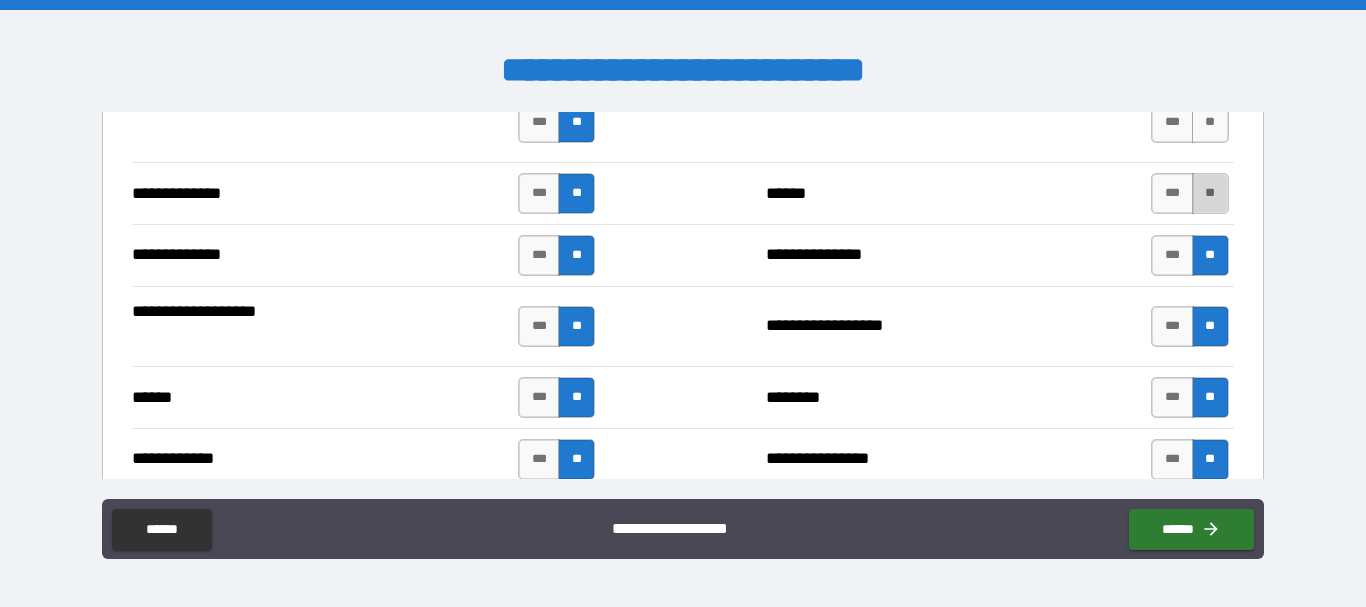 click on "**" at bounding box center [1210, 193] 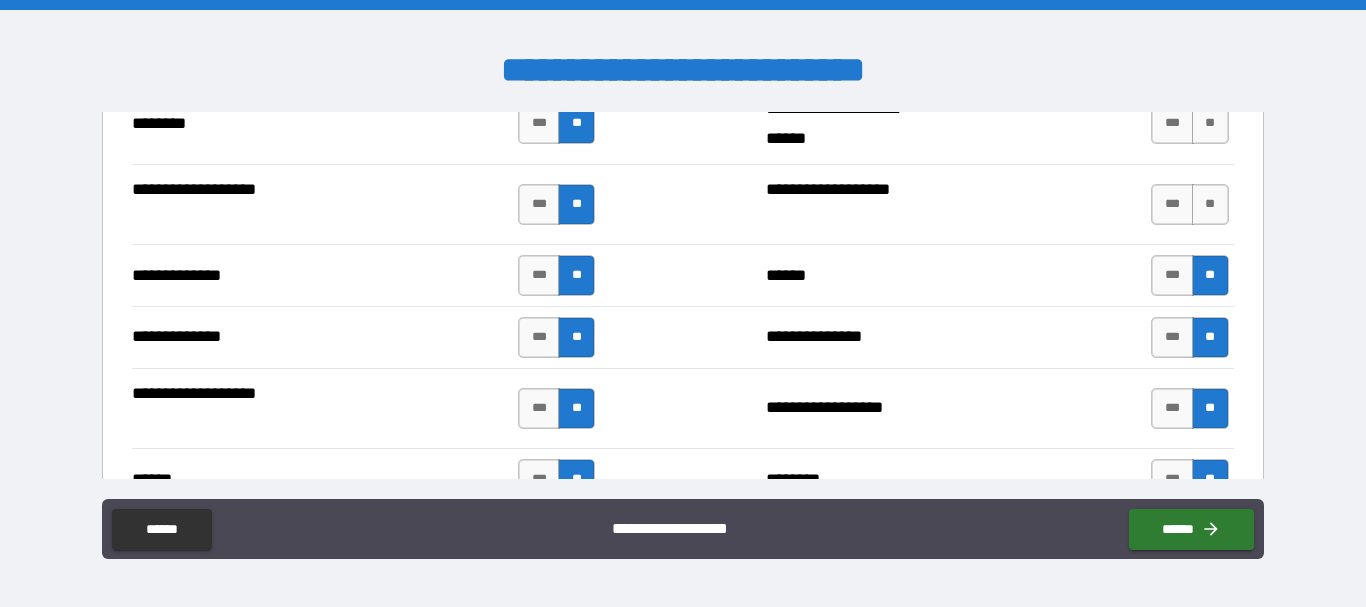 scroll, scrollTop: 3300, scrollLeft: 0, axis: vertical 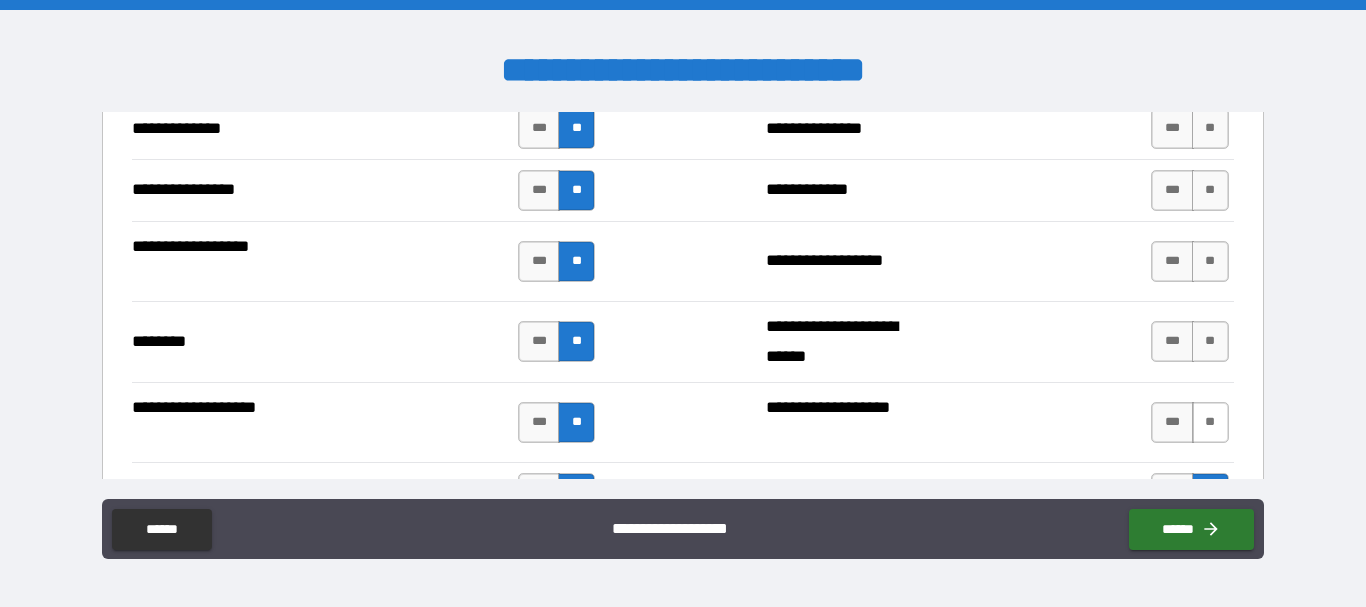 click on "**" at bounding box center (1210, 422) 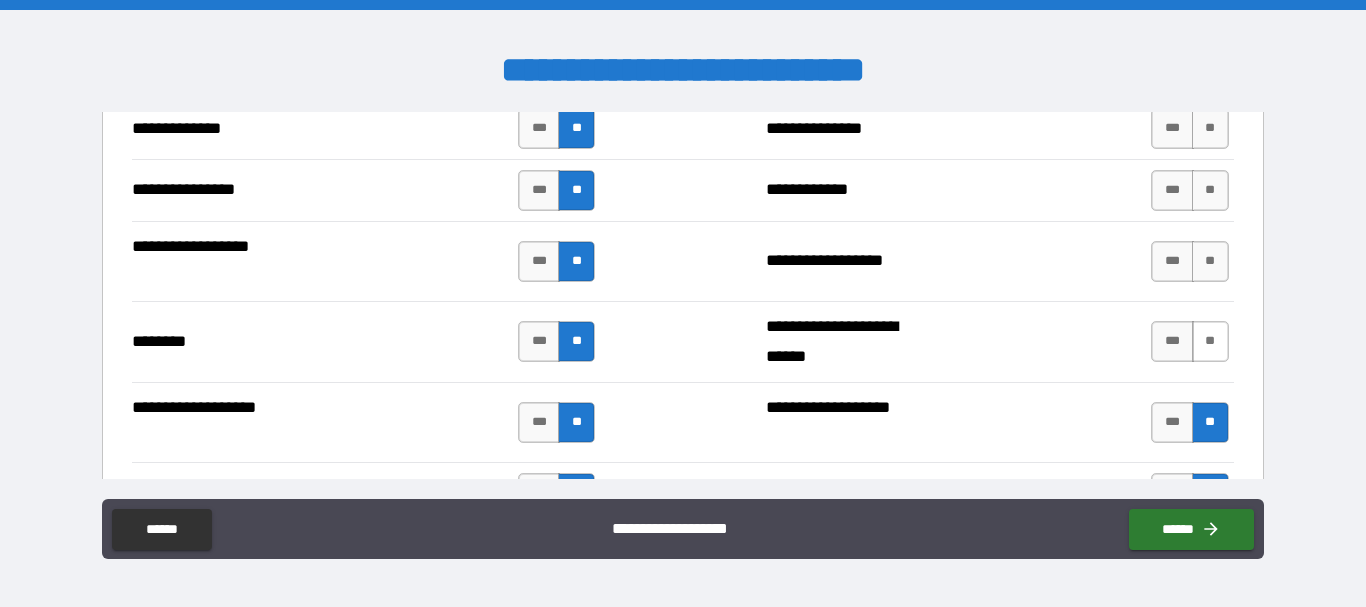 click on "**" at bounding box center (1210, 341) 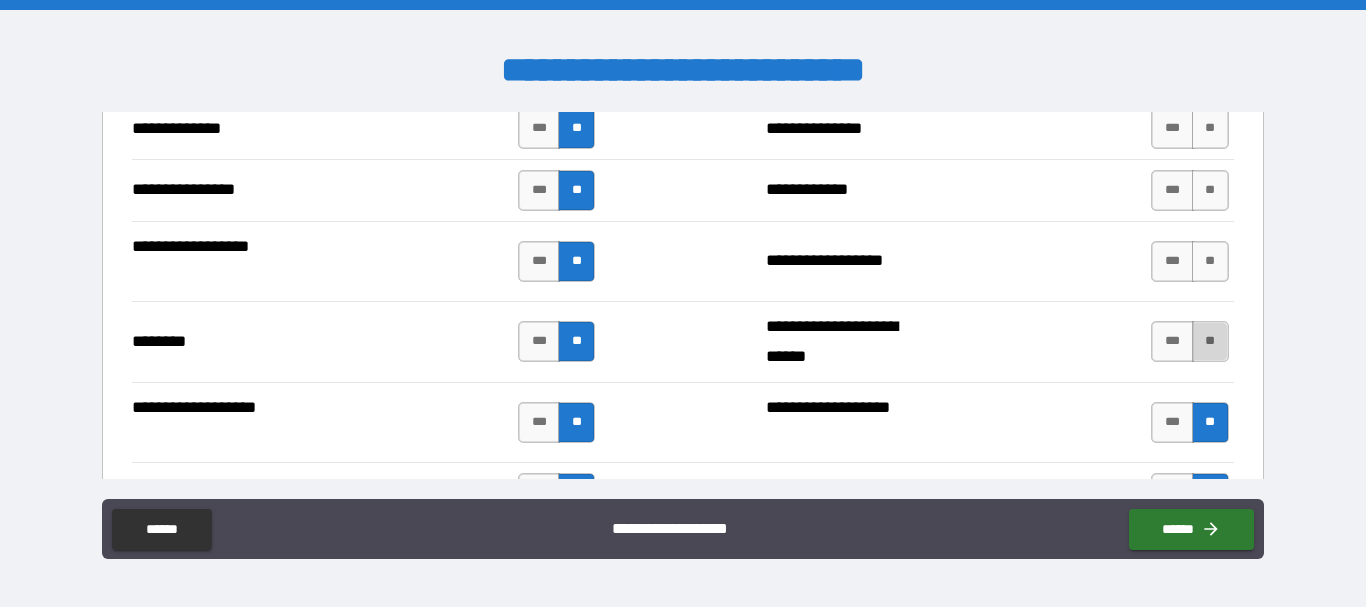 click on "**" at bounding box center [1210, 341] 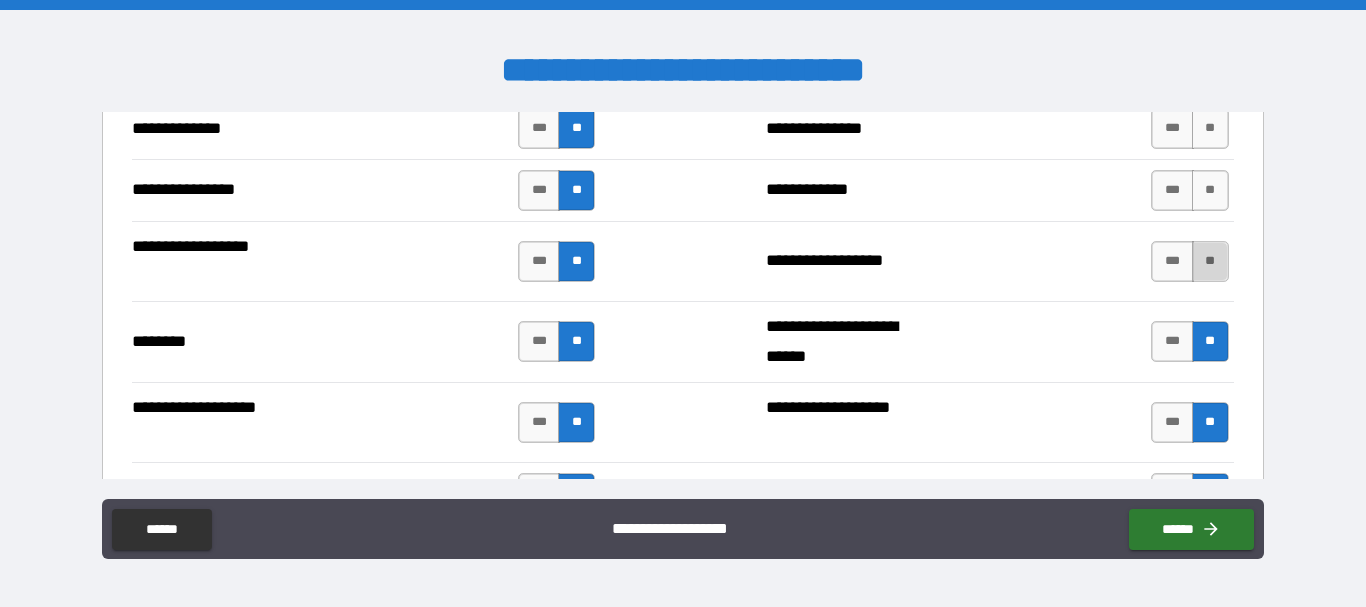 click on "**" at bounding box center (1210, 261) 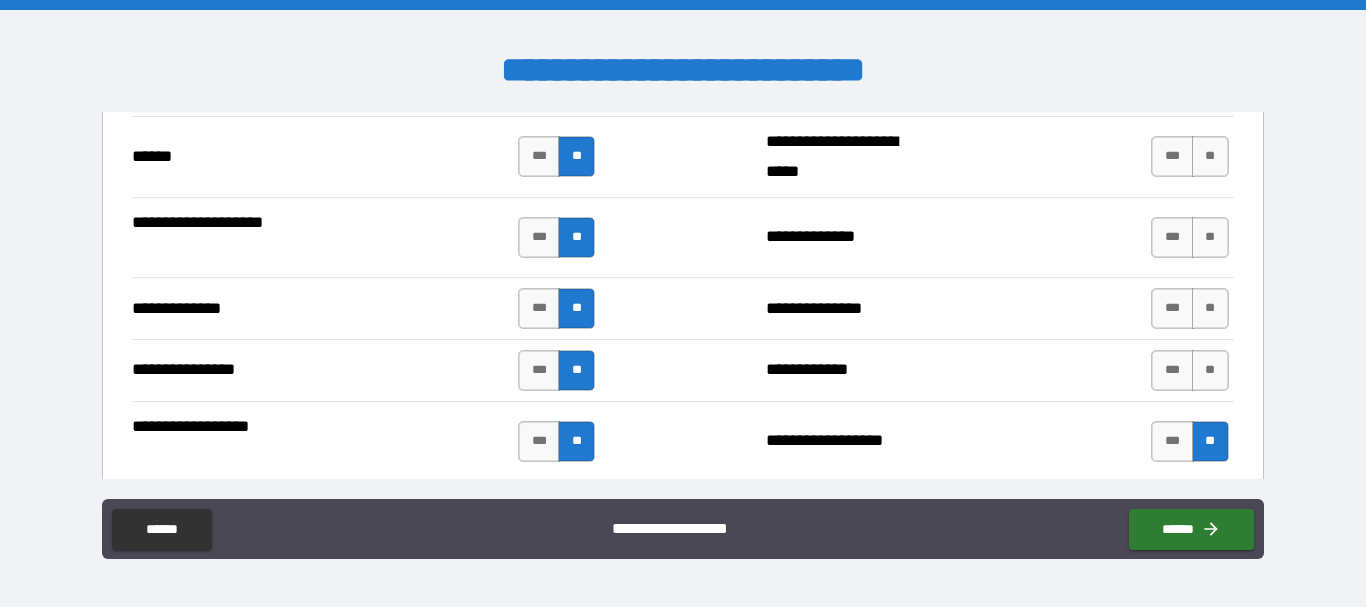 scroll, scrollTop: 3100, scrollLeft: 0, axis: vertical 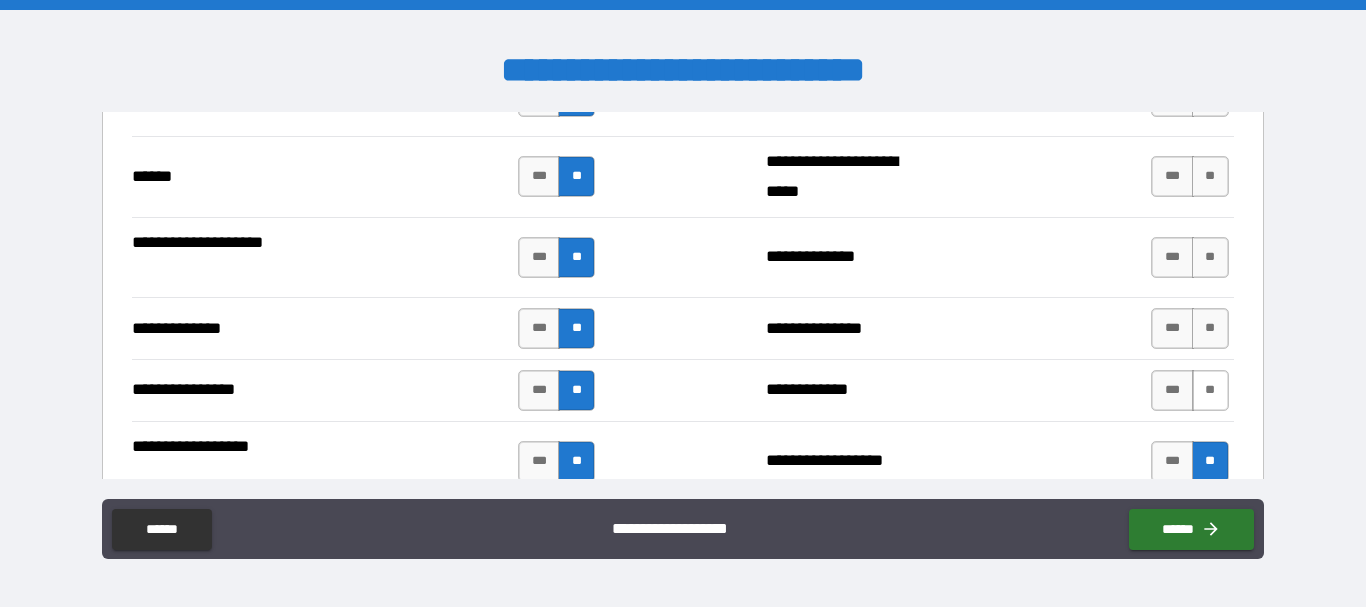 click on "**" at bounding box center (1210, 390) 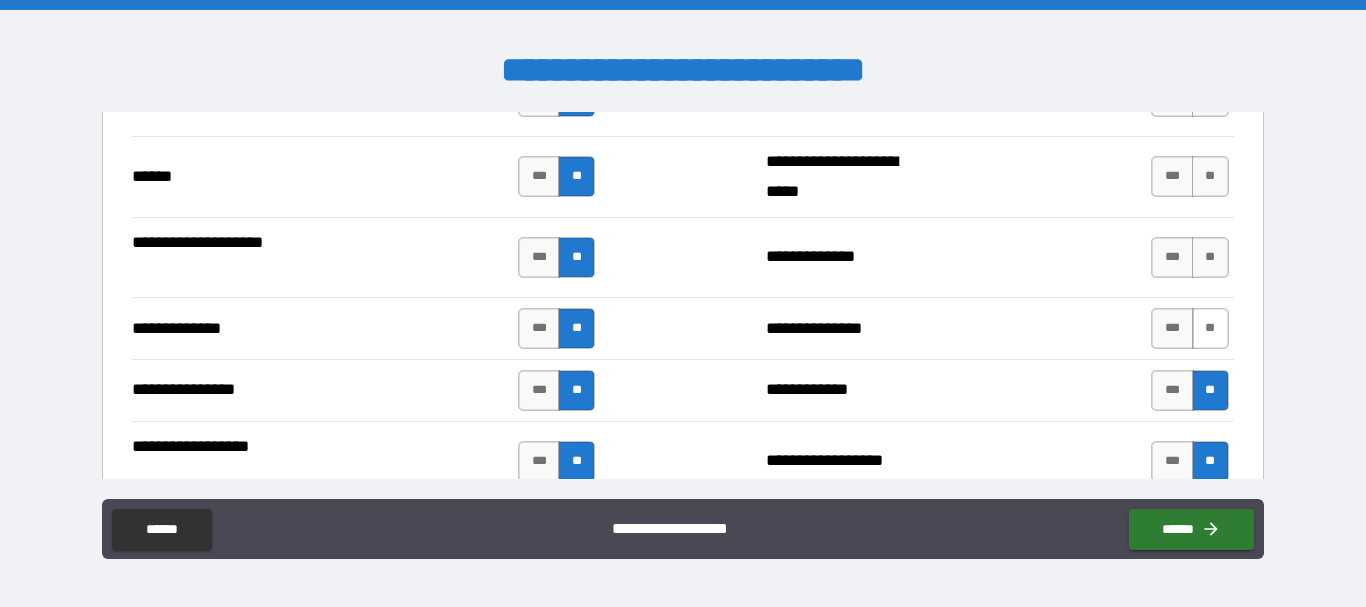 click on "**" at bounding box center [1210, 328] 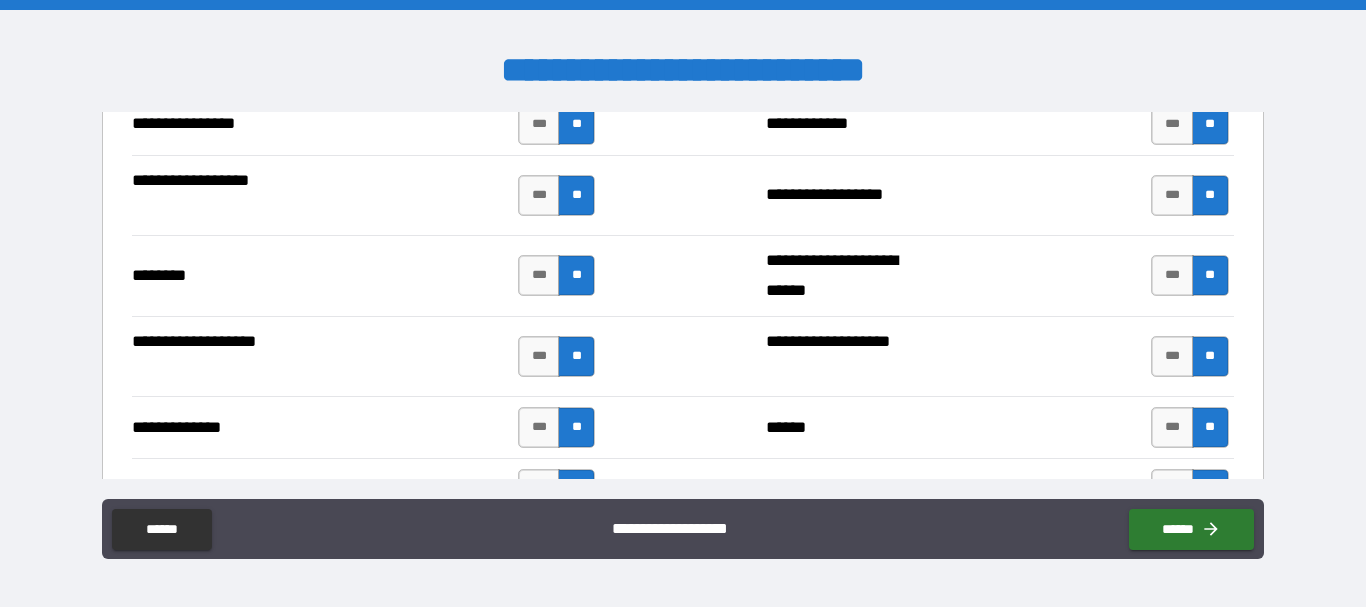 scroll, scrollTop: 3400, scrollLeft: 0, axis: vertical 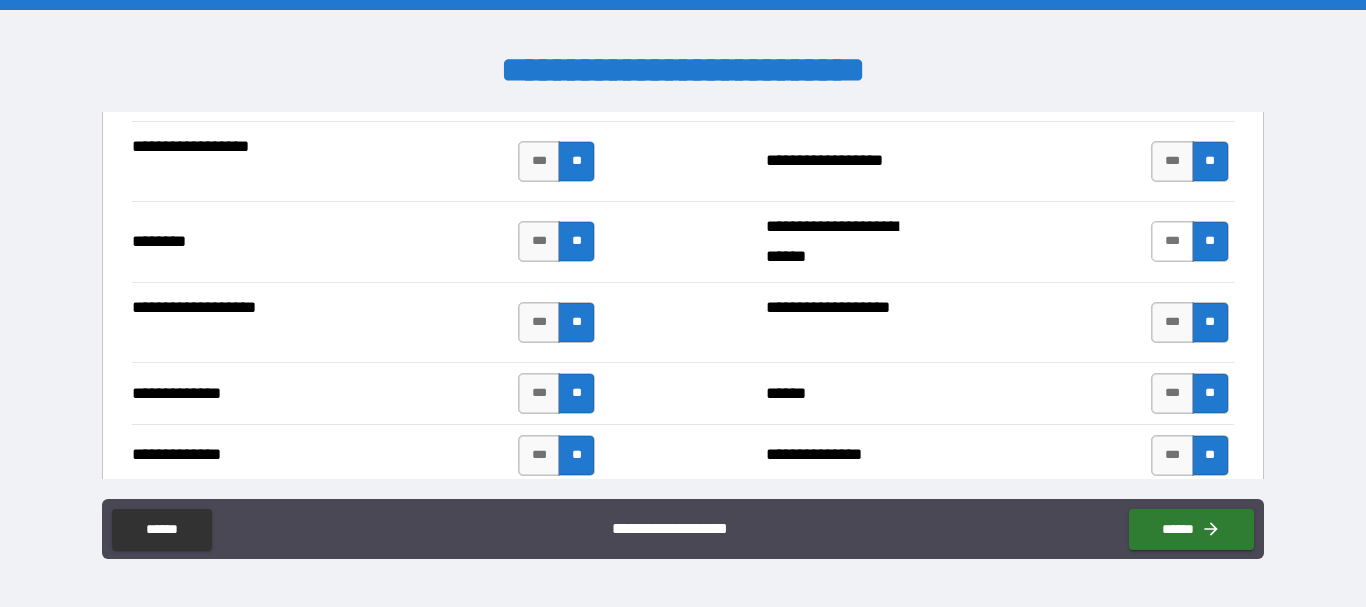 click on "***" at bounding box center (1172, 241) 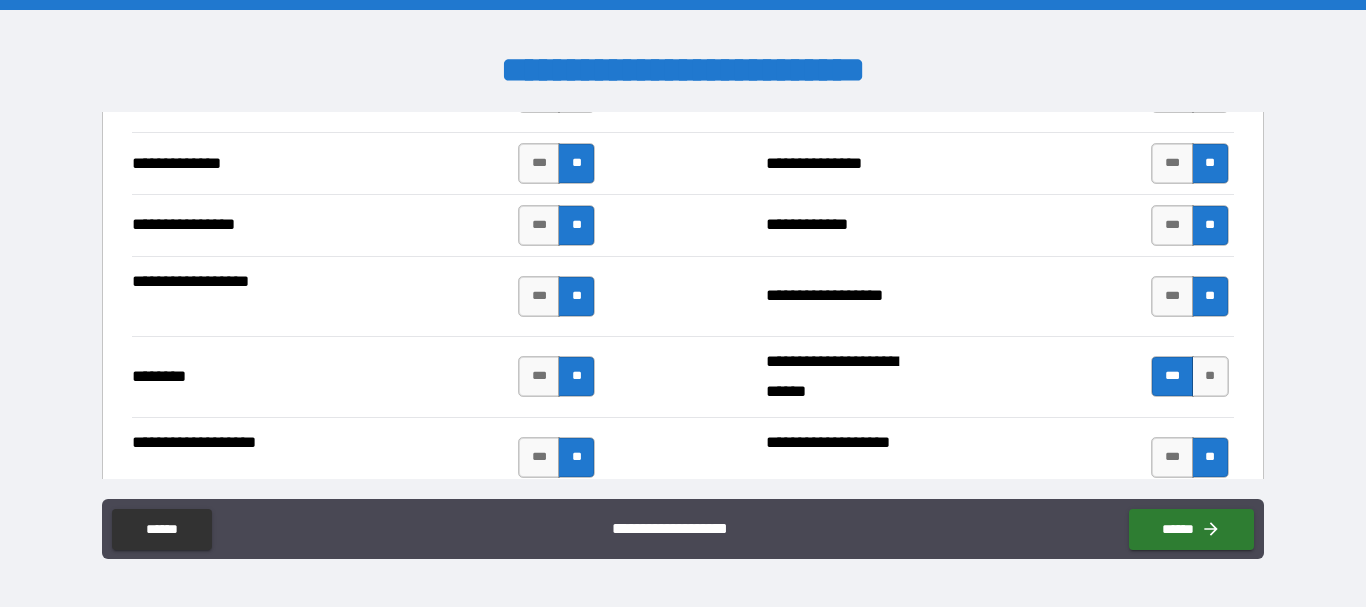 scroll, scrollTop: 3300, scrollLeft: 0, axis: vertical 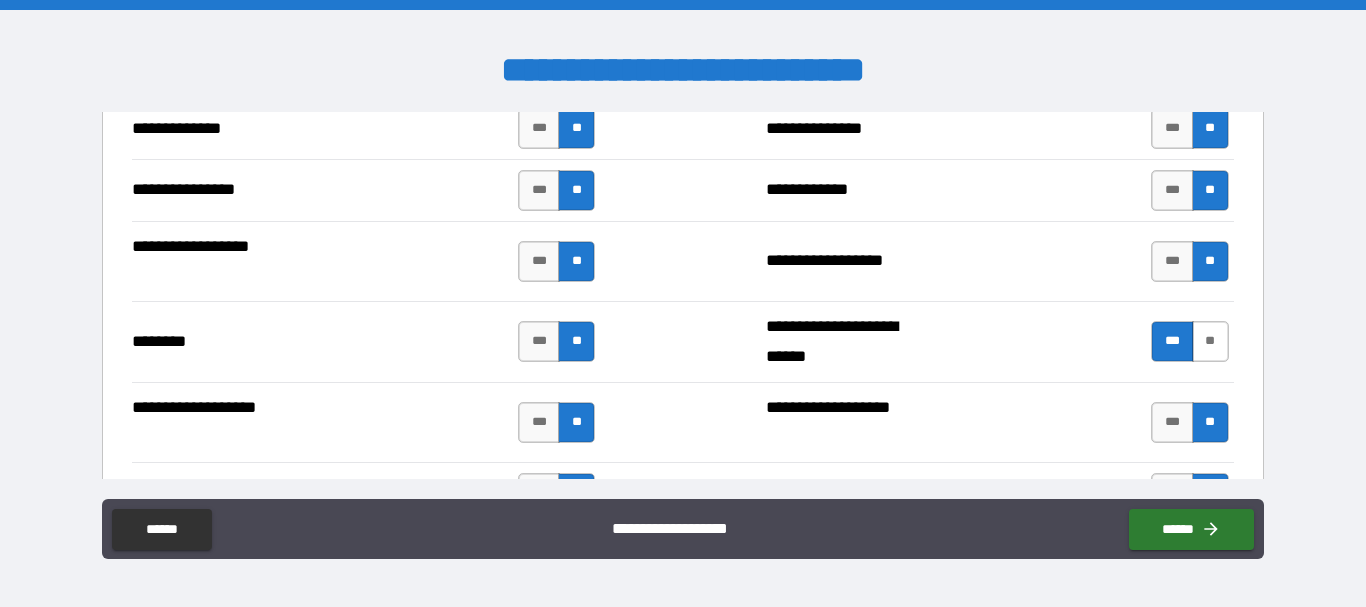 click on "**" at bounding box center [1210, 341] 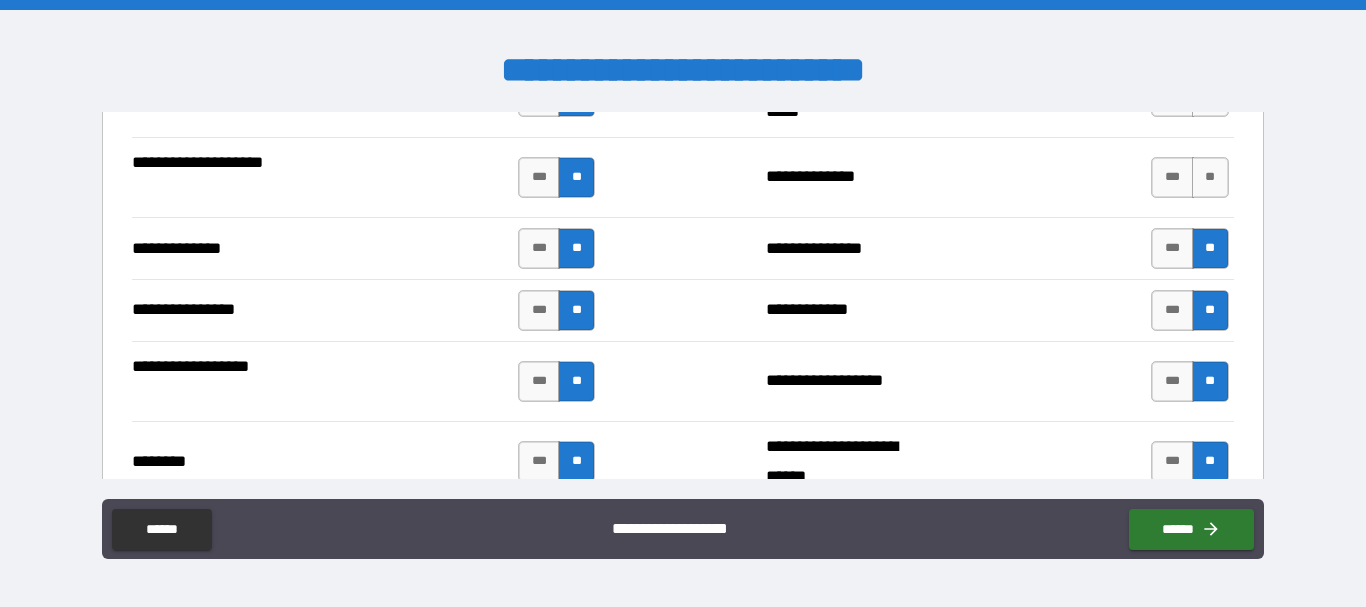 scroll, scrollTop: 3000, scrollLeft: 0, axis: vertical 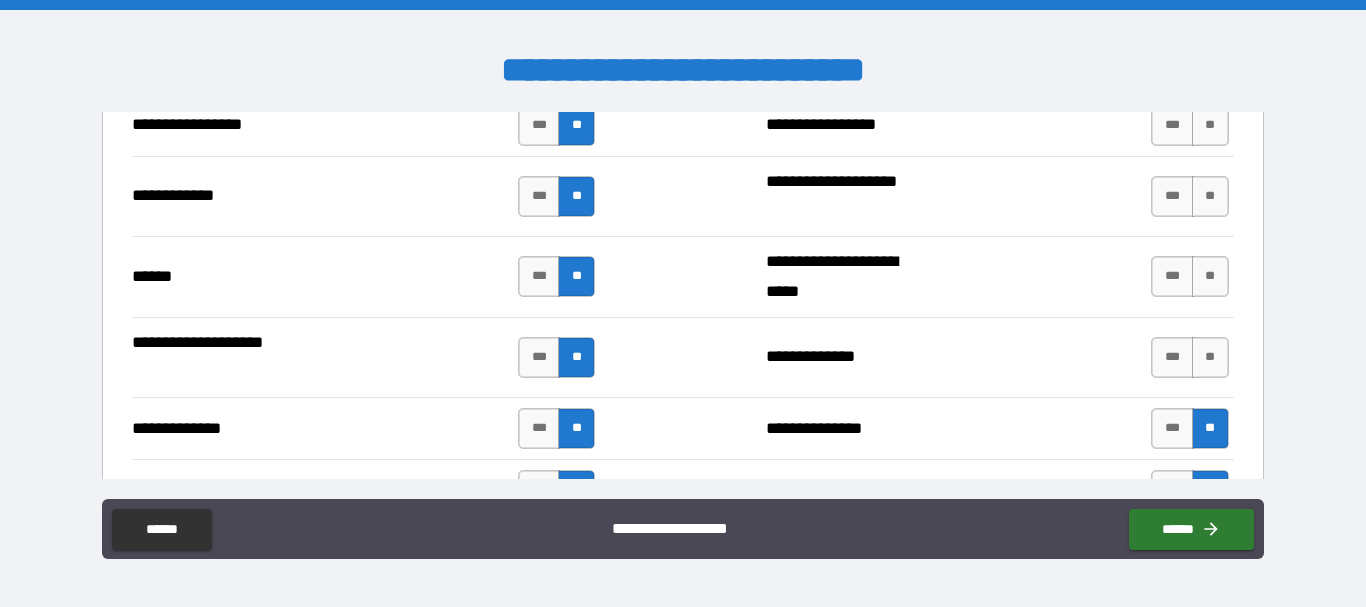 click on "**********" at bounding box center [1000, 357] 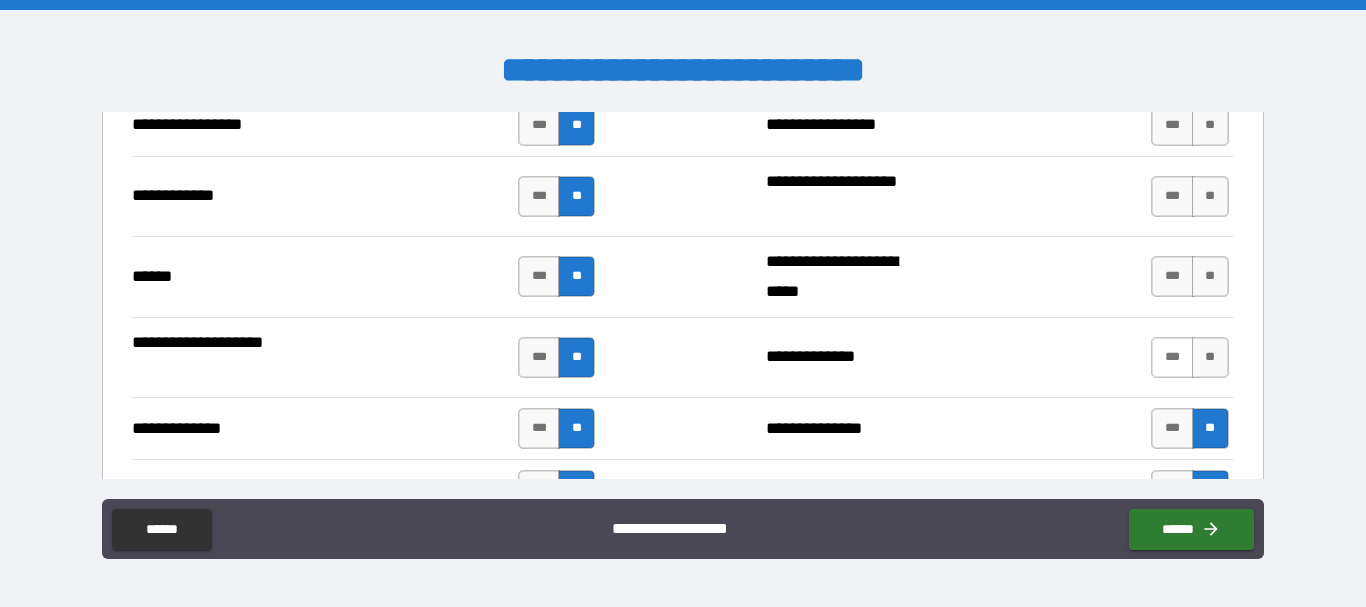 click on "***" at bounding box center [1172, 357] 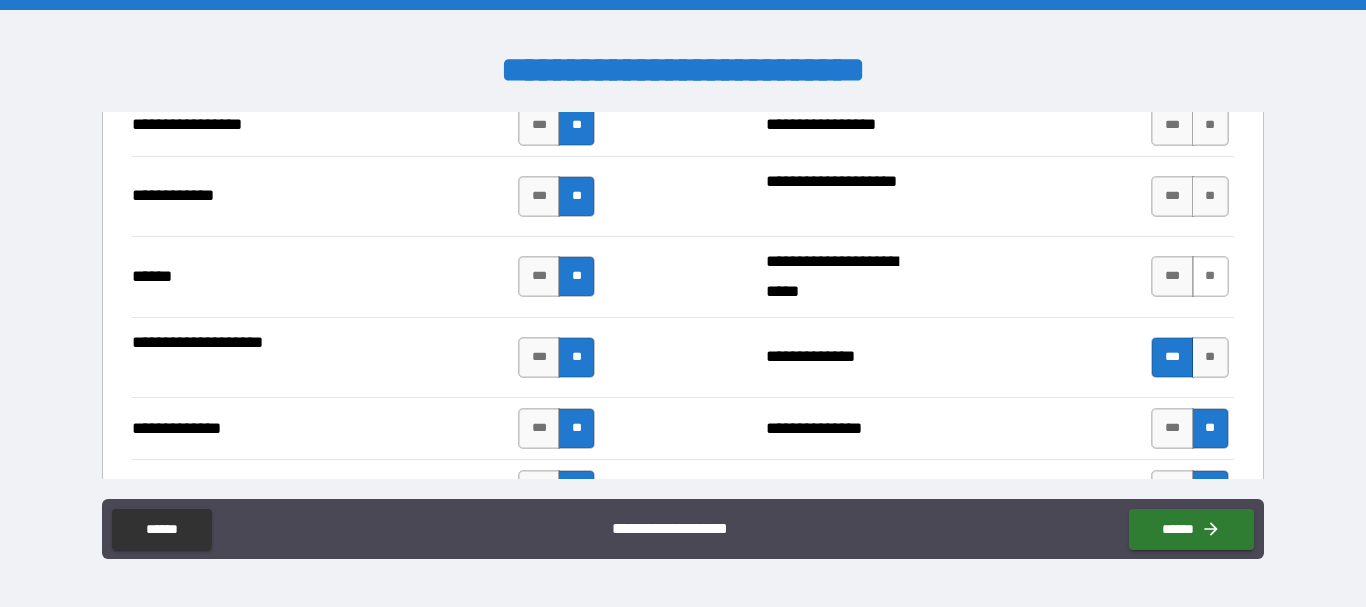 click on "**" at bounding box center (1210, 276) 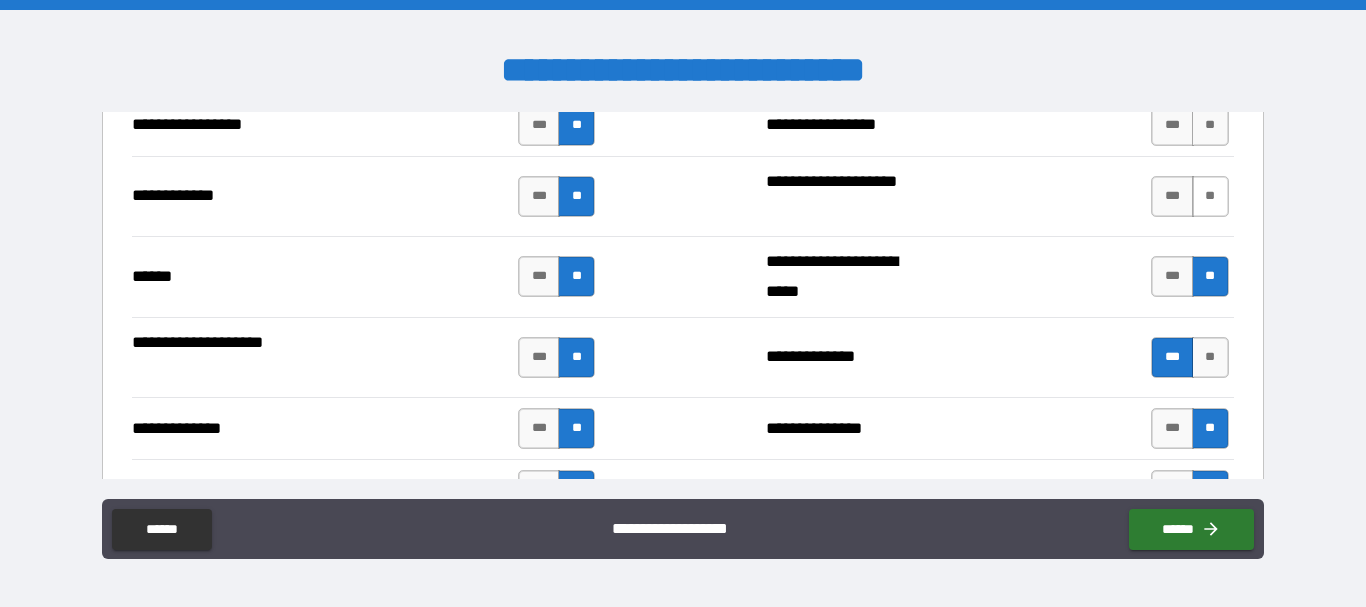 click on "**" at bounding box center [1210, 196] 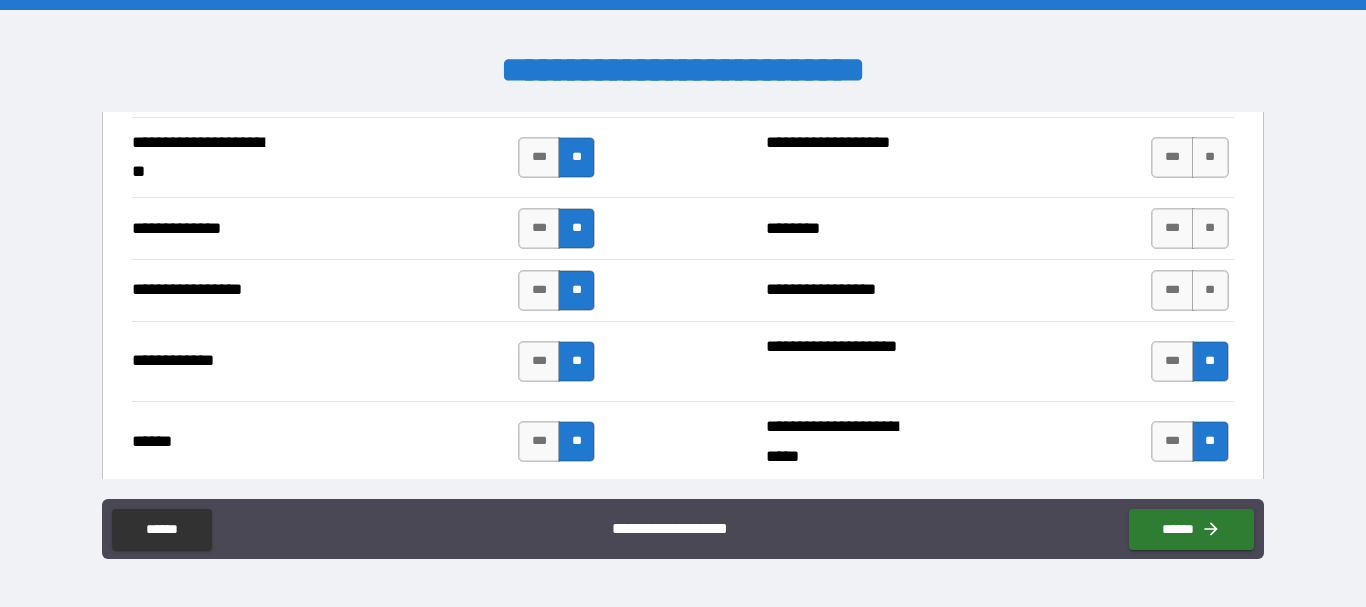 scroll, scrollTop: 2800, scrollLeft: 0, axis: vertical 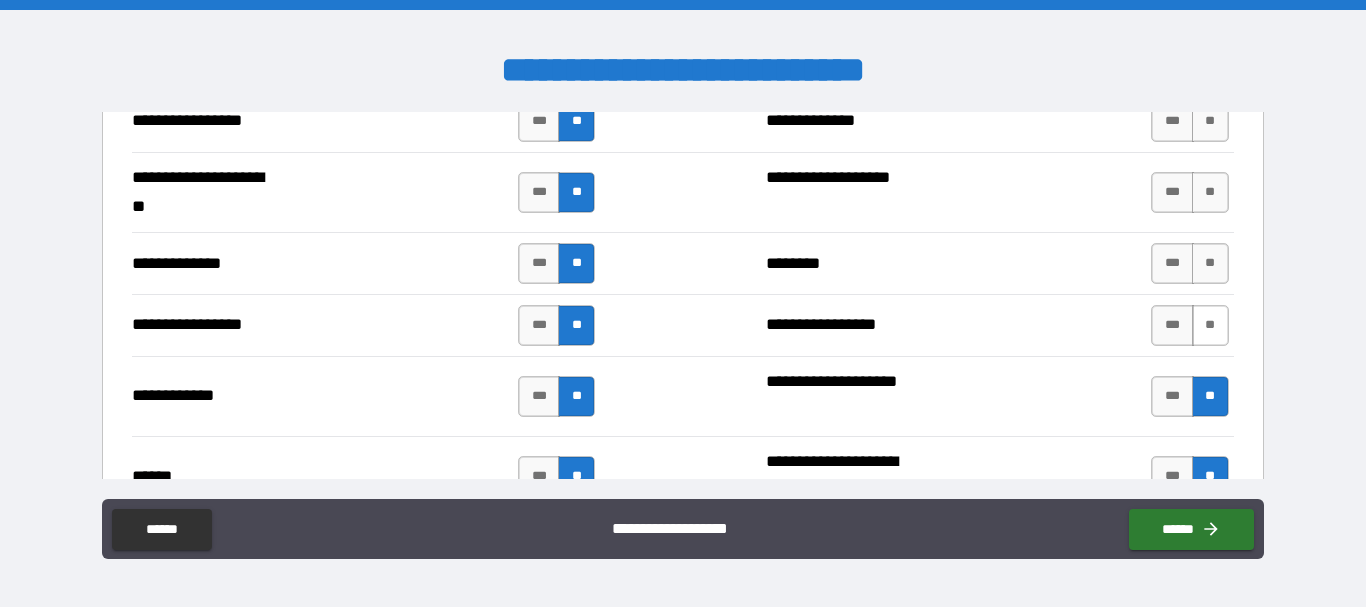 click on "**" at bounding box center [1210, 325] 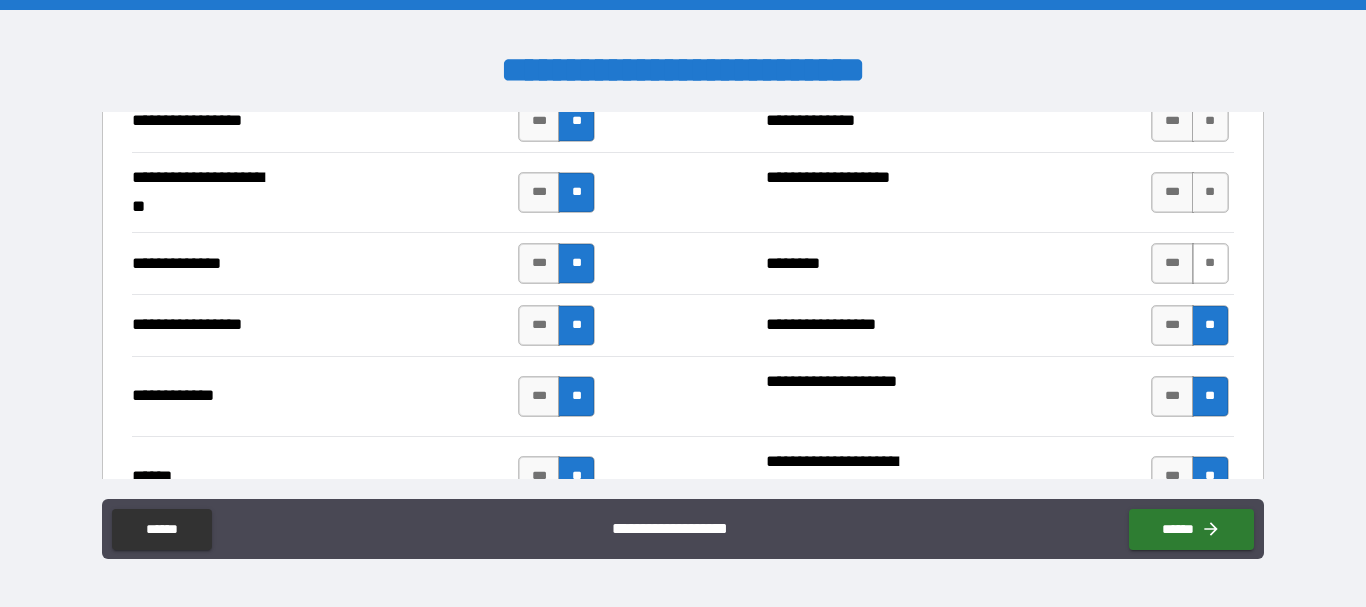 click on "**" at bounding box center (1210, 263) 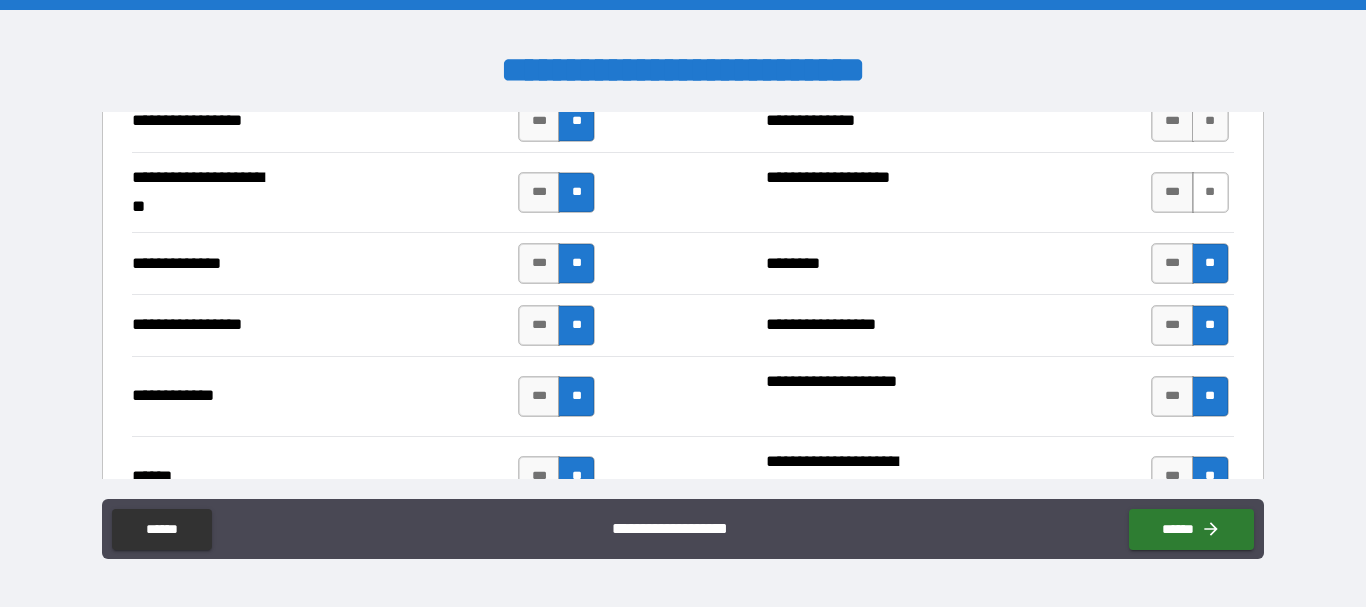 click on "**" at bounding box center [1210, 192] 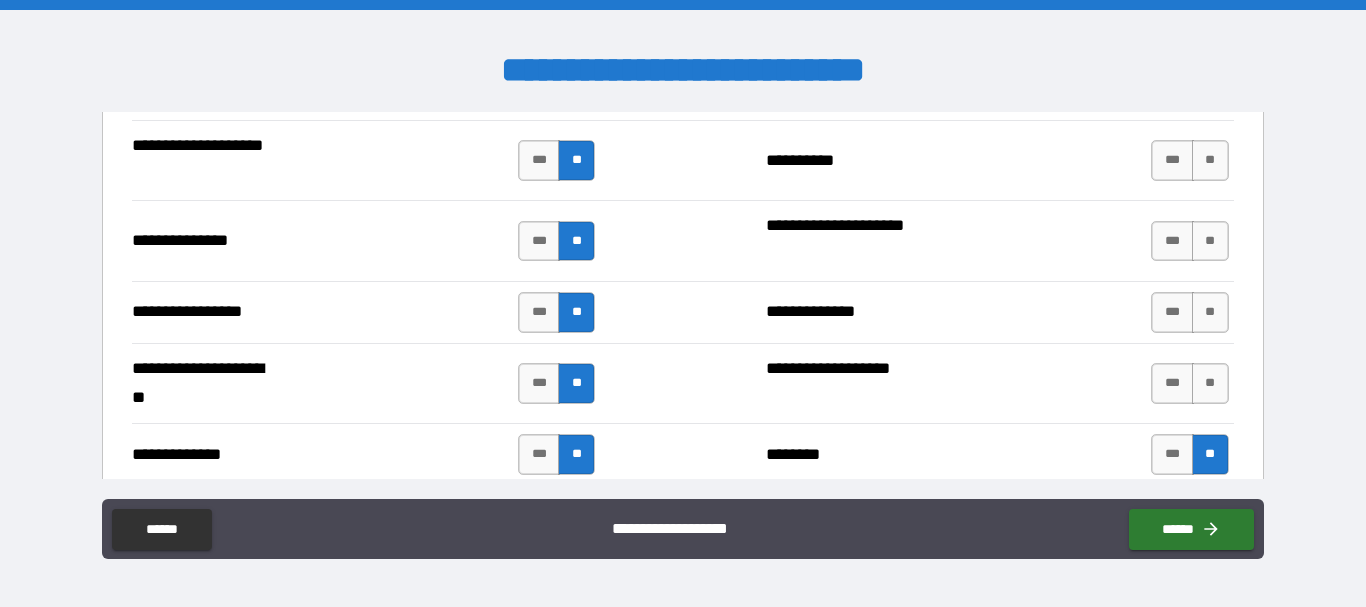 scroll, scrollTop: 2600, scrollLeft: 0, axis: vertical 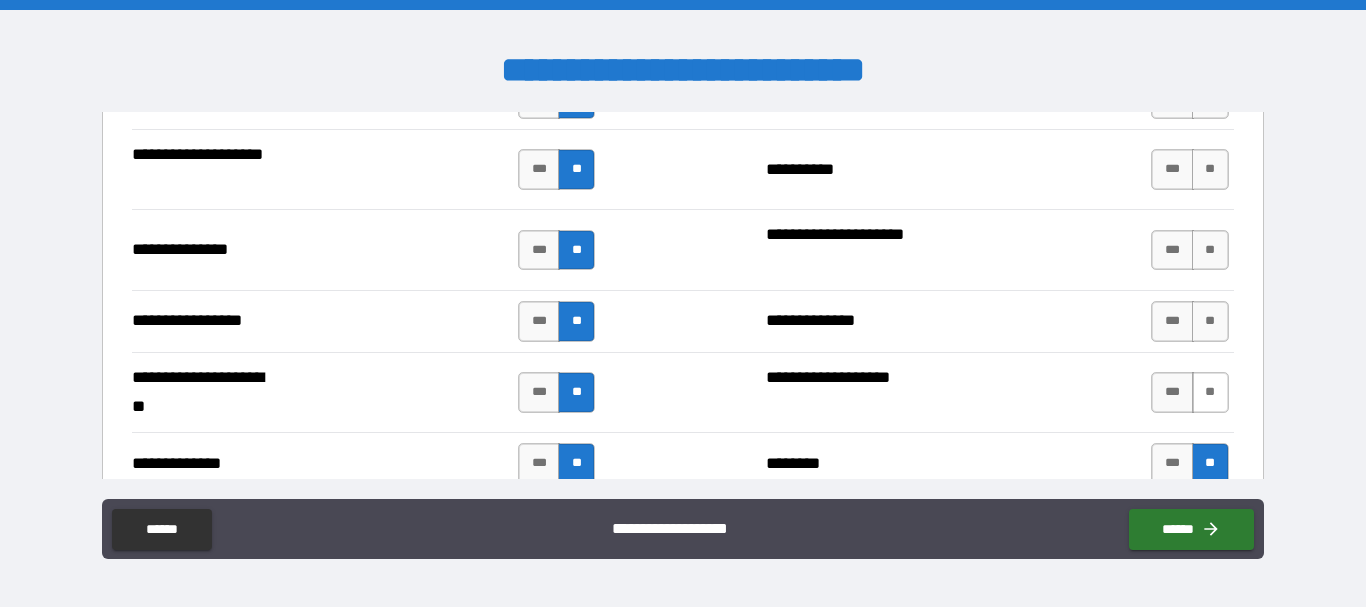 click on "**" at bounding box center [1210, 392] 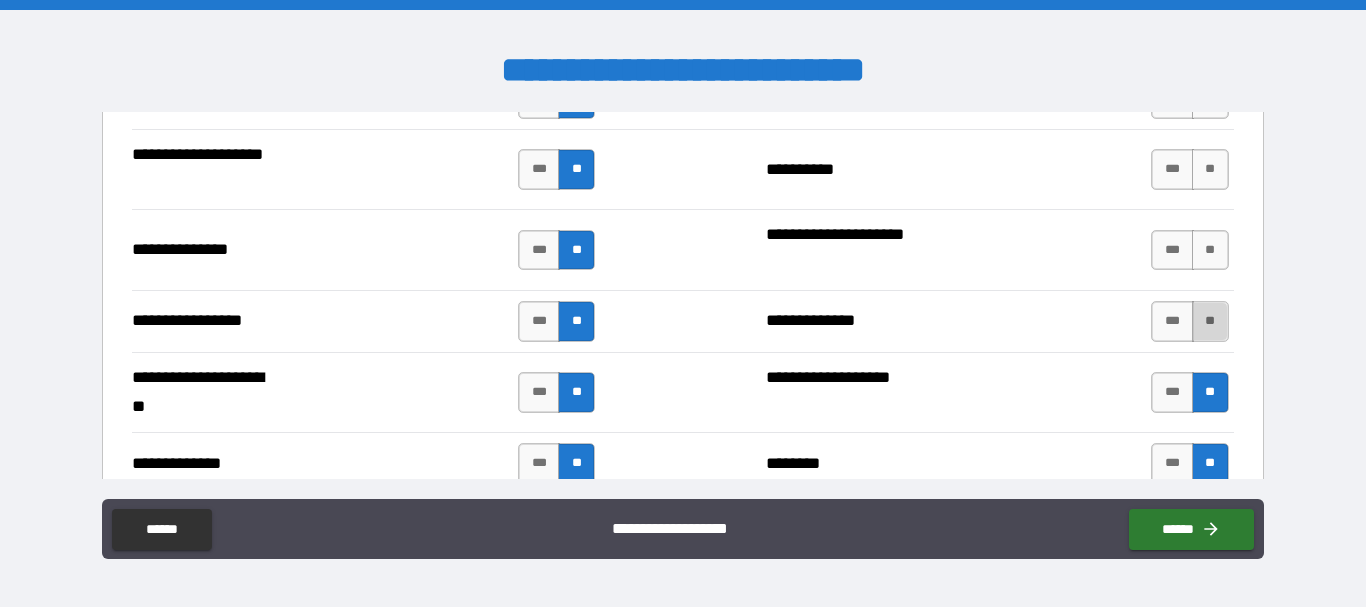 click on "**" at bounding box center (1210, 321) 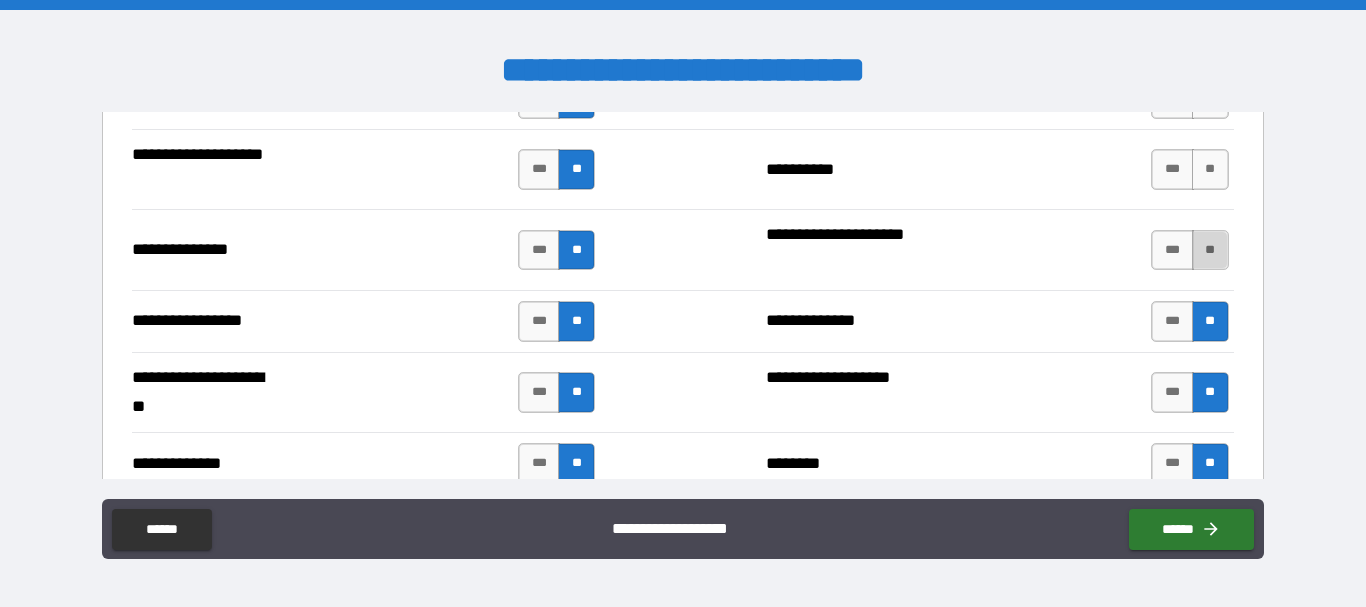 click on "**" at bounding box center (1210, 250) 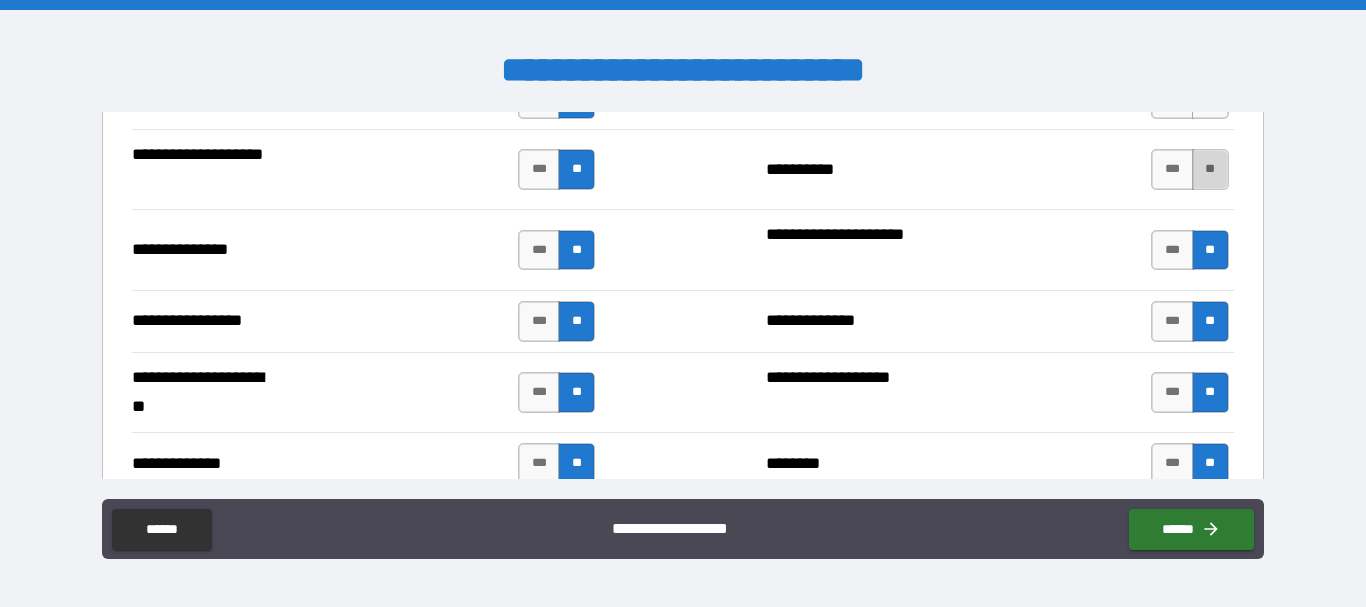 click on "**" at bounding box center (1210, 169) 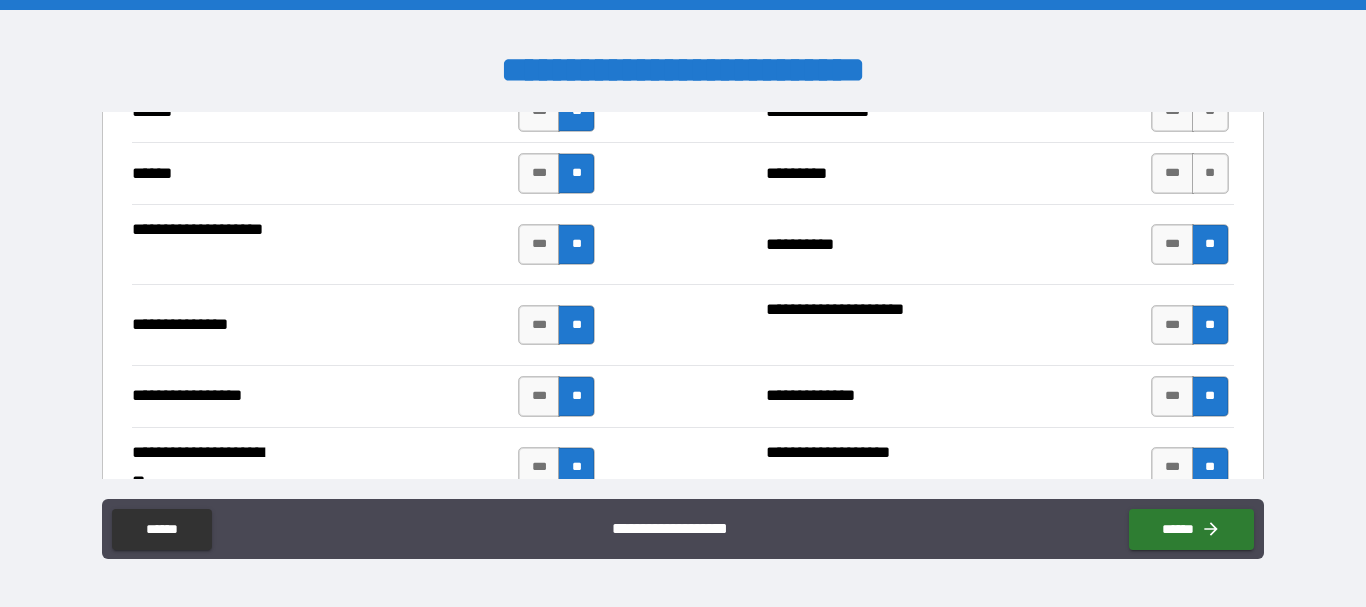 scroll, scrollTop: 2400, scrollLeft: 0, axis: vertical 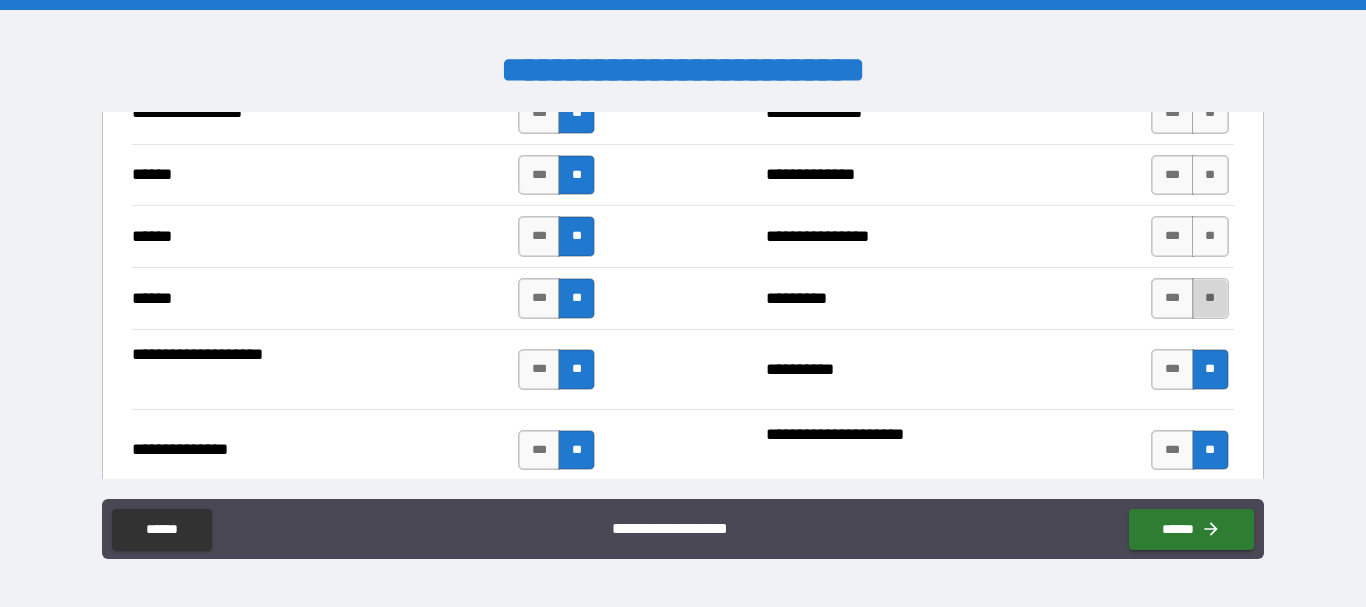 click on "**" at bounding box center [1210, 298] 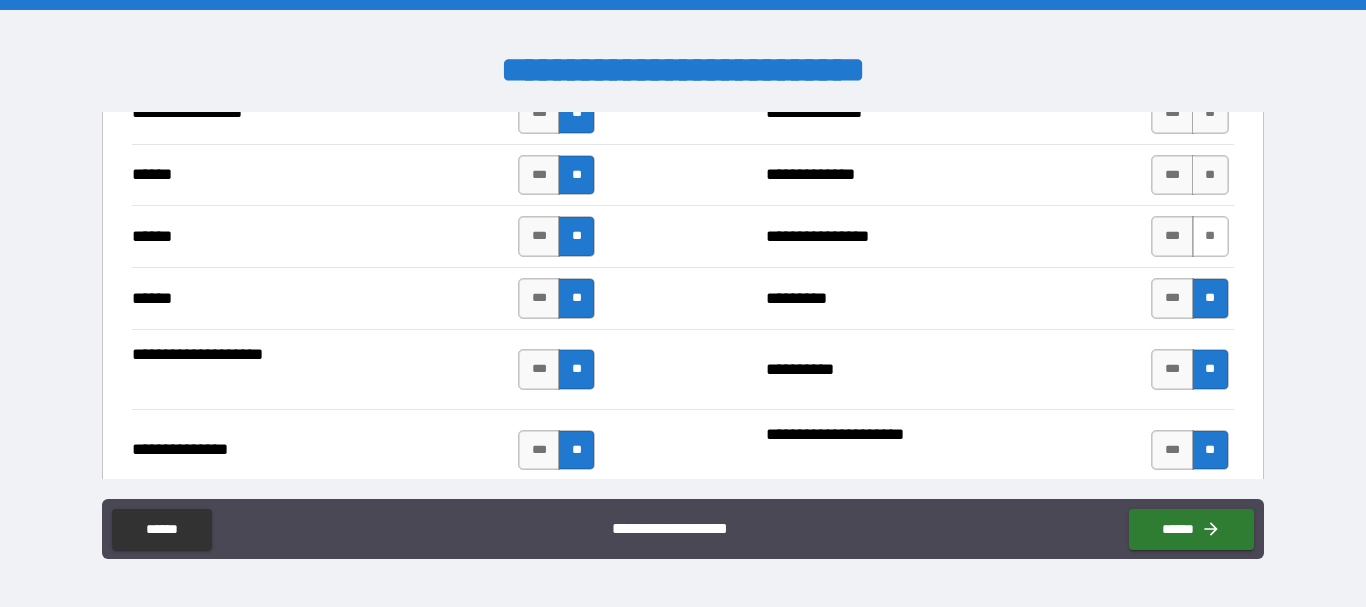 click on "**" at bounding box center [1210, 236] 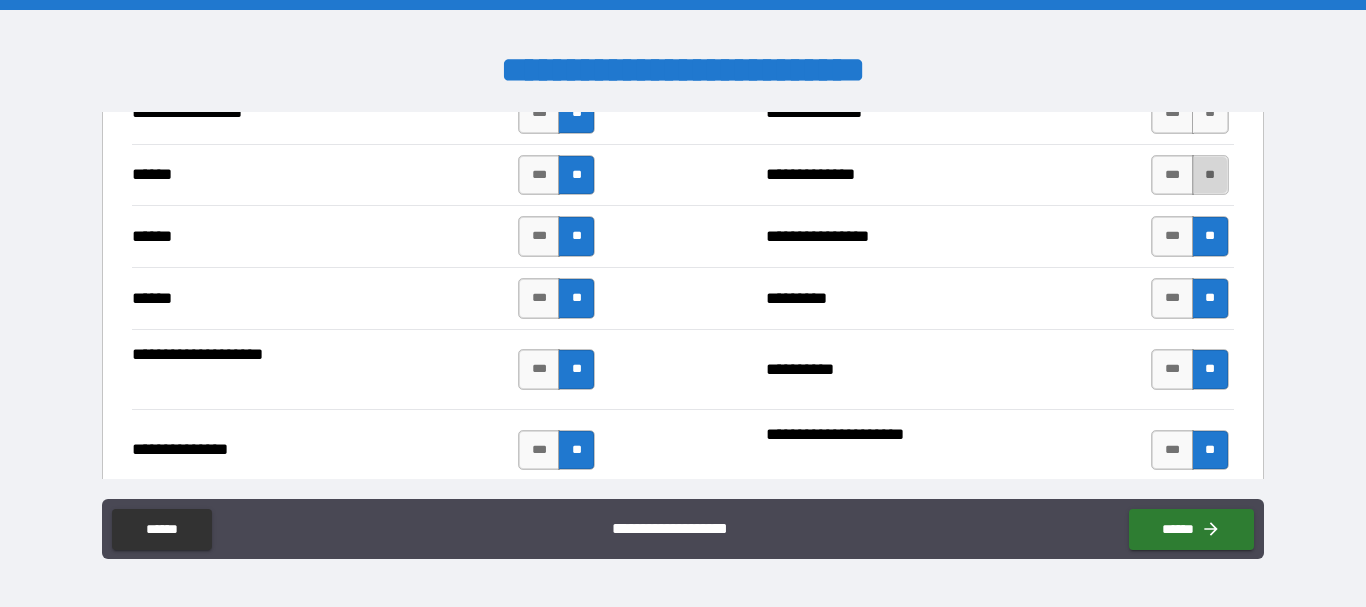 click on "**" at bounding box center (1210, 175) 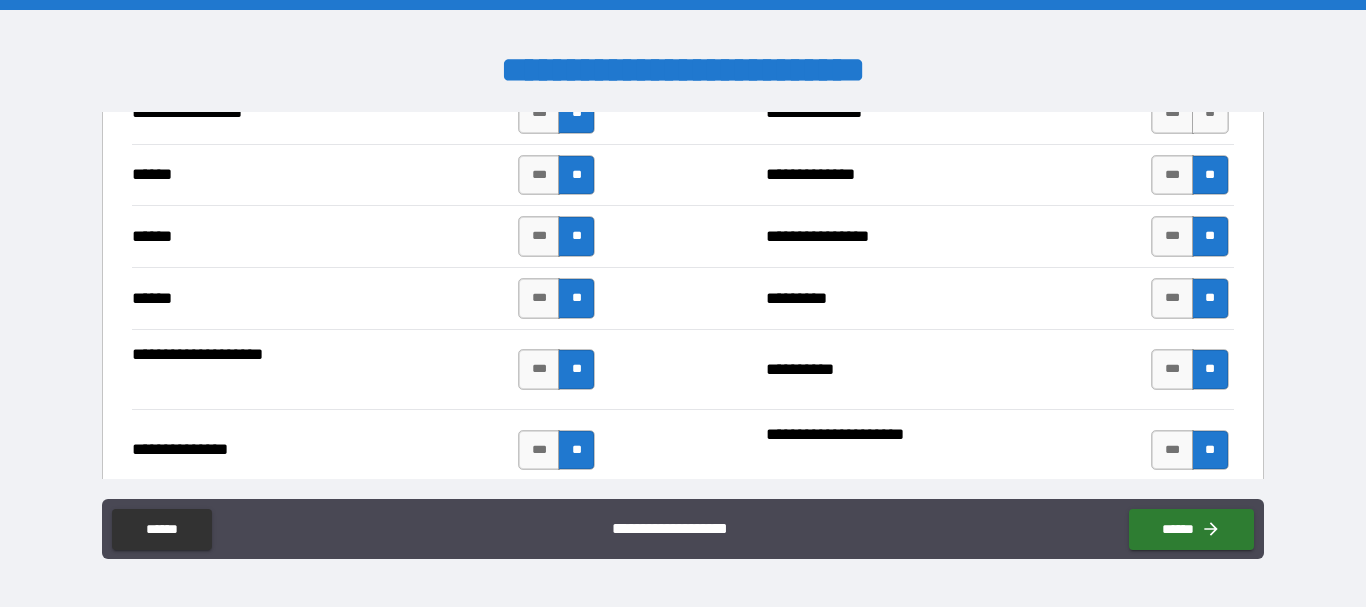 scroll, scrollTop: 2200, scrollLeft: 0, axis: vertical 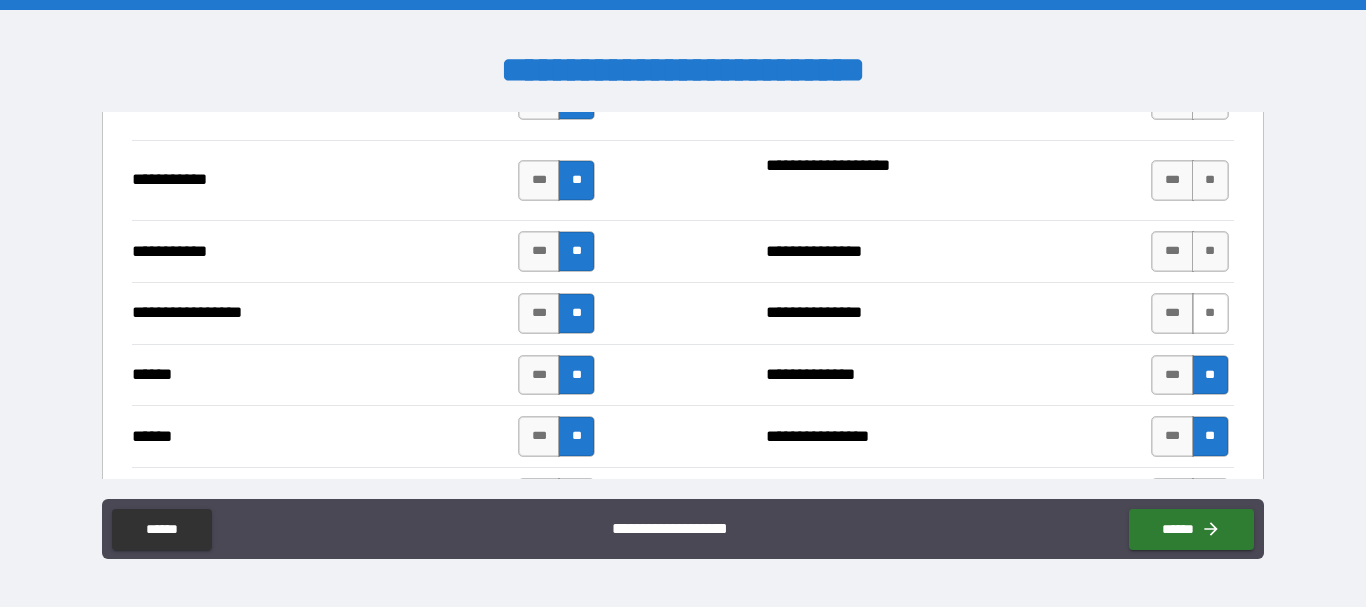 click on "**" at bounding box center (1210, 313) 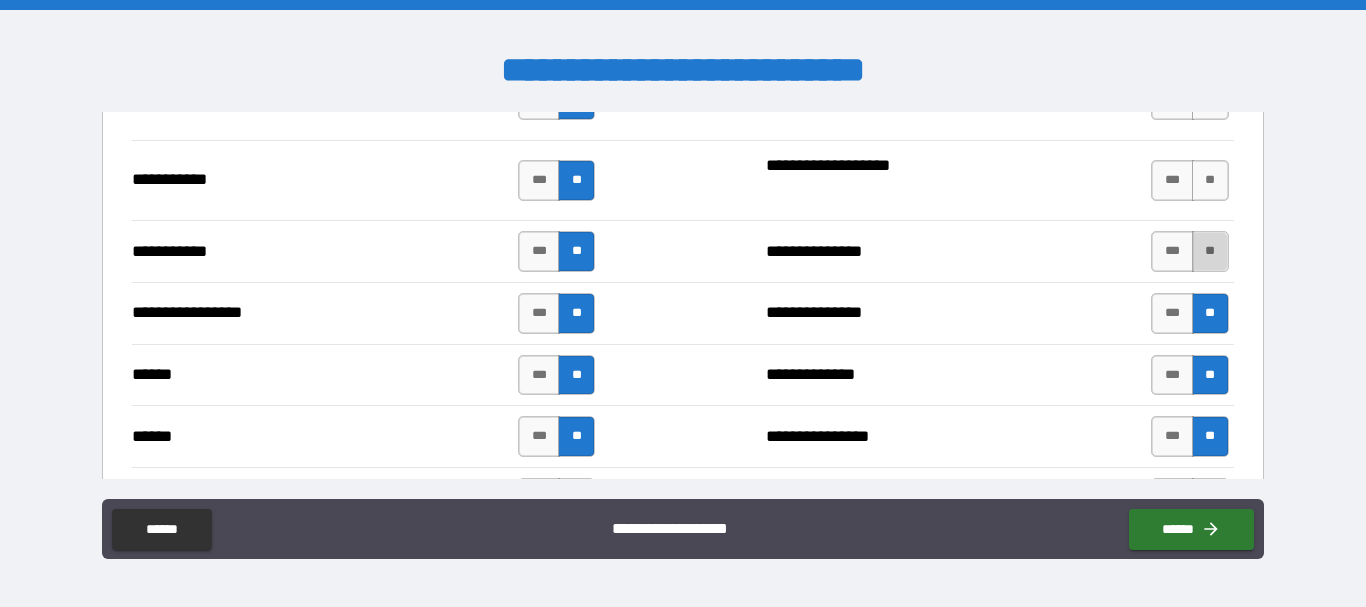 click on "**" at bounding box center (1210, 251) 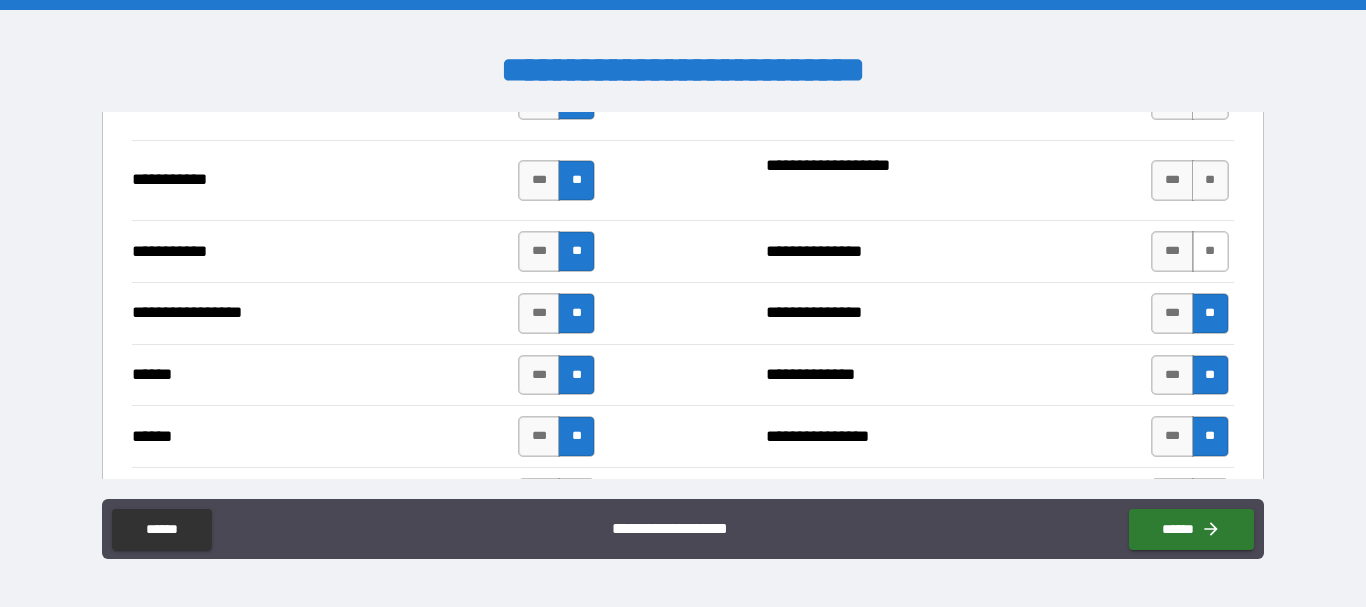 click on "**" at bounding box center (1210, 251) 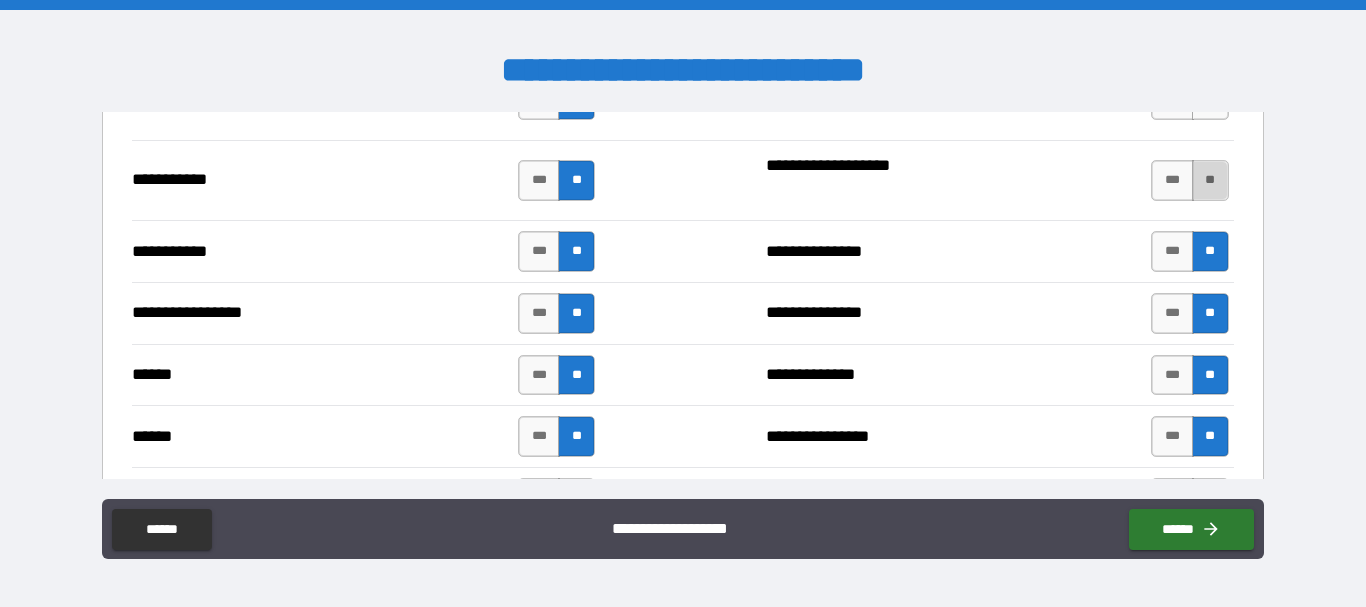 click on "**" at bounding box center (1210, 180) 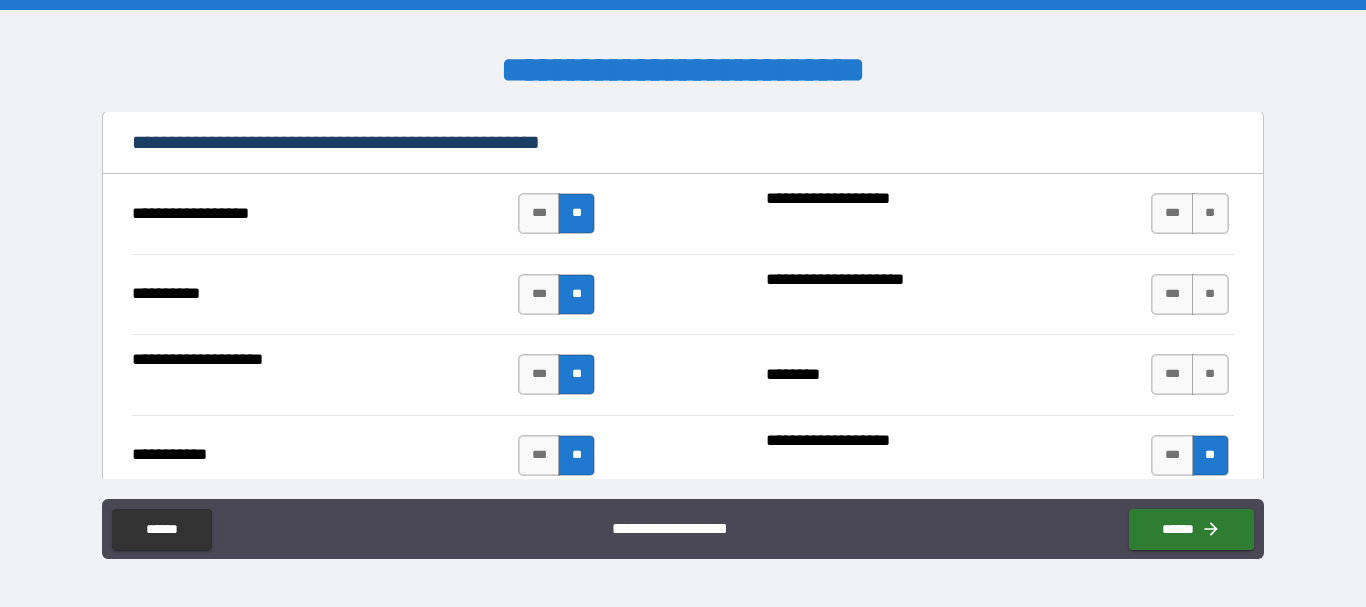 scroll, scrollTop: 1900, scrollLeft: 0, axis: vertical 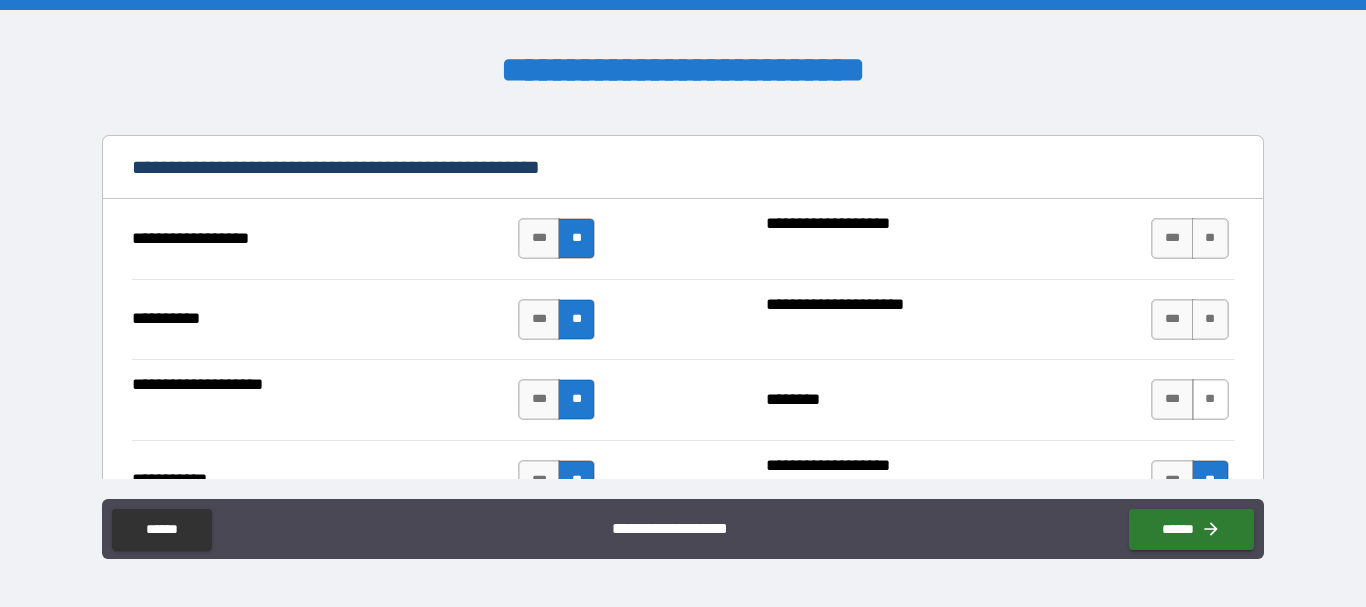click on "**" at bounding box center [1210, 399] 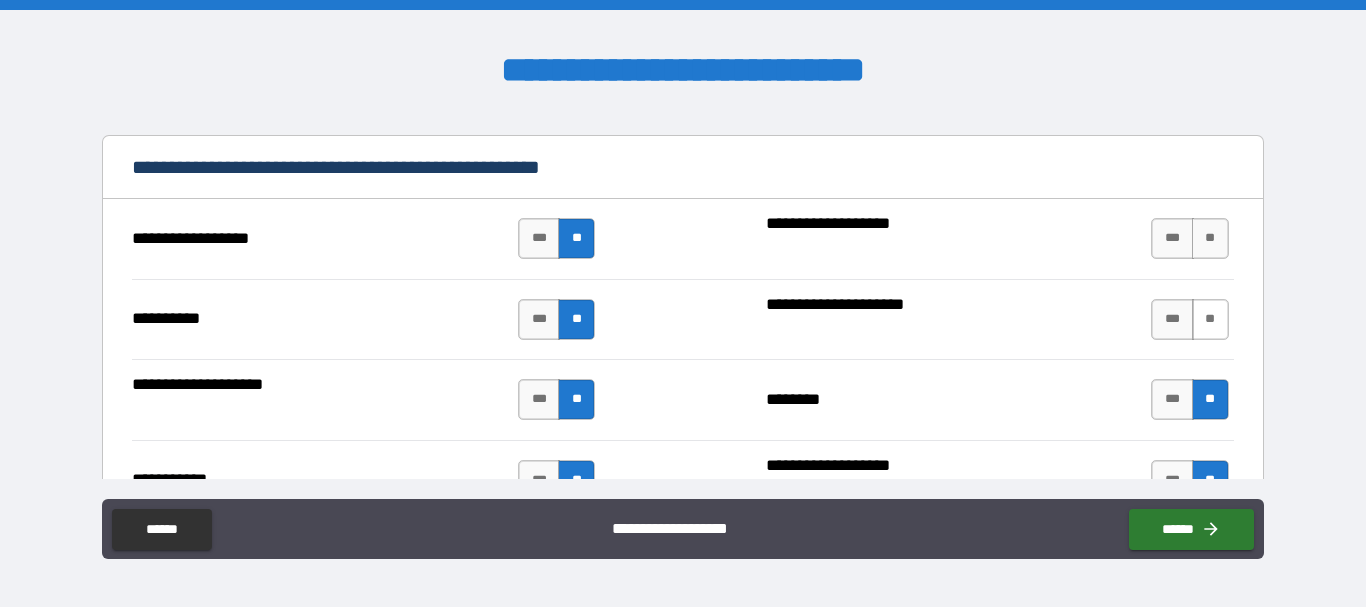 click on "**" at bounding box center (1210, 319) 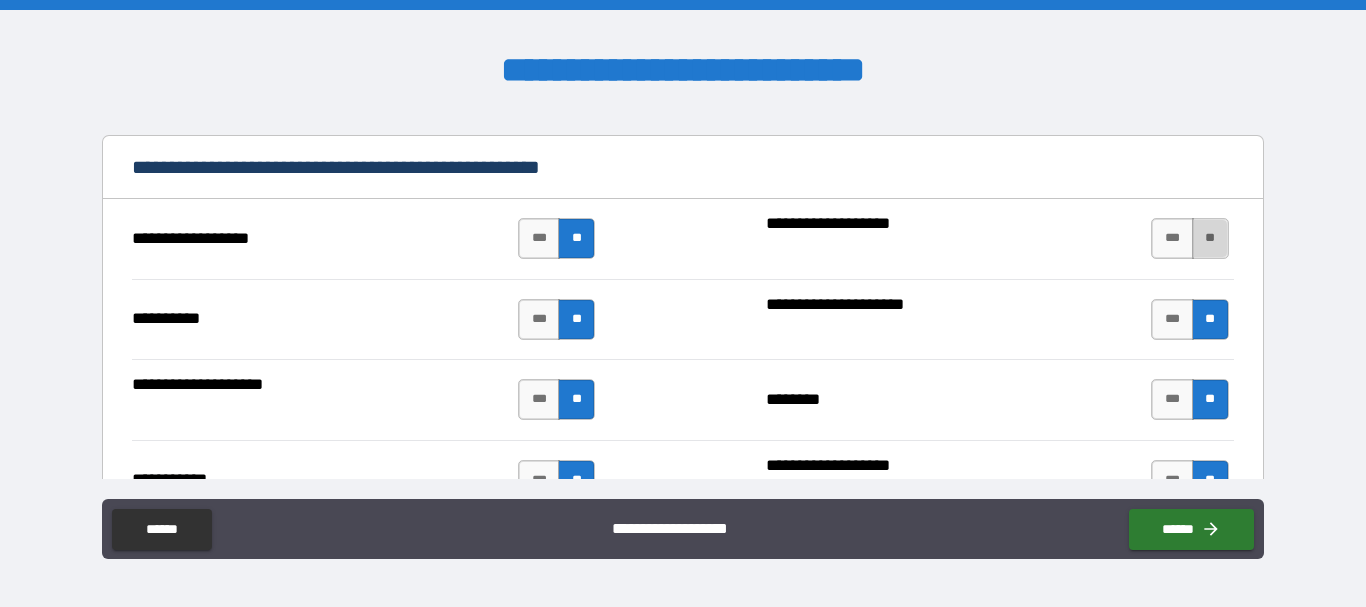 click on "**" at bounding box center (1210, 238) 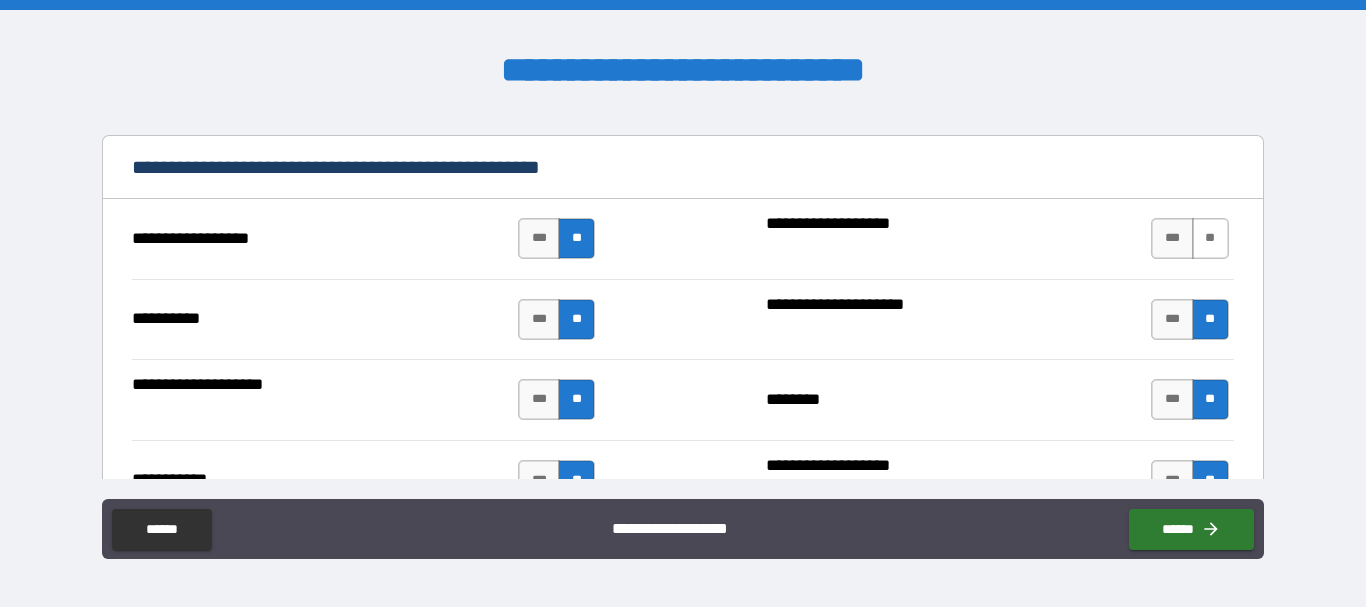 click on "**" at bounding box center [1210, 238] 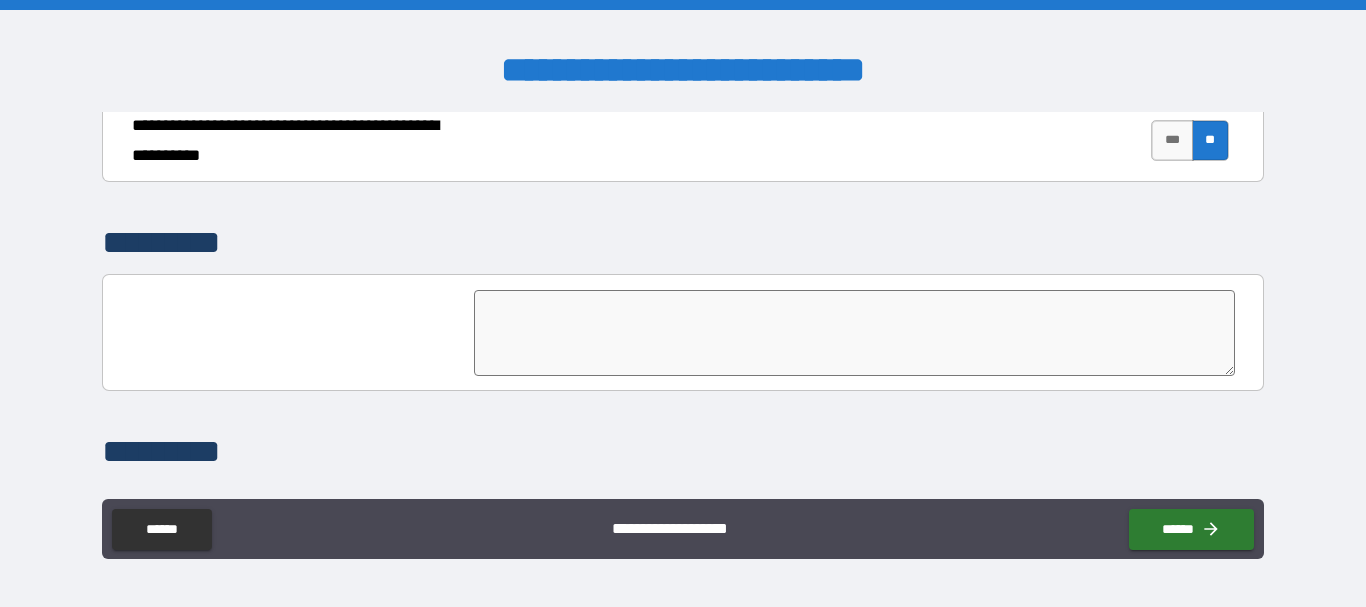 scroll, scrollTop: 4900, scrollLeft: 0, axis: vertical 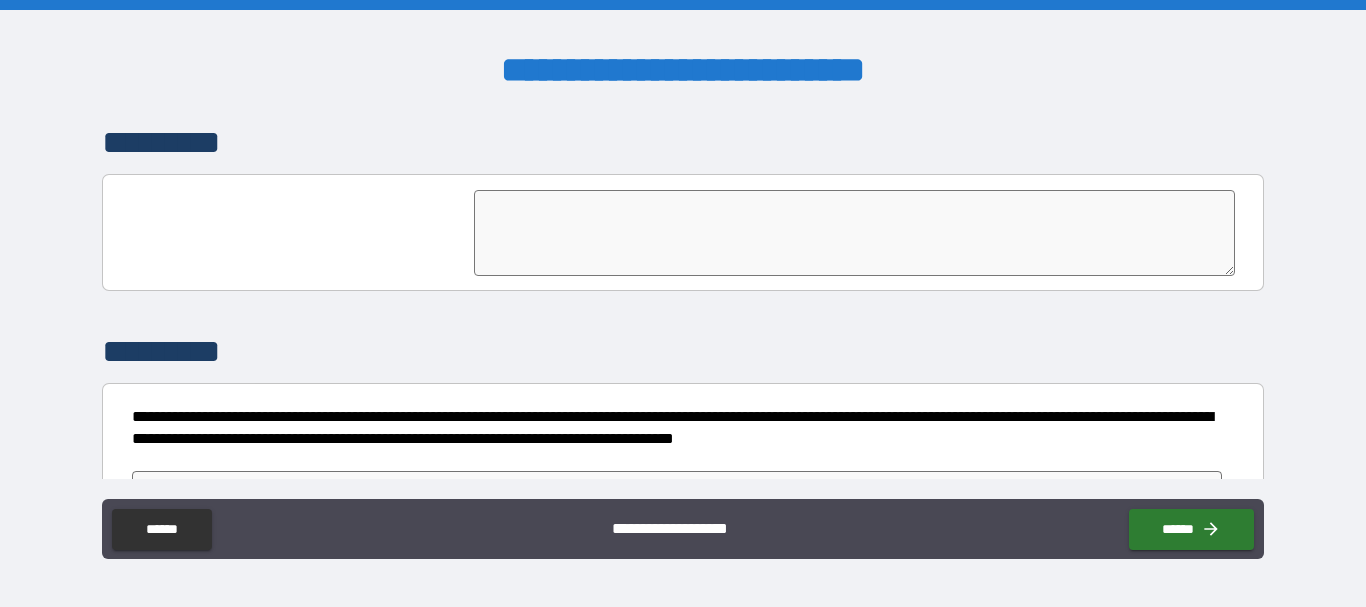 click at bounding box center (297, 235) 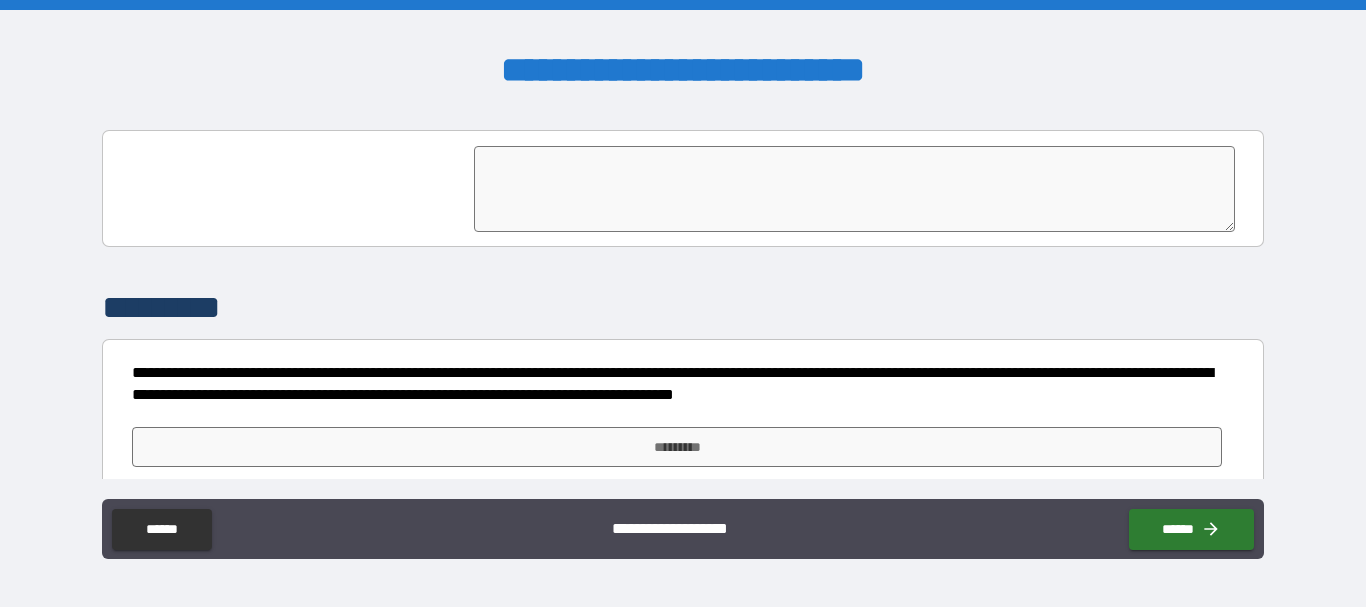 scroll, scrollTop: 4963, scrollLeft: 0, axis: vertical 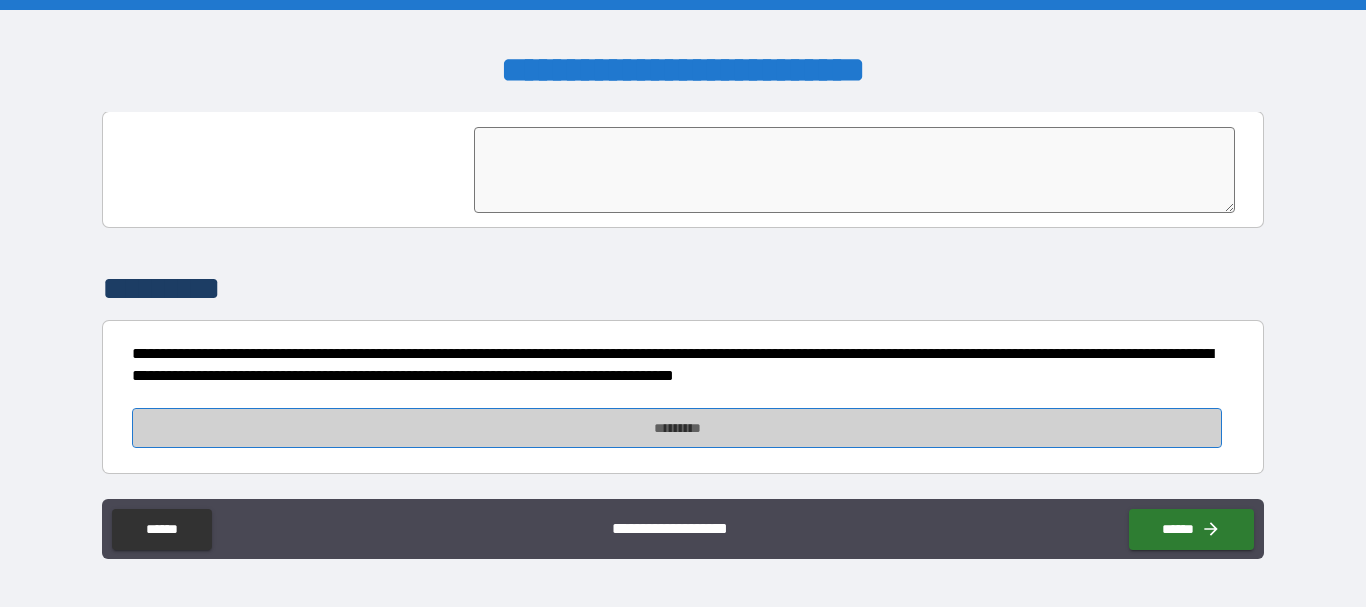 click on "*********" at bounding box center (677, 428) 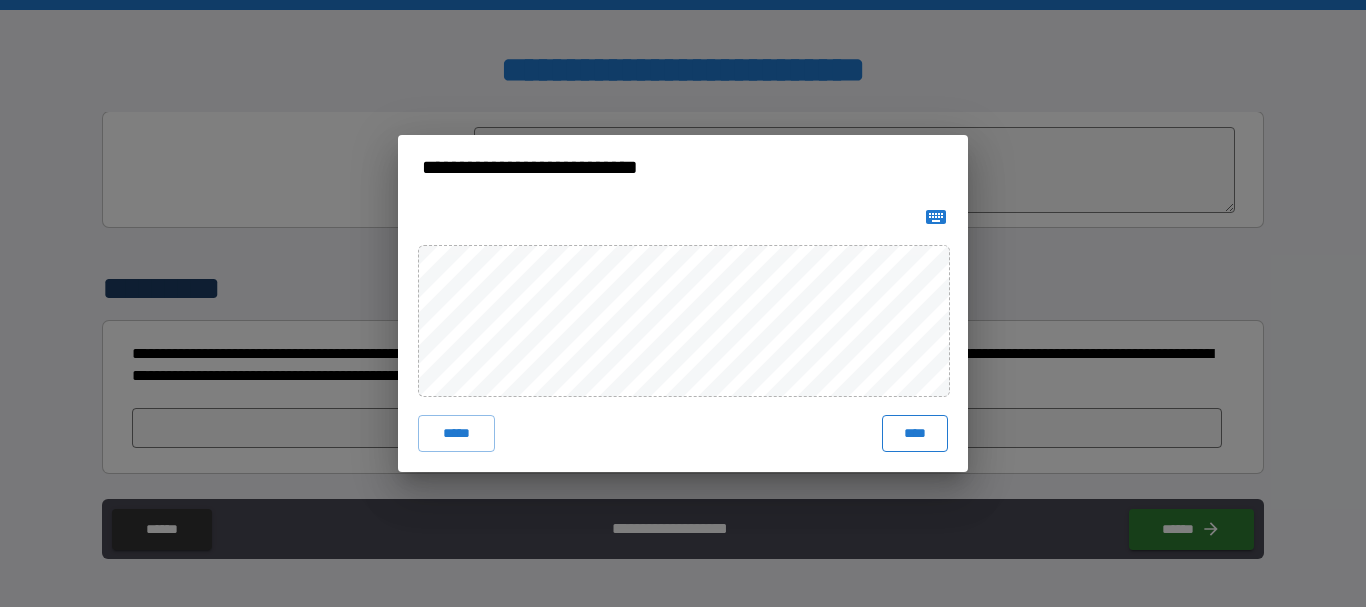 click on "****" at bounding box center (915, 433) 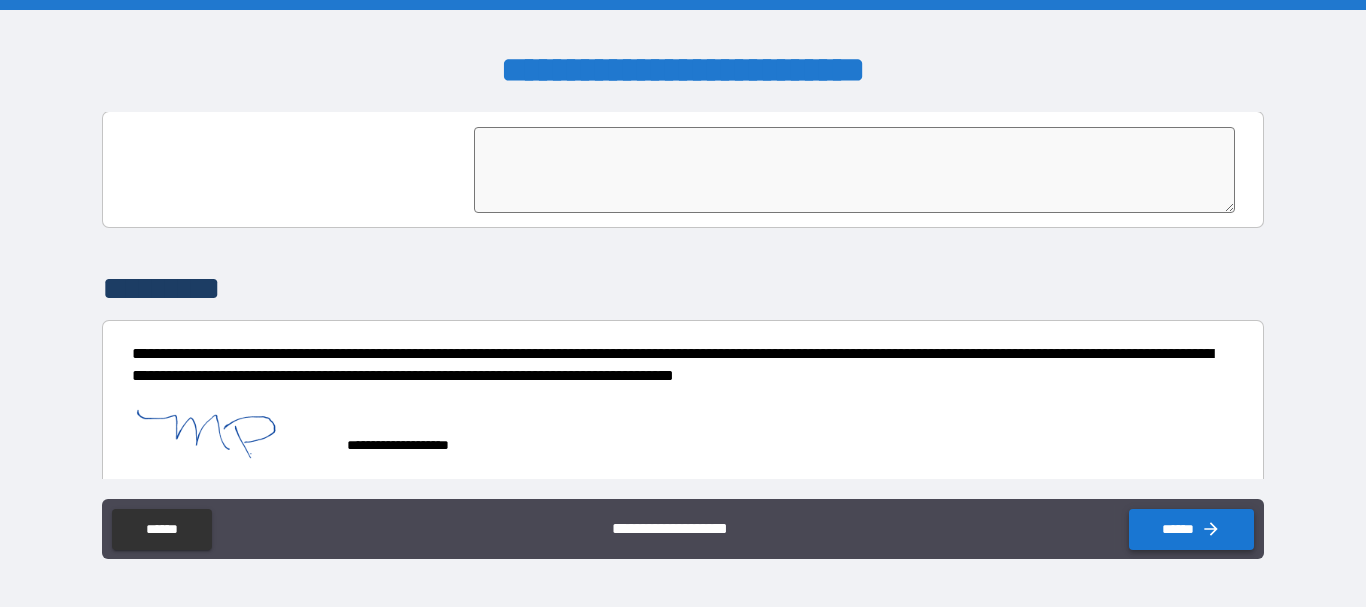 click on "******" at bounding box center [1191, 529] 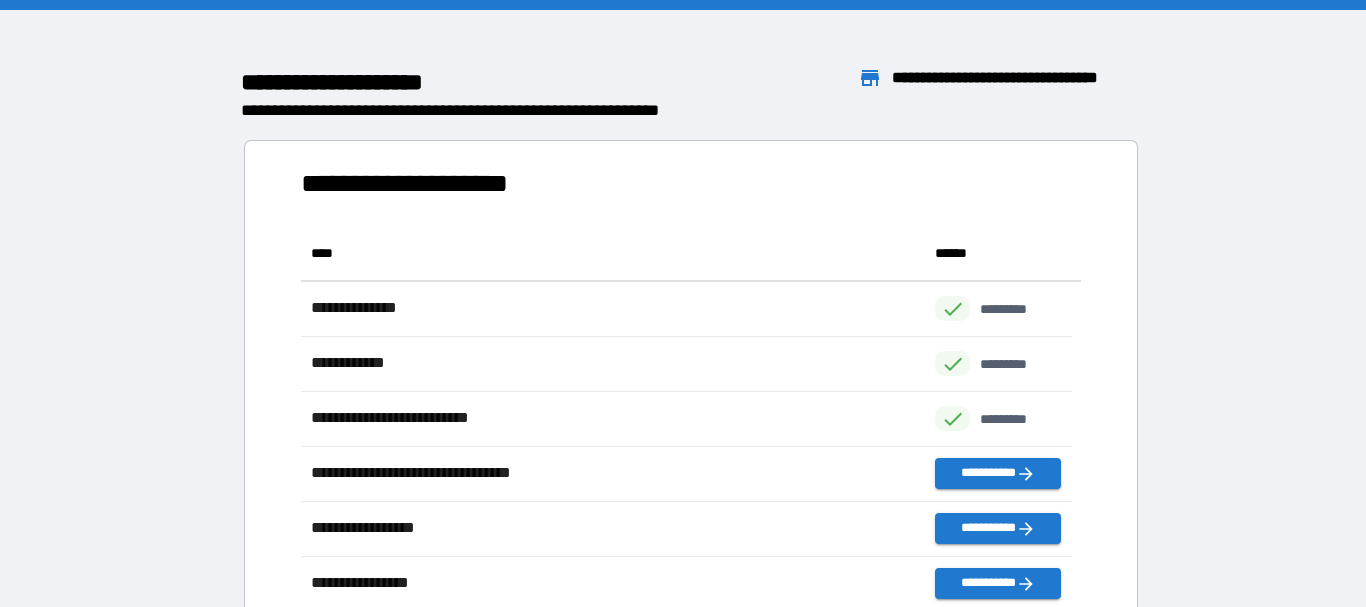 scroll, scrollTop: 16, scrollLeft: 16, axis: both 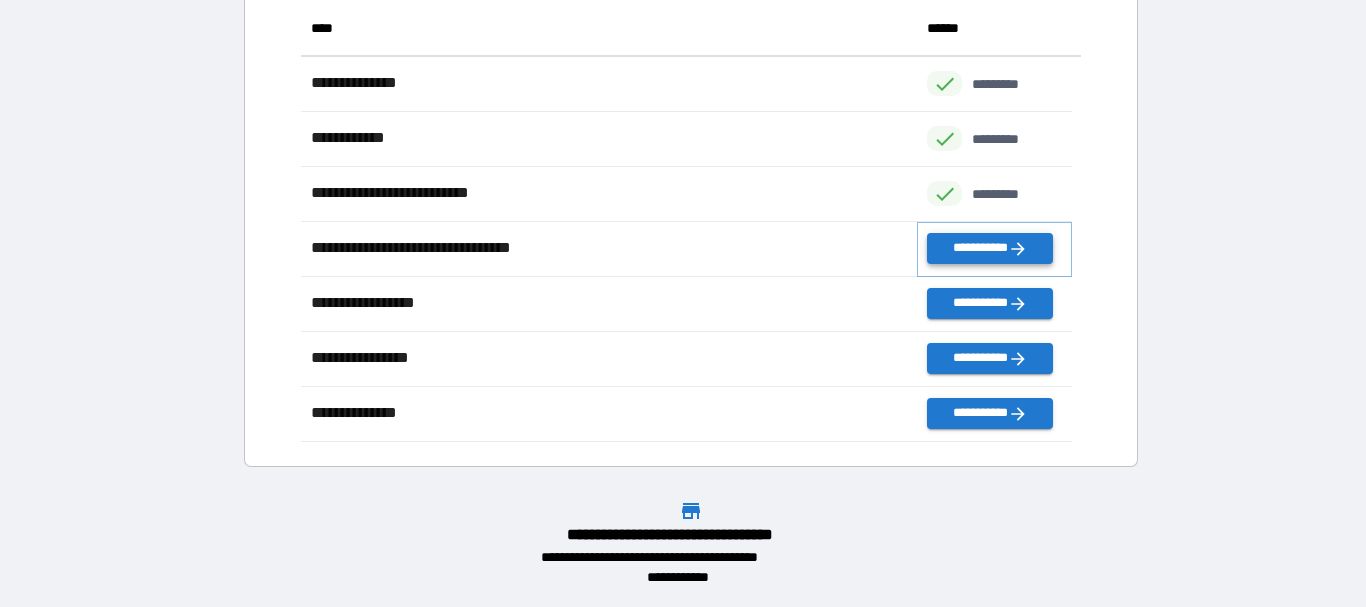 click on "**********" at bounding box center [989, 248] 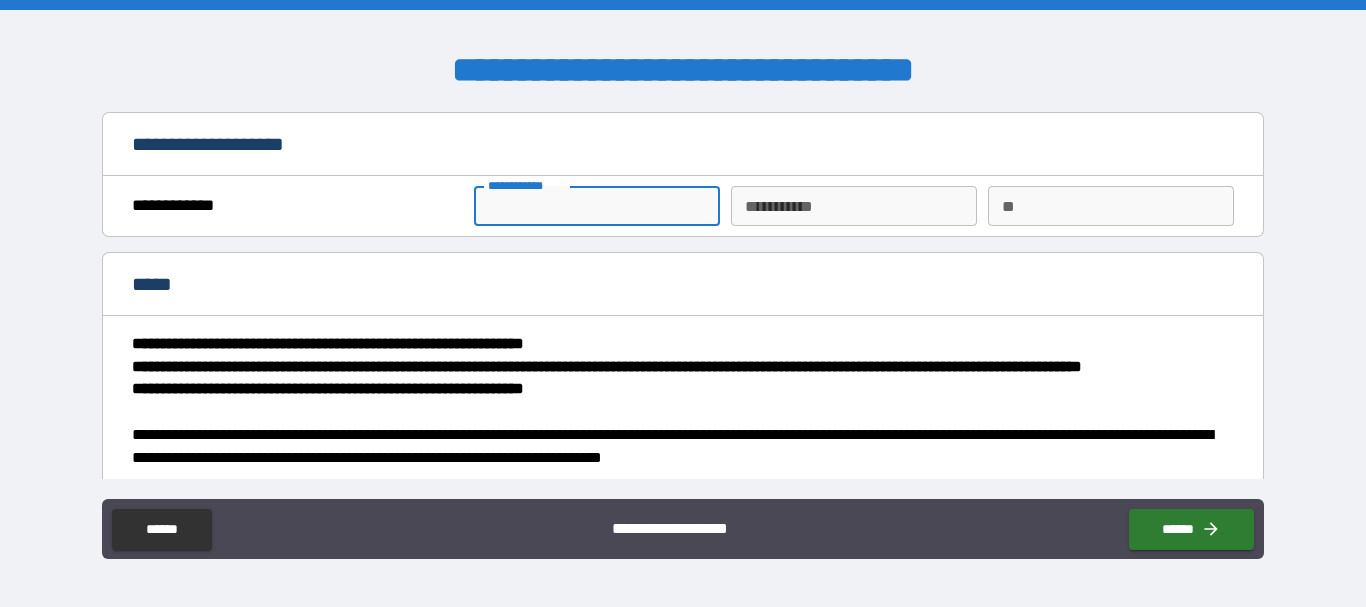 click on "**********" at bounding box center (597, 206) 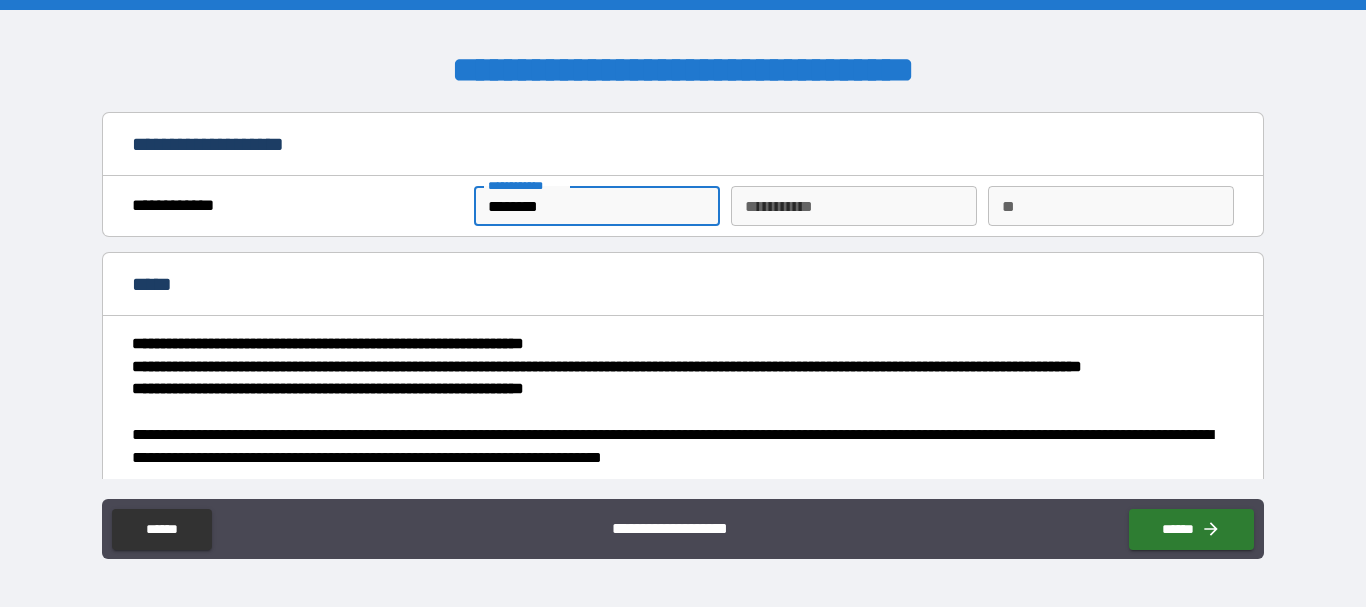 type on "********" 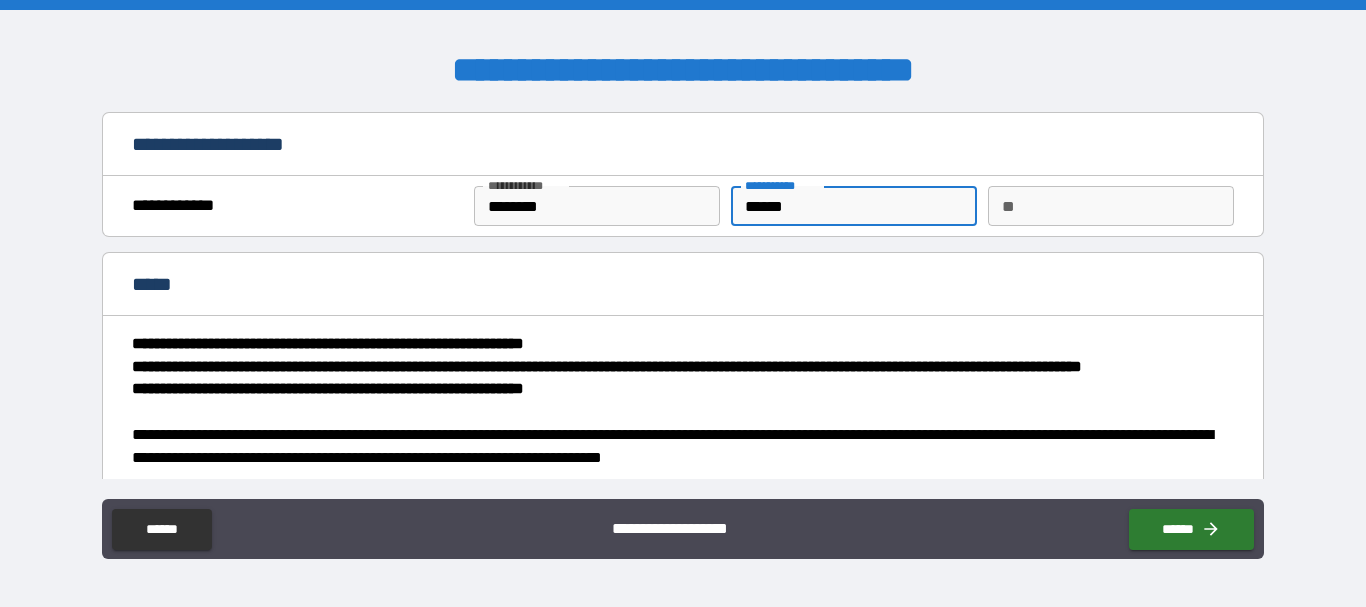 type on "******" 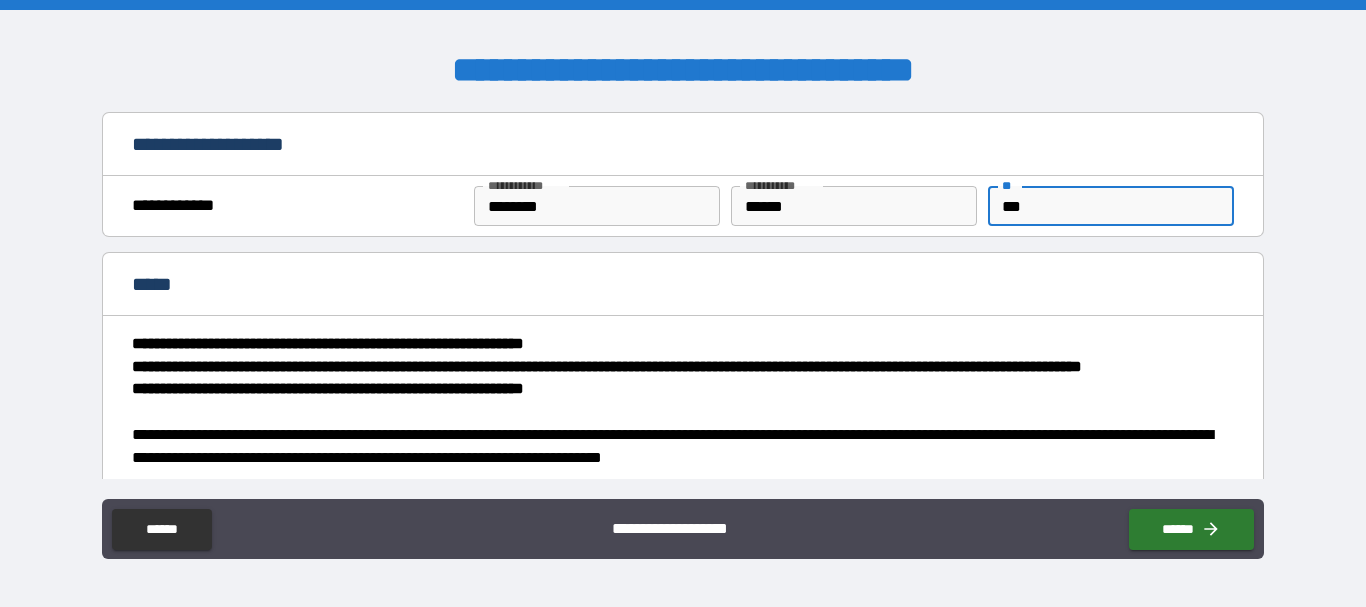 type on "***" 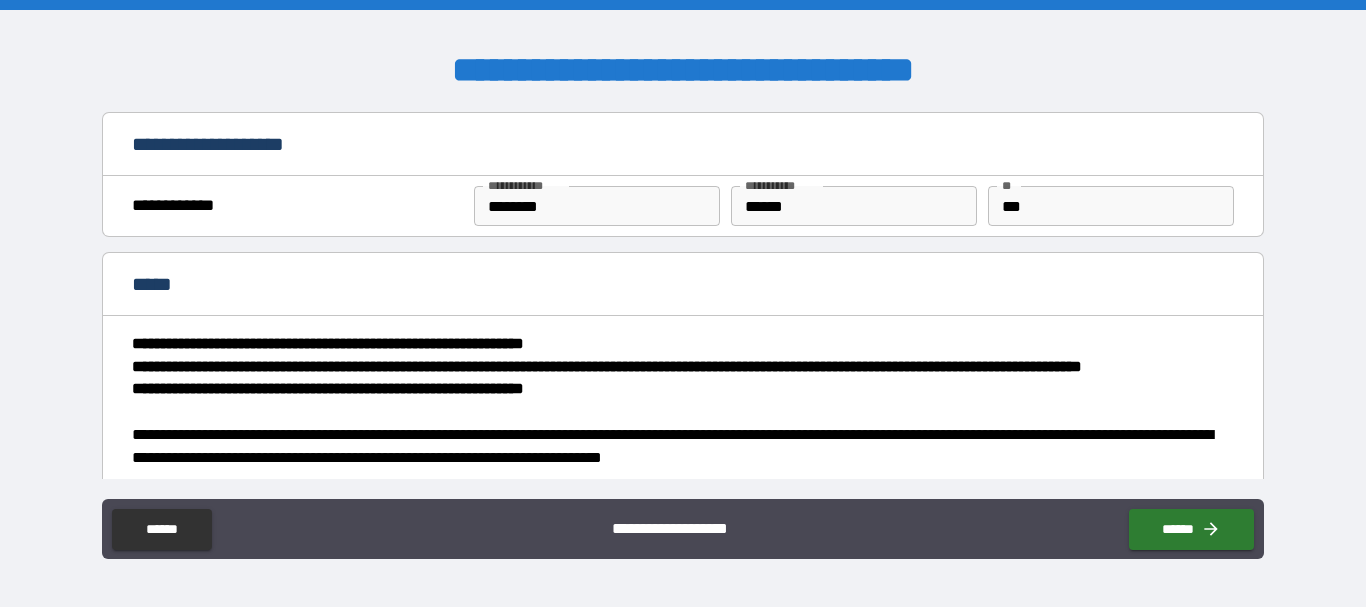 click on "*****" at bounding box center (682, 286) 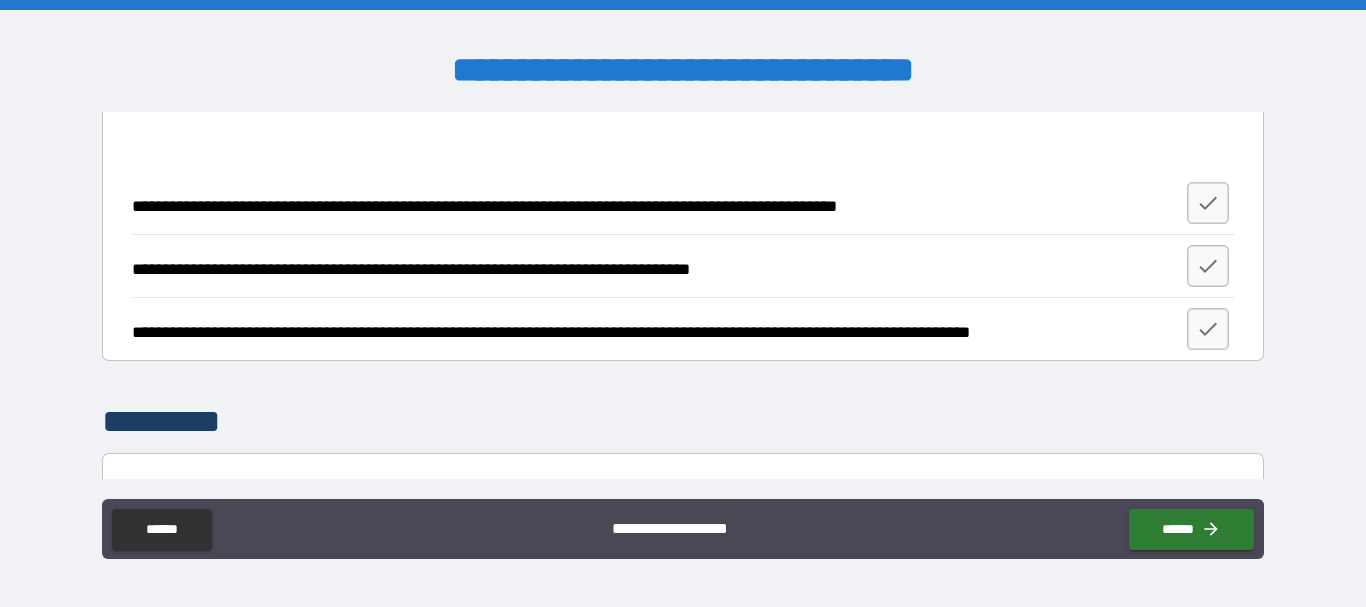 scroll, scrollTop: 2600, scrollLeft: 0, axis: vertical 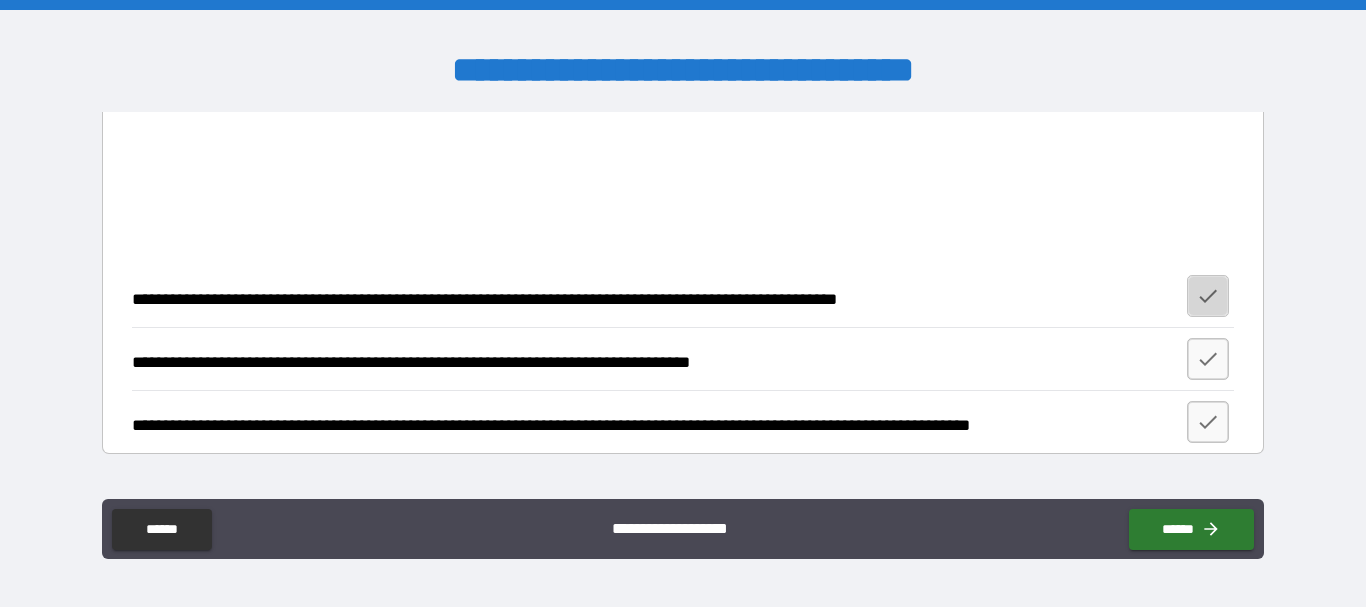click 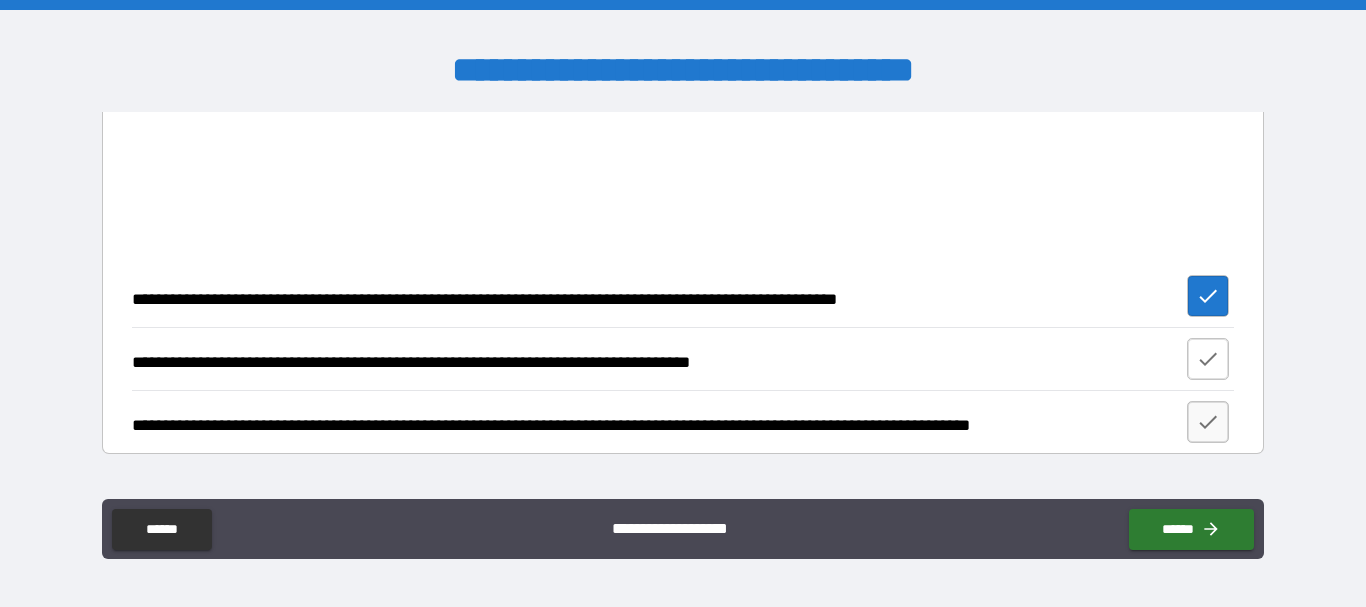 click 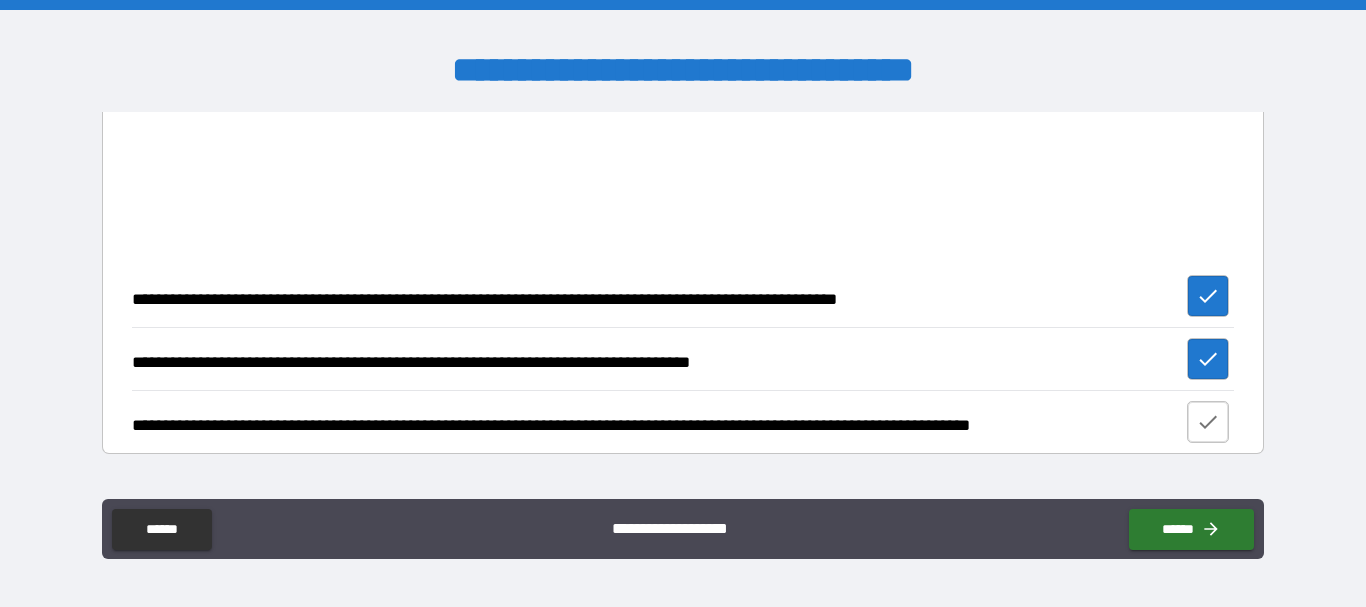 click 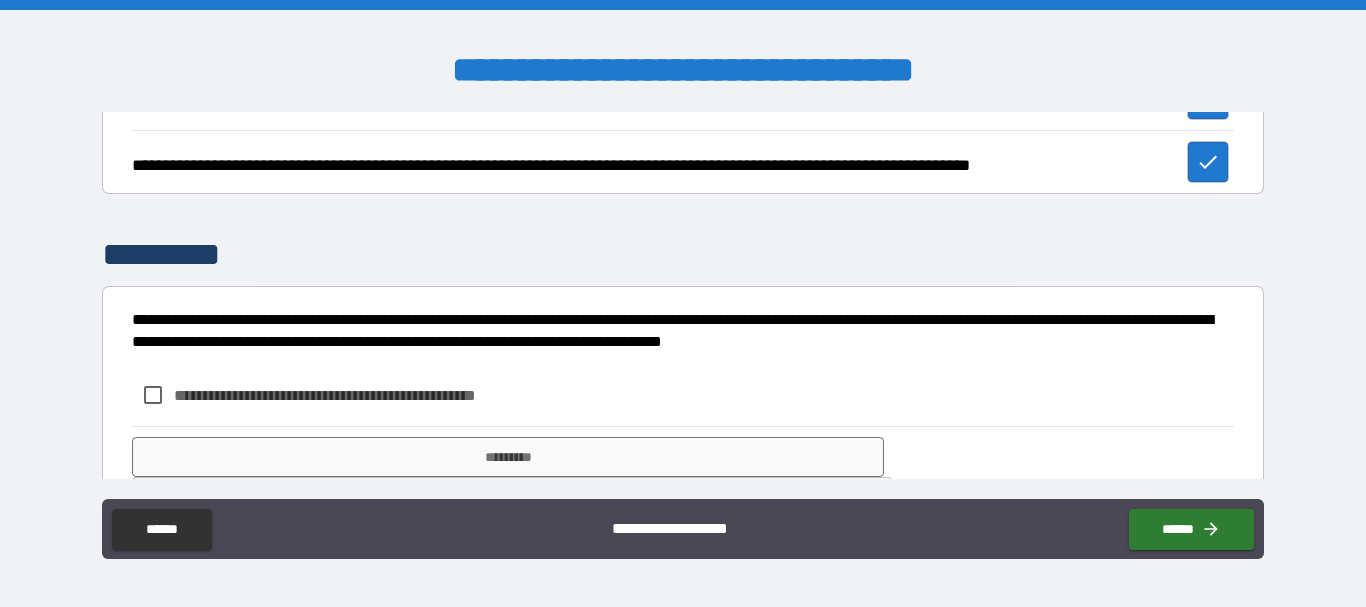 scroll, scrollTop: 2929, scrollLeft: 0, axis: vertical 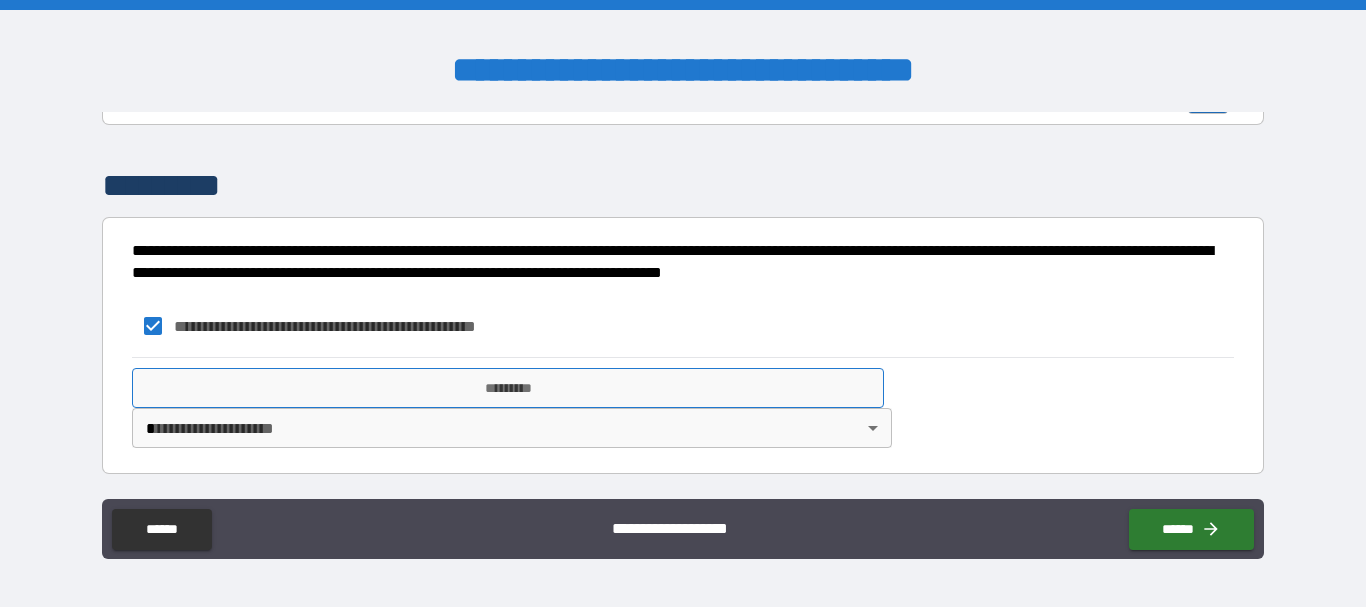 click on "*********" at bounding box center [508, 388] 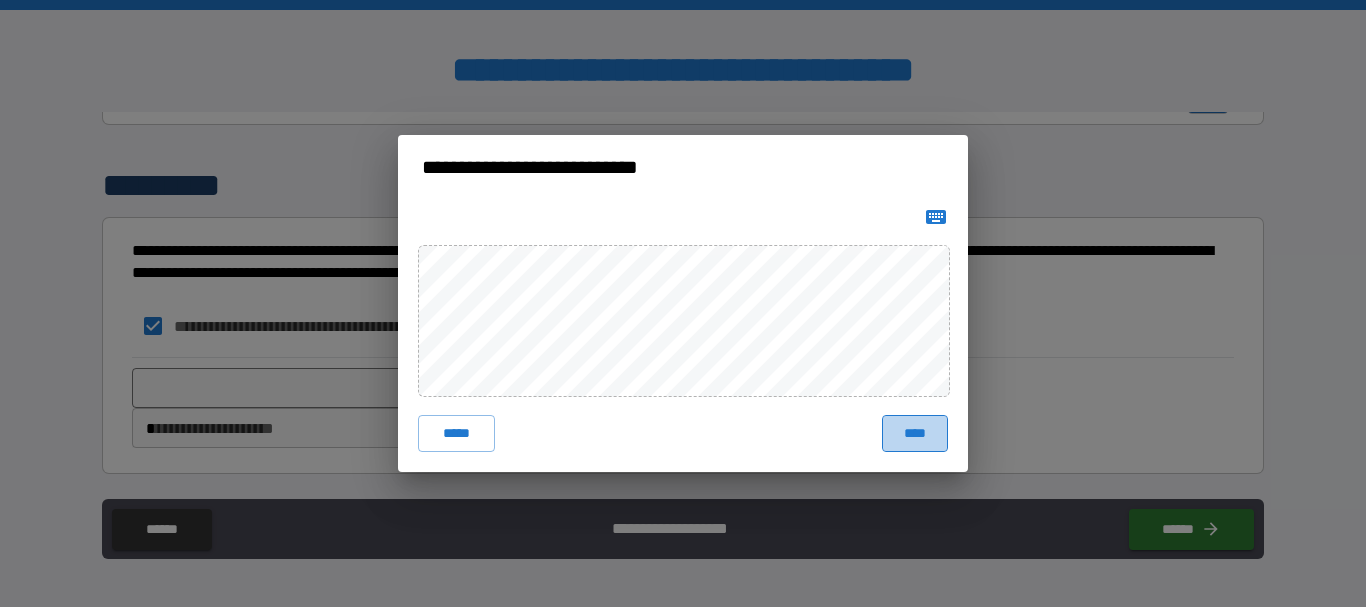 click on "****" at bounding box center (915, 433) 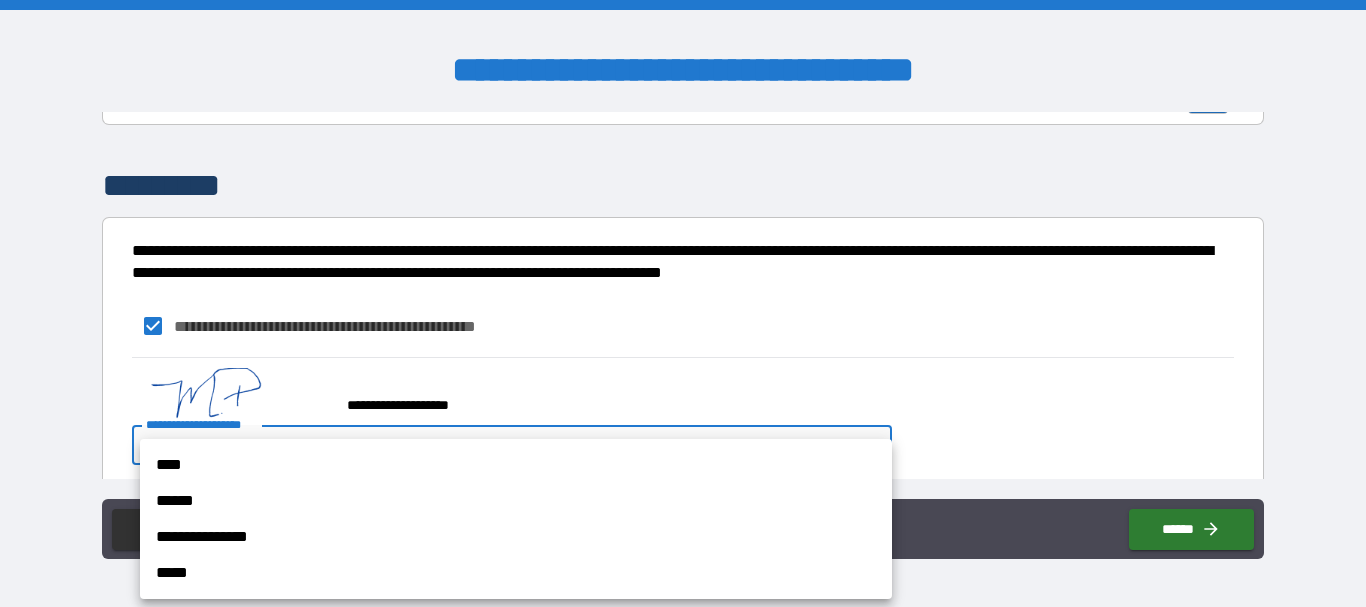 click on "**********" at bounding box center [683, 303] 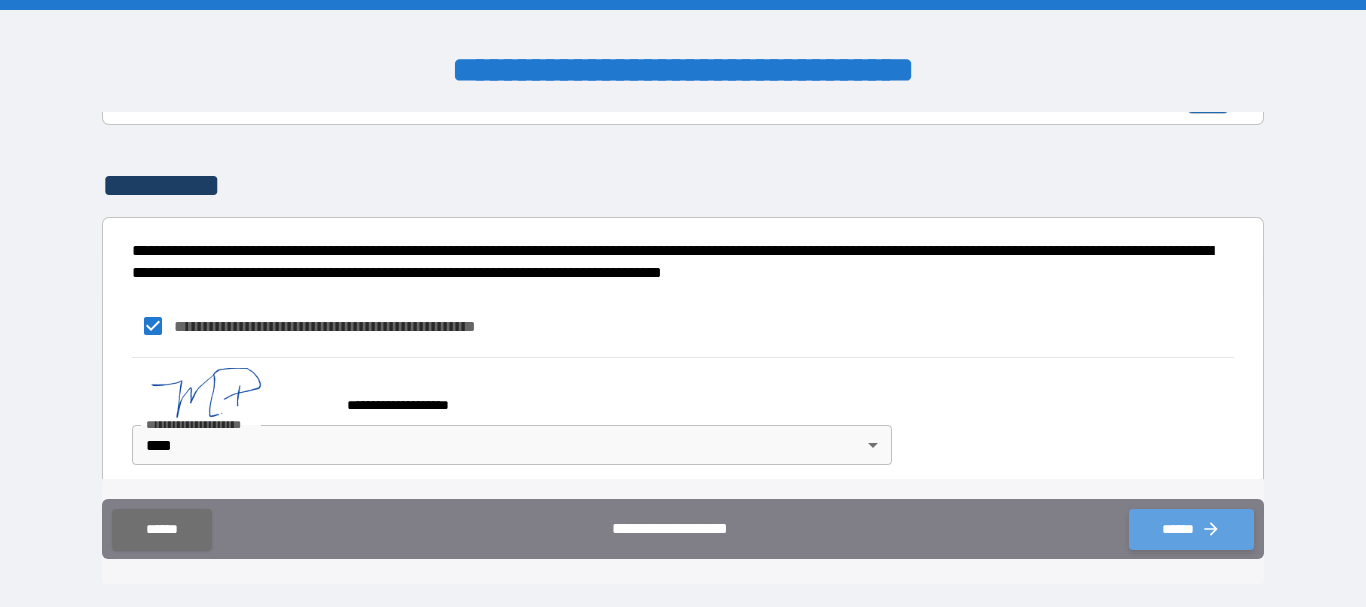 click on "******" at bounding box center [1191, 529] 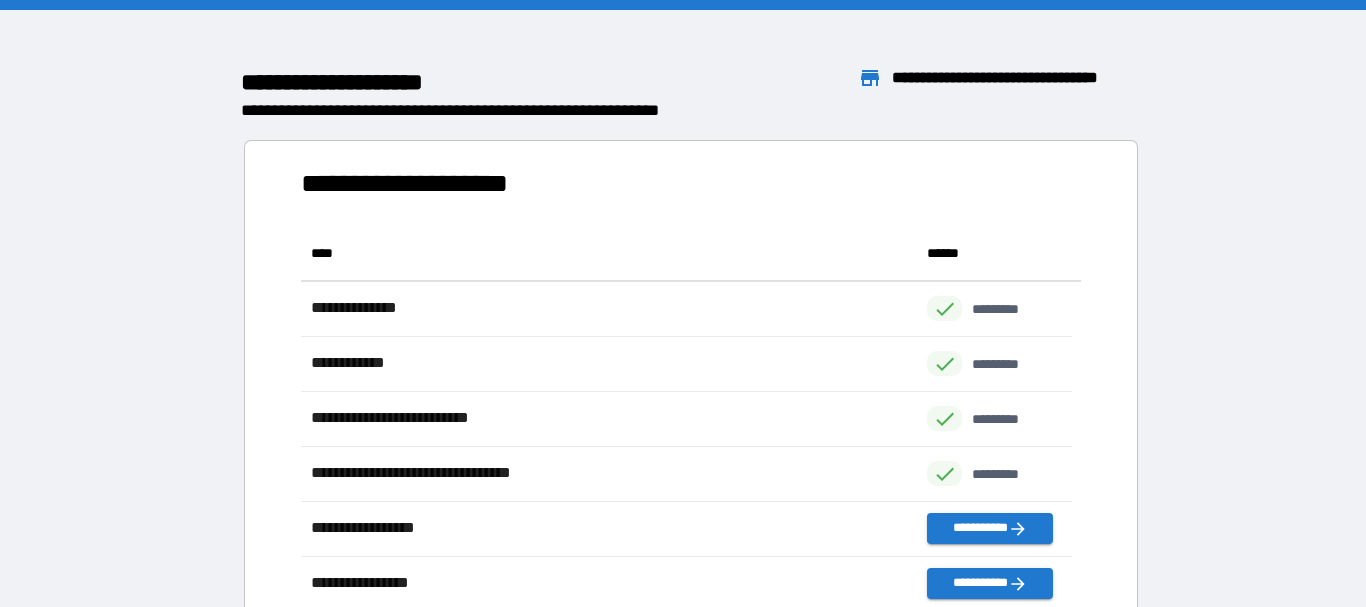 scroll, scrollTop: 16, scrollLeft: 16, axis: both 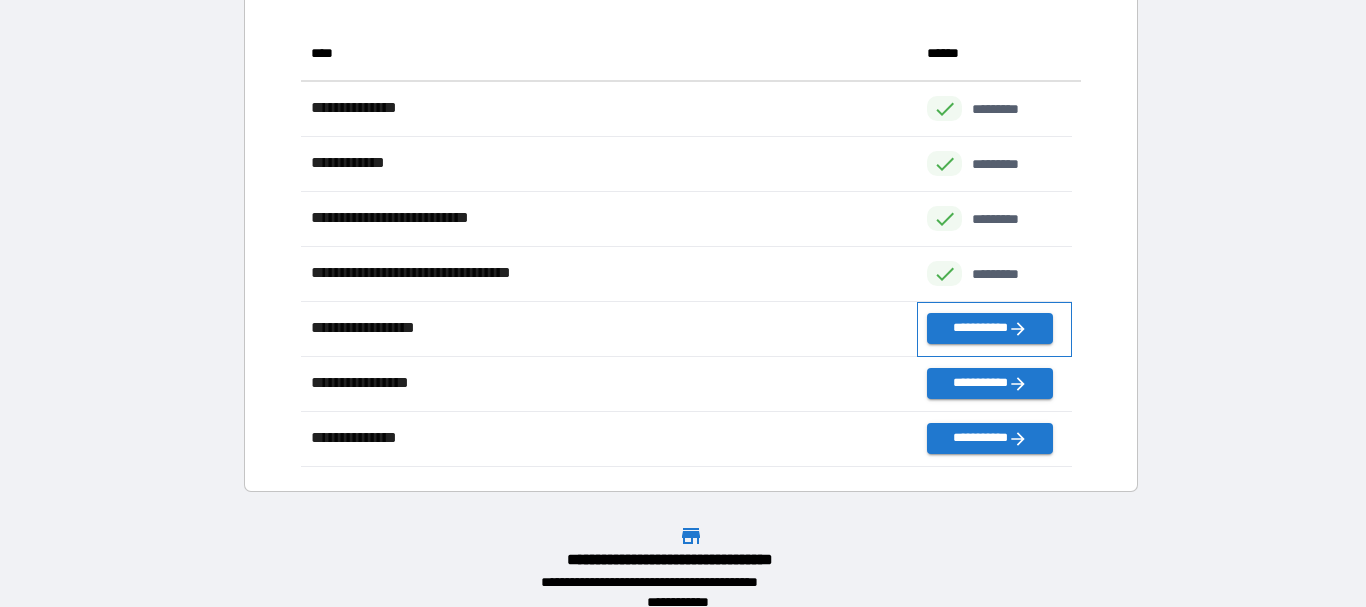 click on "**********" at bounding box center (994, 329) 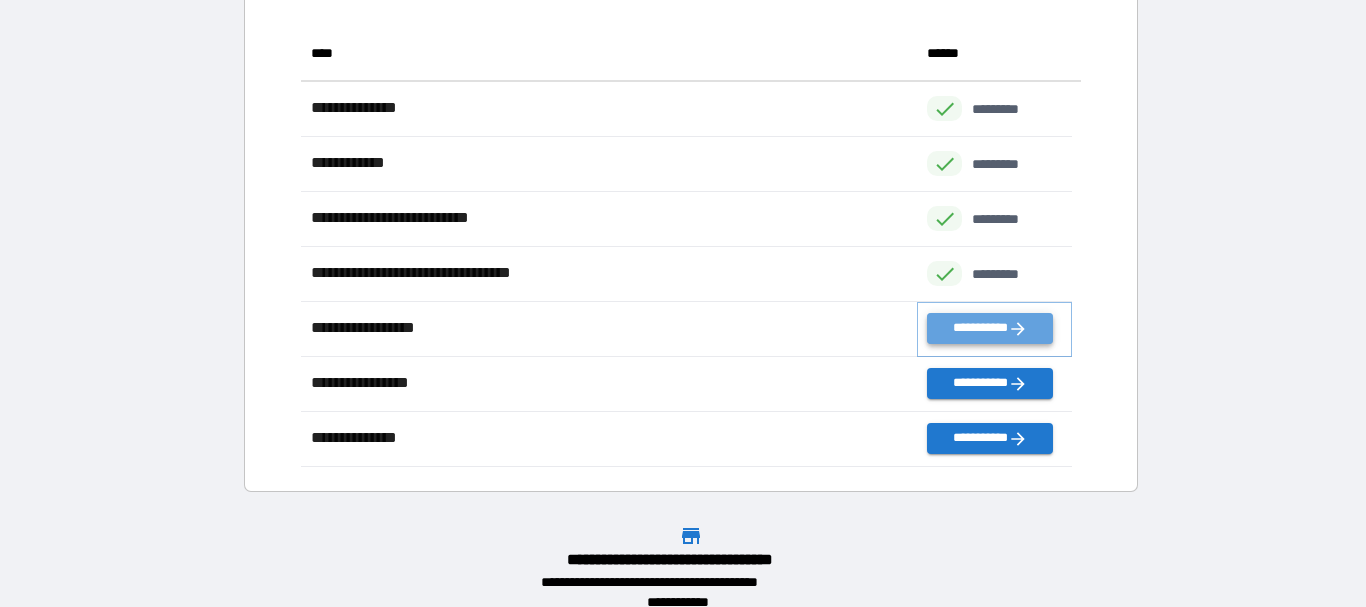 click on "**********" at bounding box center (989, 328) 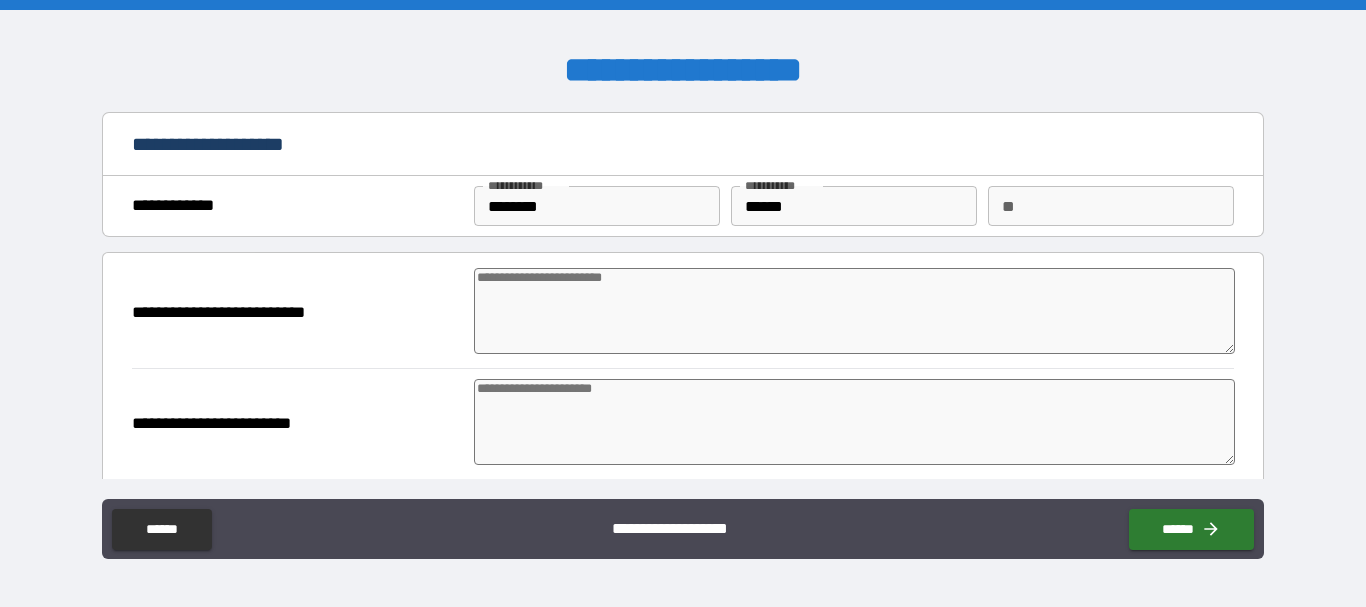 type on "*" 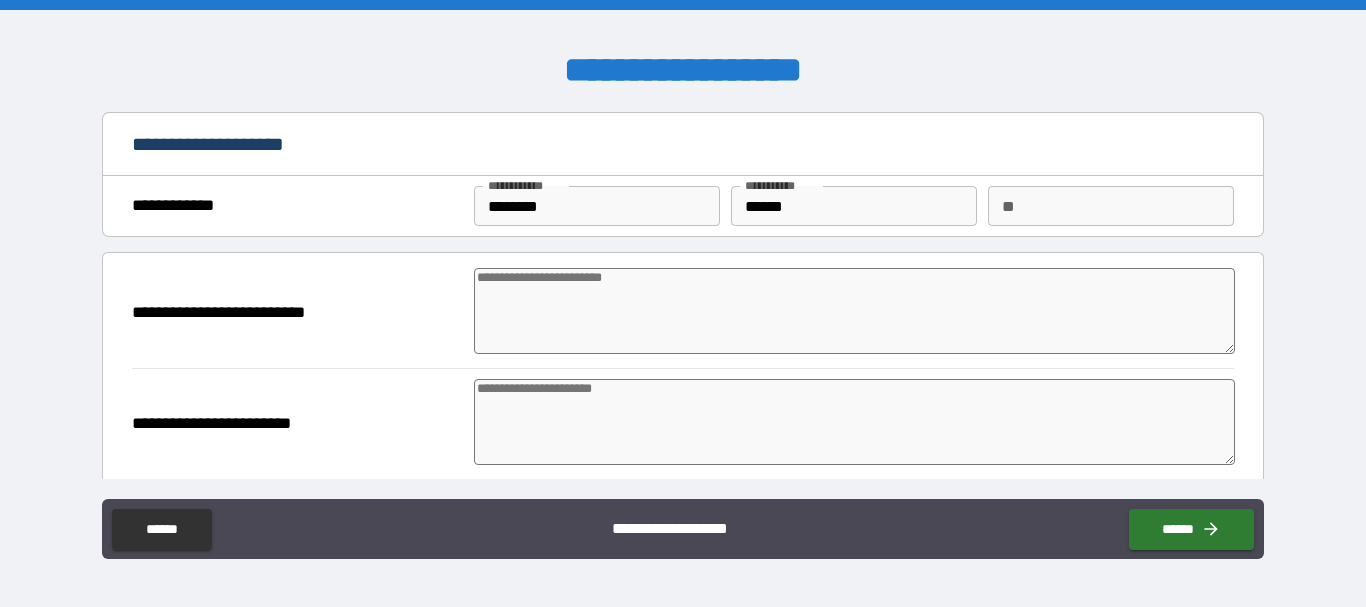 type on "*" 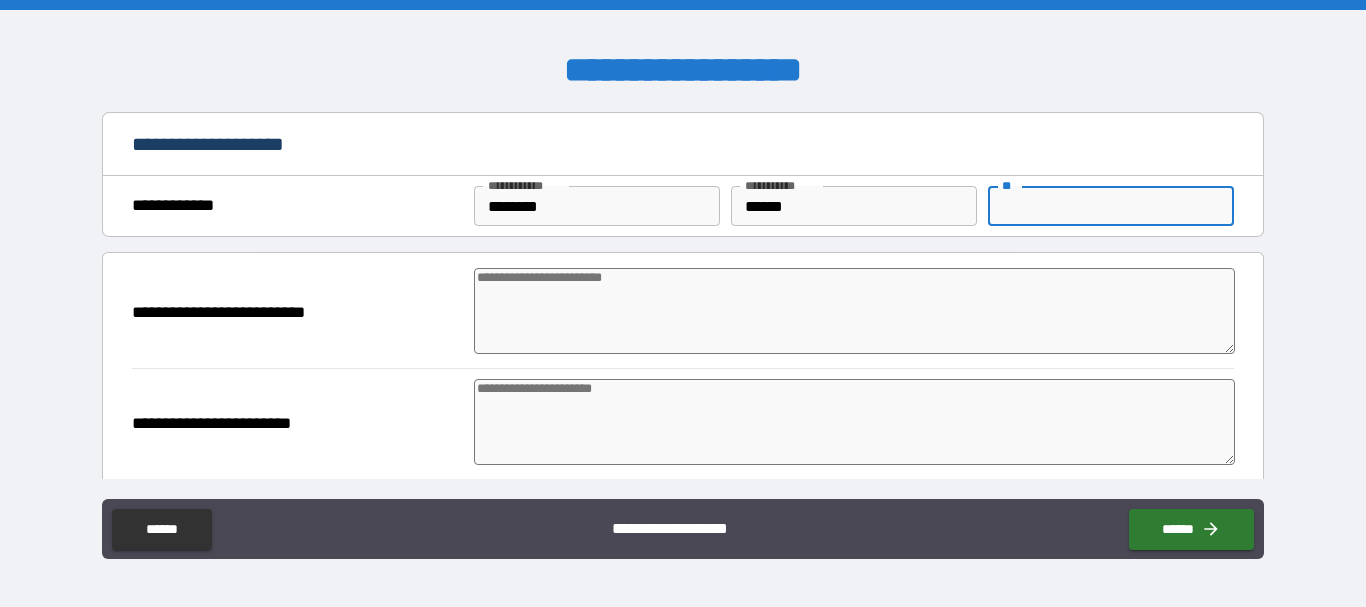type on "*" 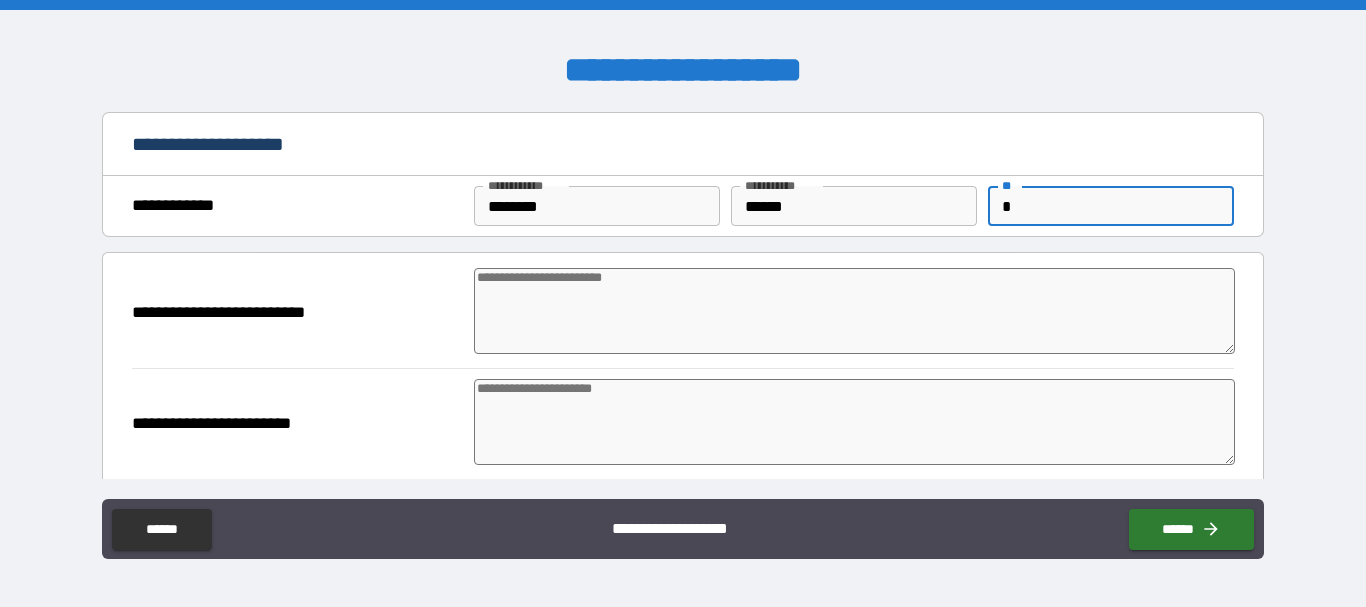 type on "**" 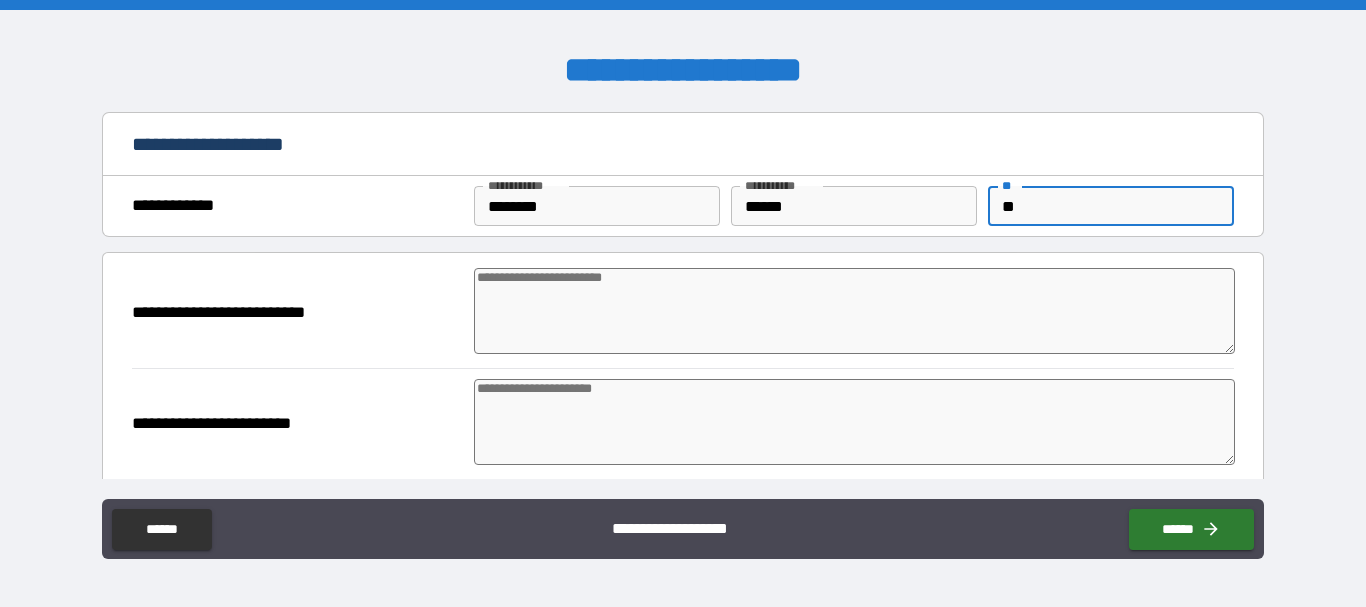 type on "***" 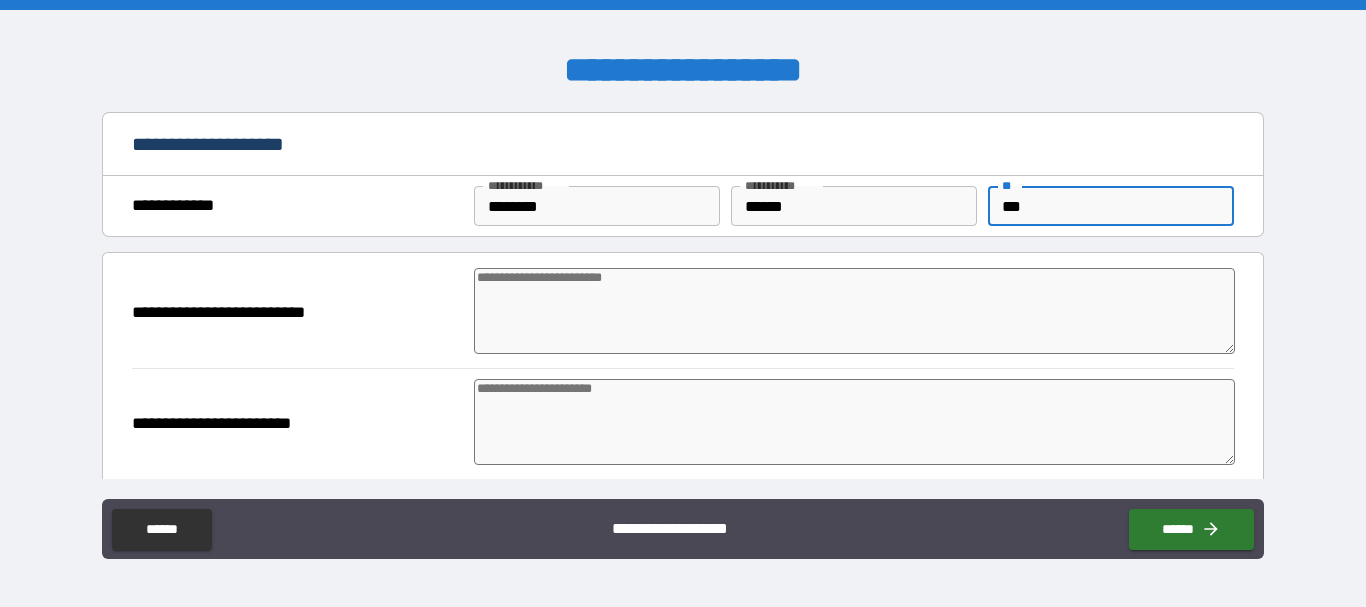 type on "*" 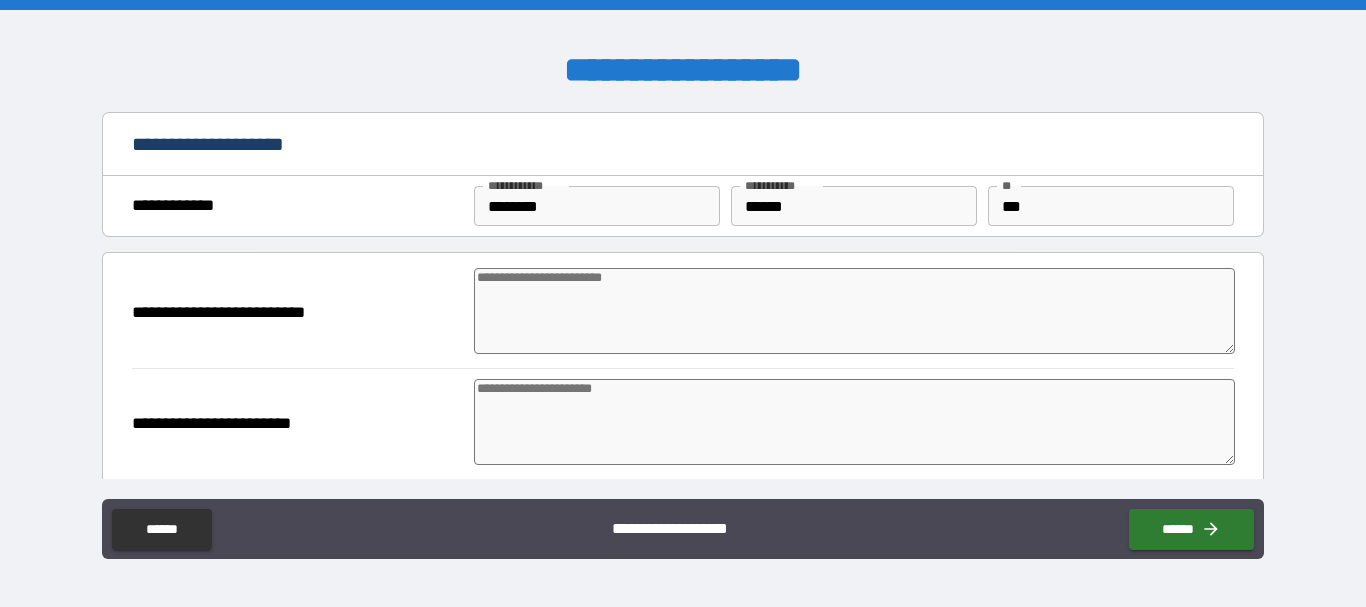 type on "*" 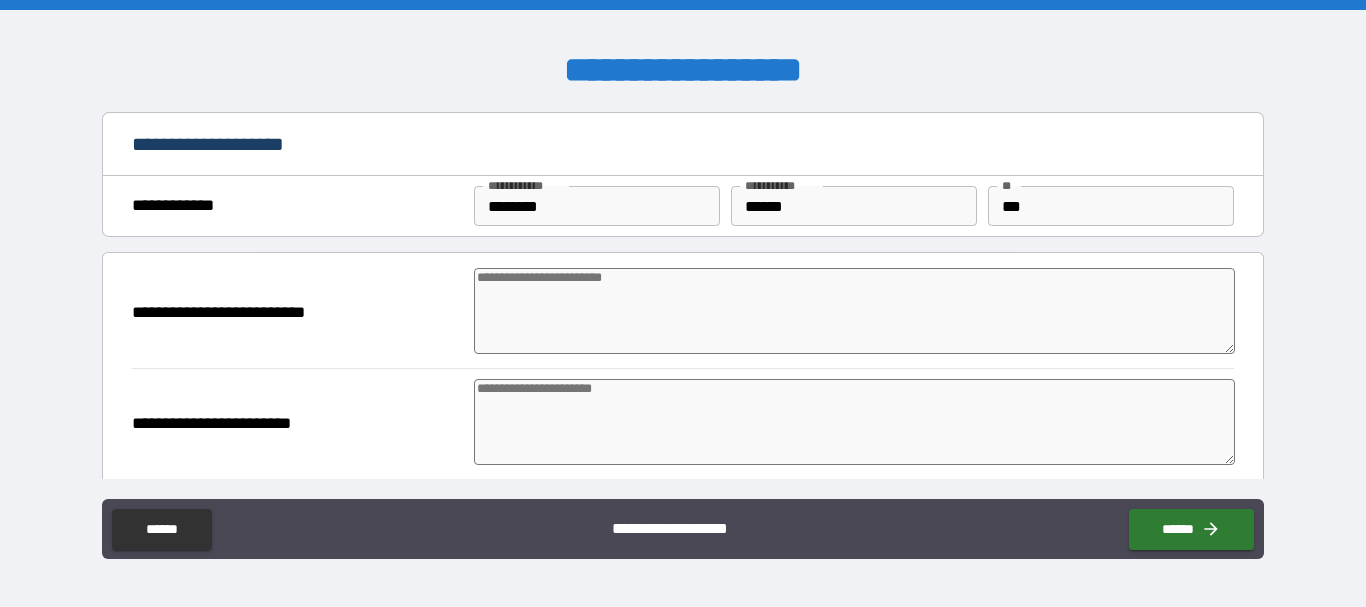 type on "*" 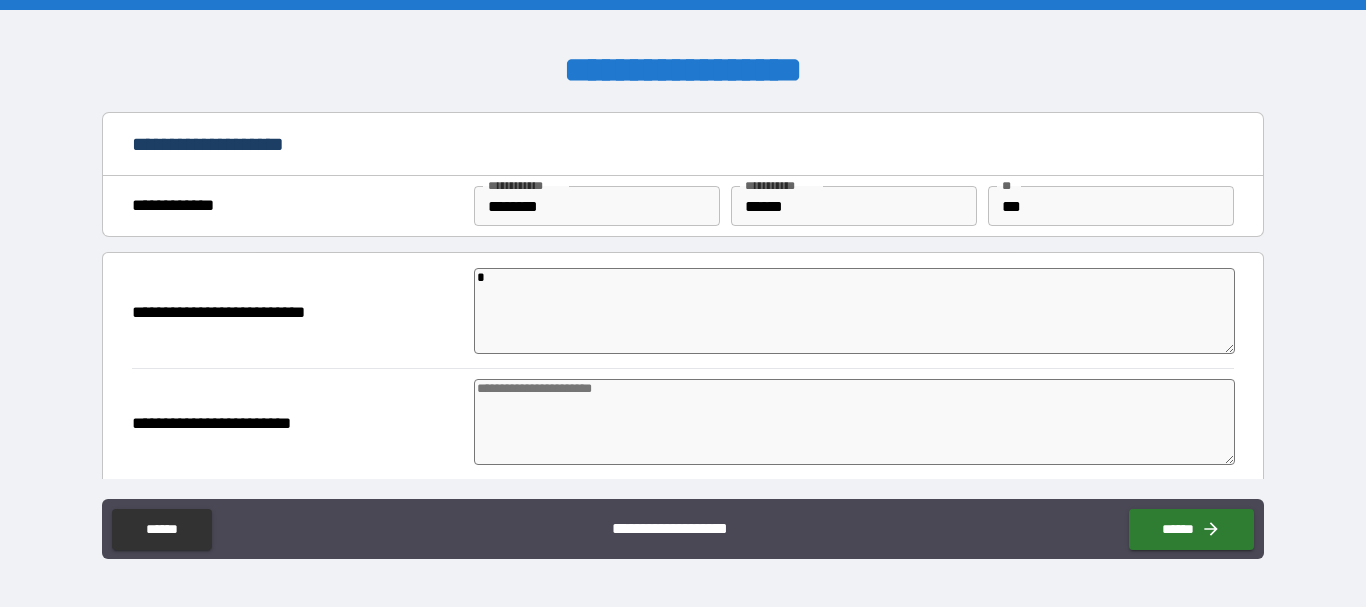 type on "**" 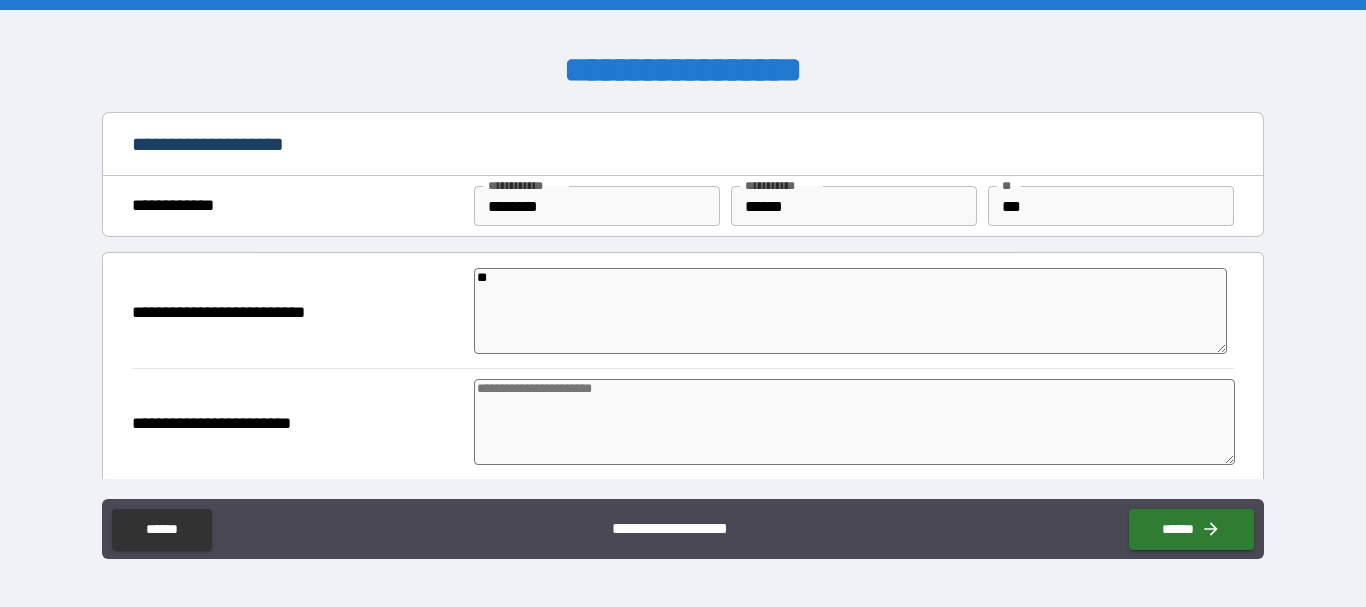 type on "***" 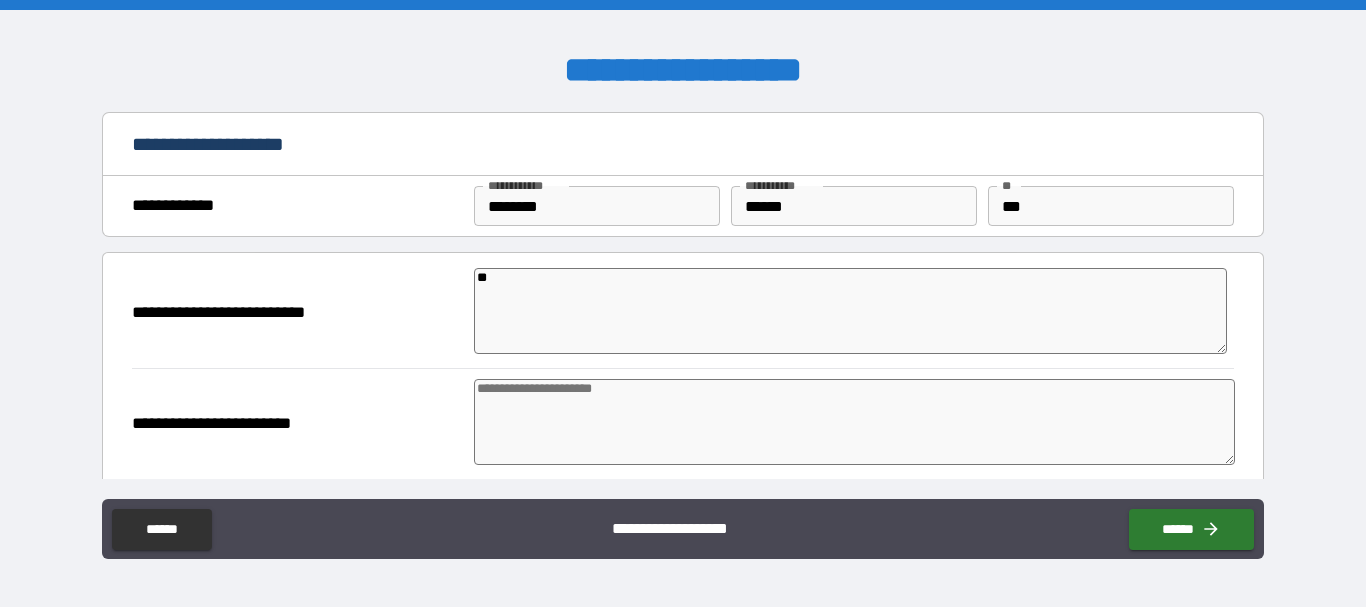 type on "*" 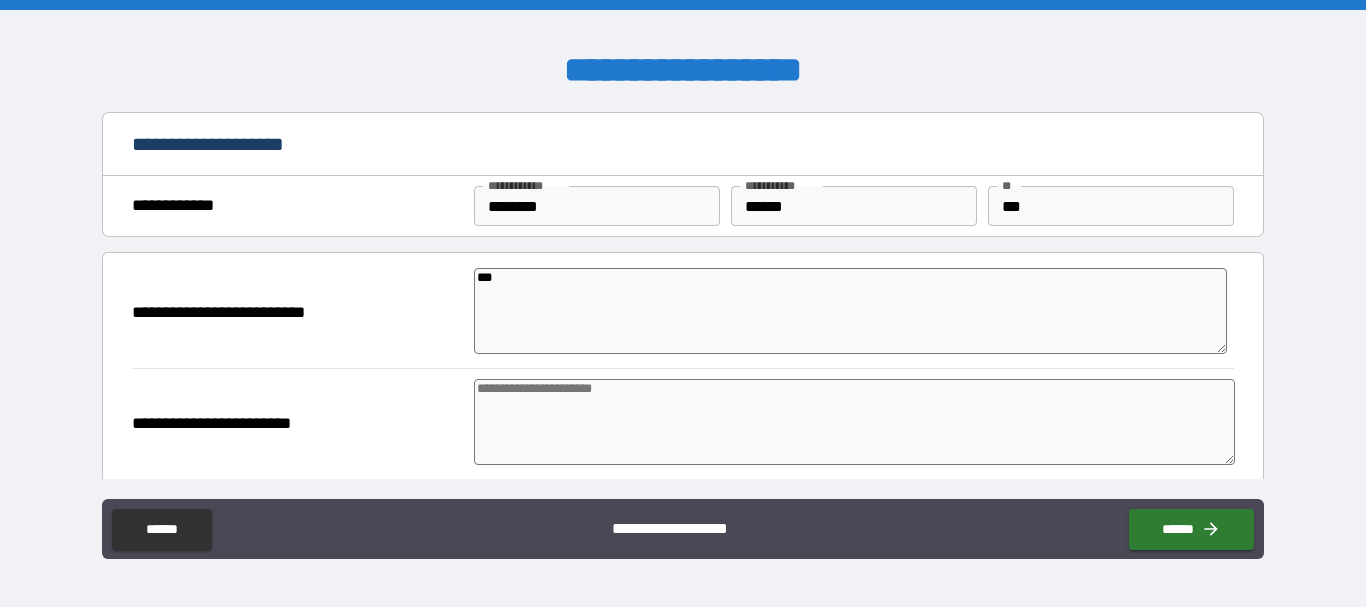 type on "****" 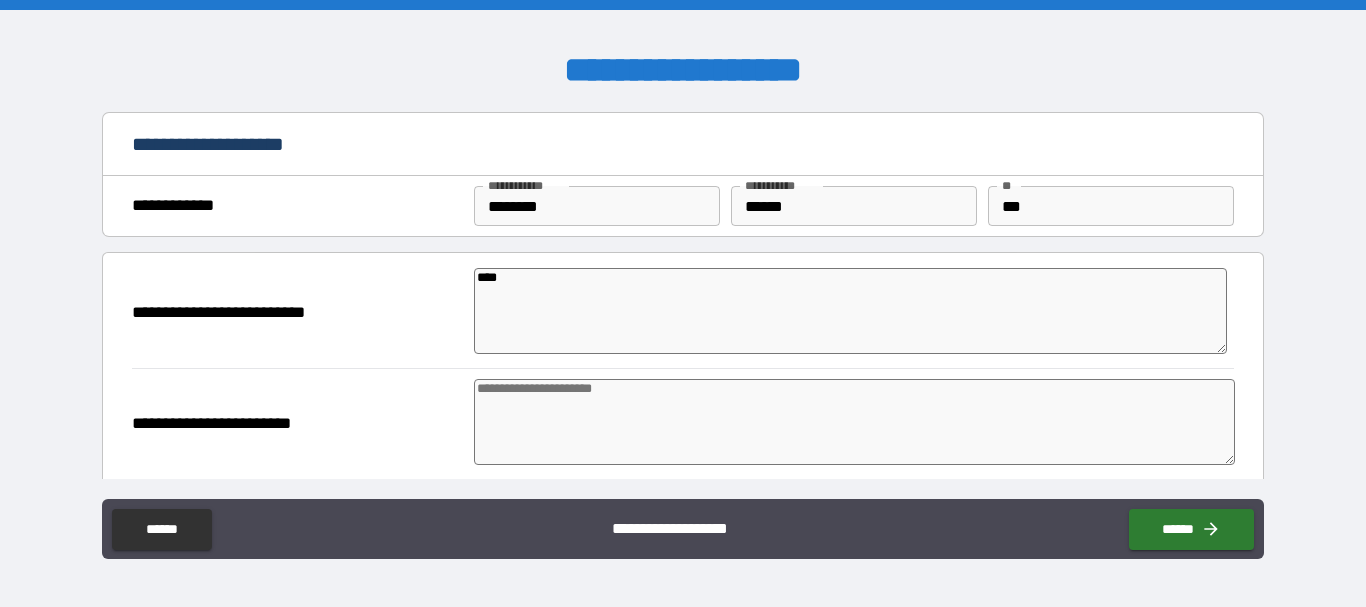 type on "*****" 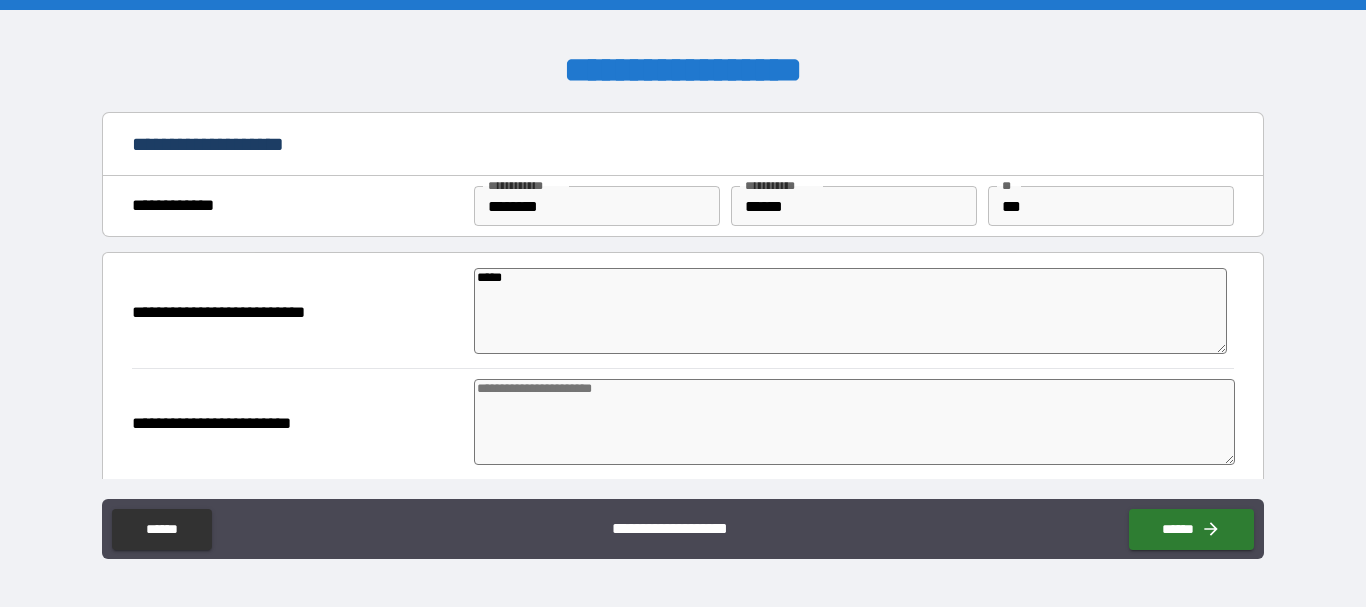 type on "******" 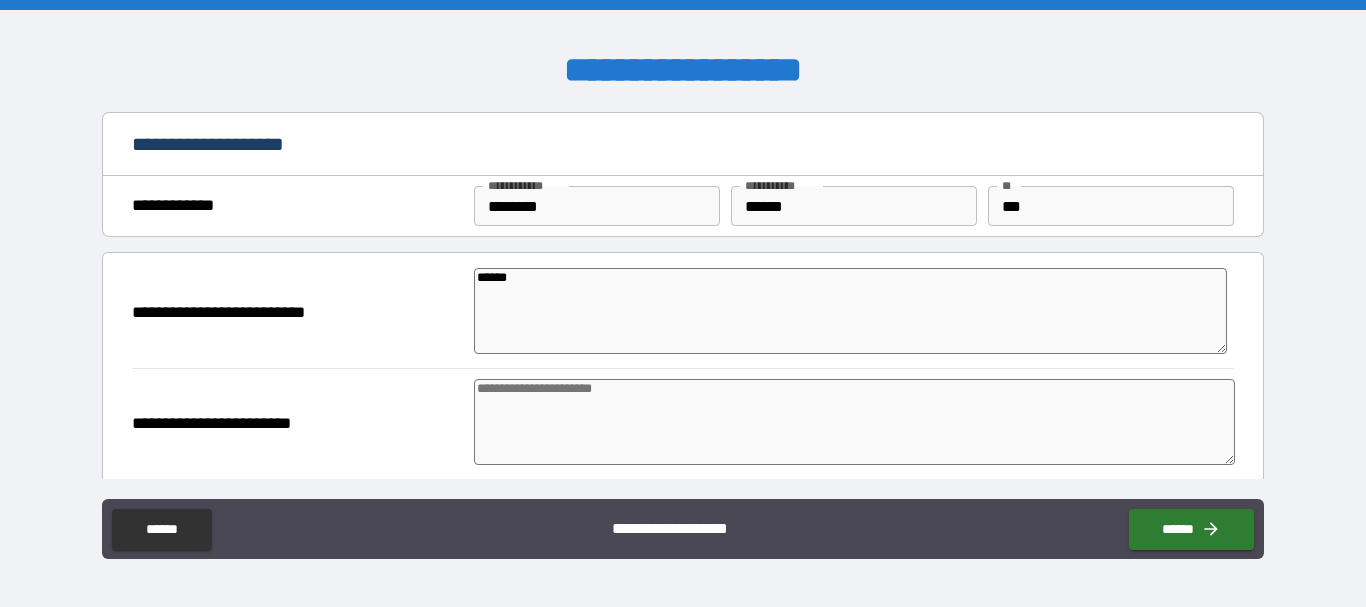 type on "*******" 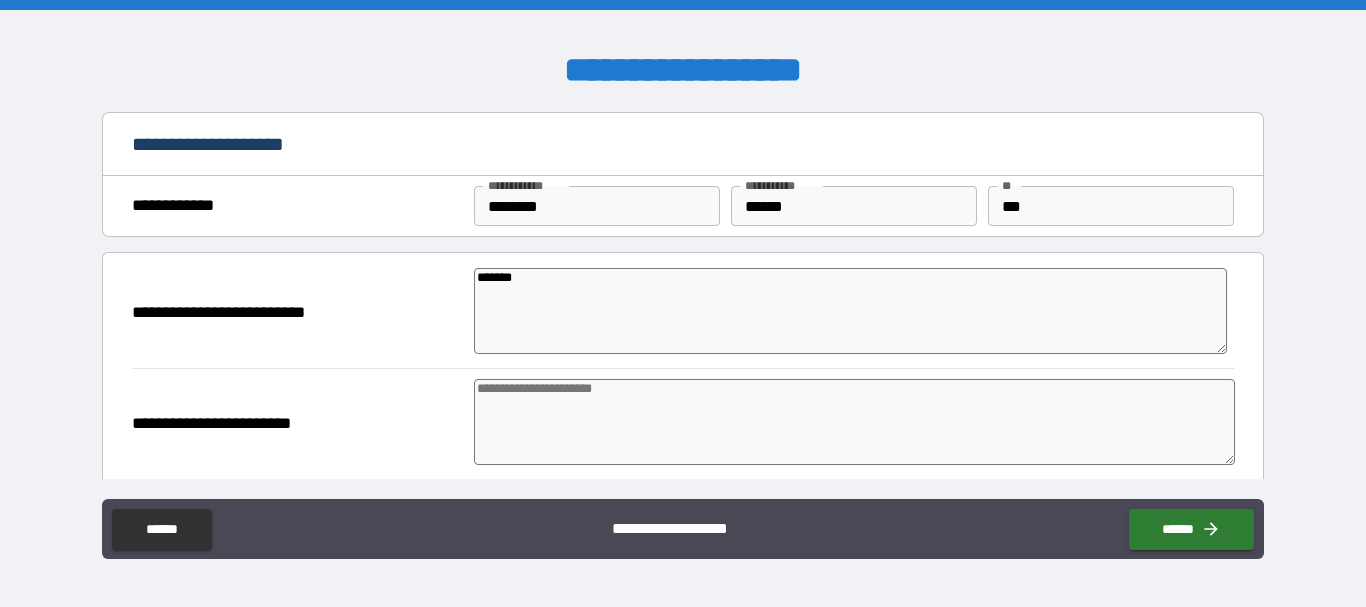type on "*" 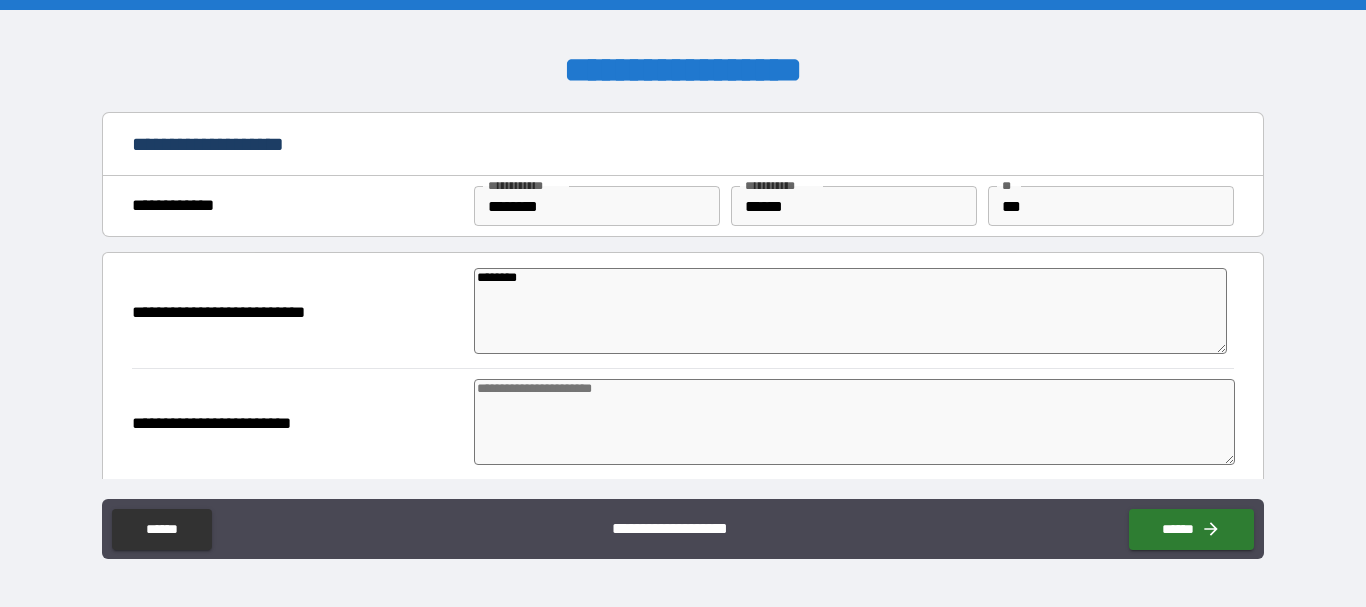 type on "*" 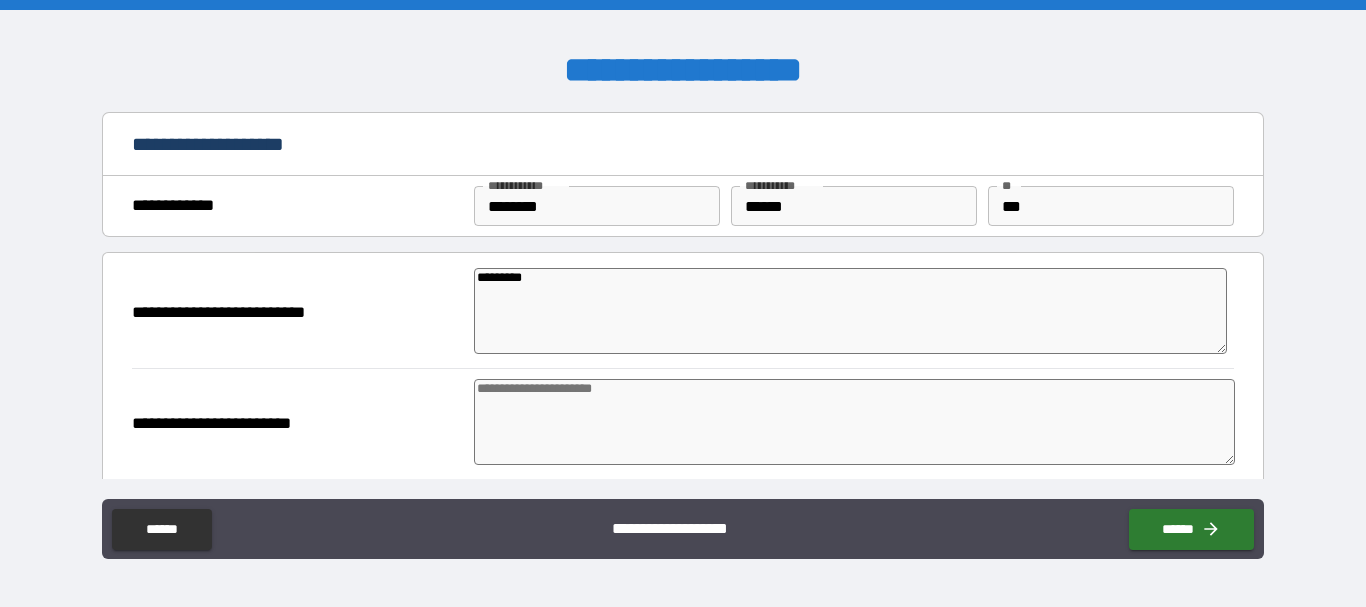 type on "**********" 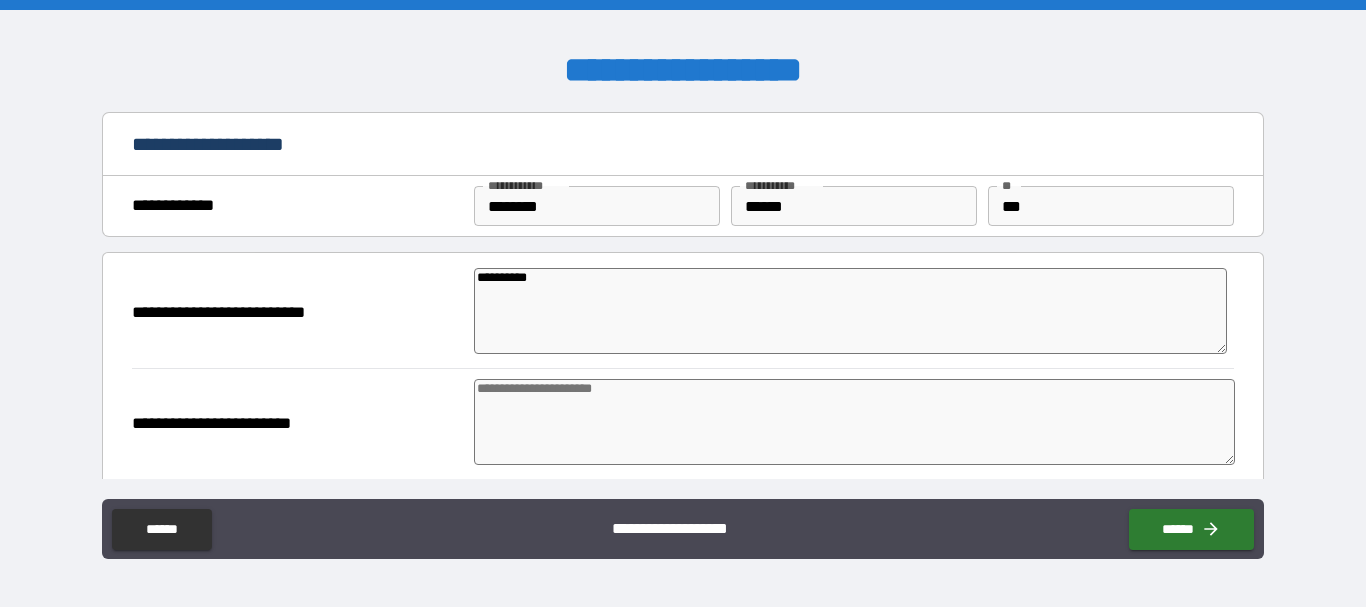 type on "**********" 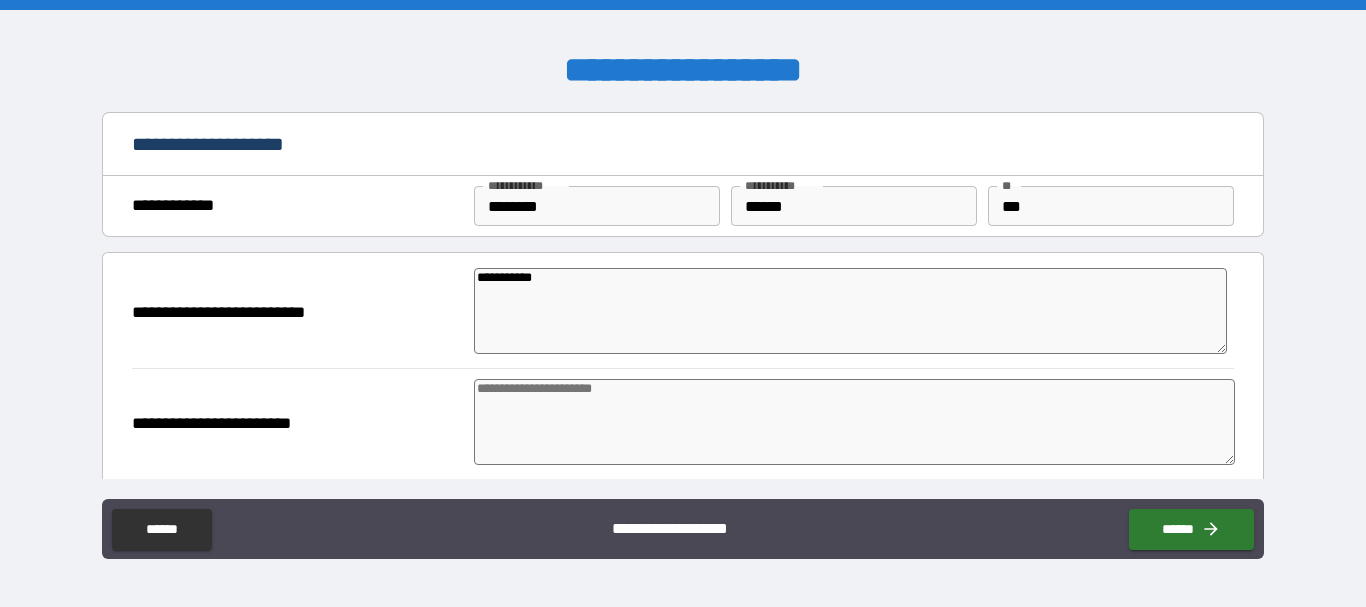 type on "*" 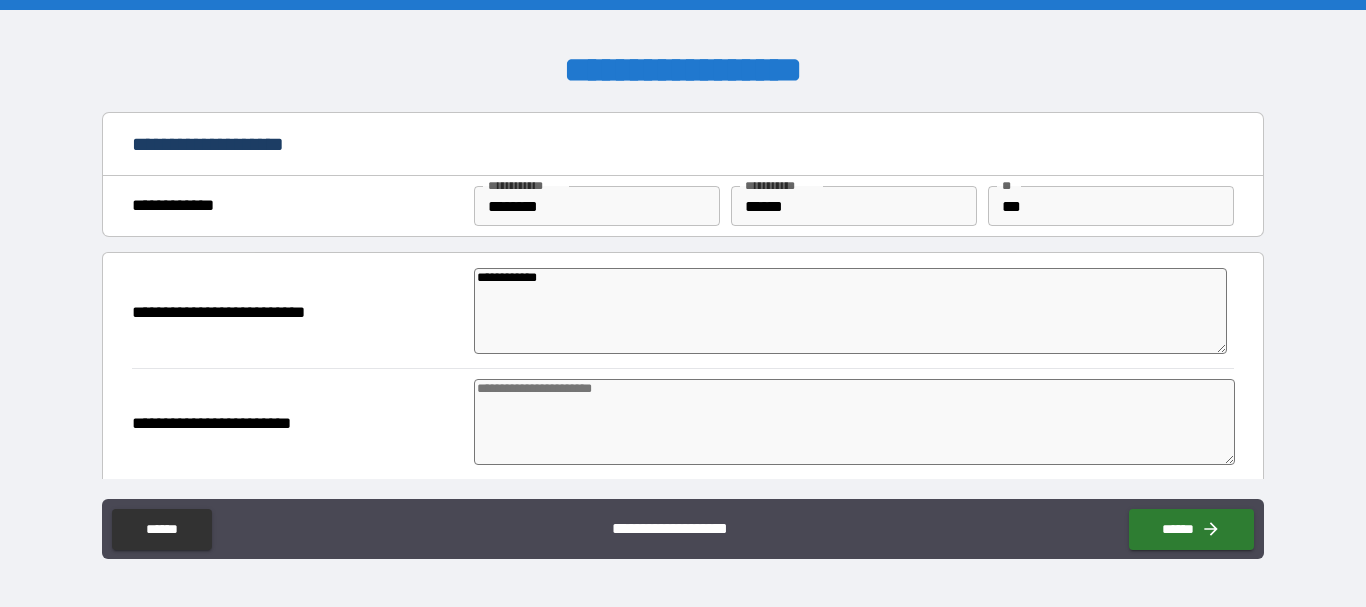 type on "**********" 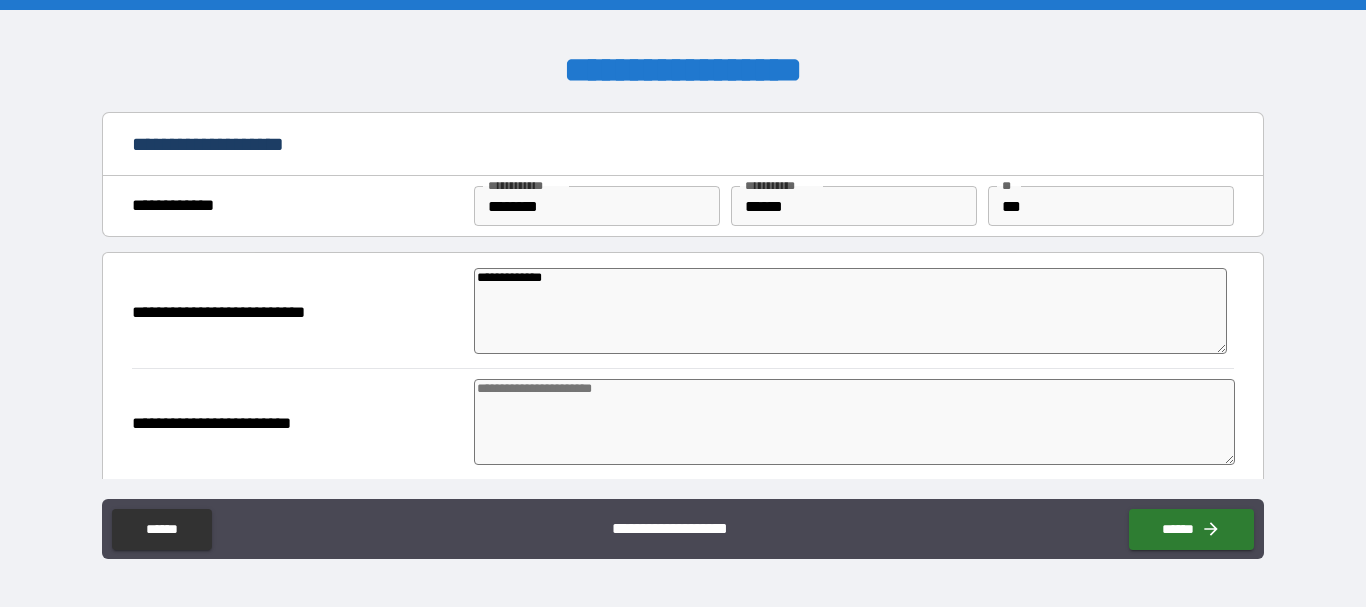 type on "*" 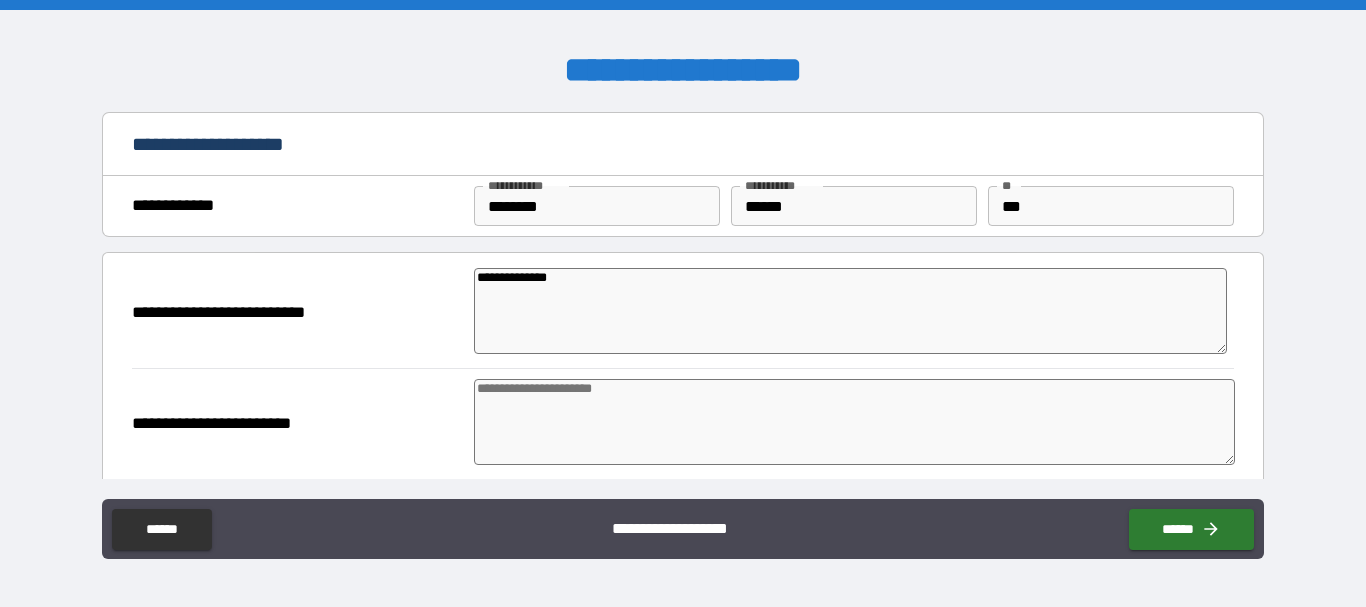 type on "**********" 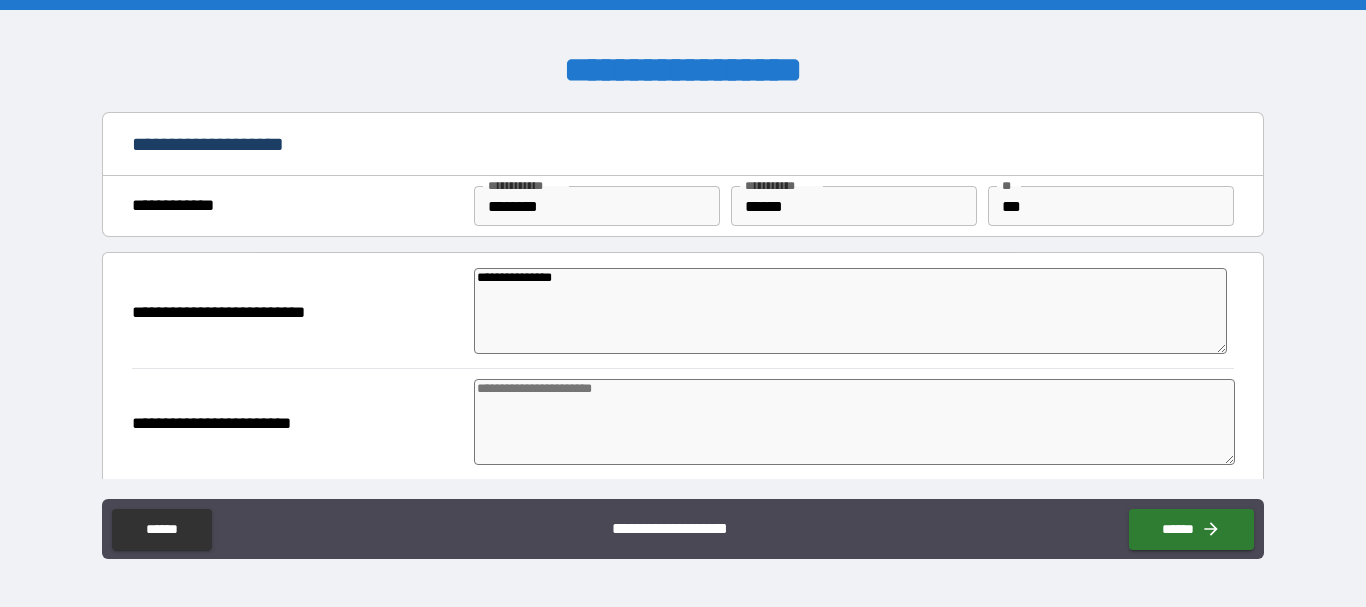 type on "*" 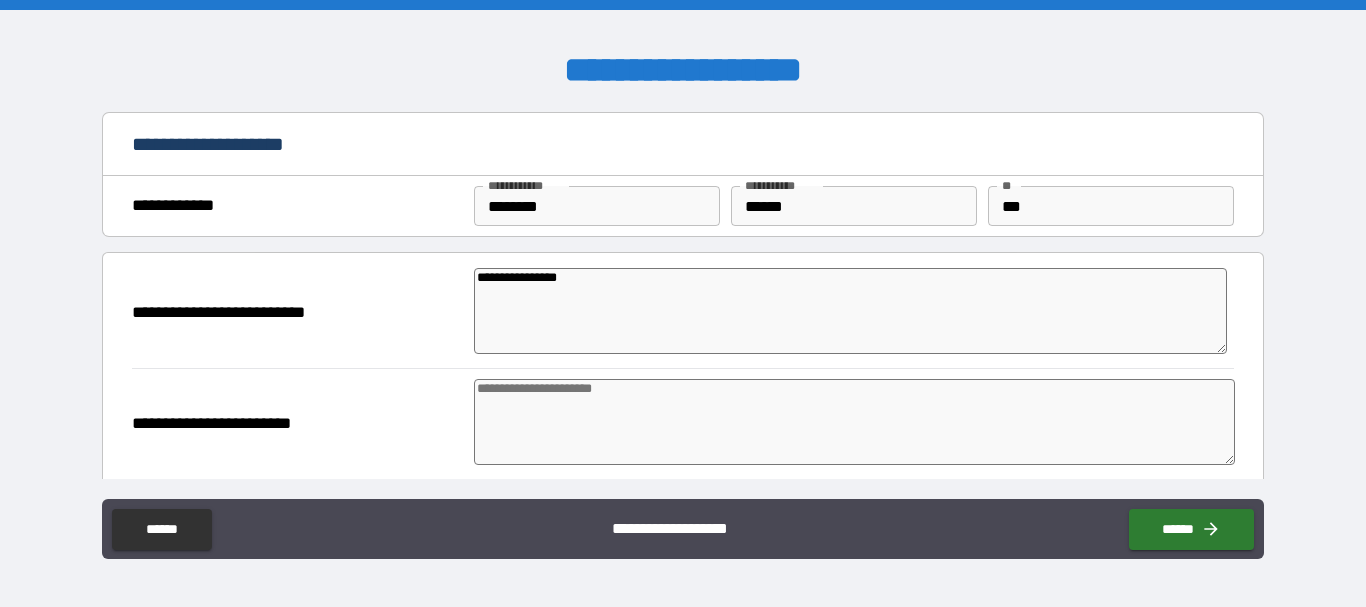 type on "**********" 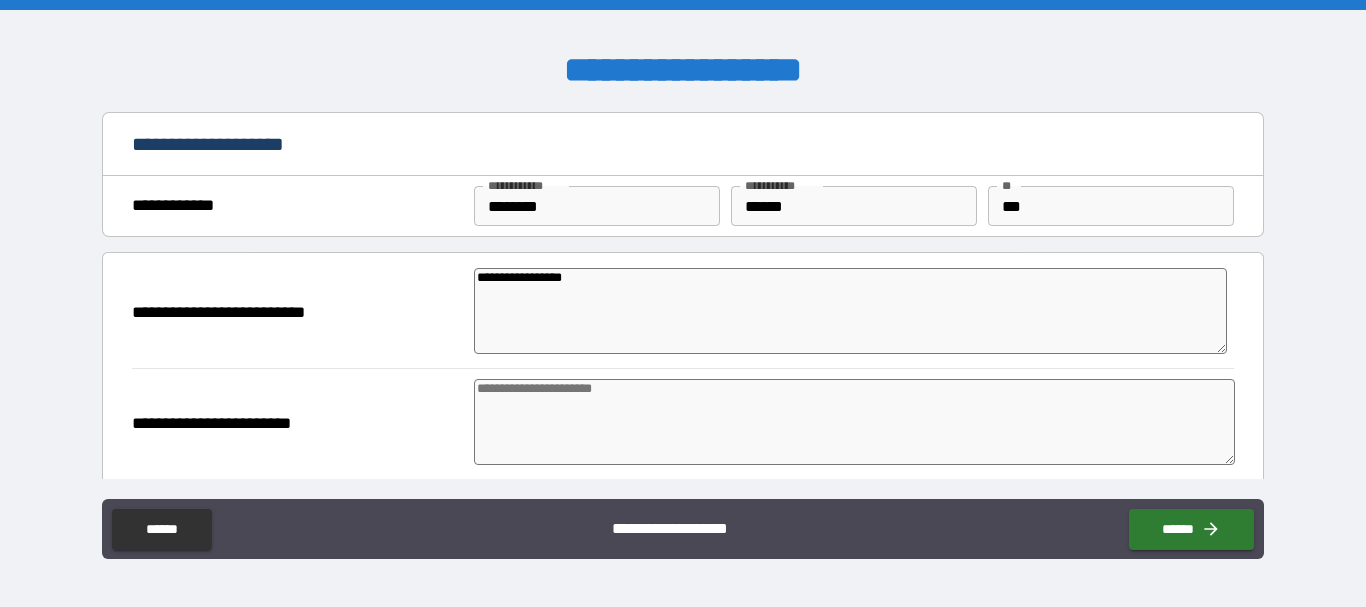 type on "**********" 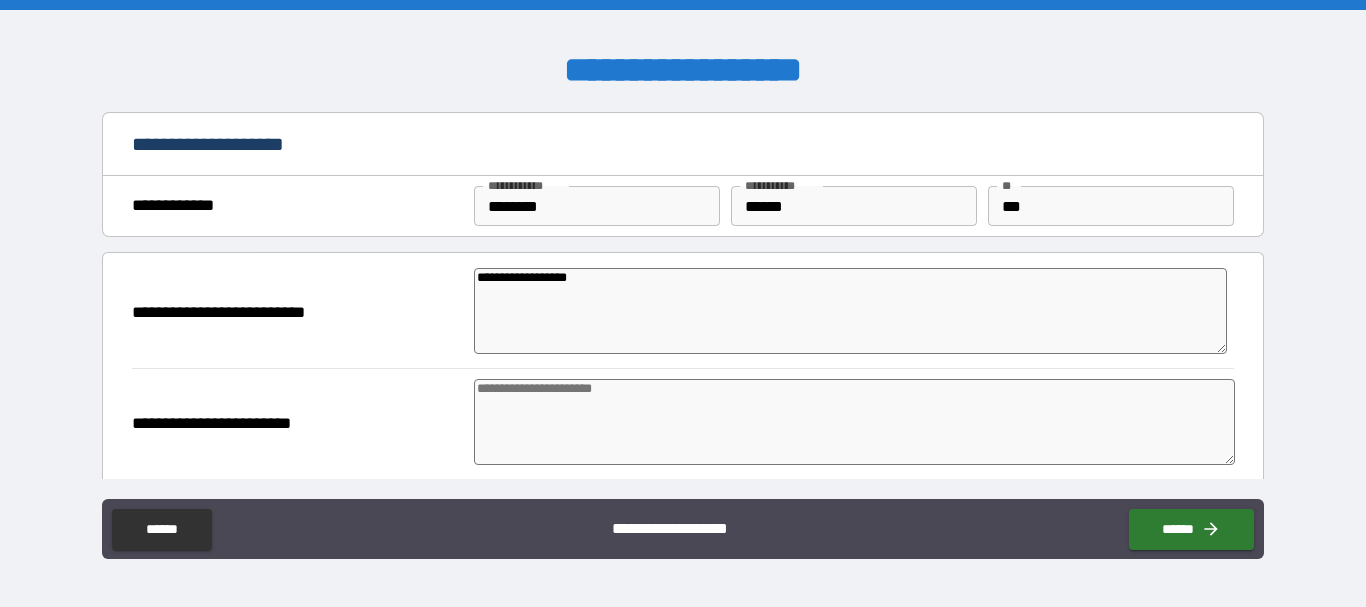 type on "*" 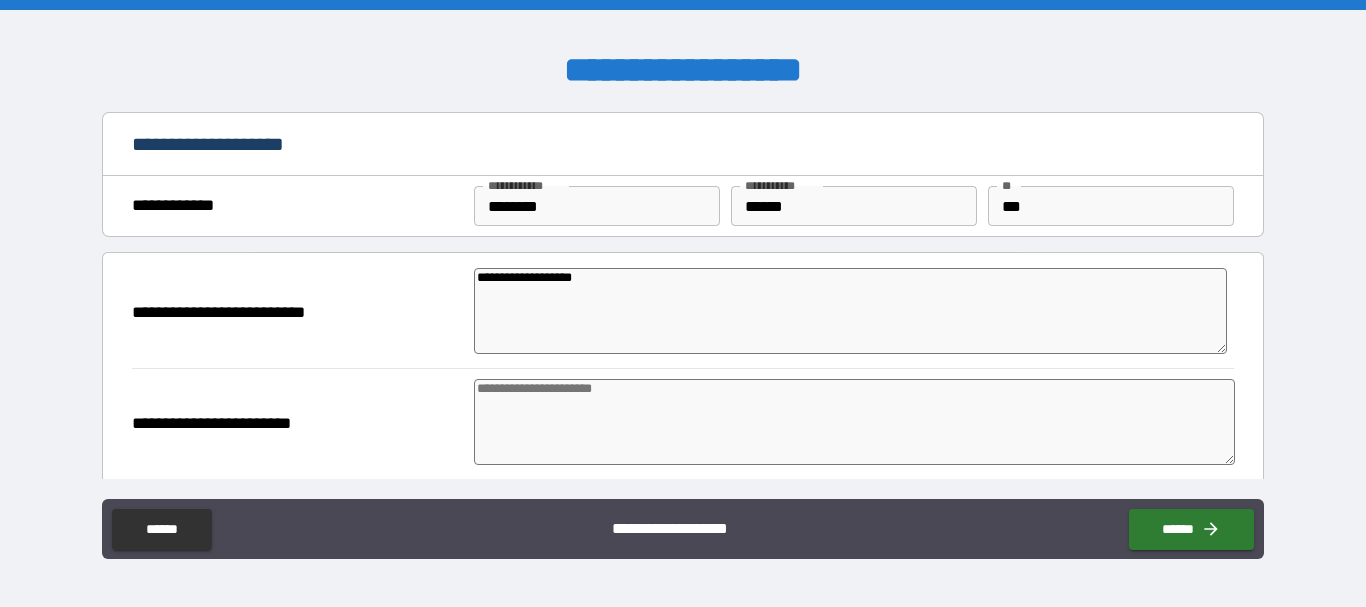 type on "**********" 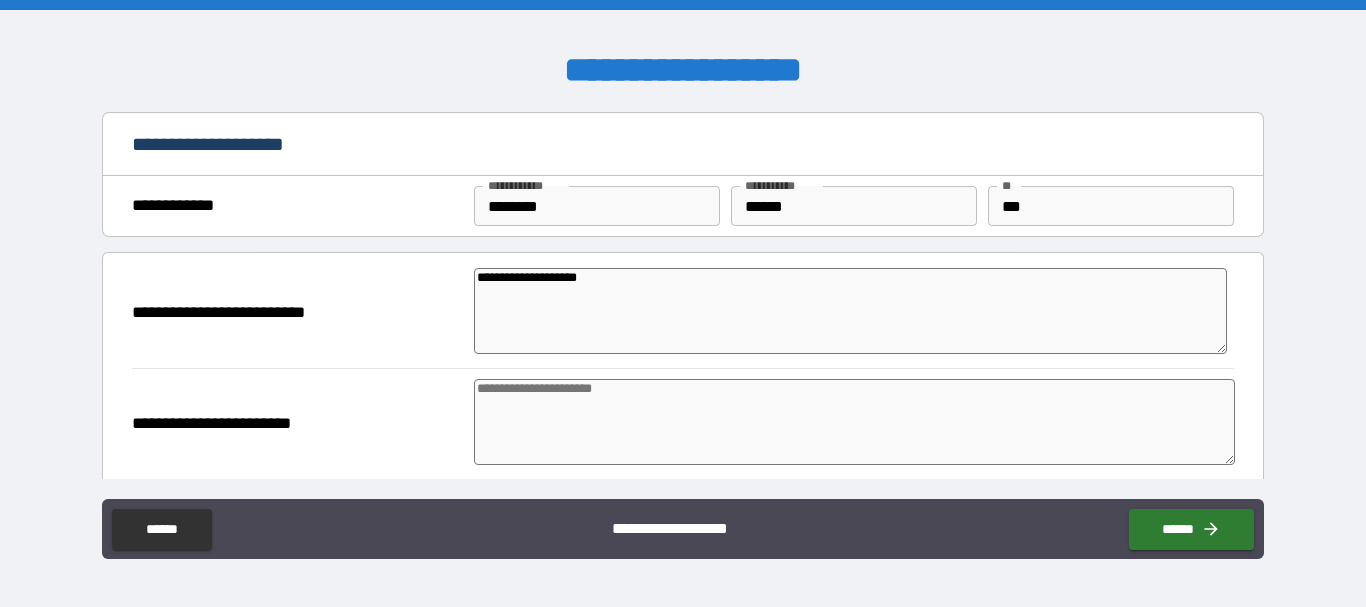 type on "**********" 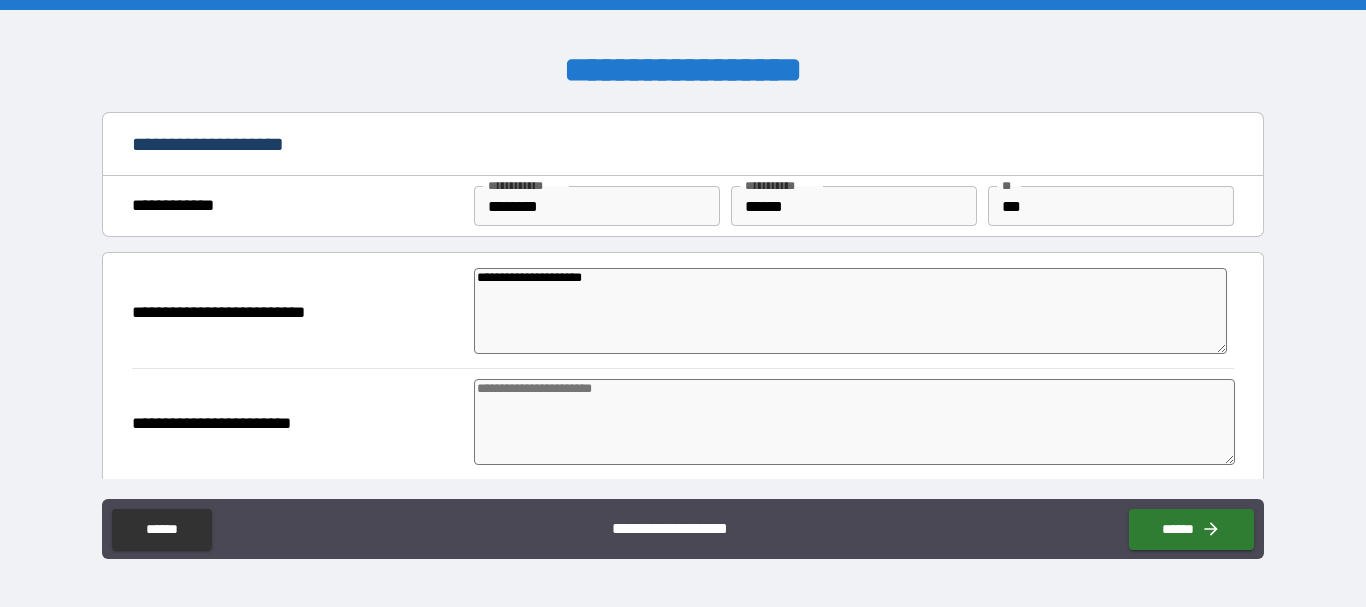 type on "*" 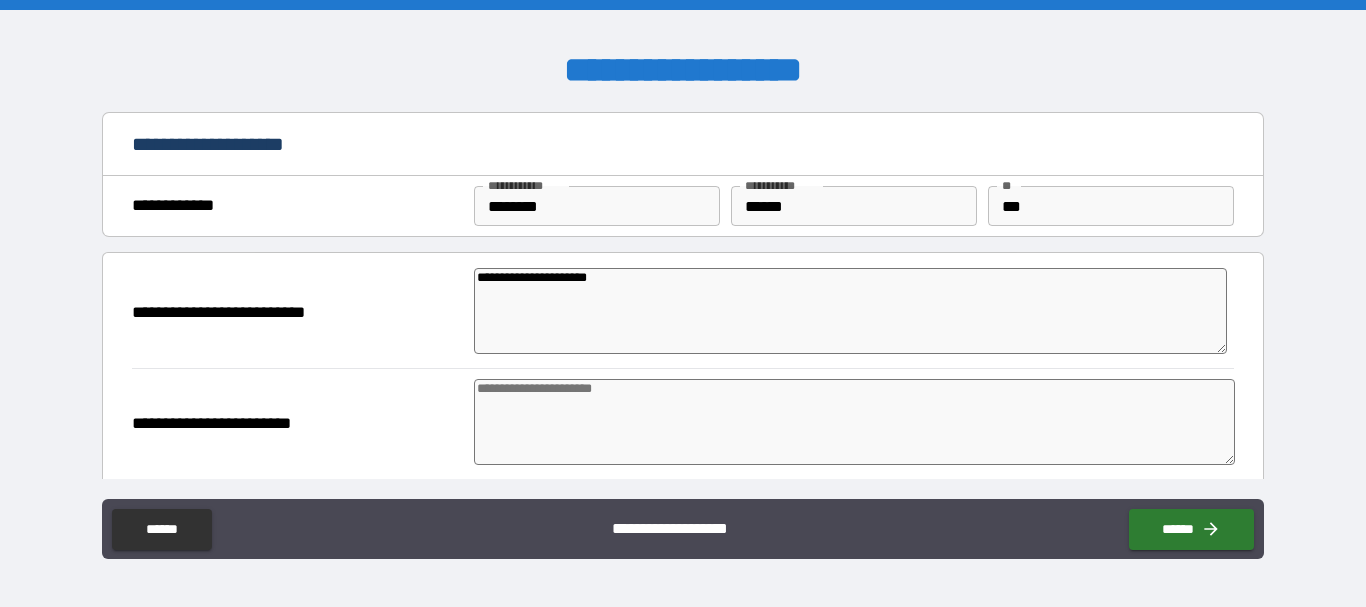 type on "*" 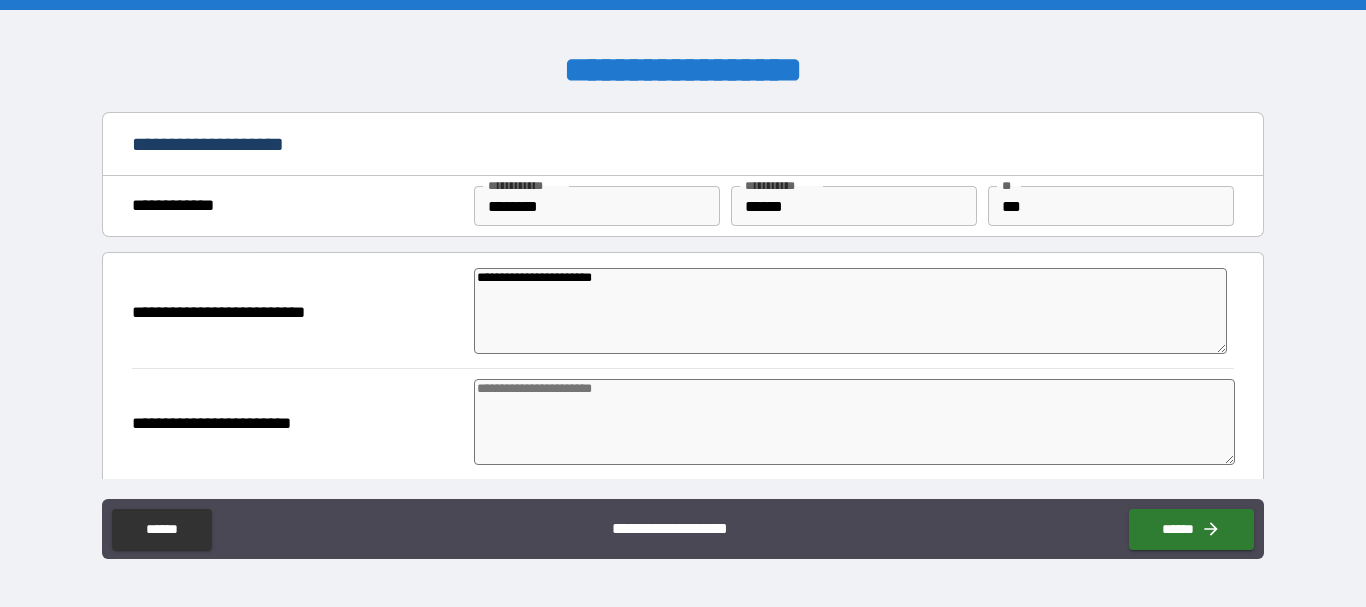 type on "*" 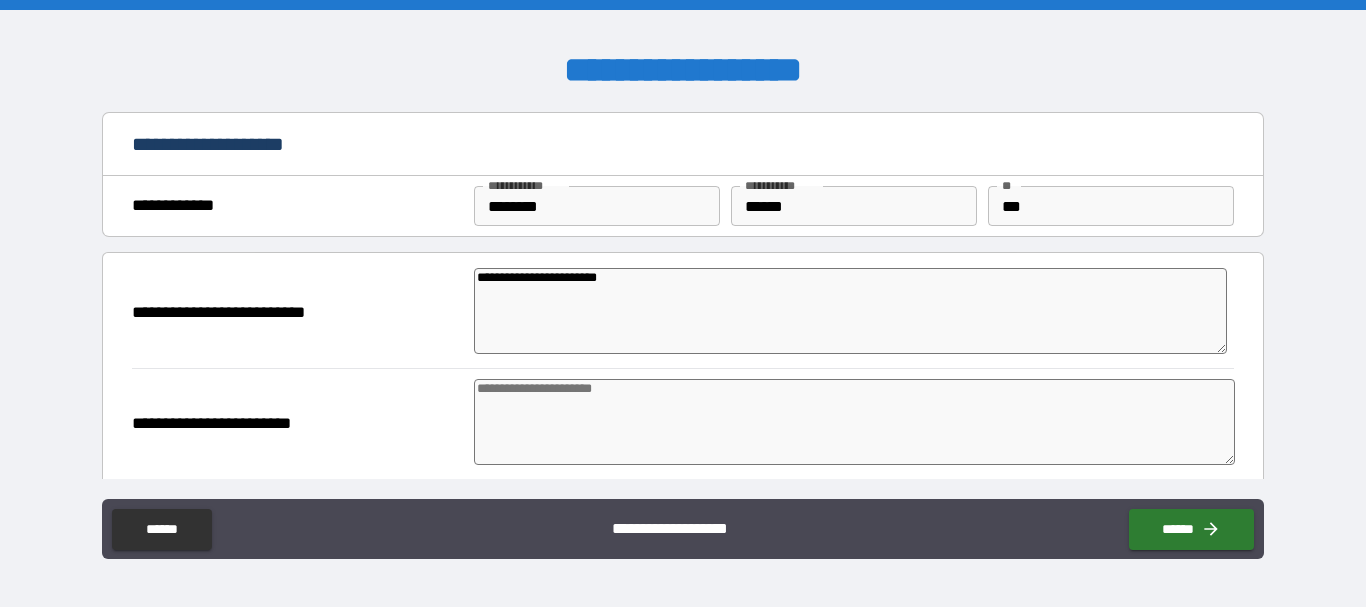 type on "**********" 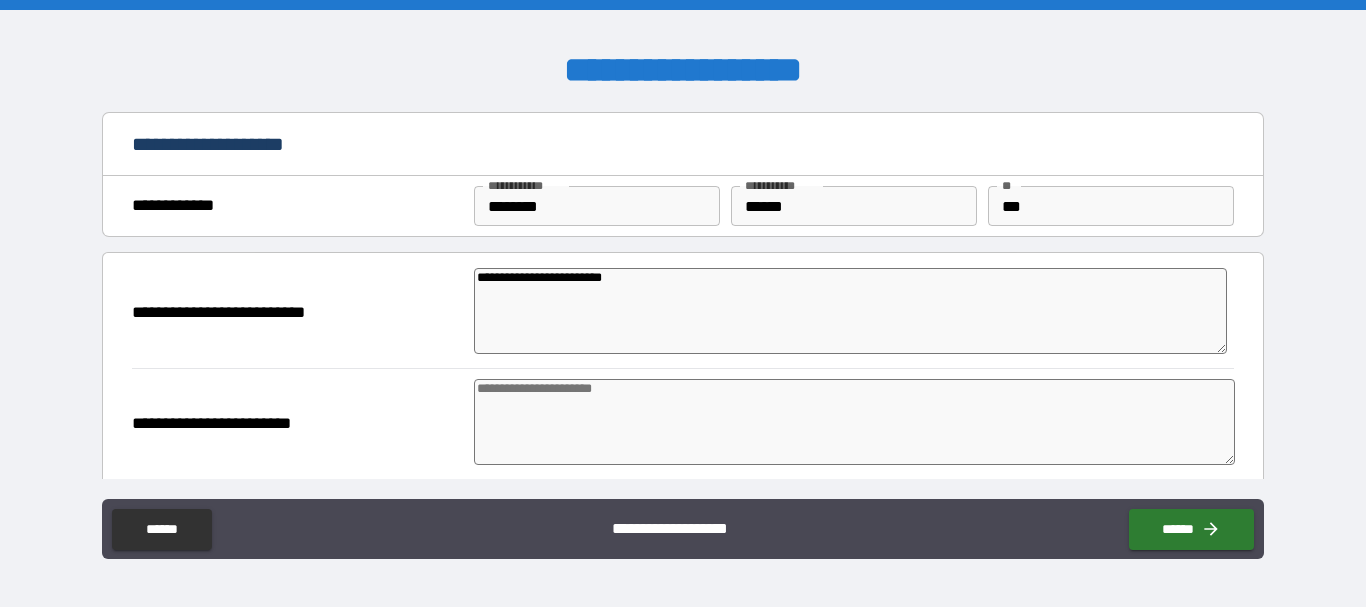 type on "**********" 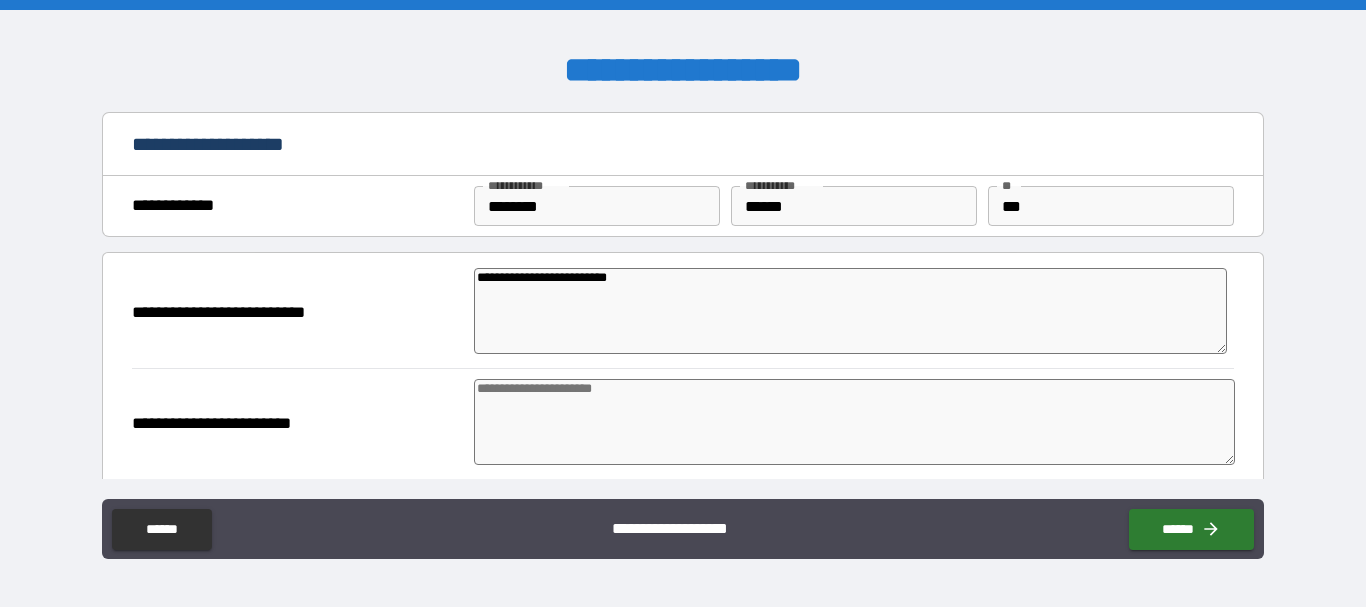 type on "*" 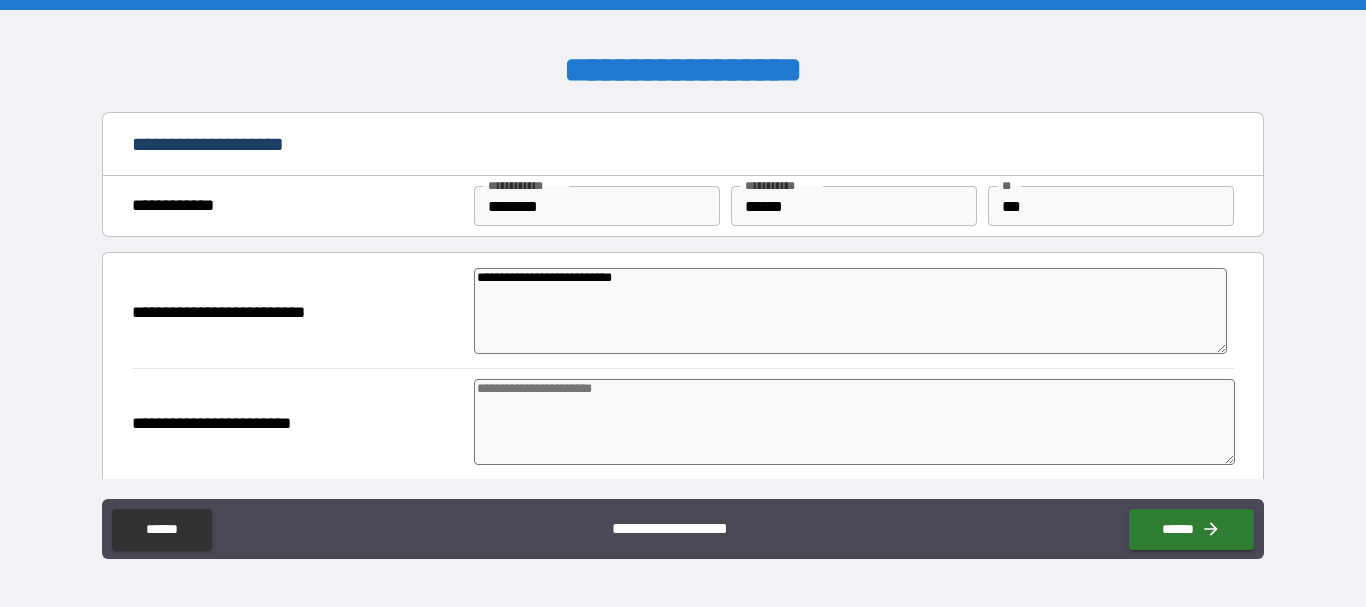type 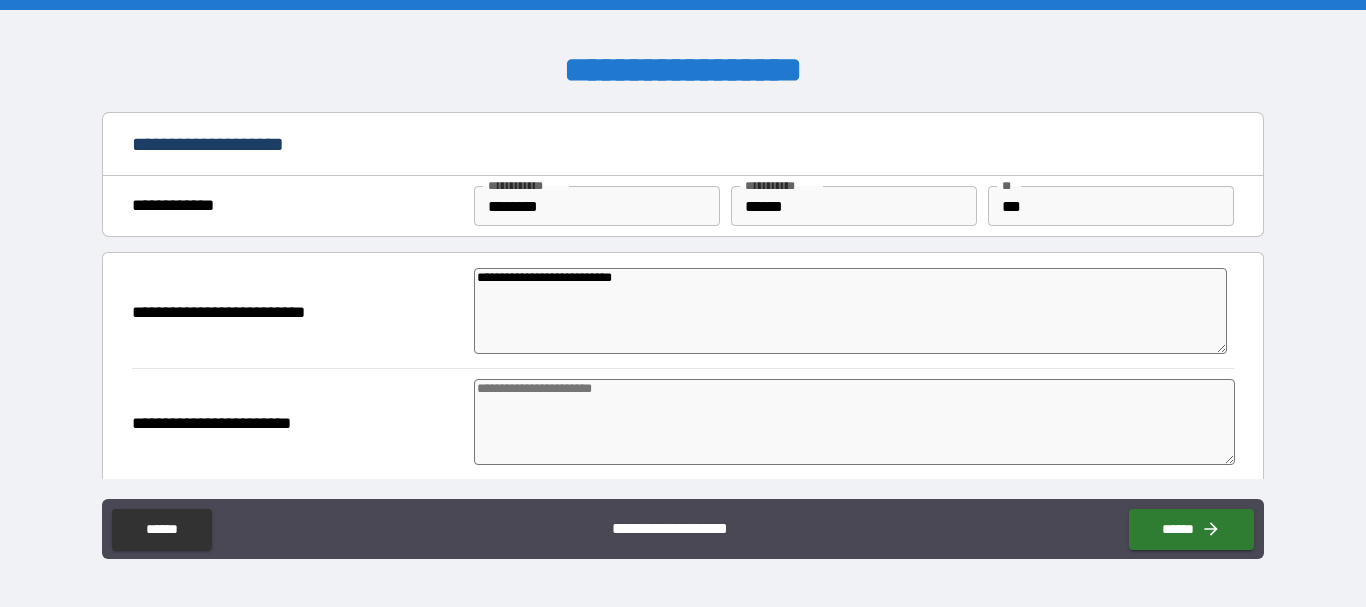 click at bounding box center [854, 422] 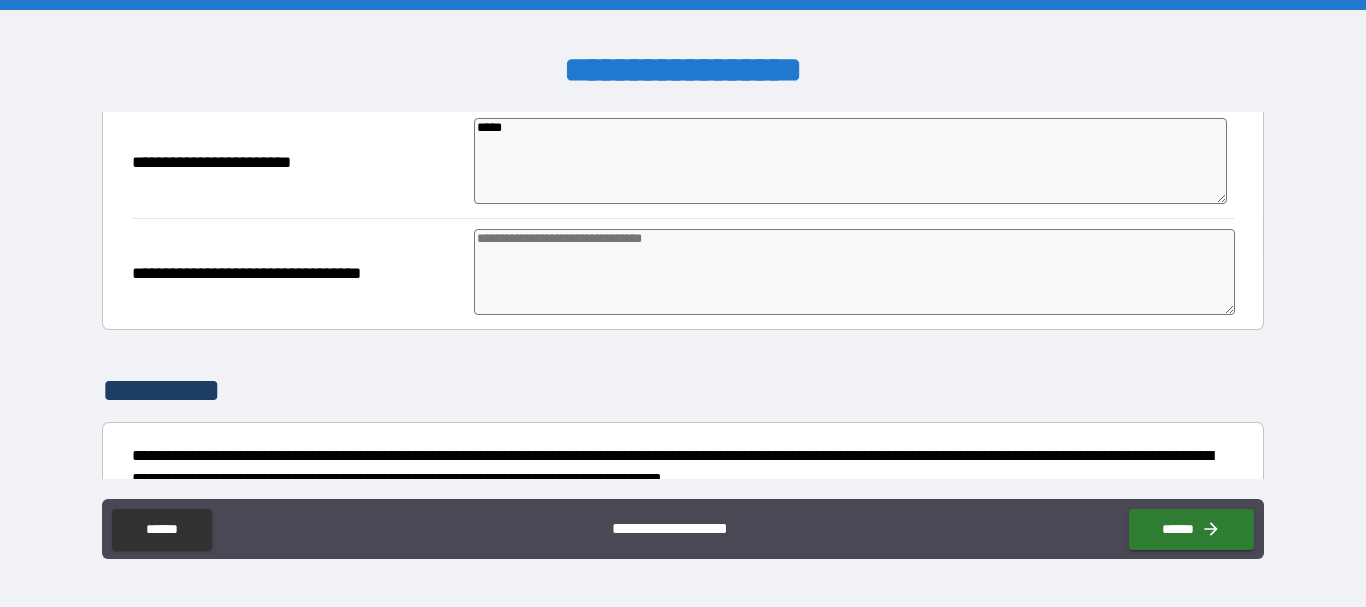 scroll, scrollTop: 300, scrollLeft: 0, axis: vertical 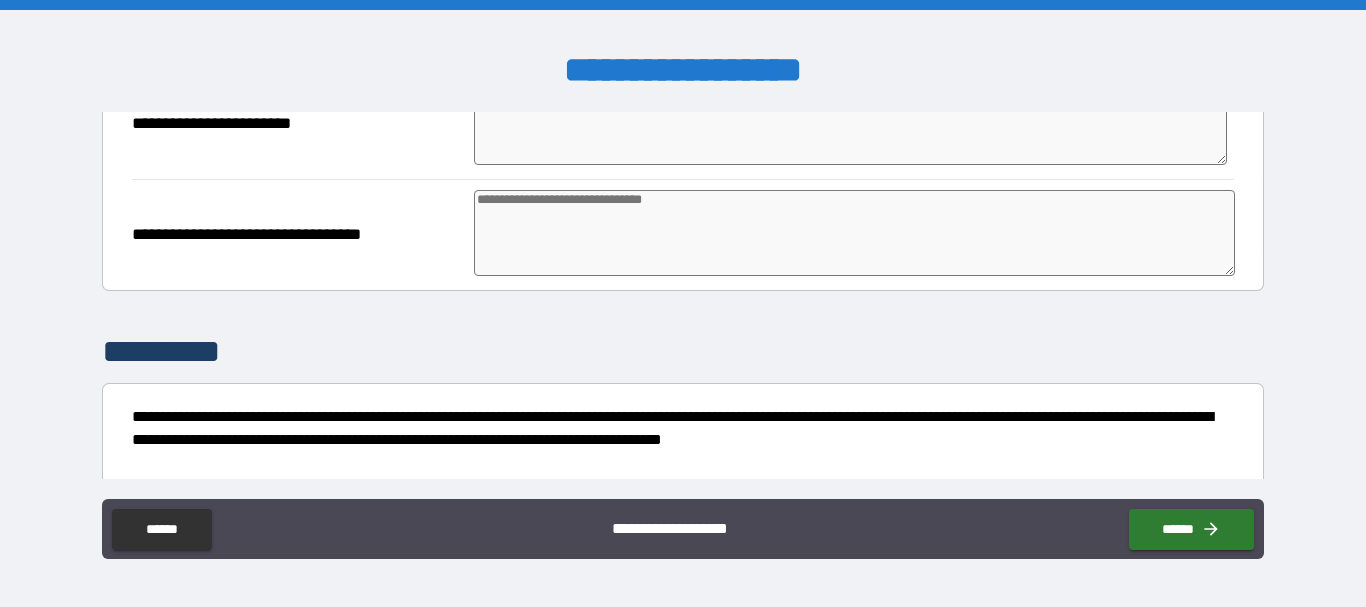 click at bounding box center (854, 233) 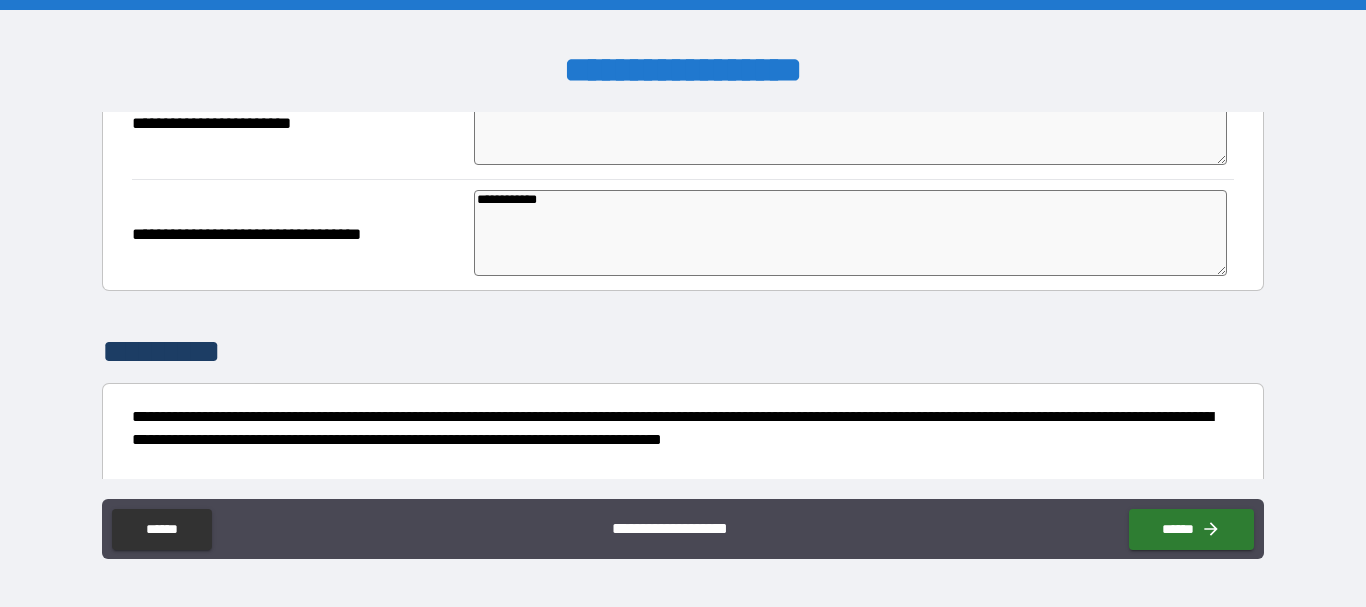 click on "**********" at bounding box center [850, 233] 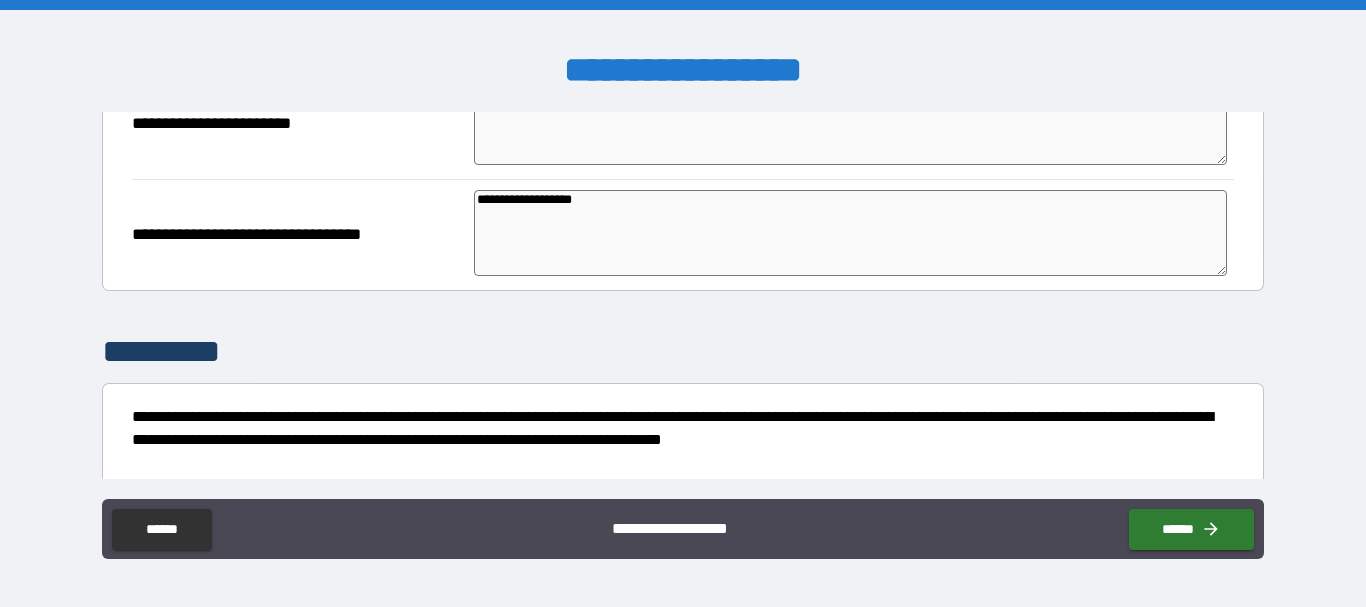 click on "*********" at bounding box center (682, 352) 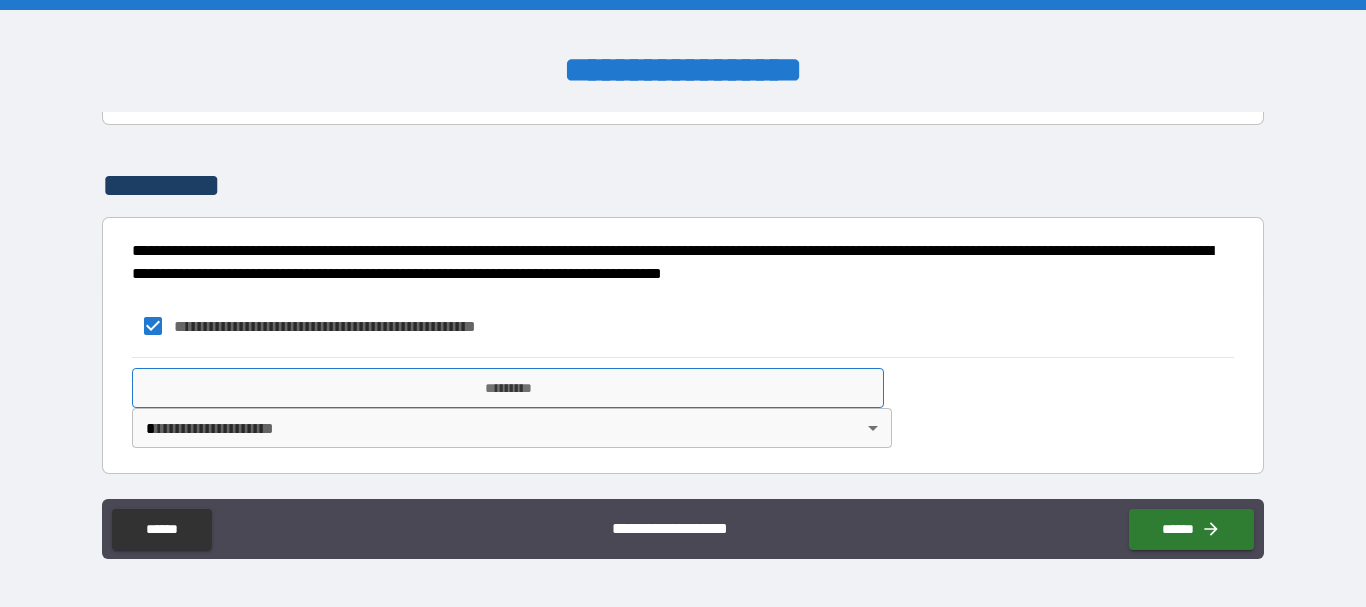 click on "*********" at bounding box center [508, 388] 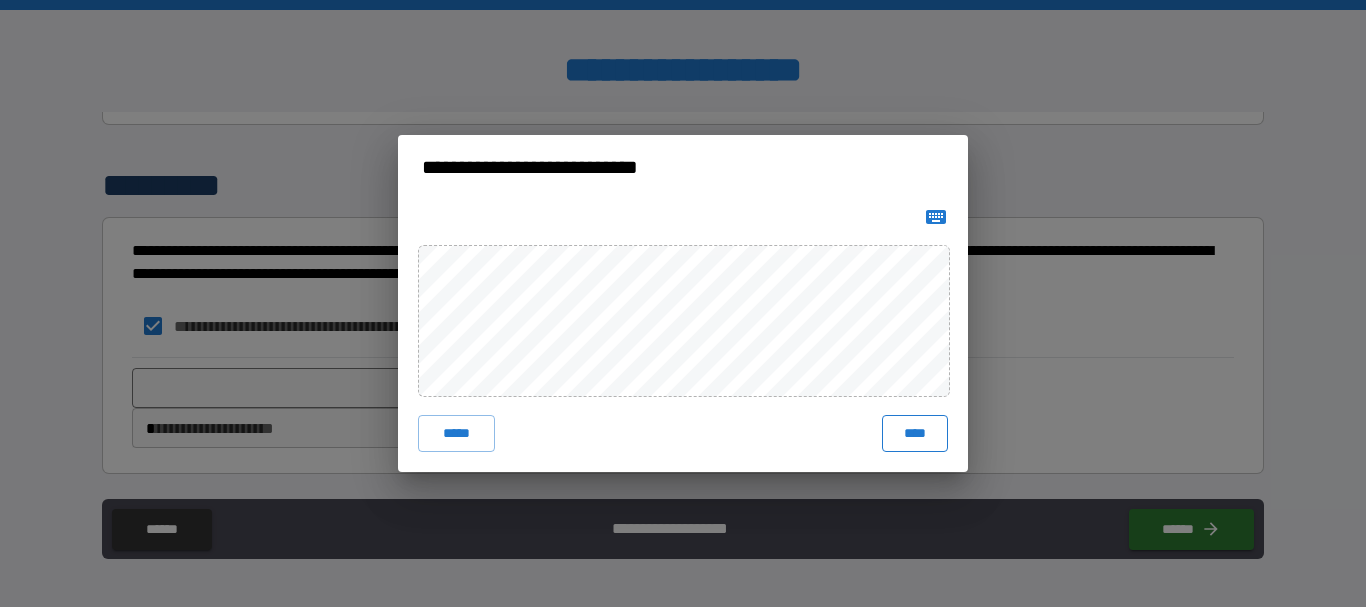 click on "****" at bounding box center (915, 433) 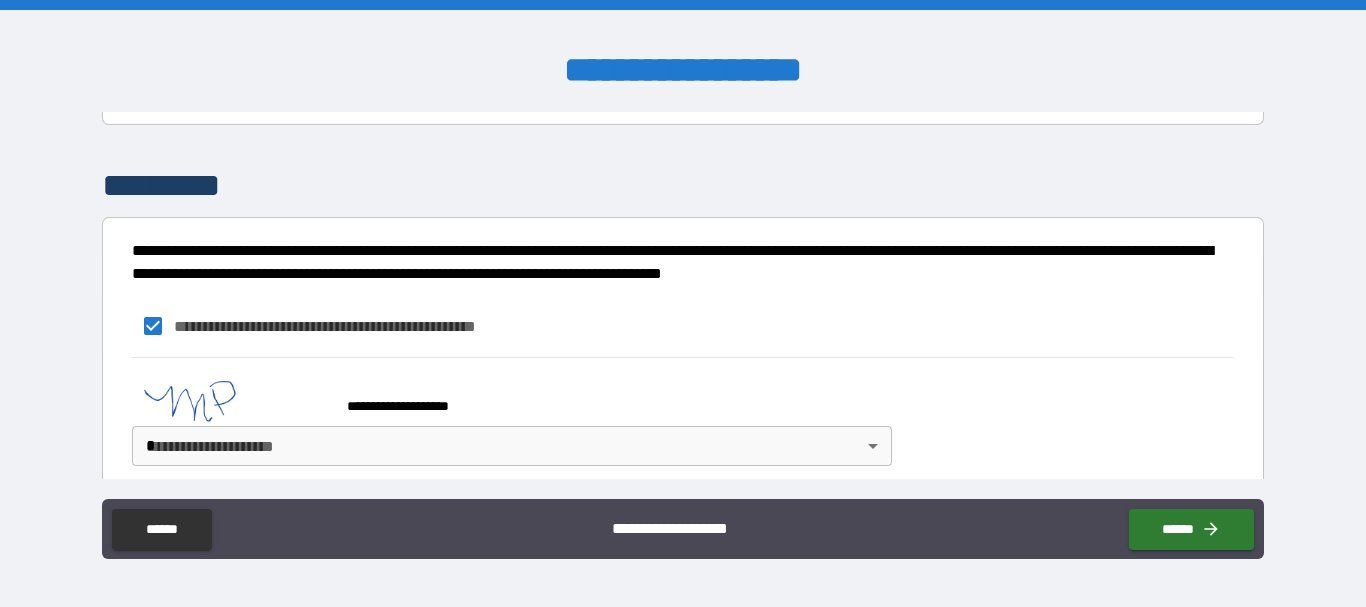 click on "**********" at bounding box center [683, 303] 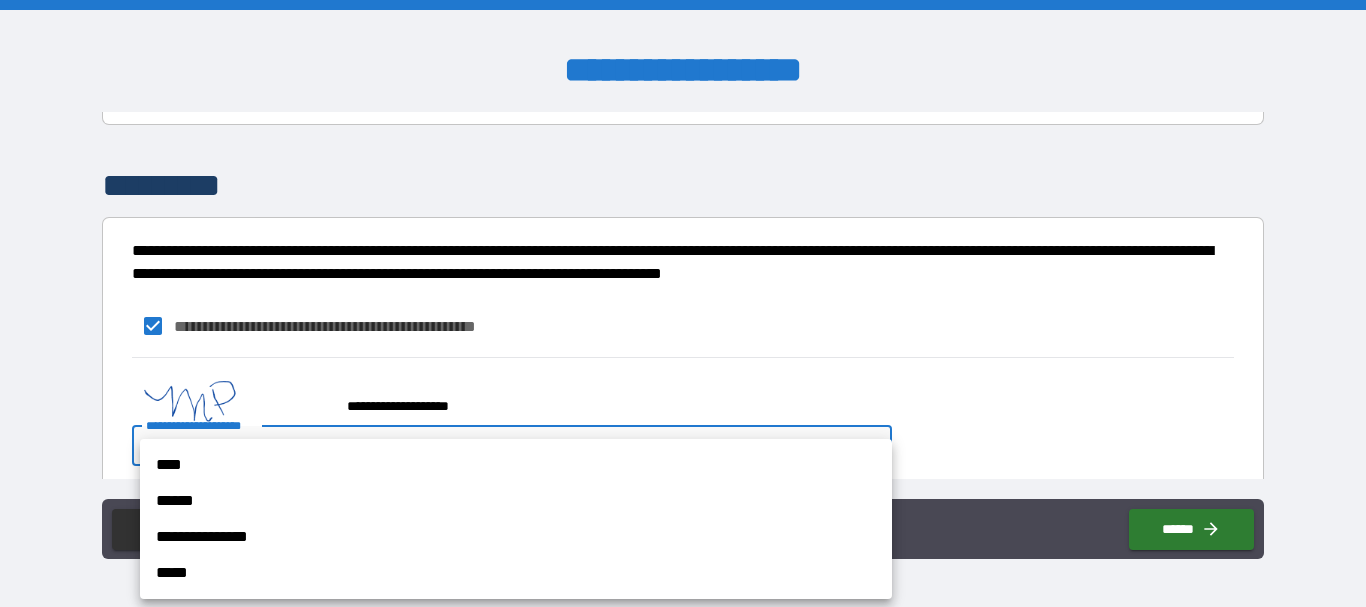 click on "****" at bounding box center [516, 465] 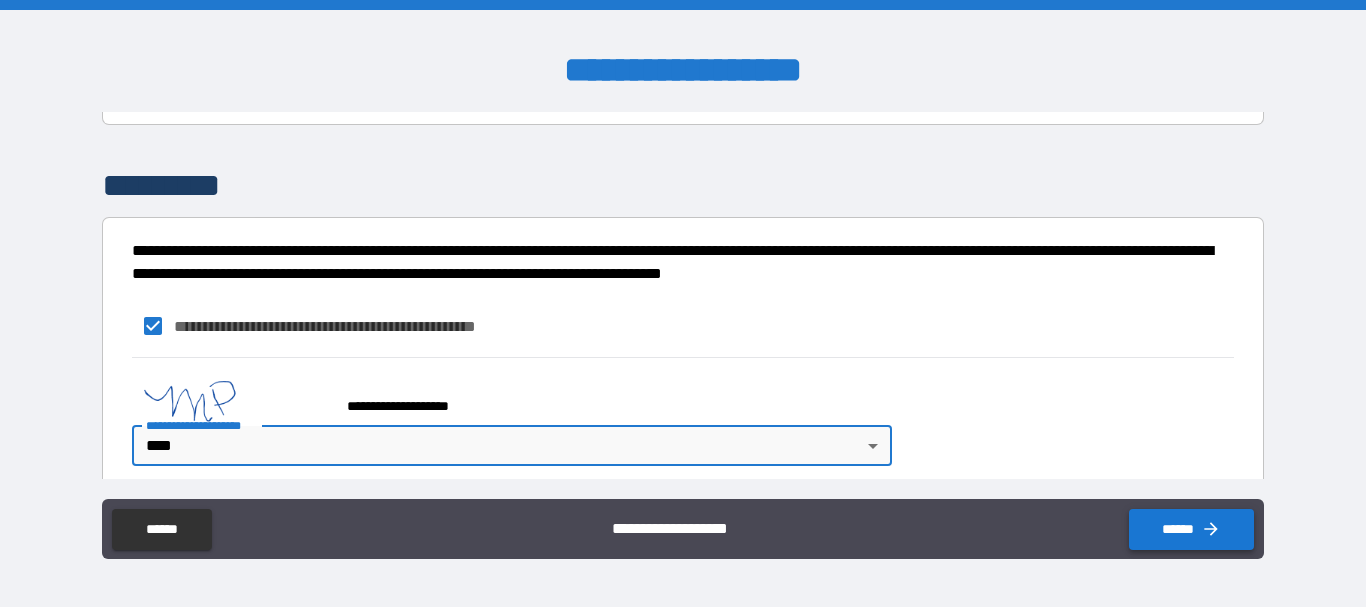 click on "******" at bounding box center (1191, 529) 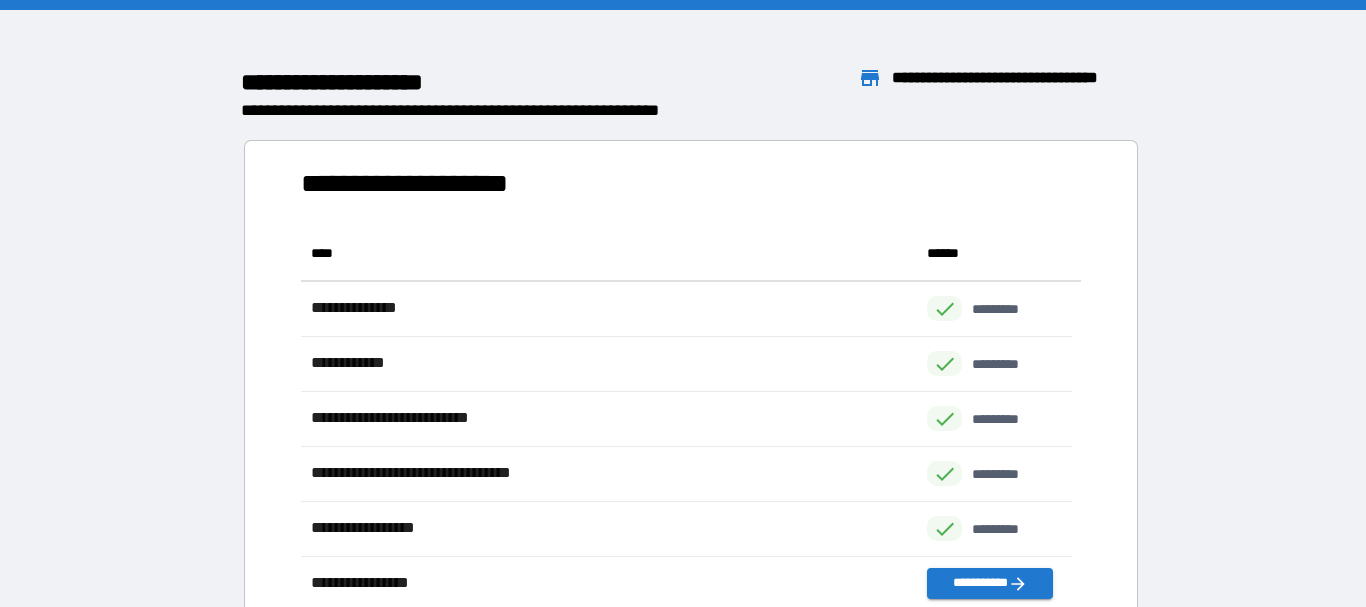 scroll, scrollTop: 16, scrollLeft: 16, axis: both 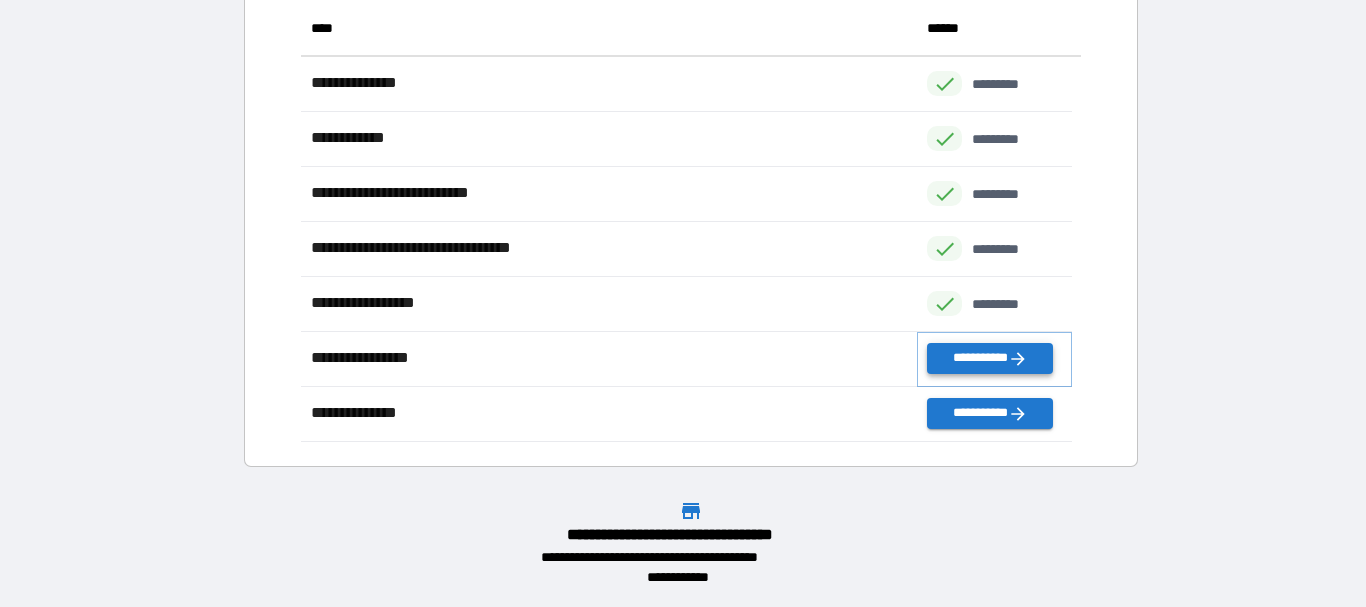 click on "**********" at bounding box center [989, 358] 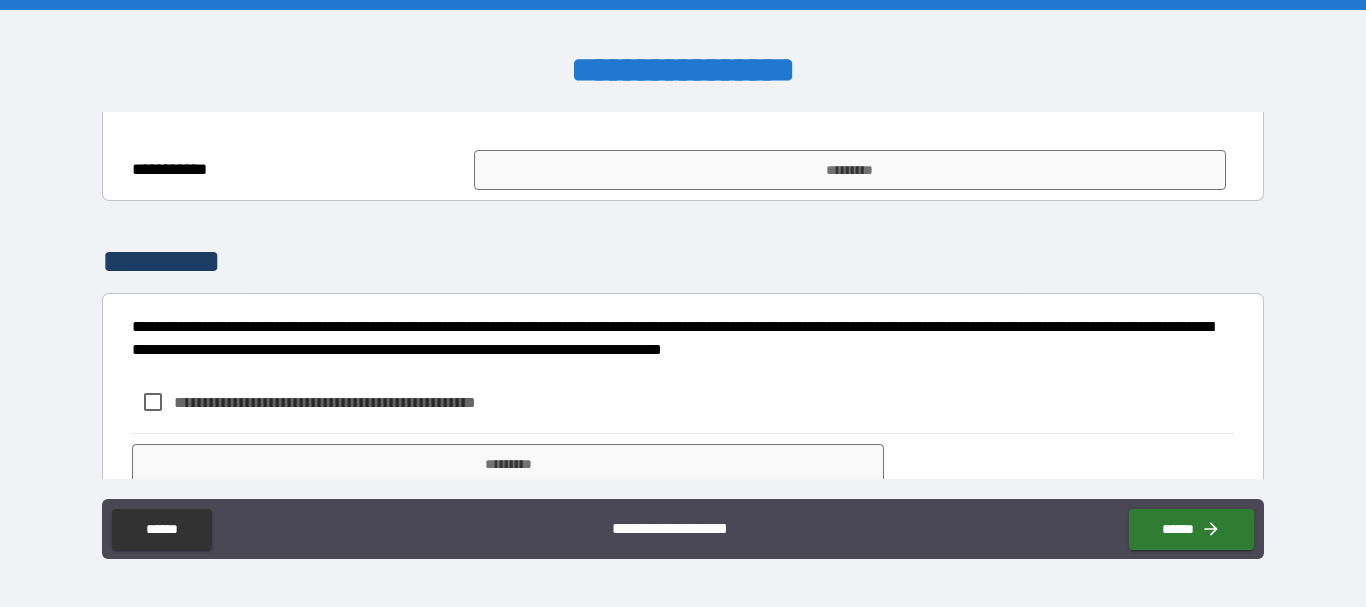 scroll, scrollTop: 900, scrollLeft: 0, axis: vertical 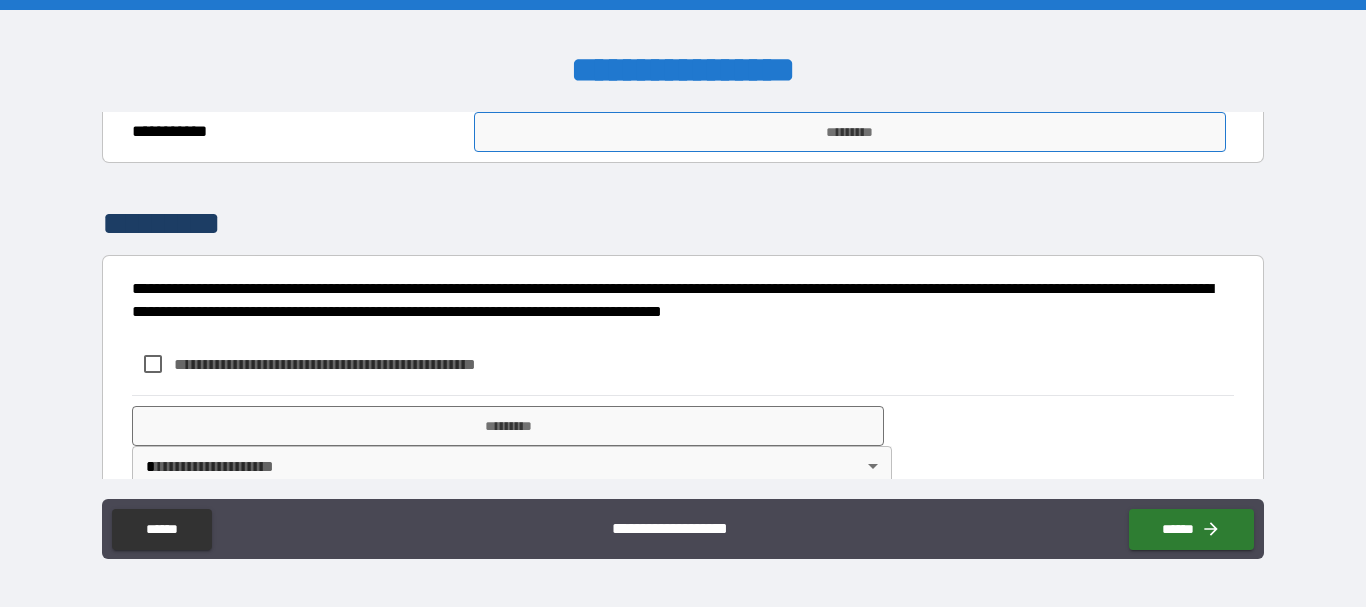 click on "*********" at bounding box center (850, 132) 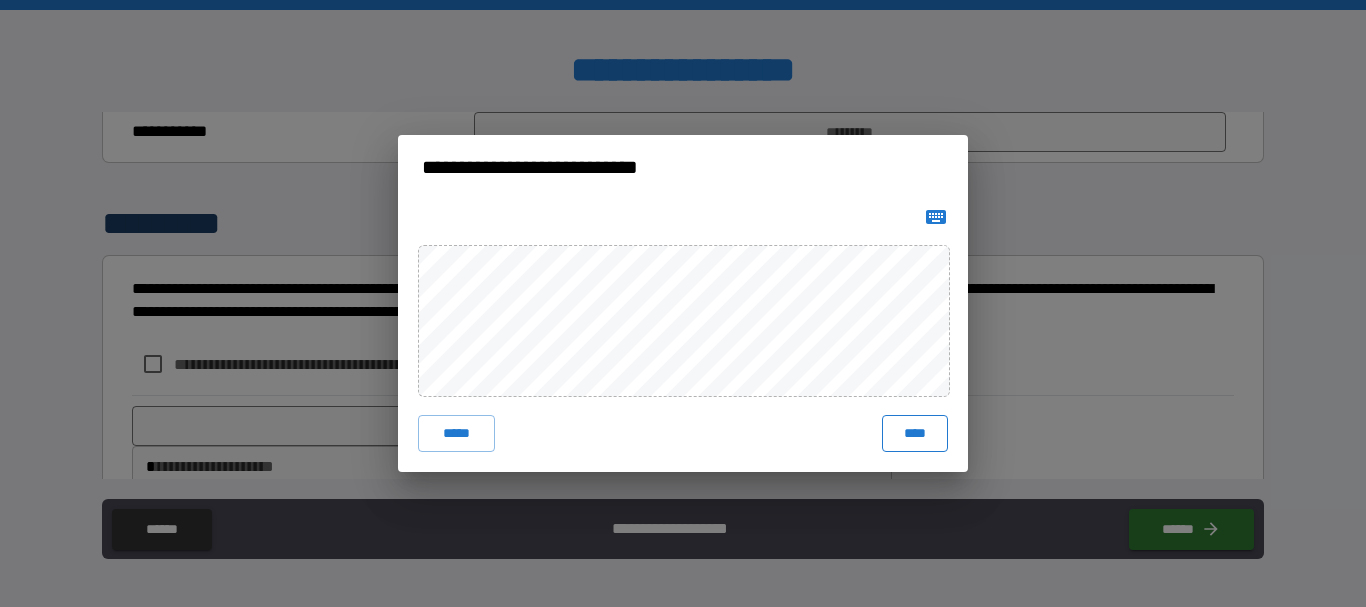 click on "****" at bounding box center [915, 433] 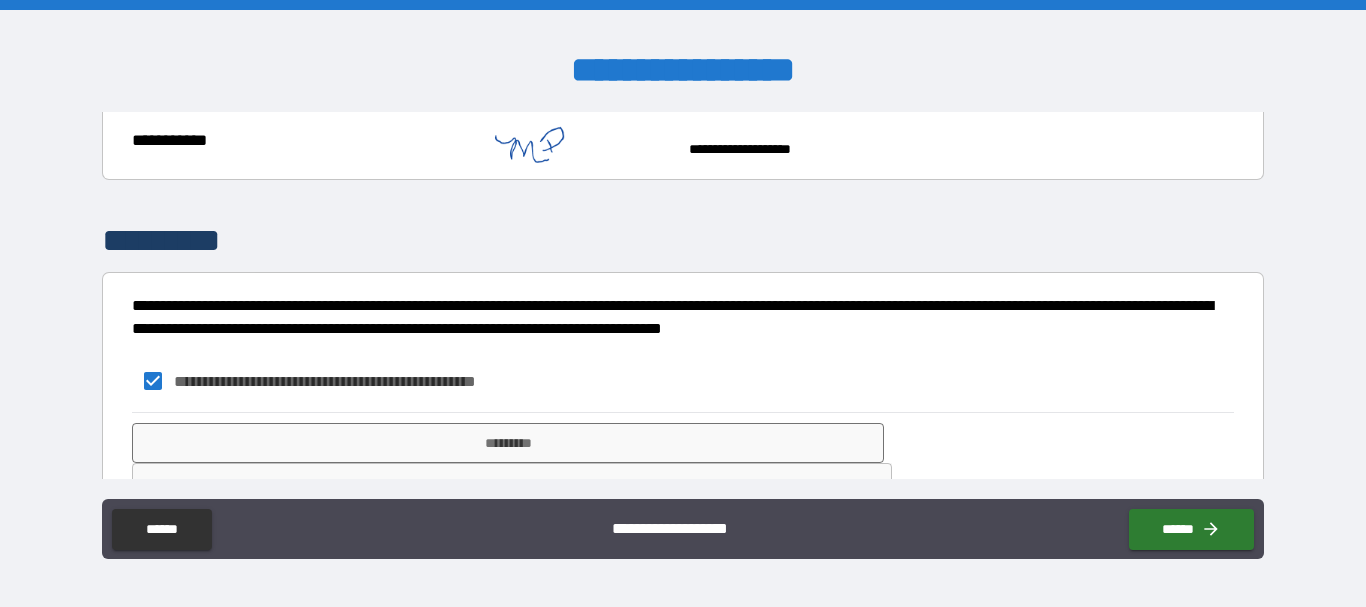 scroll, scrollTop: 1001, scrollLeft: 0, axis: vertical 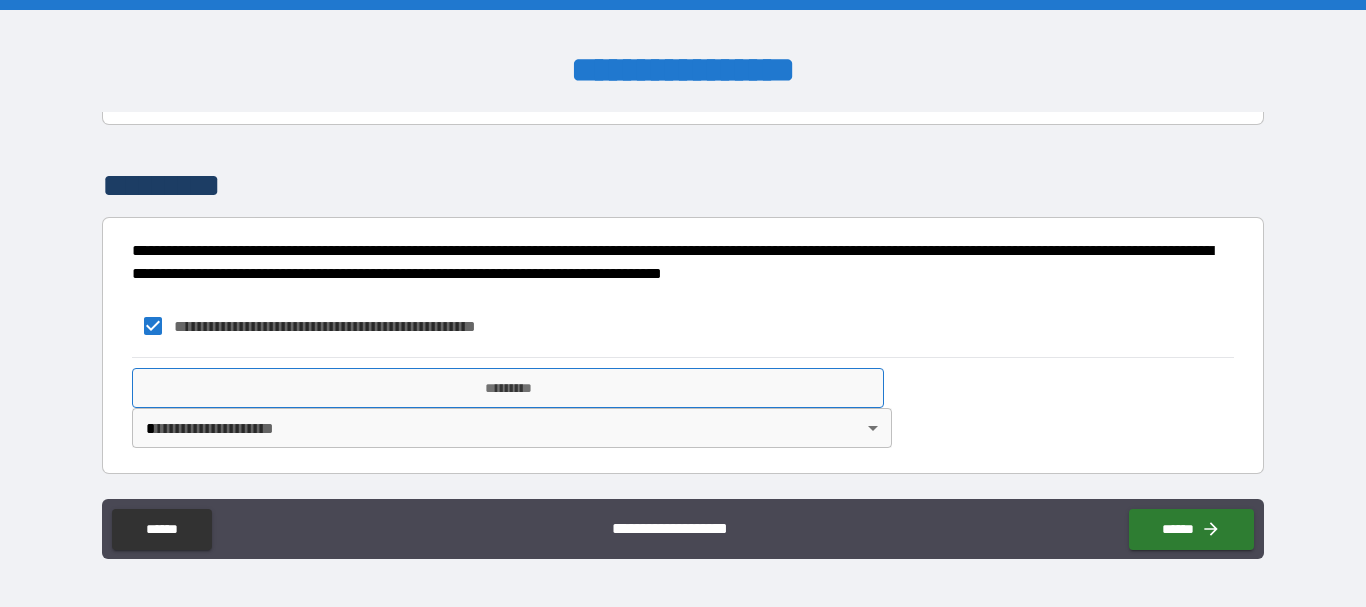 click on "*********" at bounding box center [508, 388] 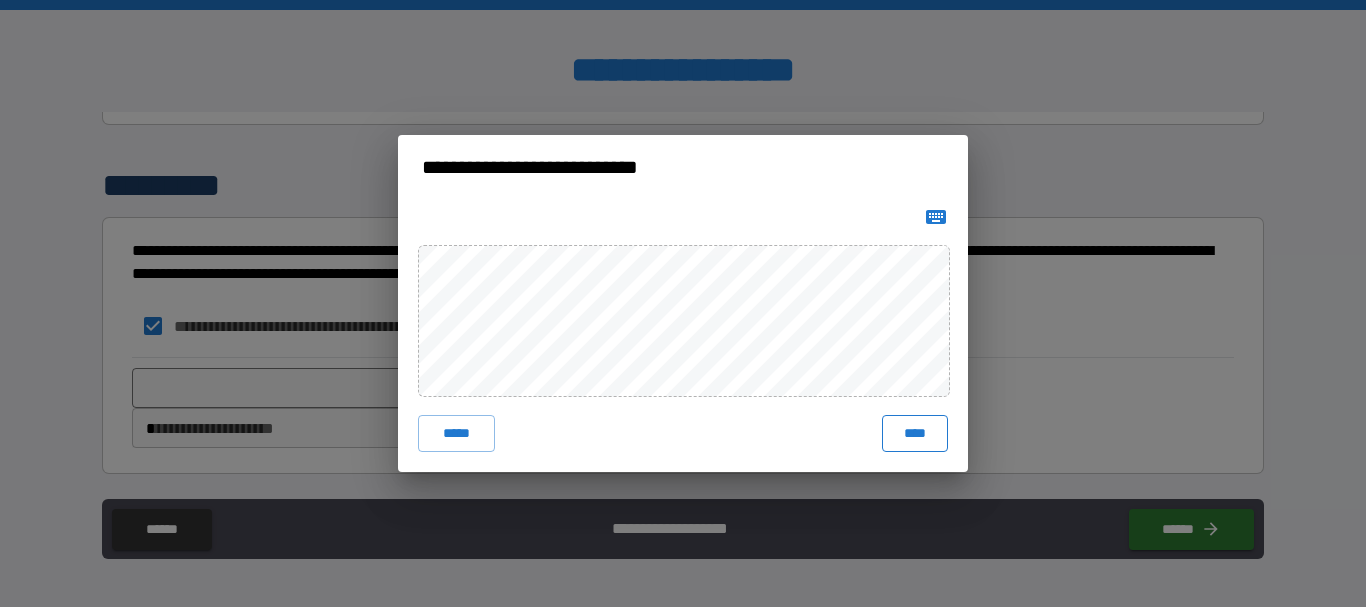 click on "****" at bounding box center (915, 433) 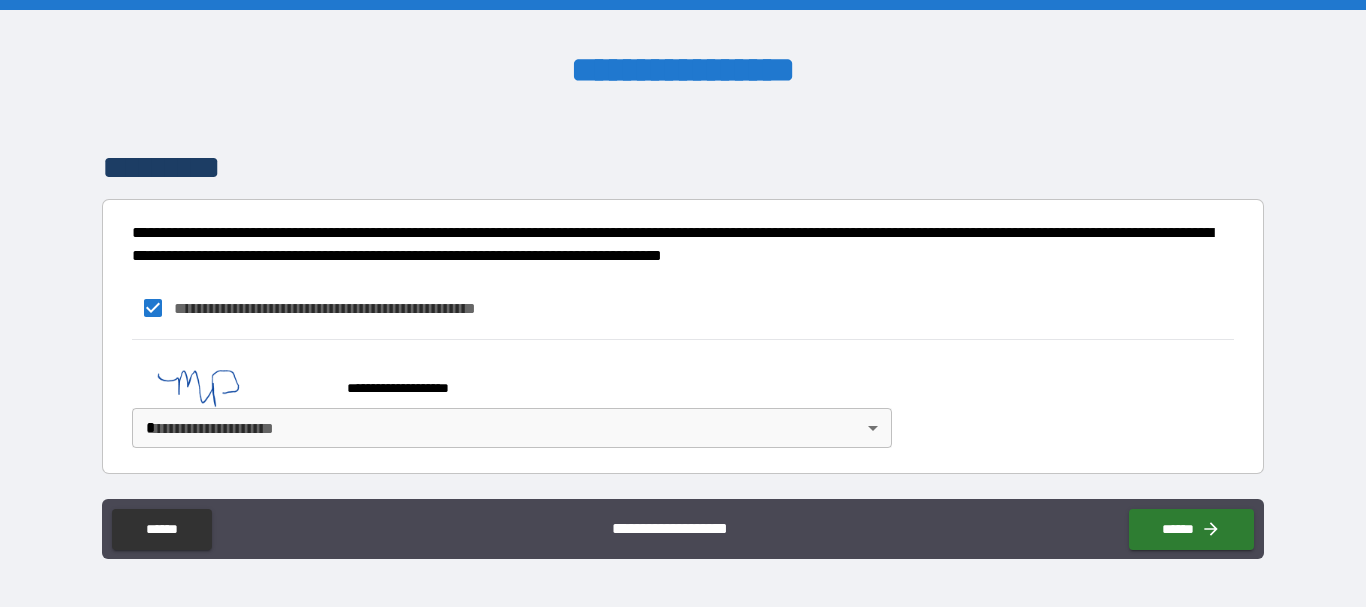click on "**********" at bounding box center (683, 303) 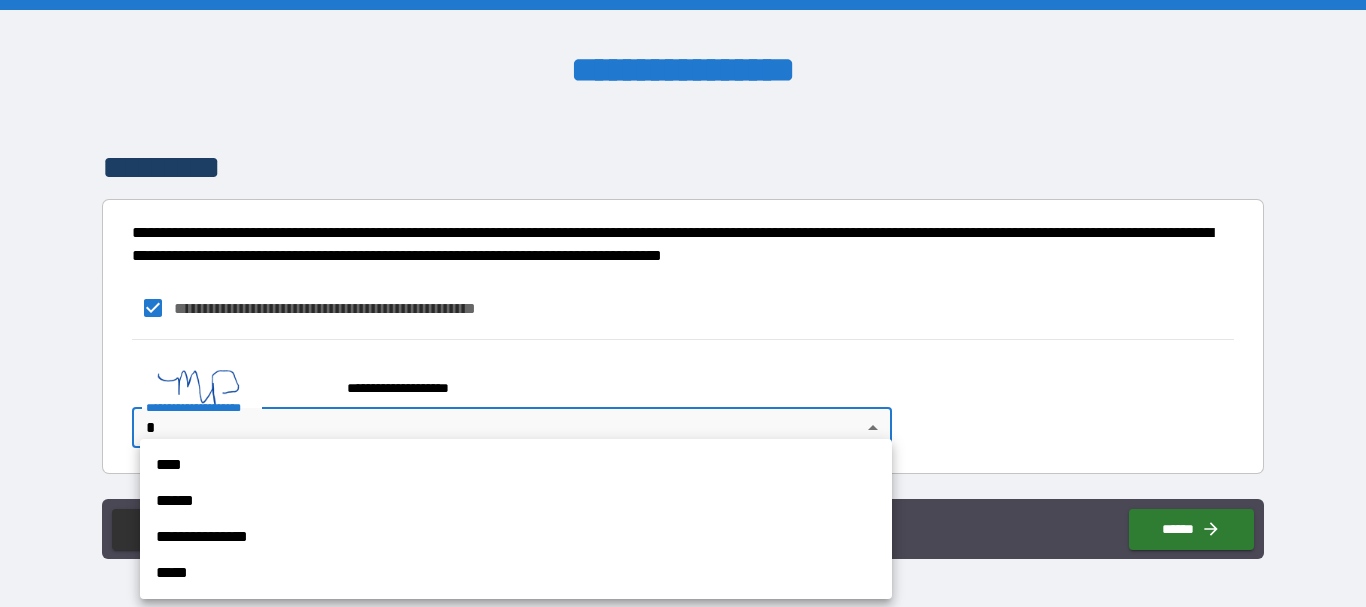 click on "****" at bounding box center [516, 465] 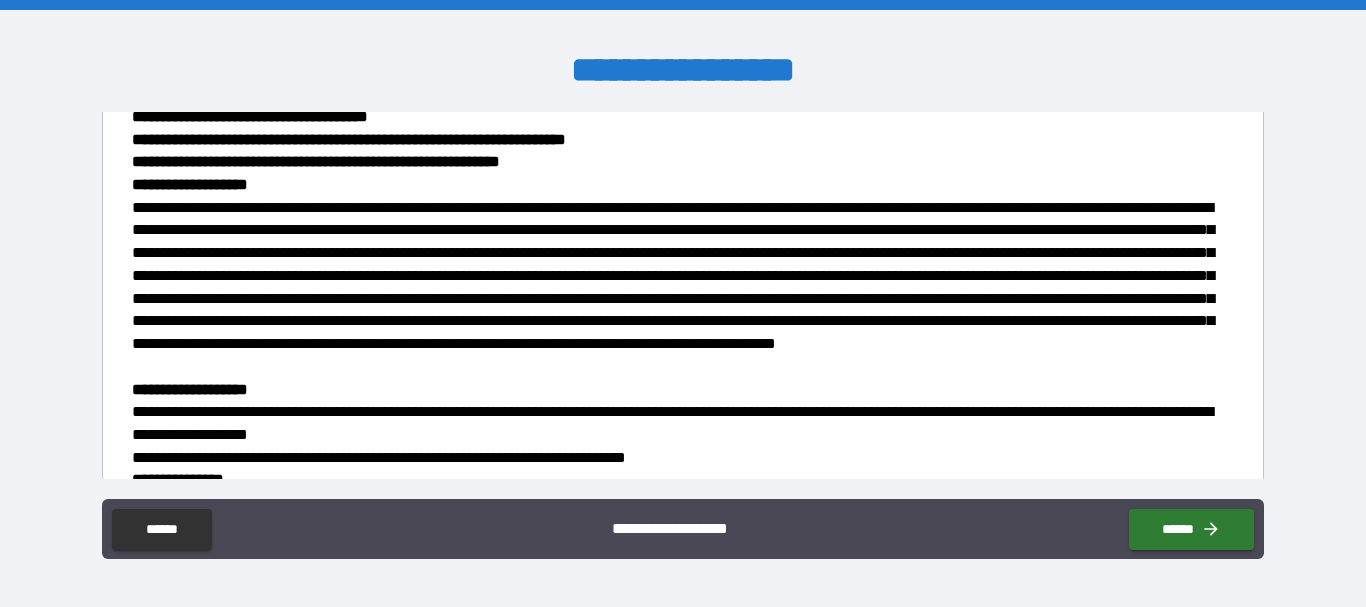 scroll, scrollTop: 0, scrollLeft: 0, axis: both 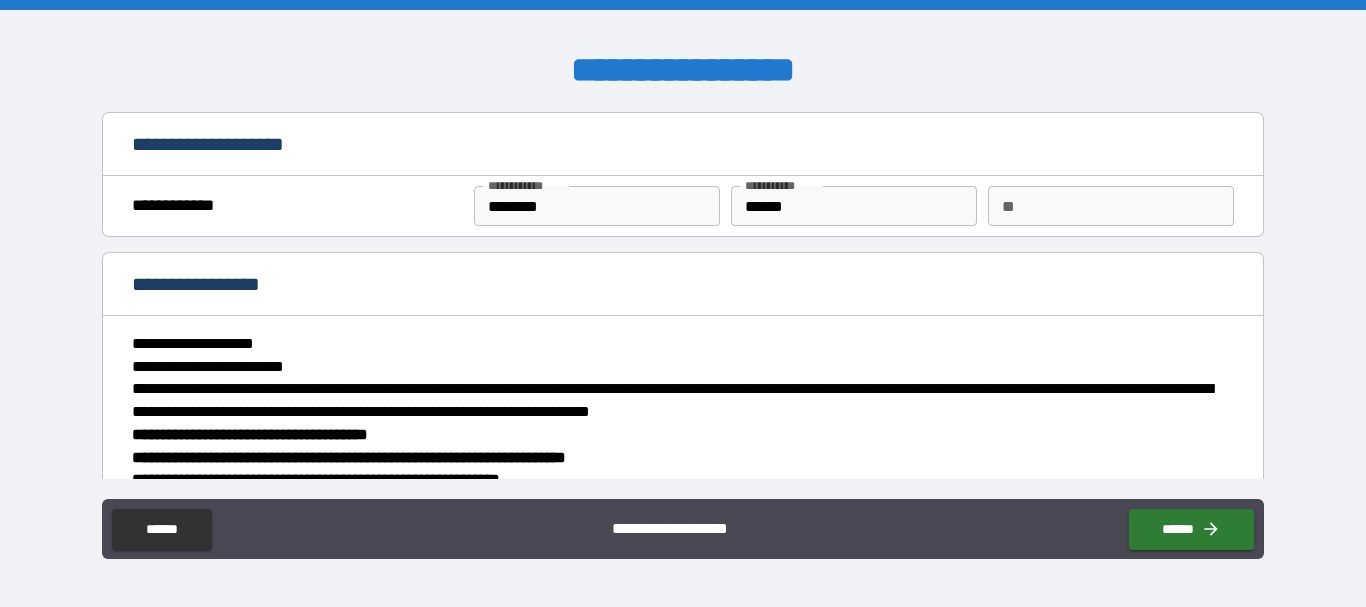 click on "**" at bounding box center [1111, 206] 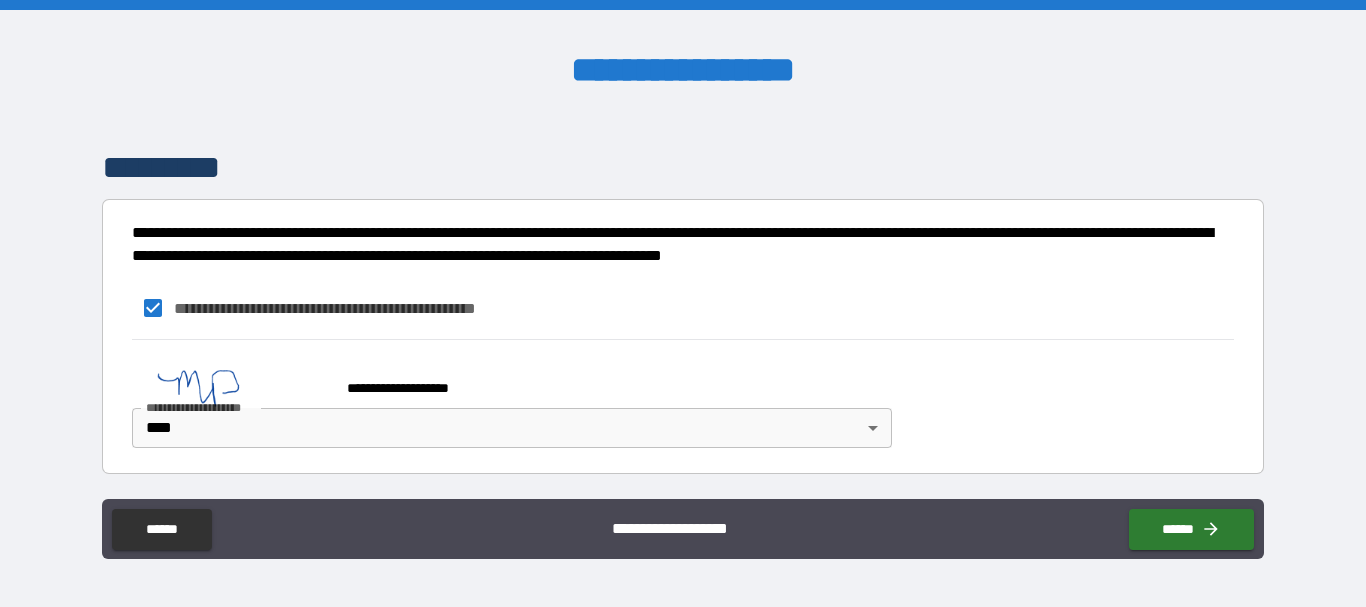 scroll, scrollTop: 1018, scrollLeft: 0, axis: vertical 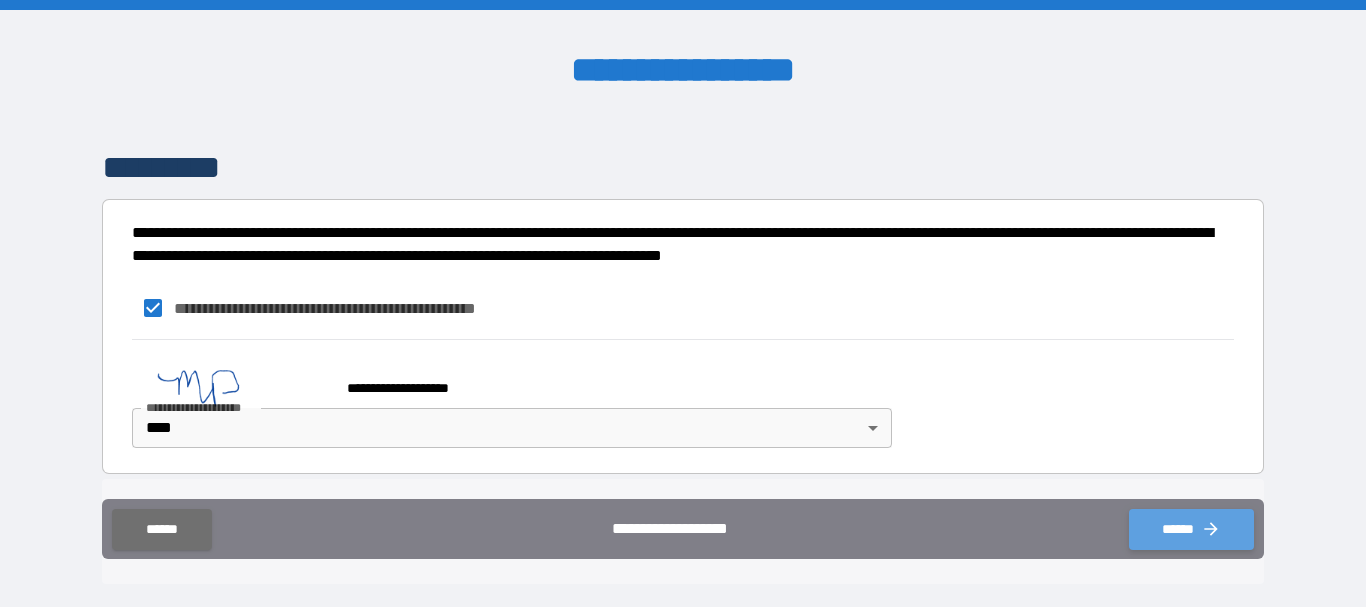 click on "******" at bounding box center (1191, 529) 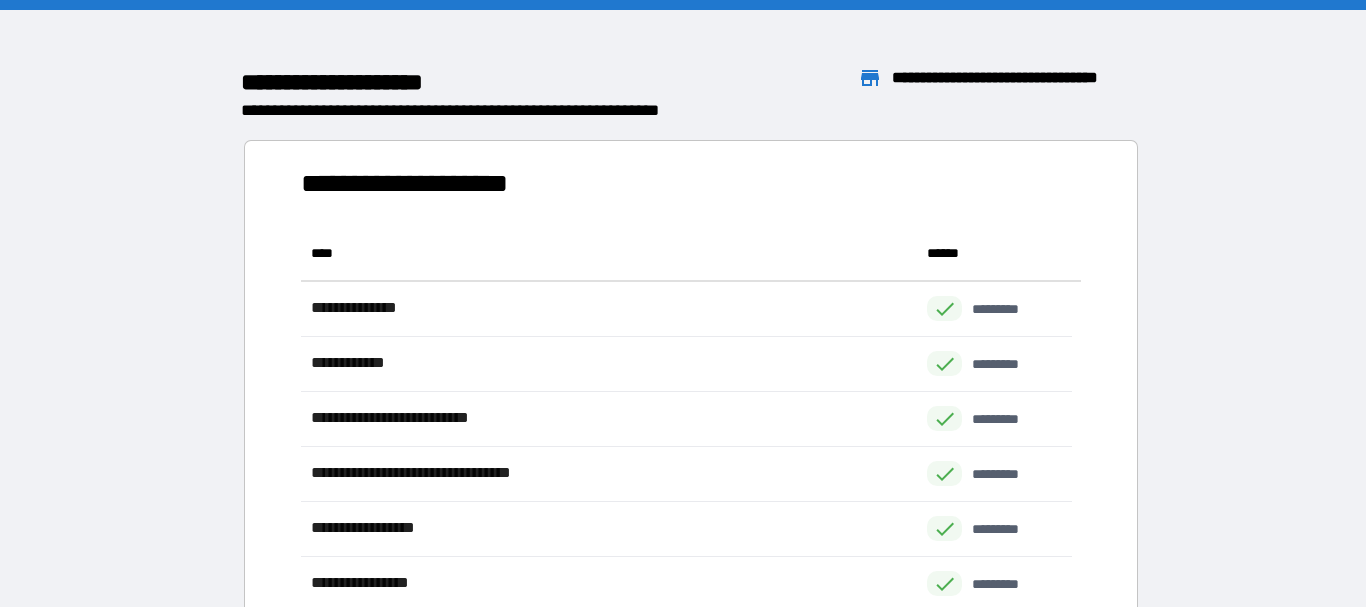scroll, scrollTop: 16, scrollLeft: 16, axis: both 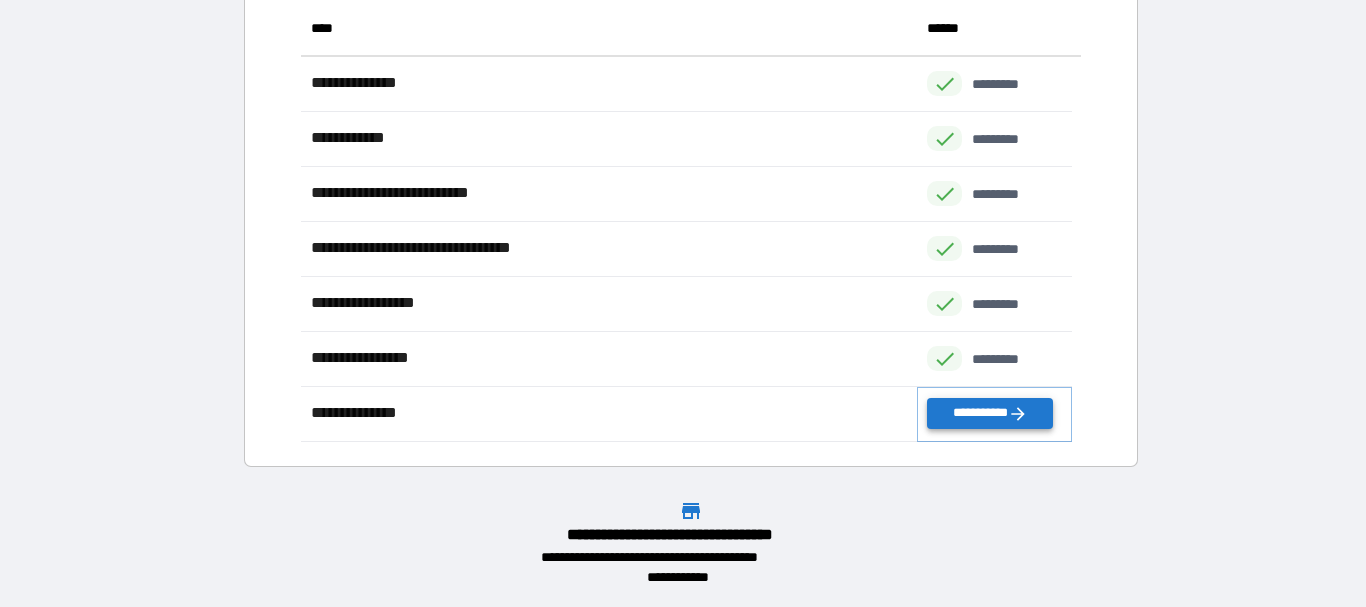 click on "**********" at bounding box center (989, 413) 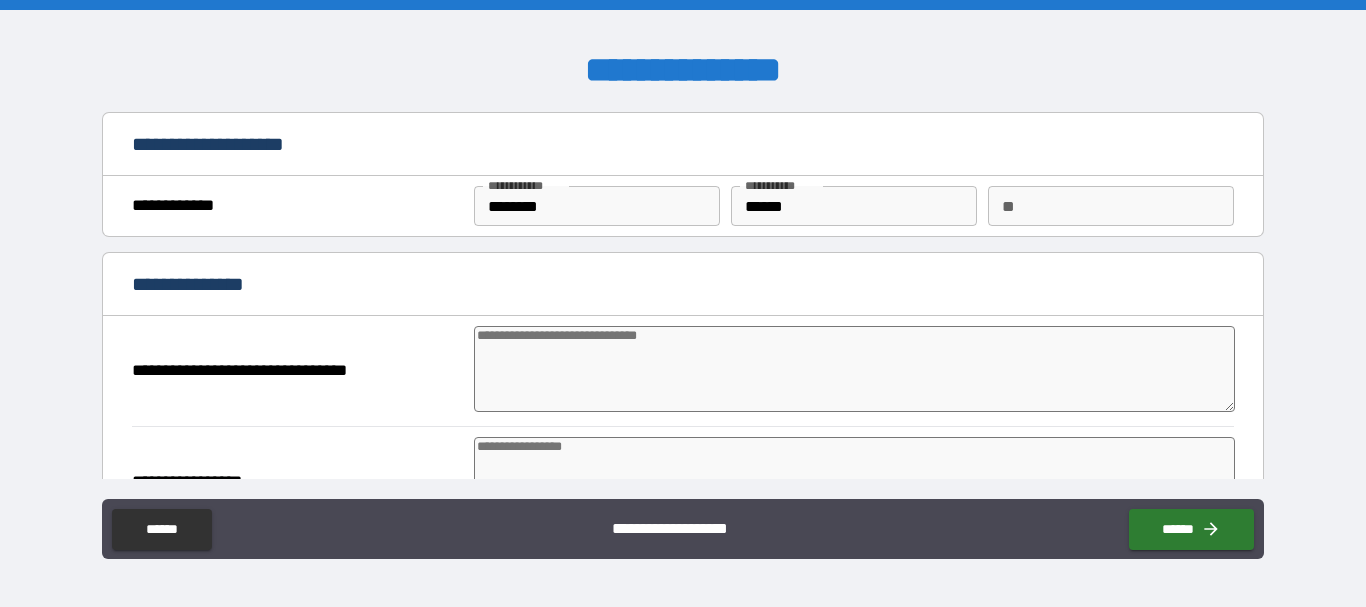 click at bounding box center [854, 369] 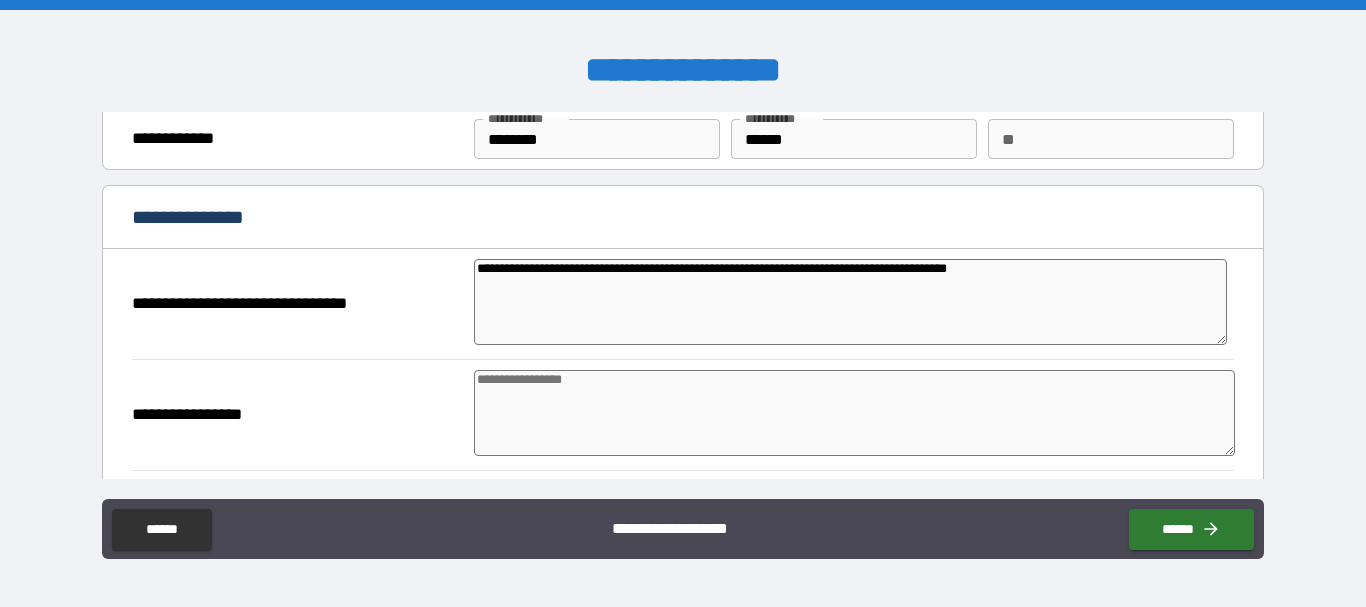 scroll, scrollTop: 100, scrollLeft: 0, axis: vertical 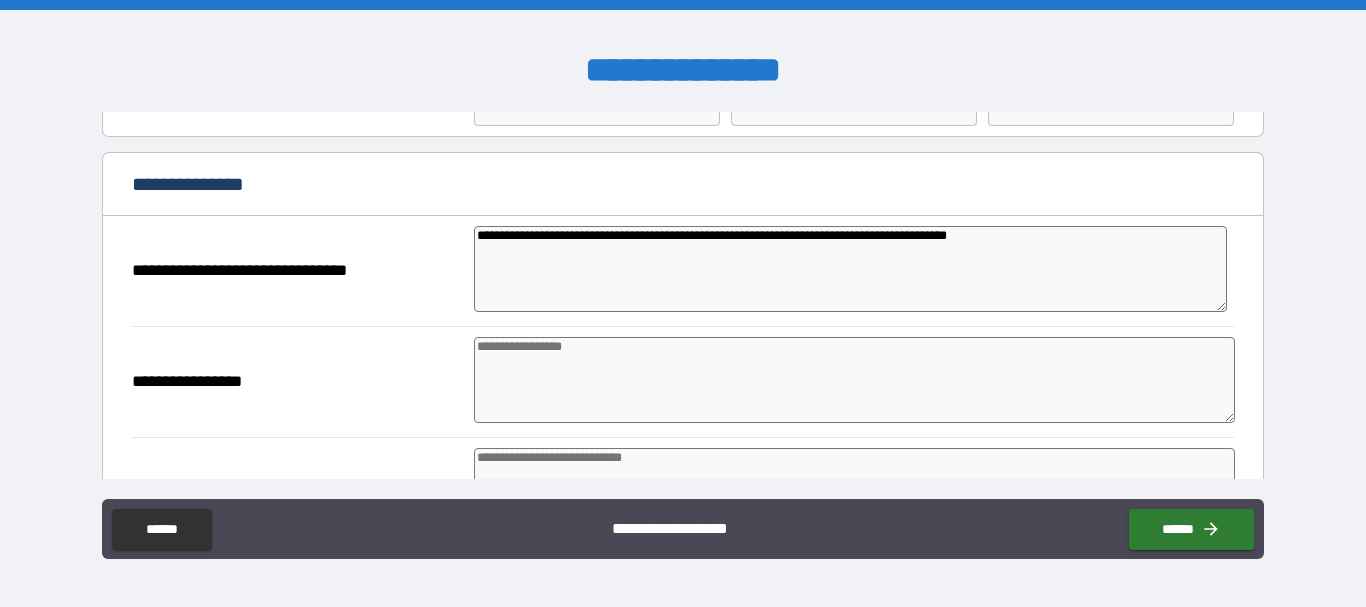 click on "**********" at bounding box center (850, 269) 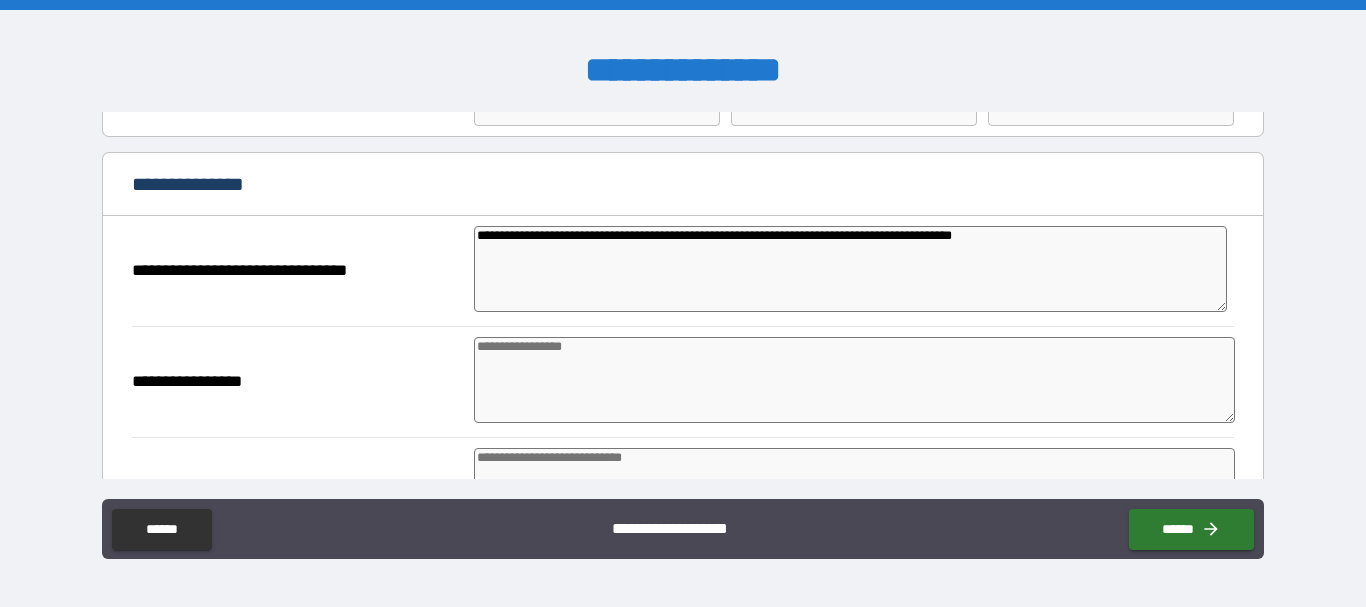 click at bounding box center [854, 380] 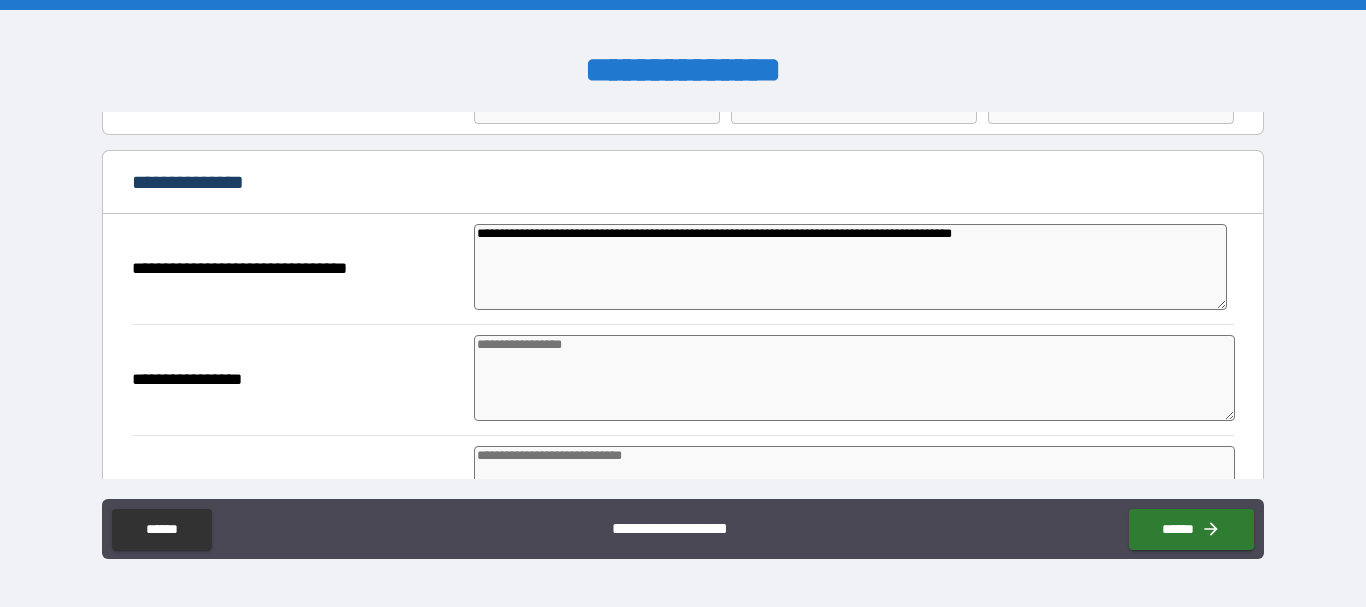 scroll, scrollTop: 100, scrollLeft: 0, axis: vertical 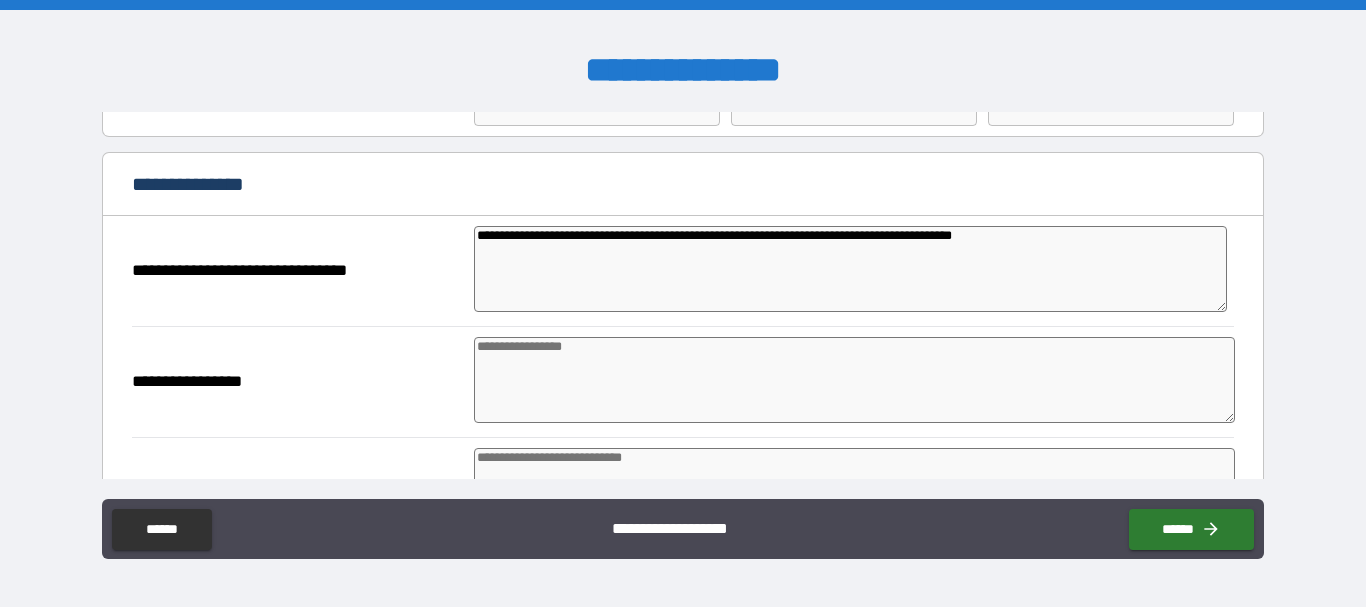 click on "**********" at bounding box center [850, 269] 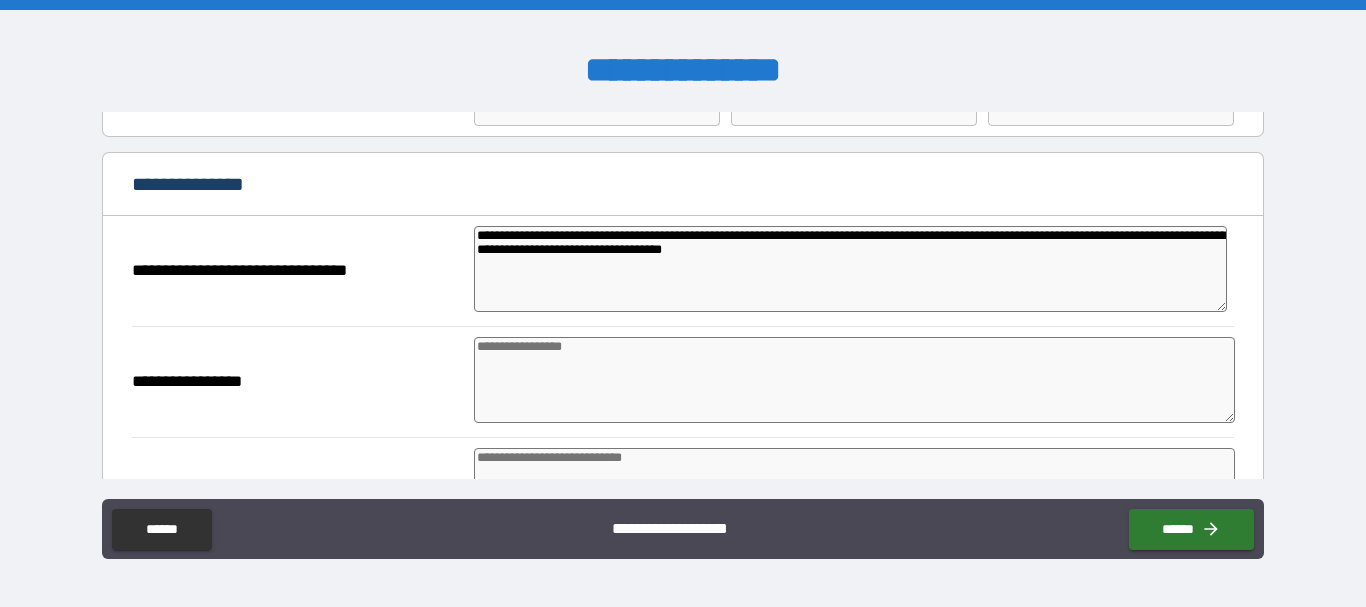 click at bounding box center (854, 380) 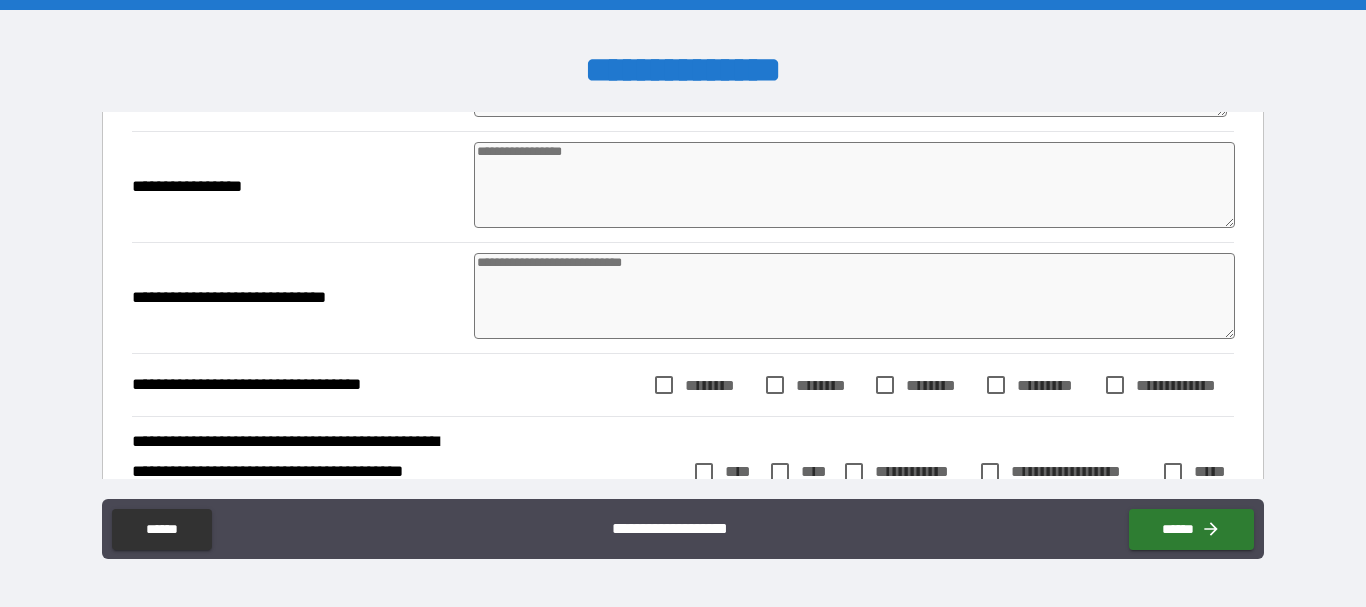 scroll, scrollTop: 300, scrollLeft: 0, axis: vertical 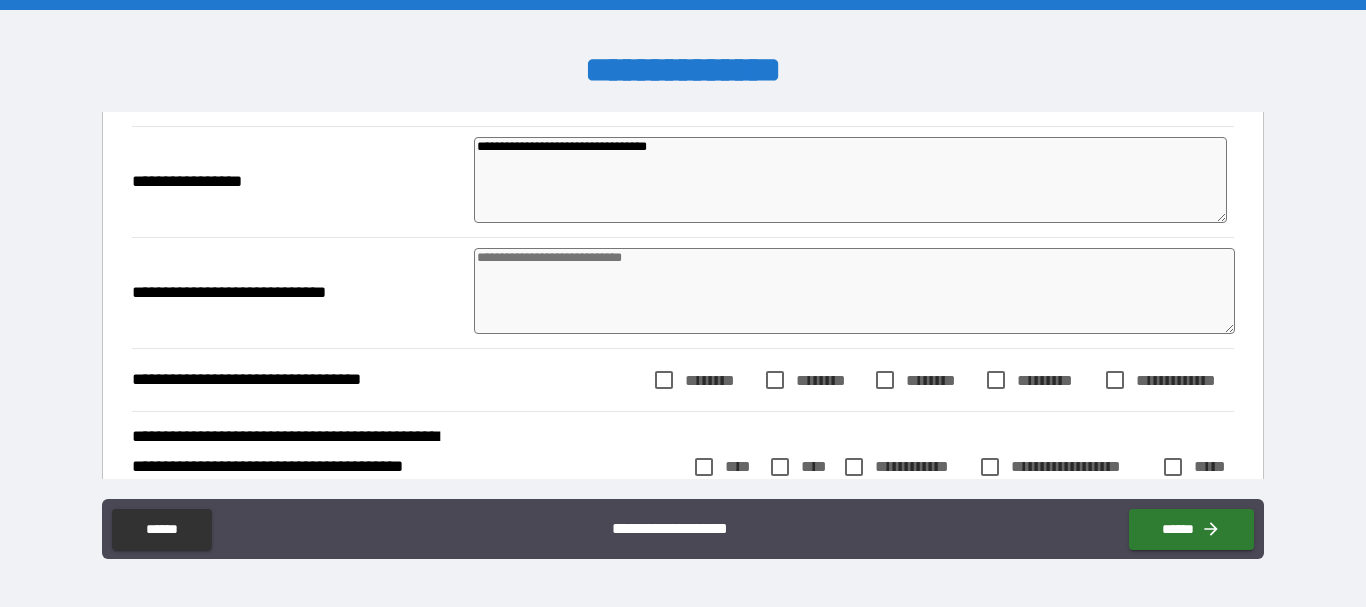 click at bounding box center (854, 291) 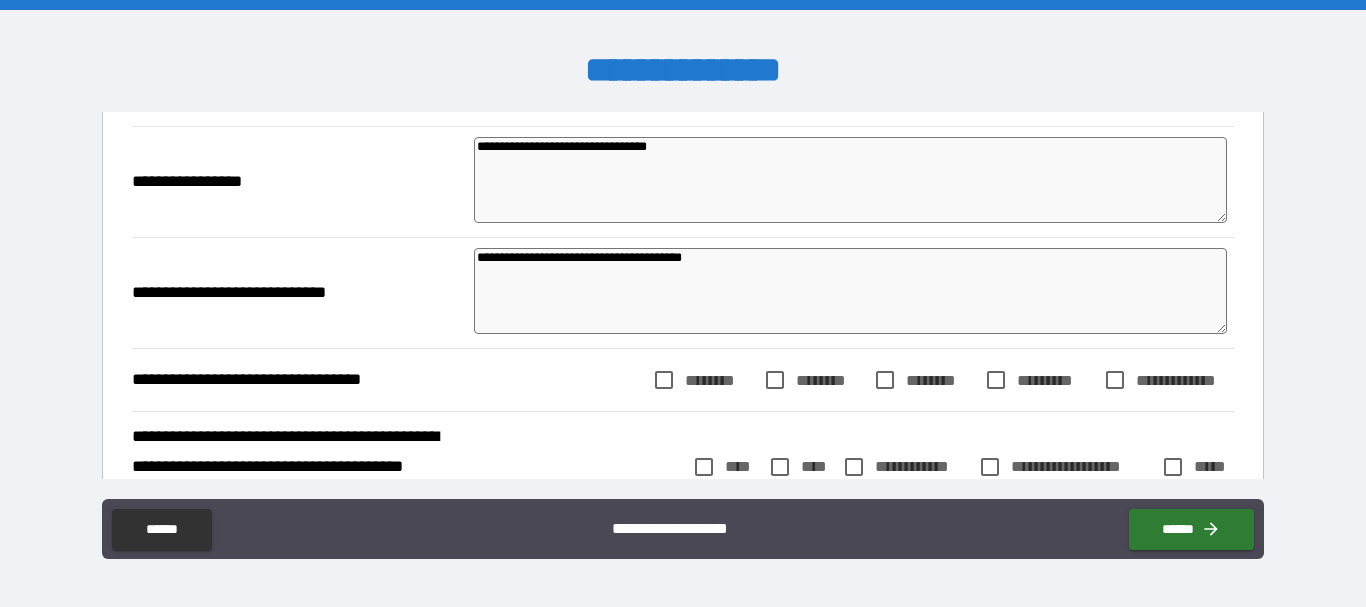 click on "**********" at bounding box center (682, 379) 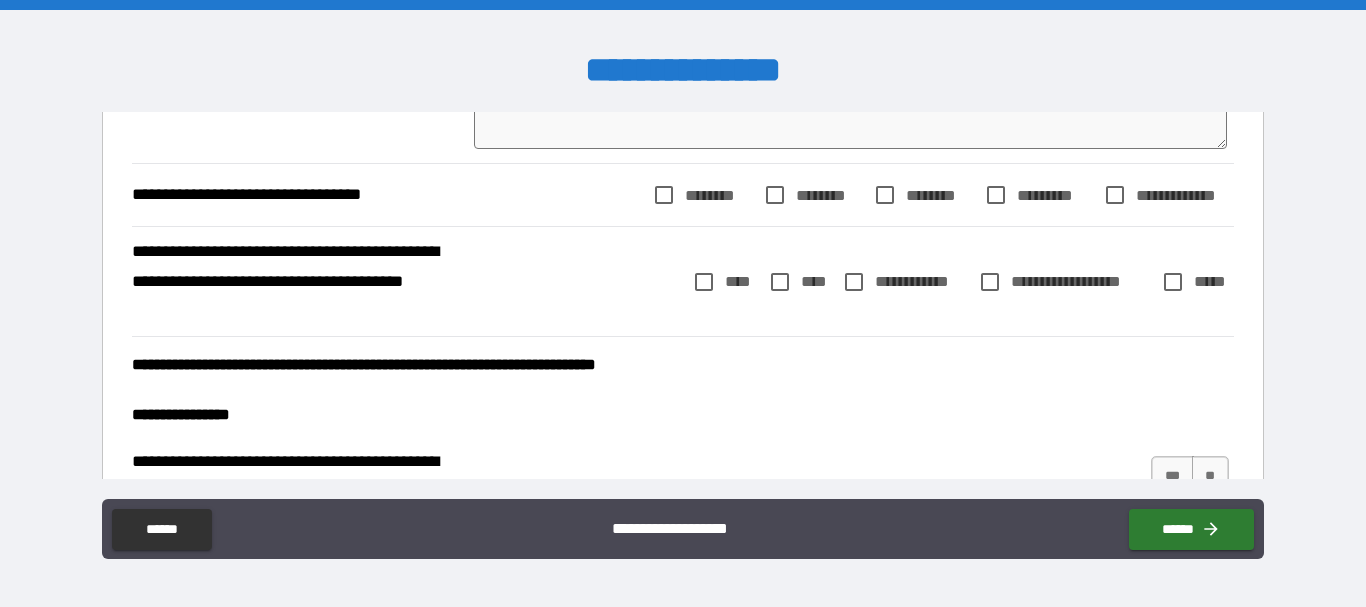 scroll, scrollTop: 500, scrollLeft: 0, axis: vertical 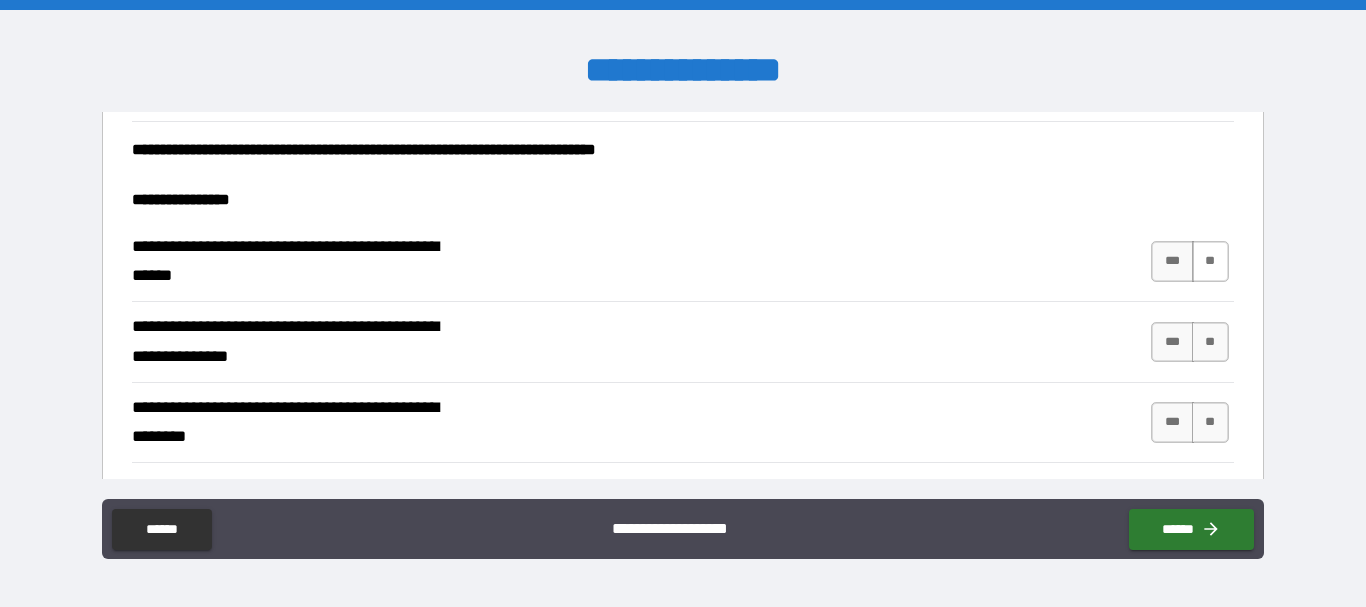 click on "**" at bounding box center [1210, 261] 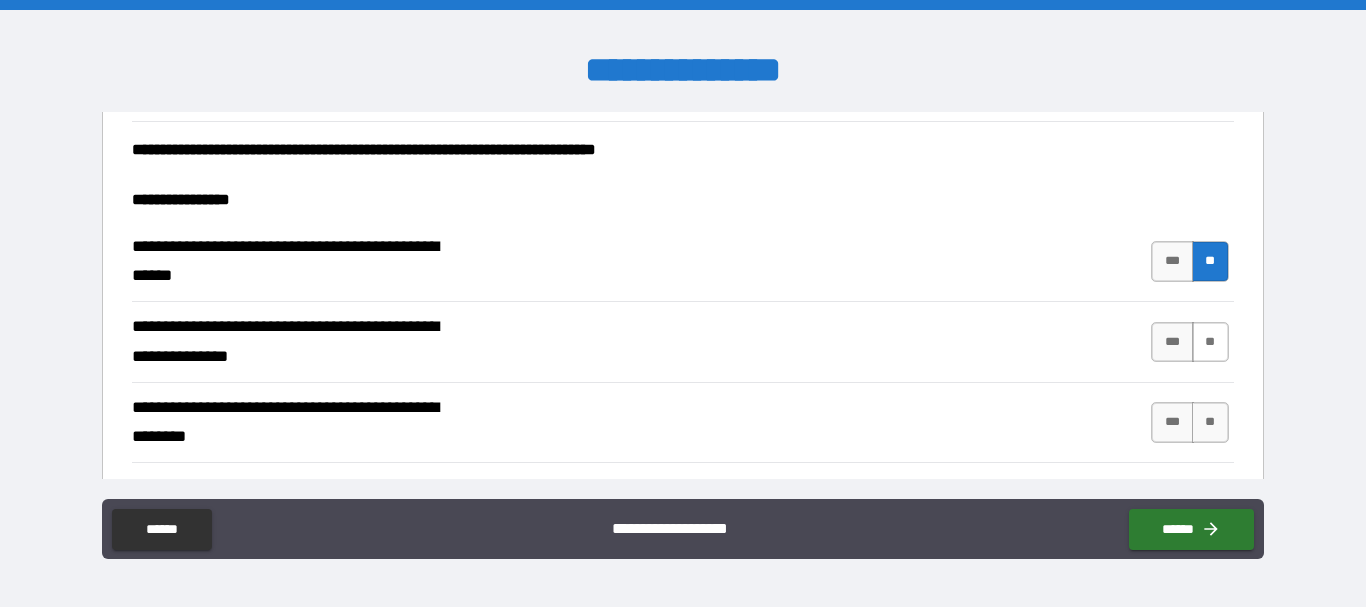 click on "**" at bounding box center [1210, 342] 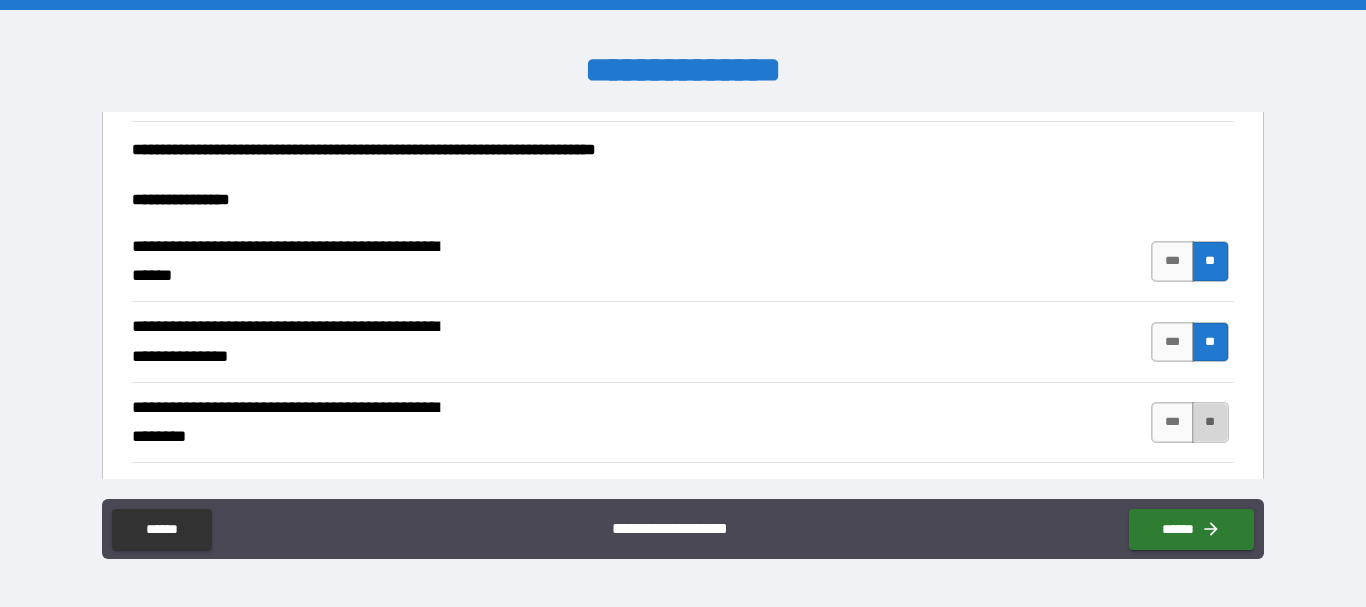 click on "**" at bounding box center (1210, 422) 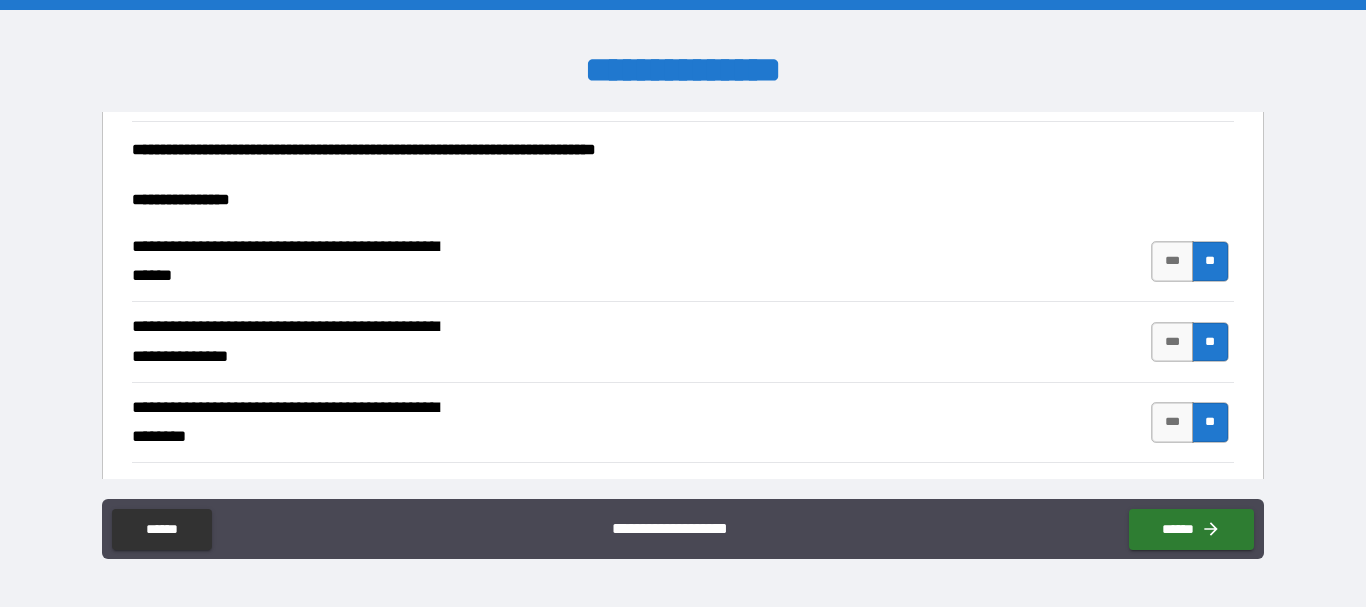 scroll, scrollTop: 900, scrollLeft: 0, axis: vertical 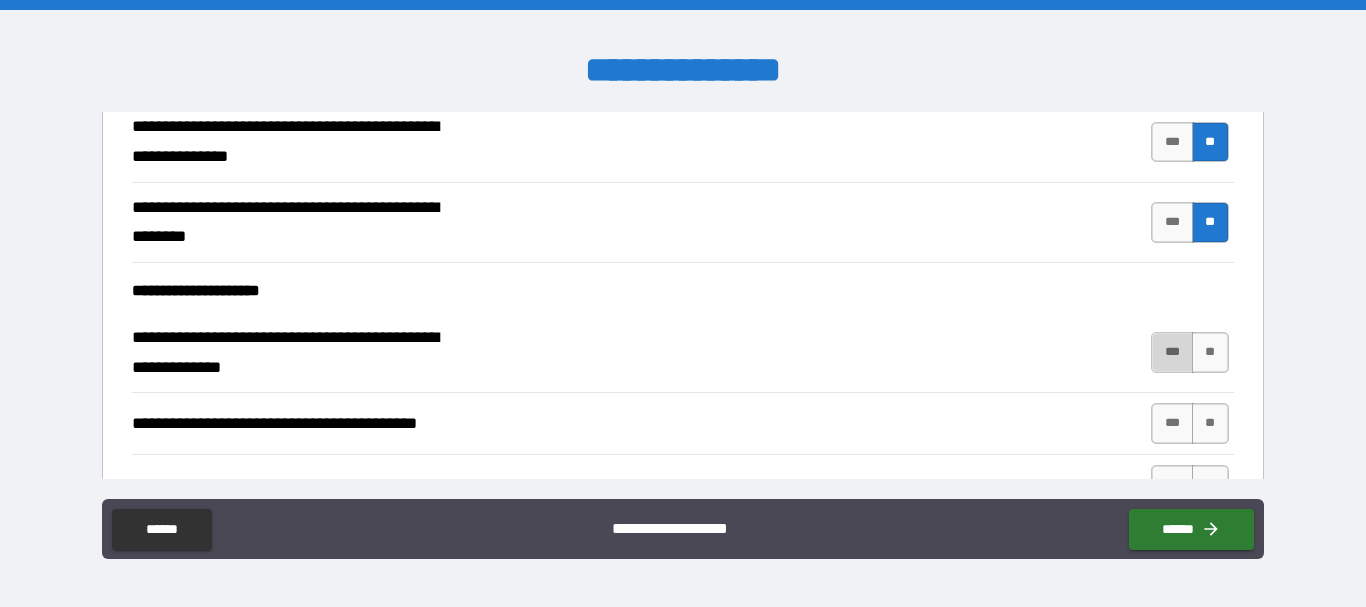 click on "***" at bounding box center [1172, 352] 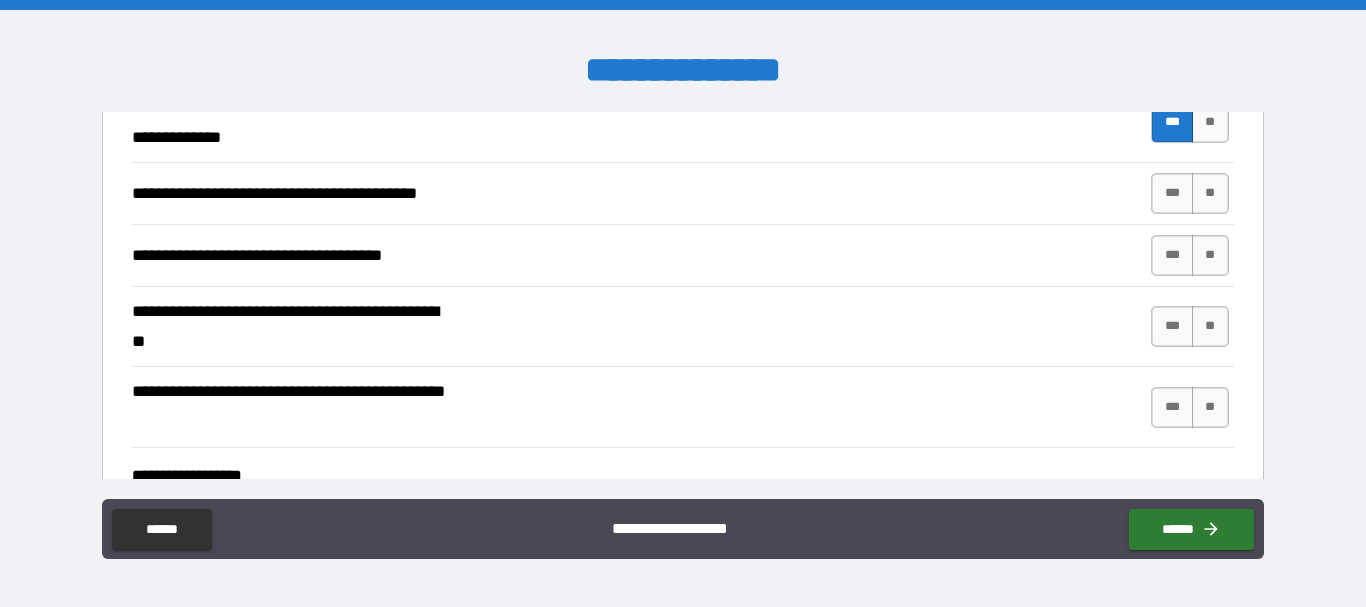 scroll, scrollTop: 1100, scrollLeft: 0, axis: vertical 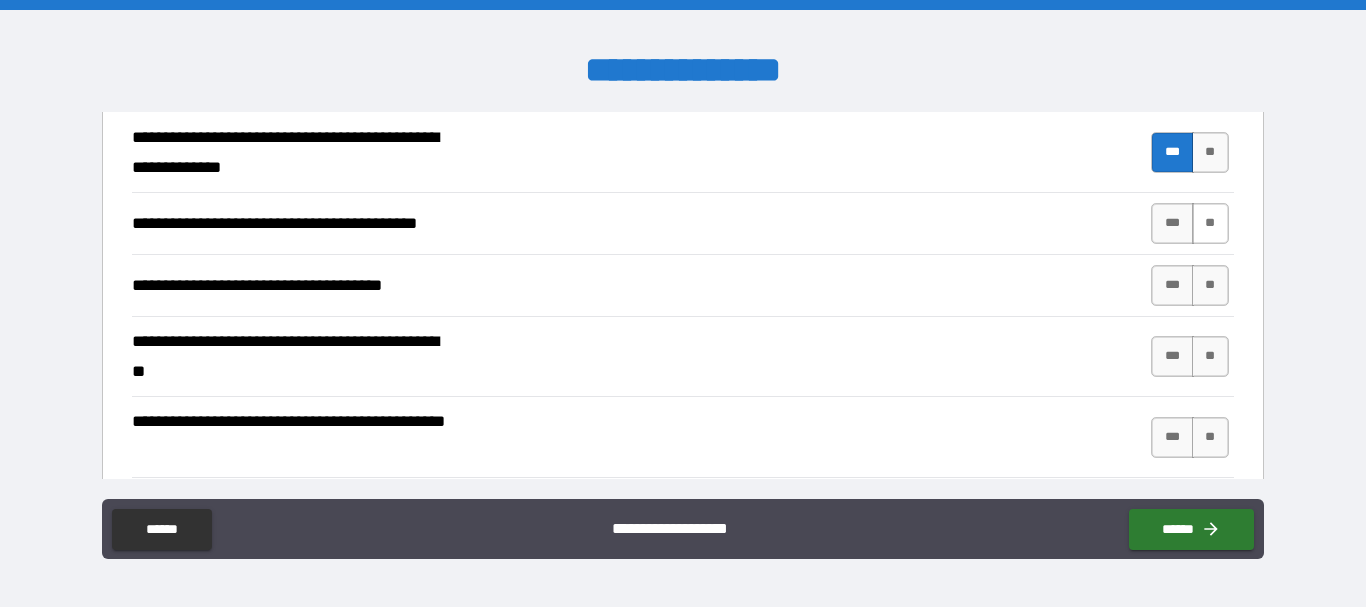 click on "**" at bounding box center [1210, 223] 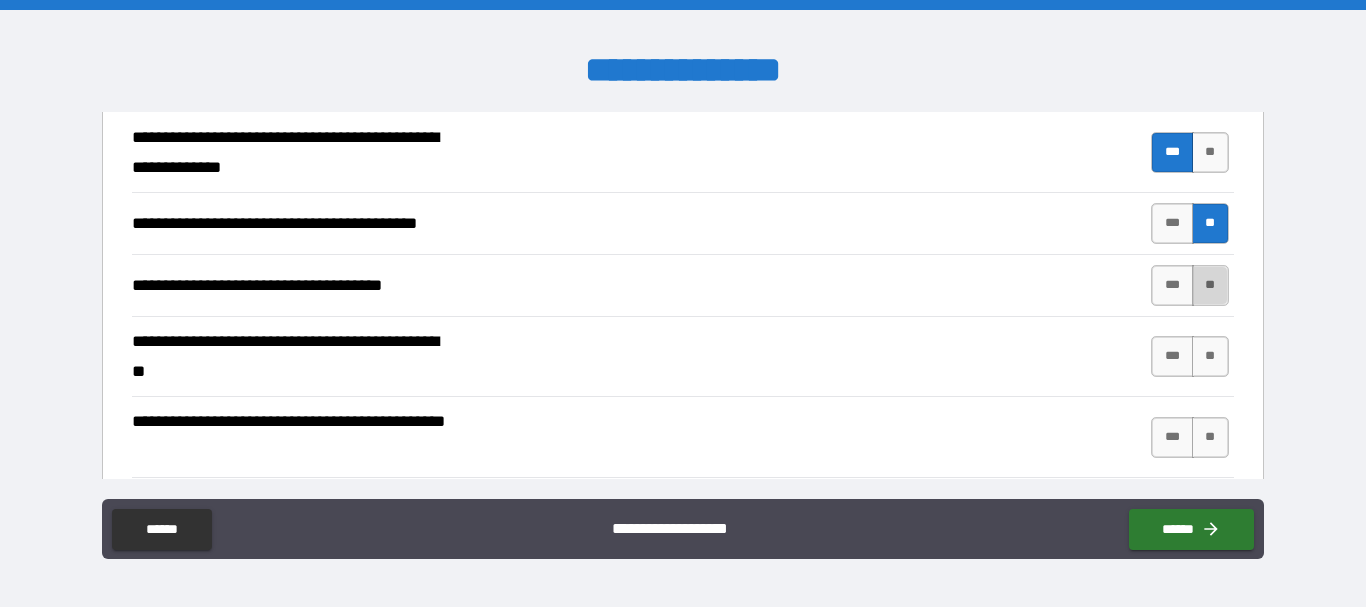click on "**" at bounding box center (1210, 285) 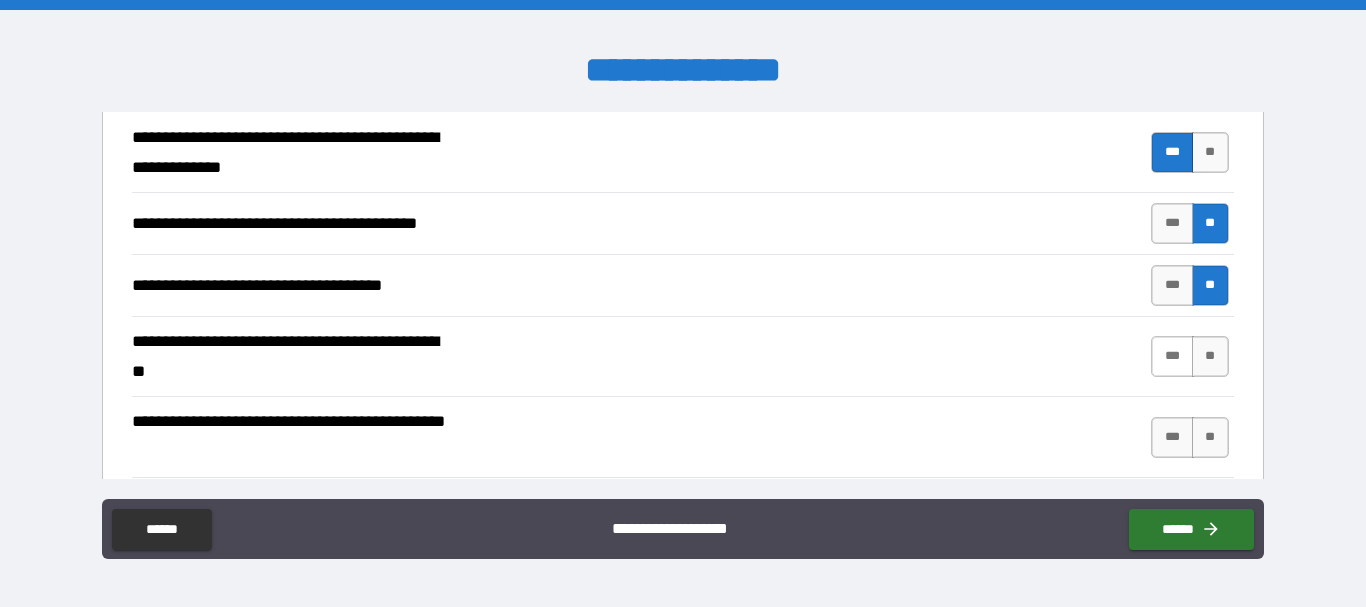 click on "***" at bounding box center [1172, 356] 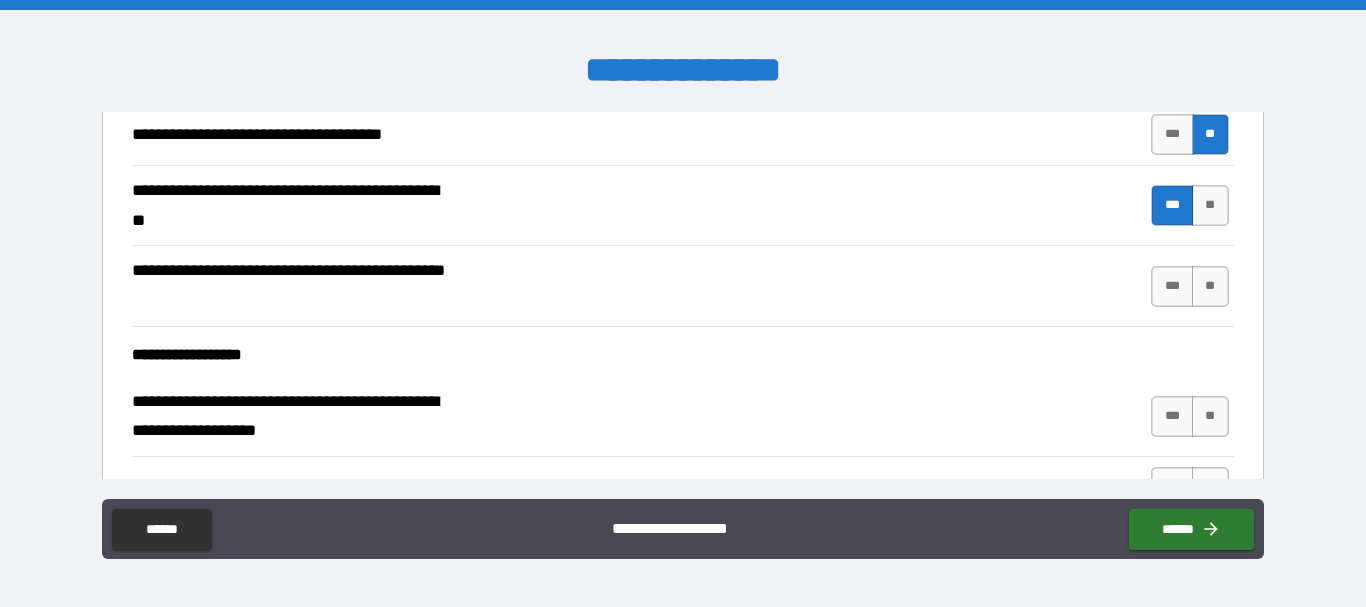 scroll, scrollTop: 1300, scrollLeft: 0, axis: vertical 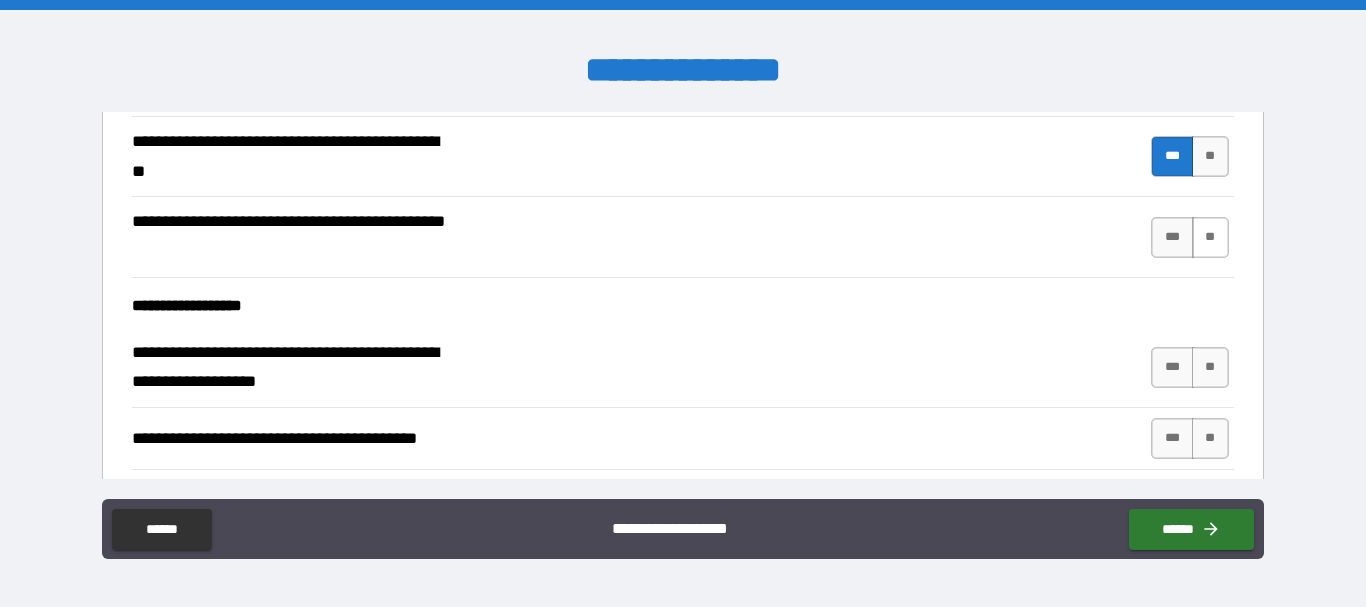 click on "**" at bounding box center [1210, 237] 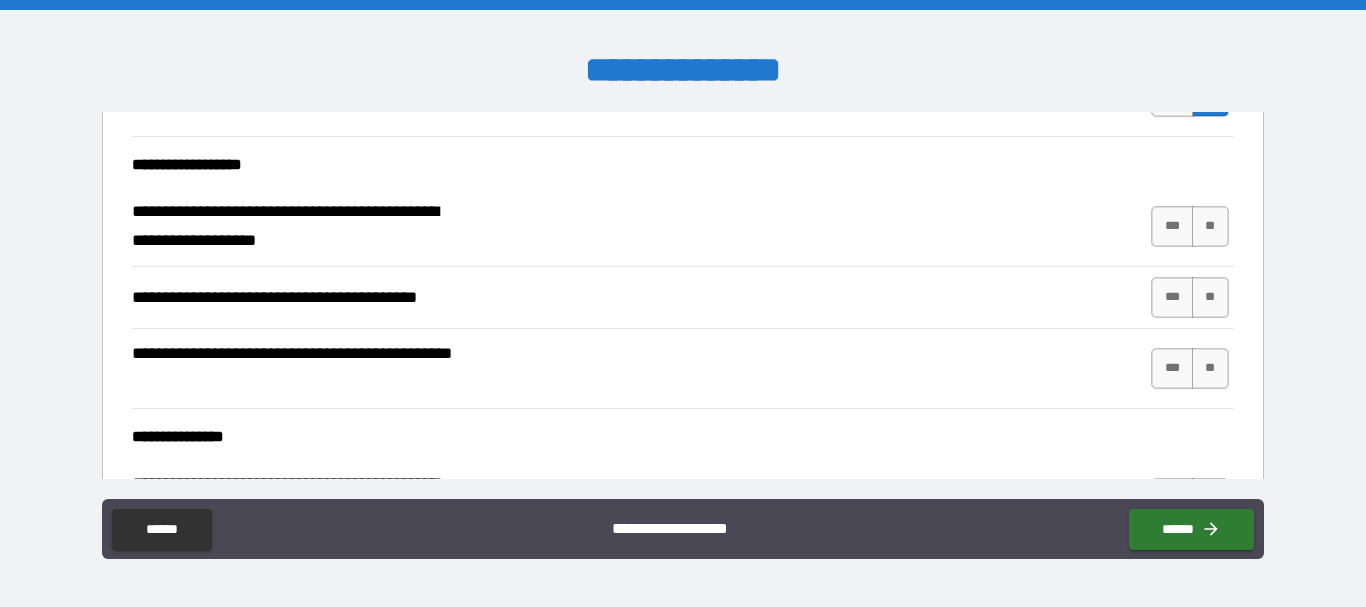 scroll, scrollTop: 1500, scrollLeft: 0, axis: vertical 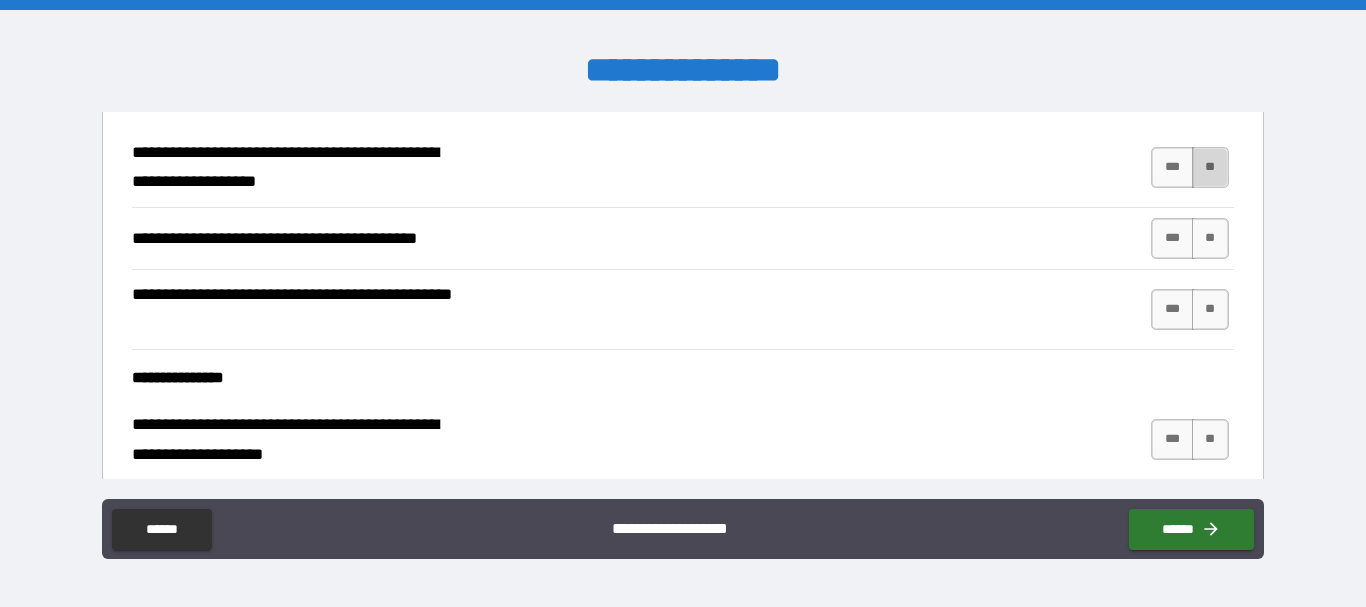 click on "**" at bounding box center (1210, 167) 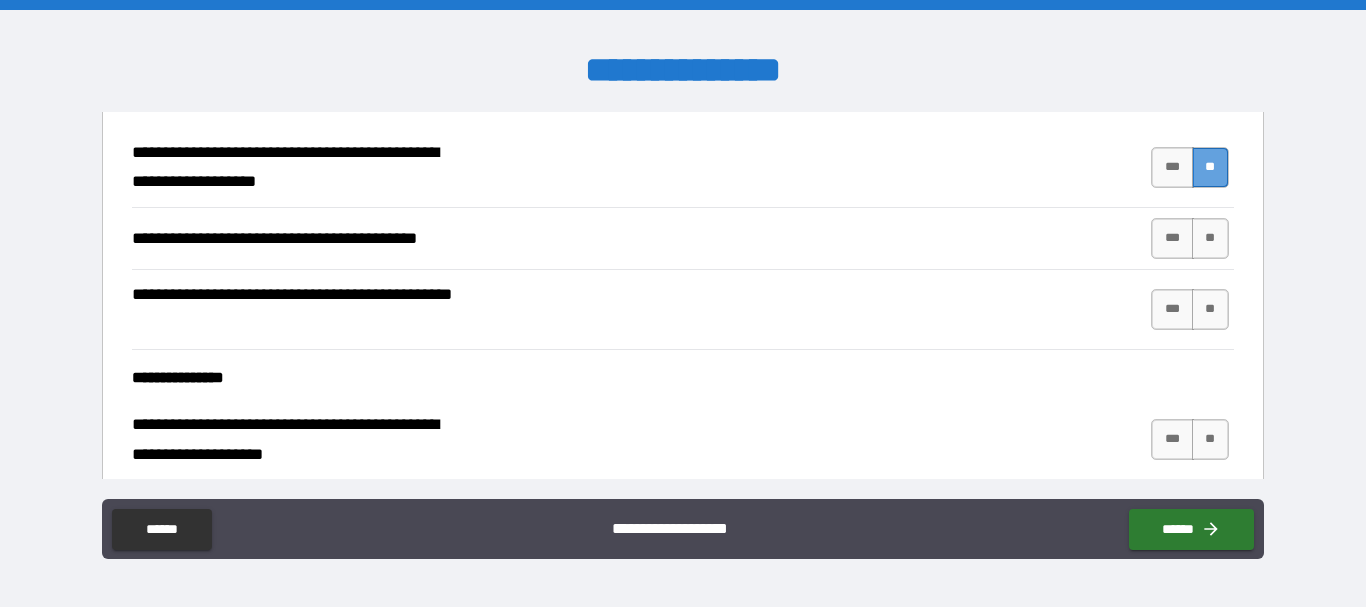 click on "**" at bounding box center (1210, 167) 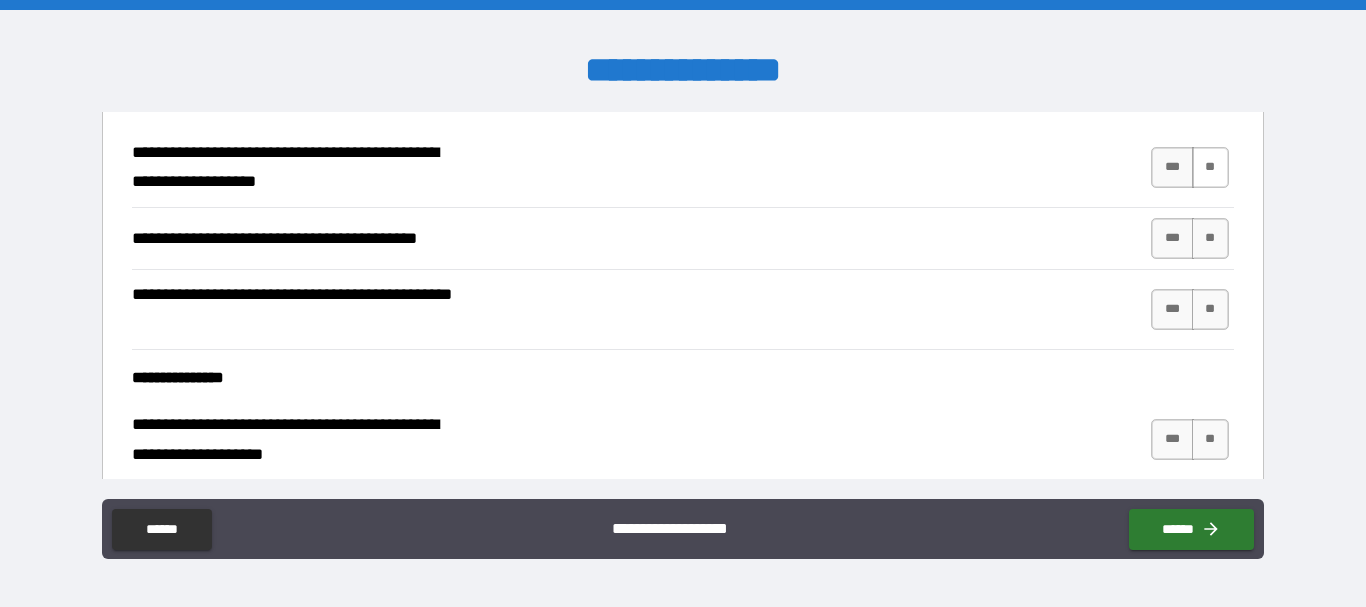 click on "**" at bounding box center (1210, 167) 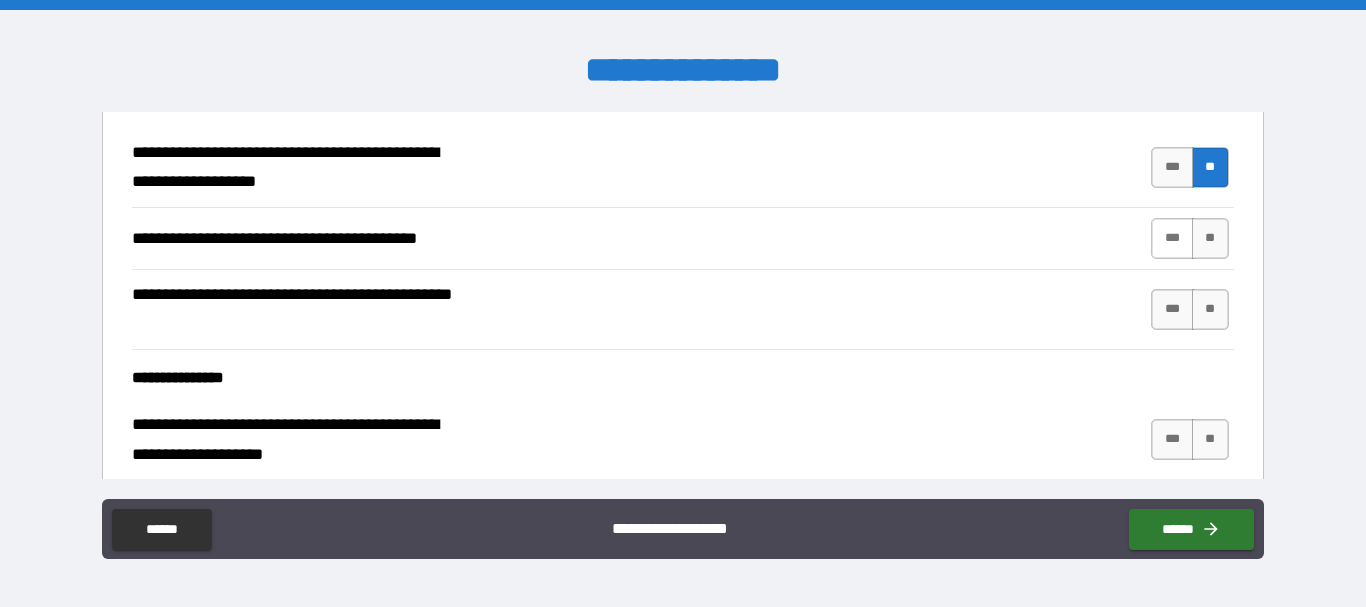 click on "***" at bounding box center (1172, 238) 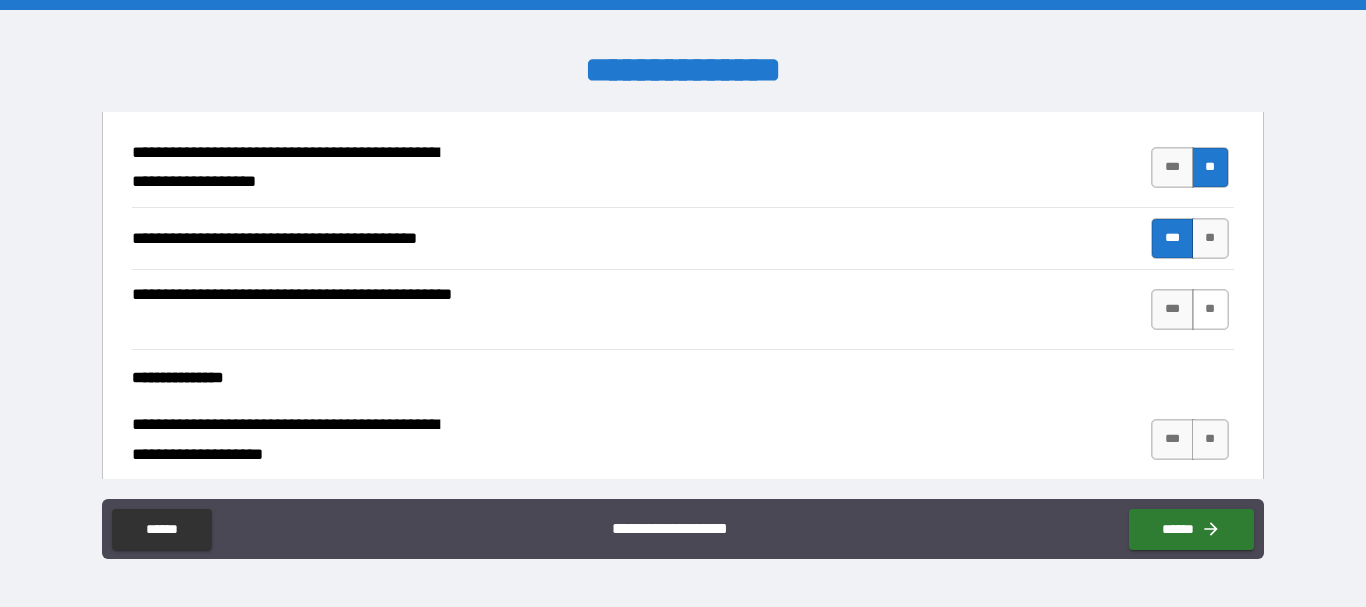 click on "**" at bounding box center [1210, 309] 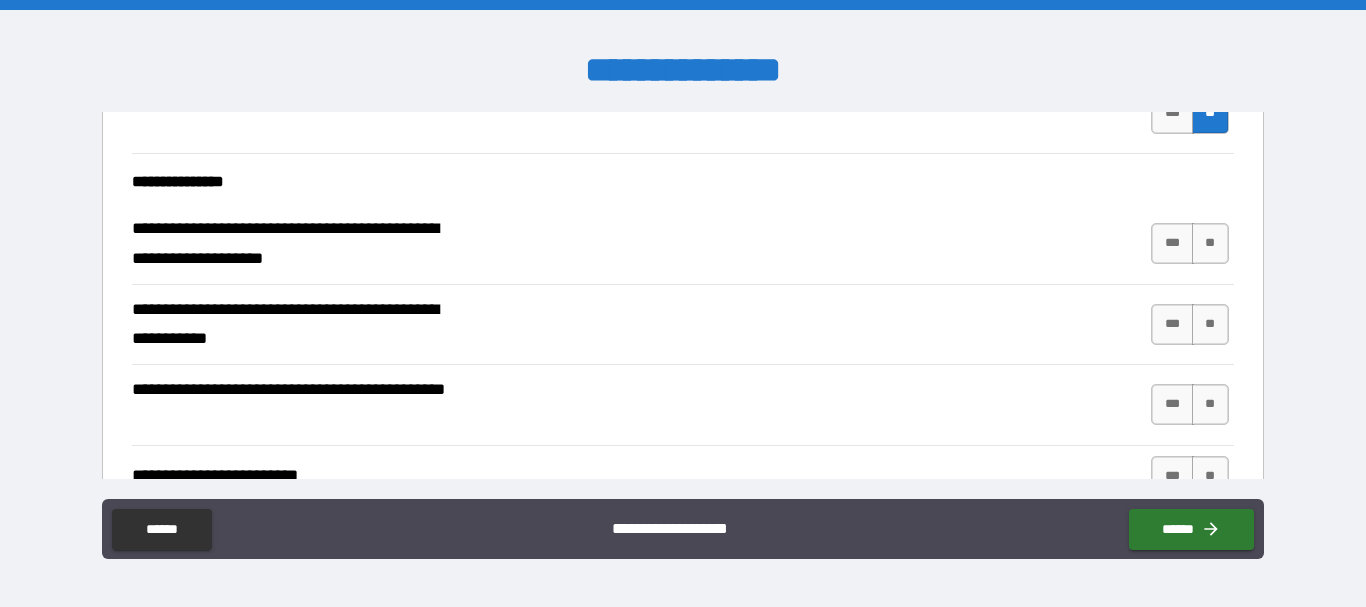 scroll, scrollTop: 1700, scrollLeft: 0, axis: vertical 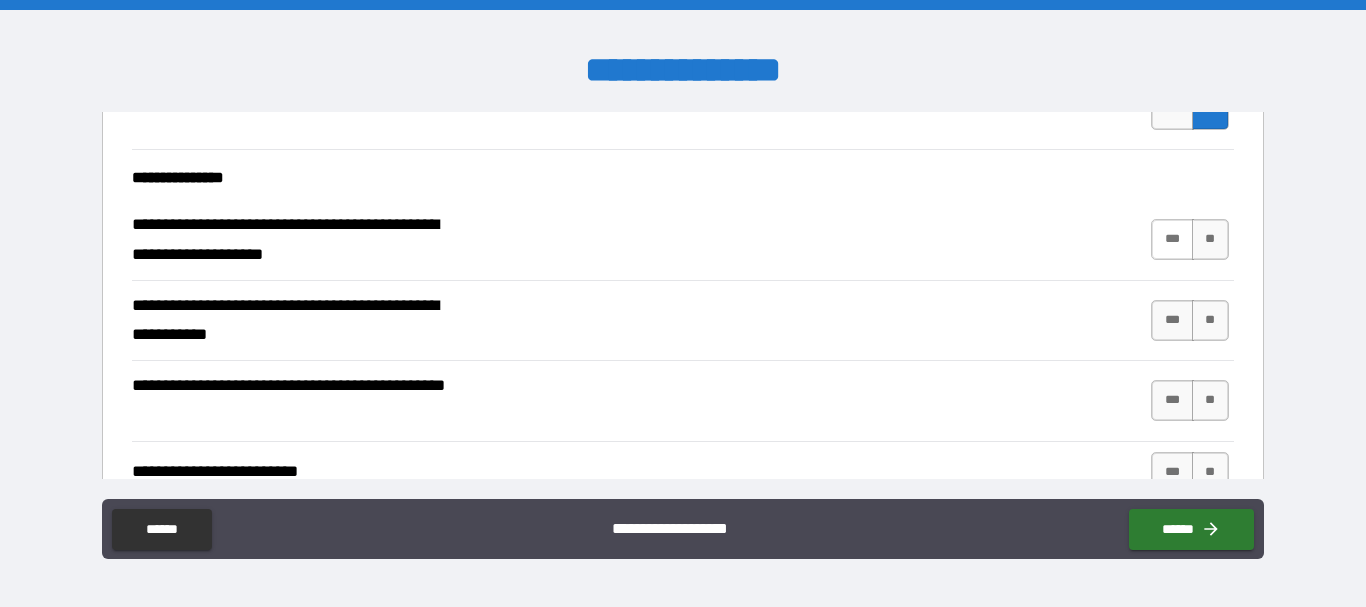 click on "***" at bounding box center [1172, 239] 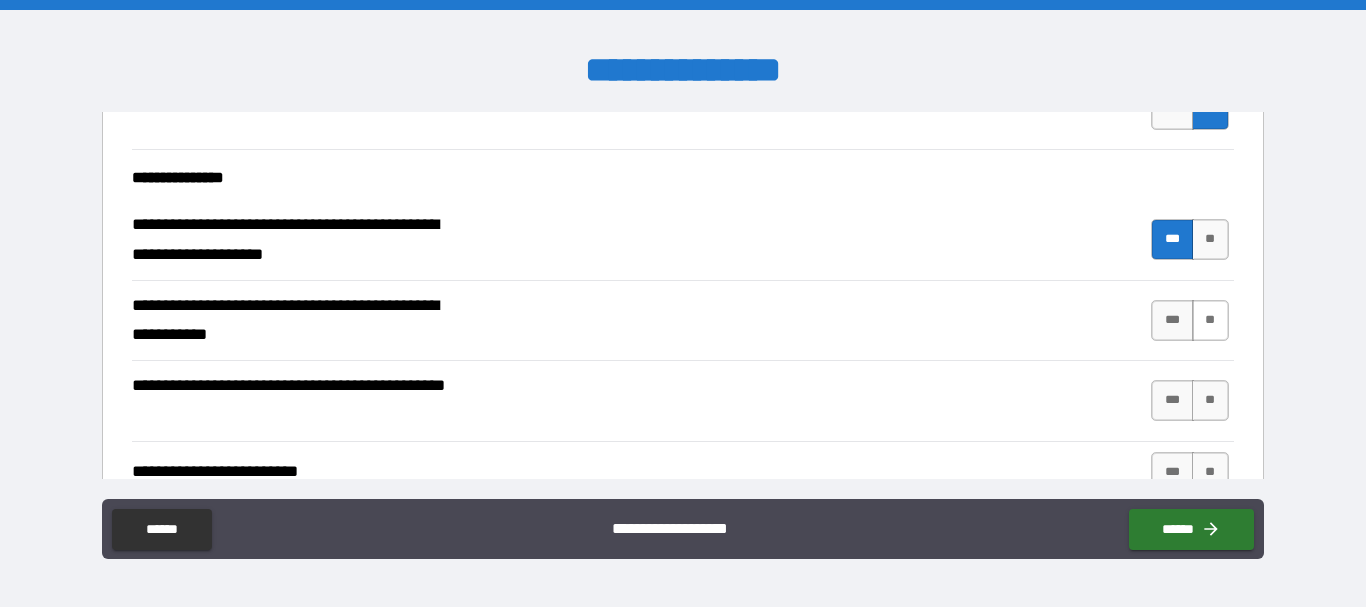 click on "**" at bounding box center (1210, 320) 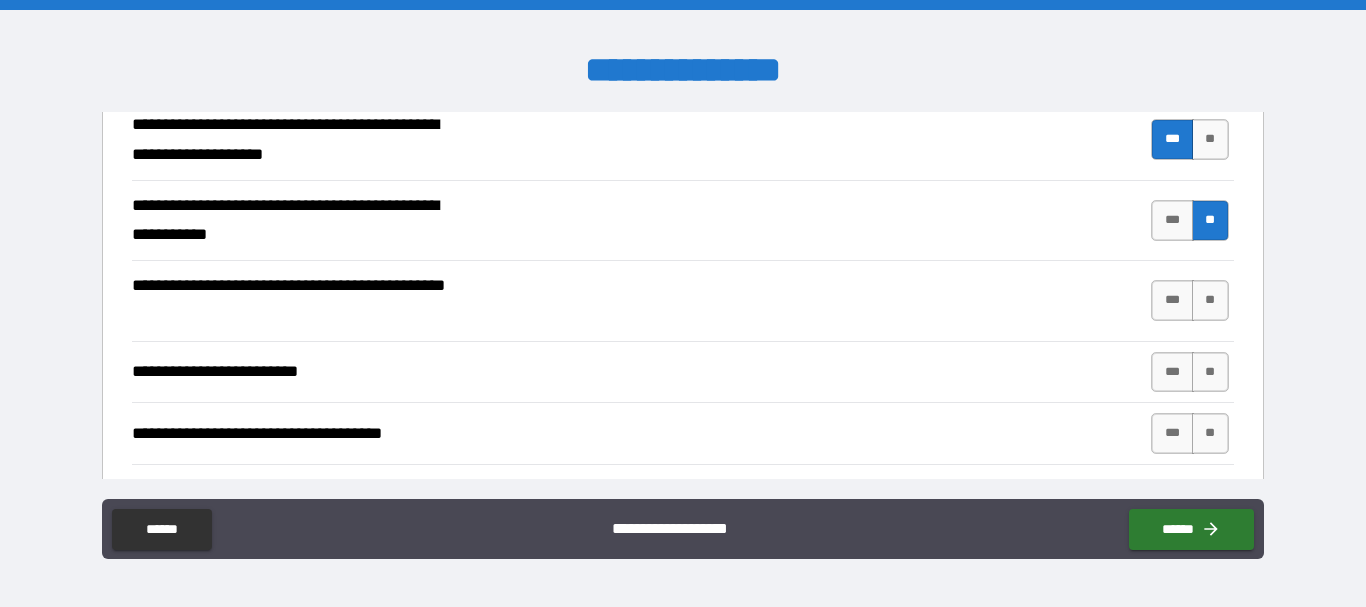 scroll, scrollTop: 1900, scrollLeft: 0, axis: vertical 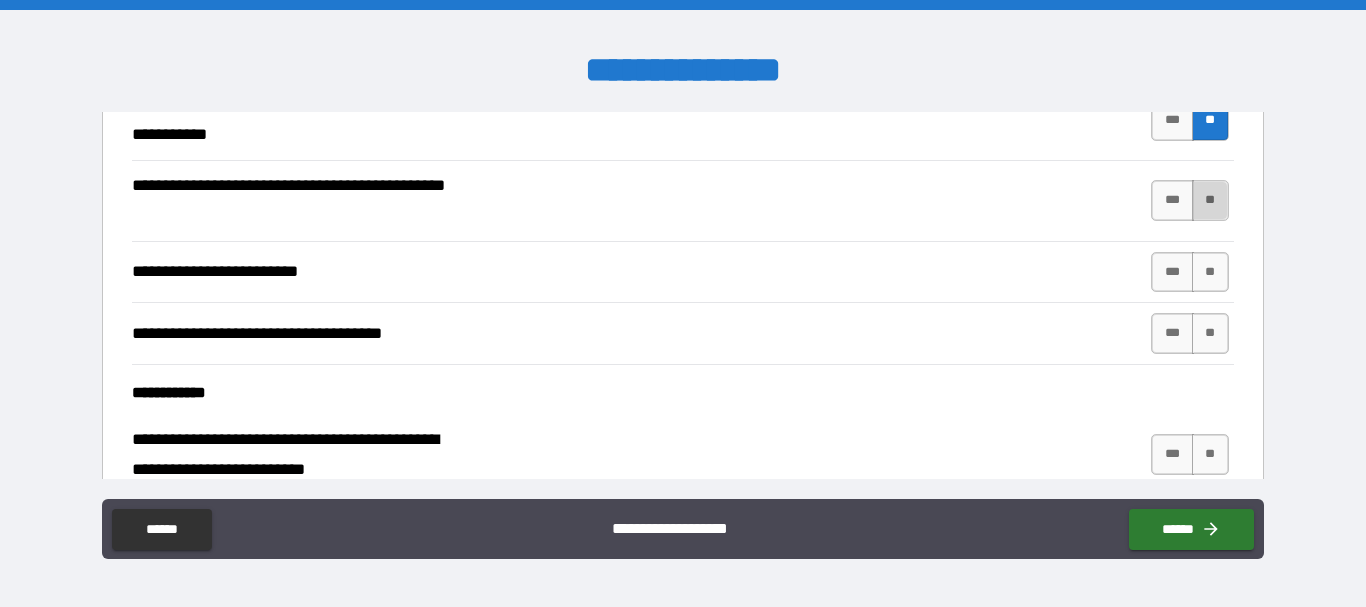 click on "**" at bounding box center (1210, 200) 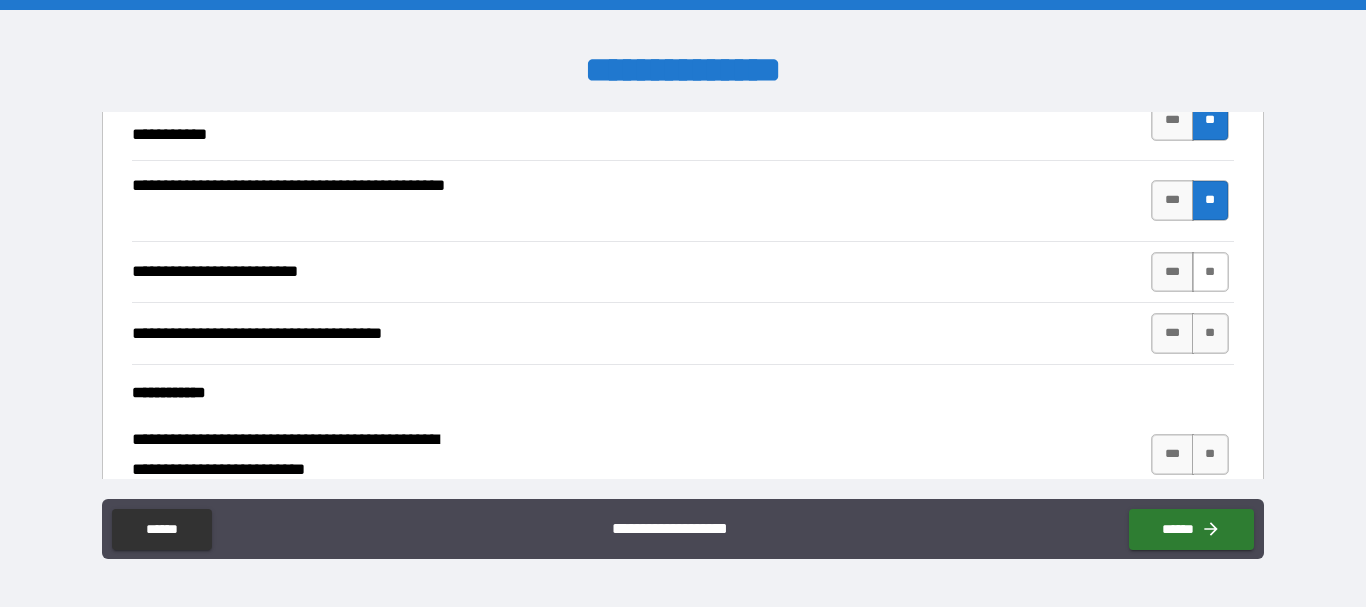 click on "**" at bounding box center (1210, 272) 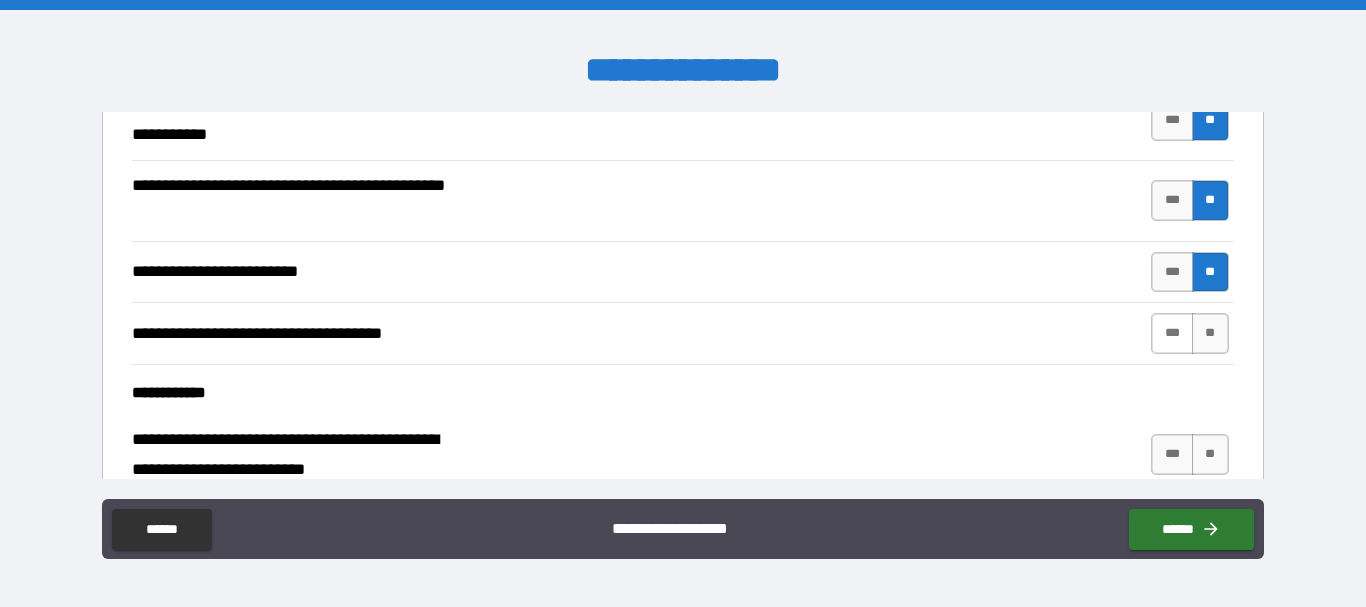 click on "***" at bounding box center [1172, 333] 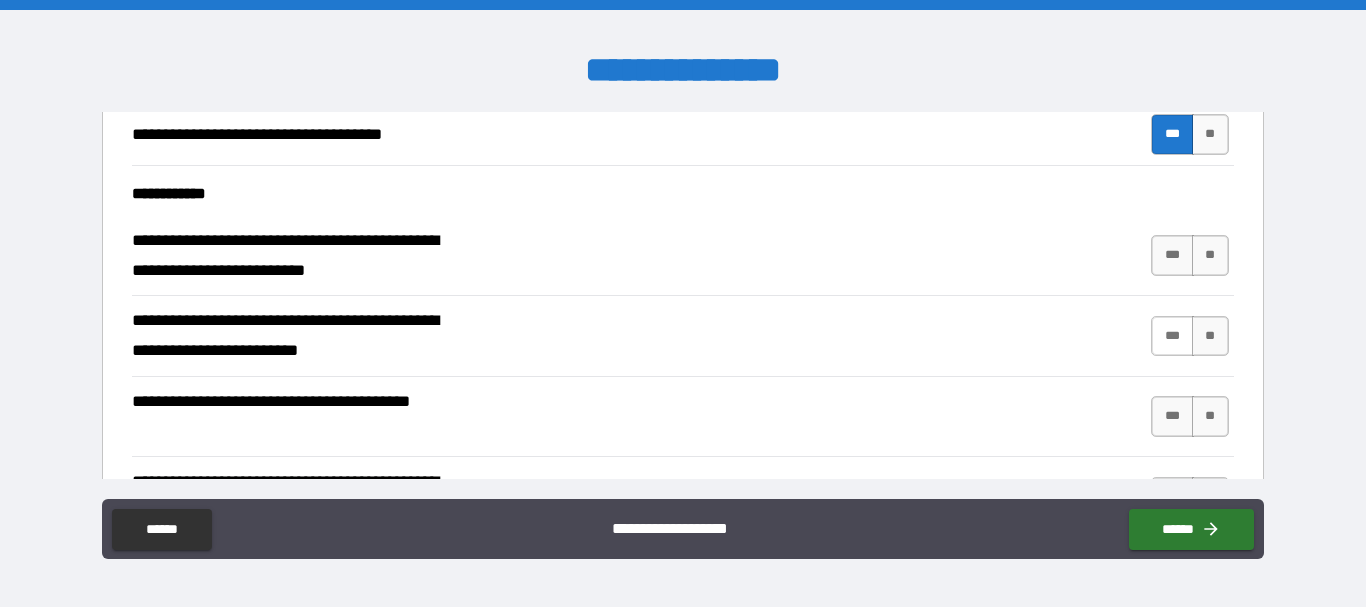 scroll, scrollTop: 2100, scrollLeft: 0, axis: vertical 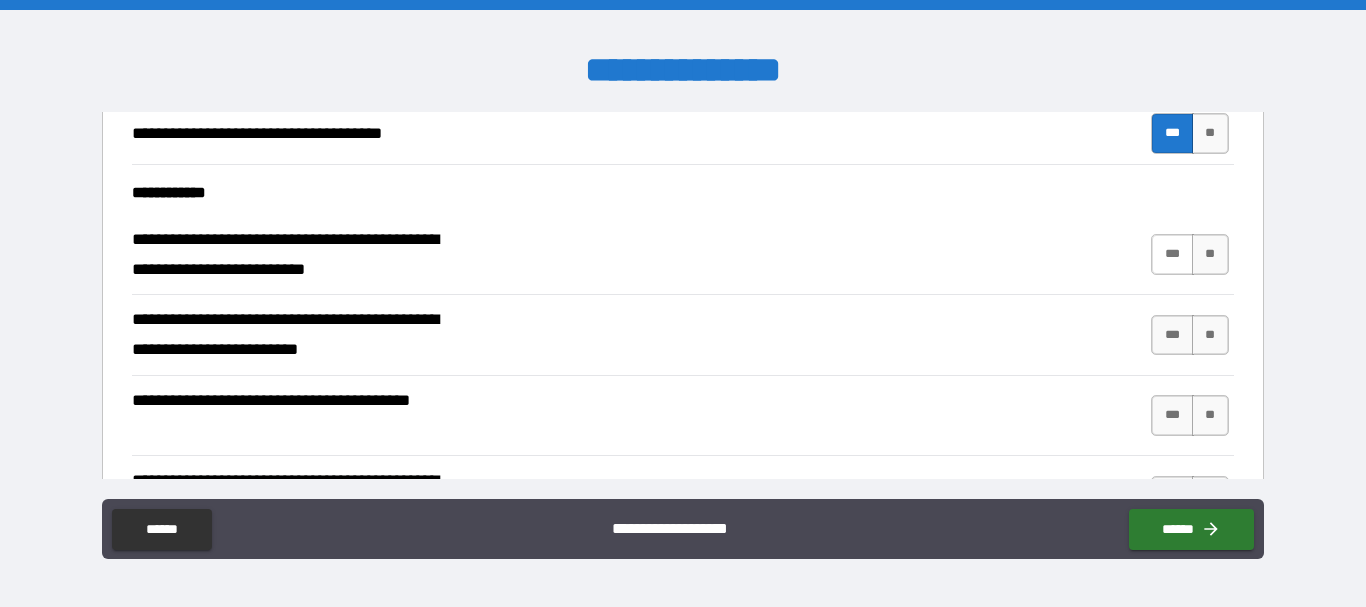 click on "***" at bounding box center (1172, 254) 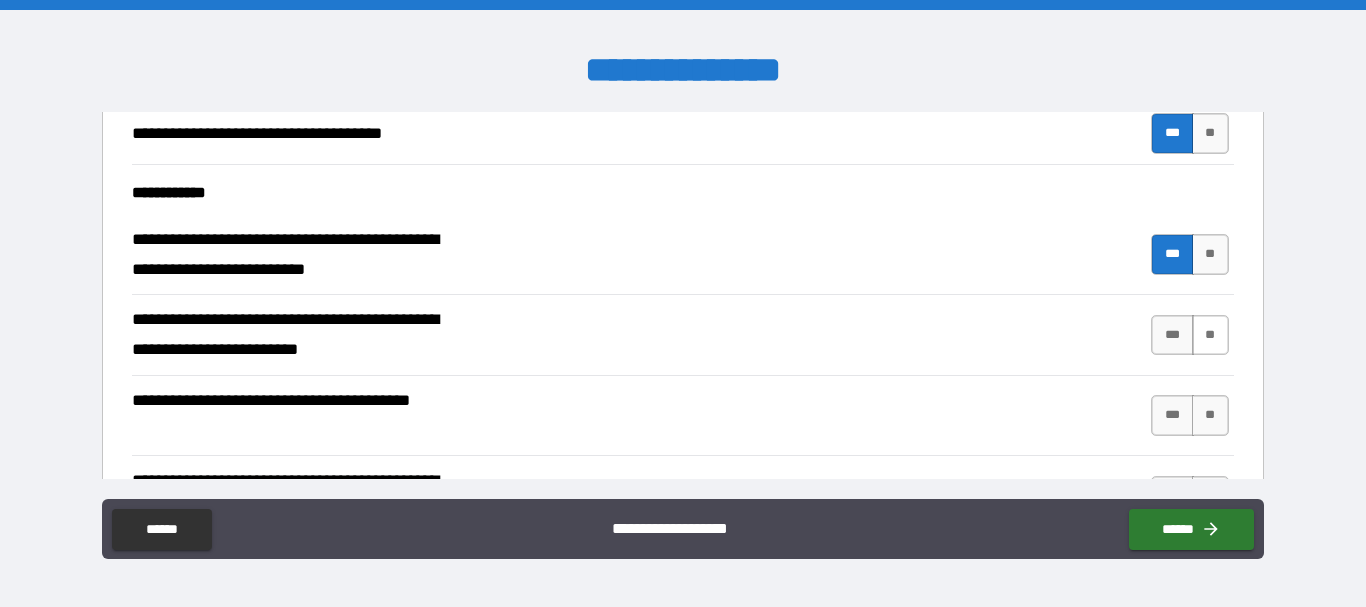 click on "**" at bounding box center [1210, 335] 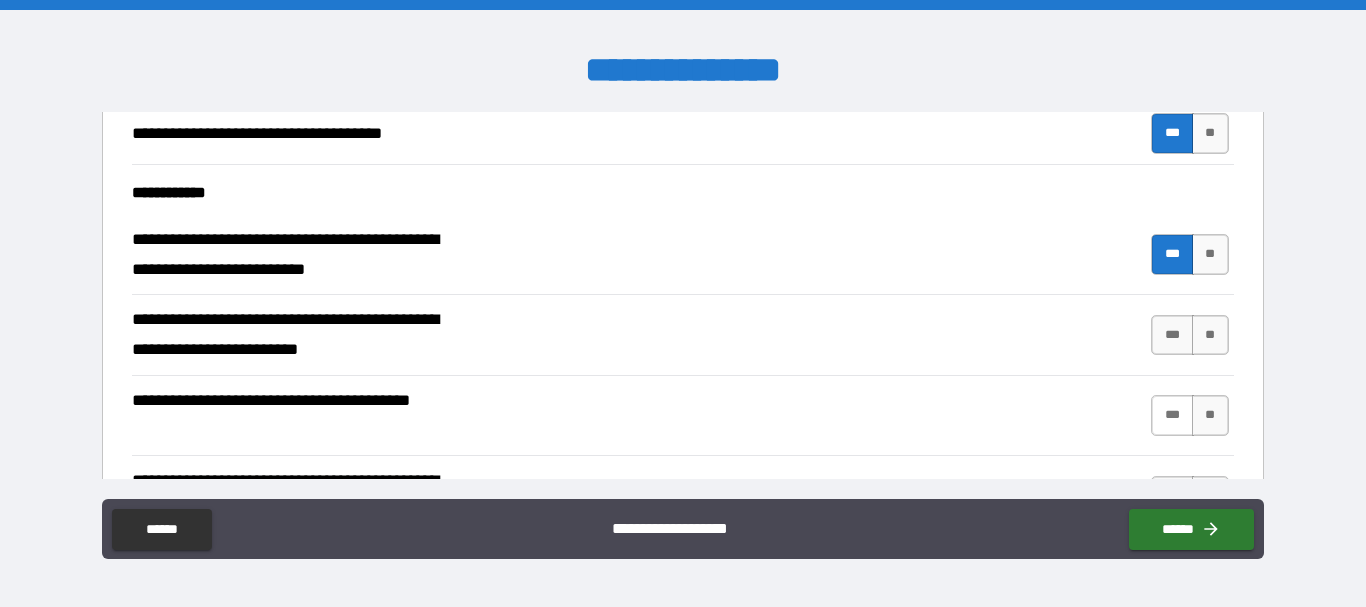 click on "***" at bounding box center (1172, 415) 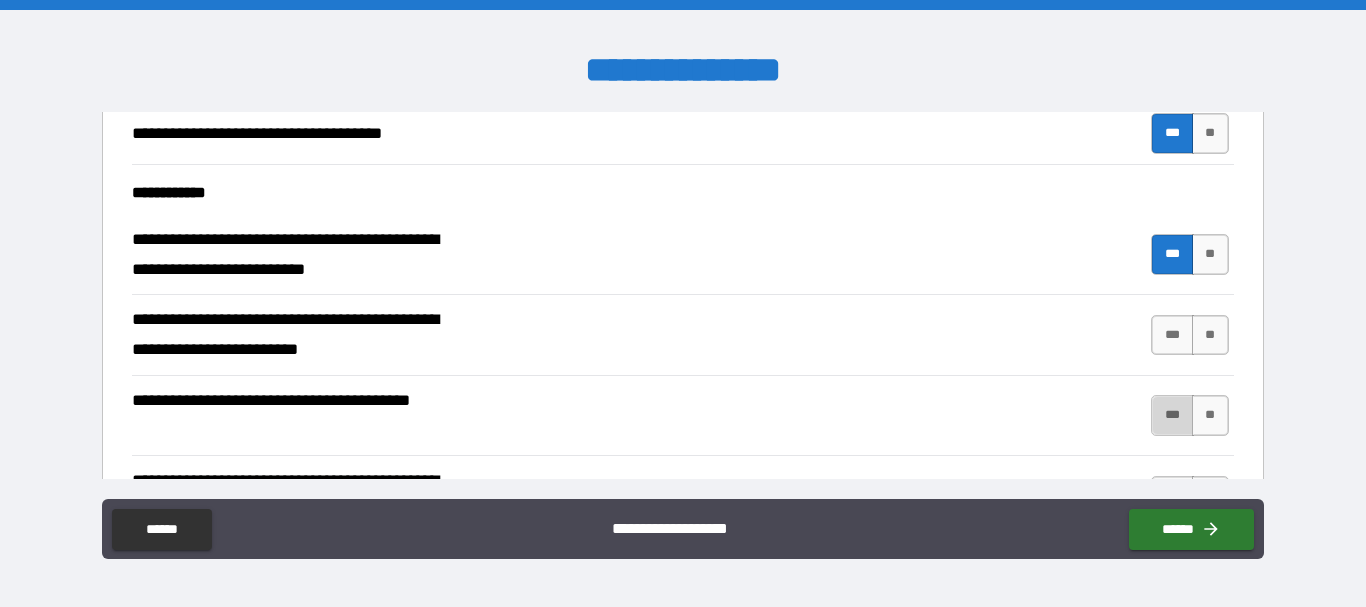 click on "***" at bounding box center [1172, 415] 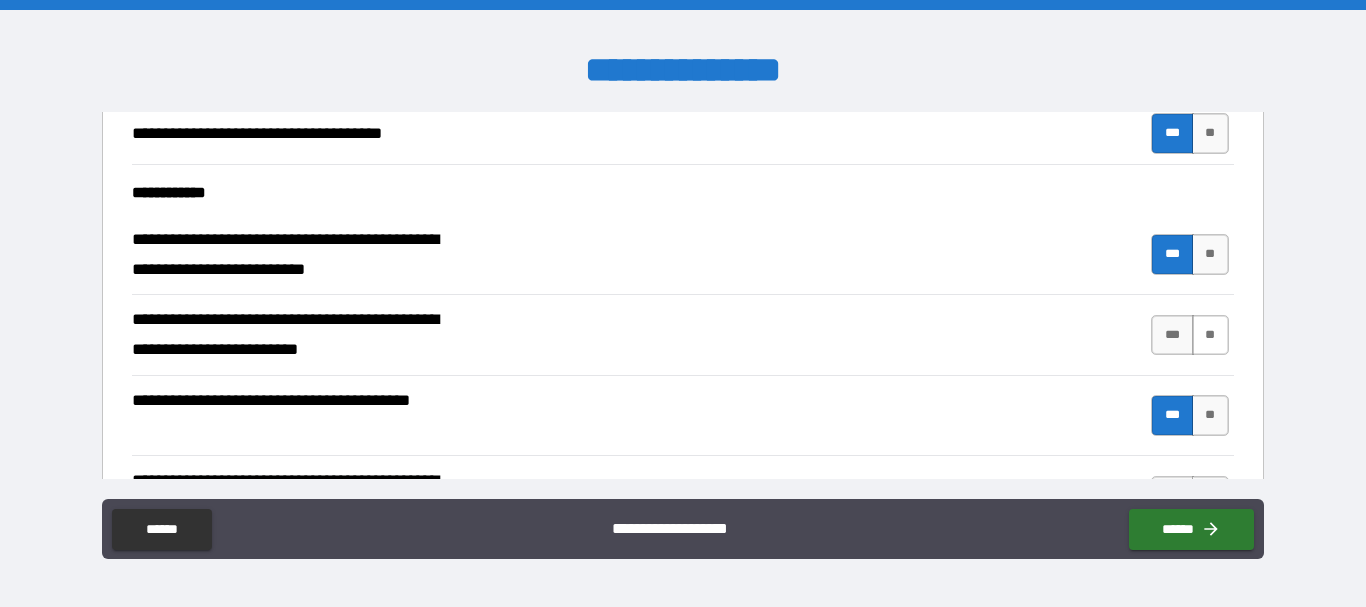 click on "**" at bounding box center (1210, 335) 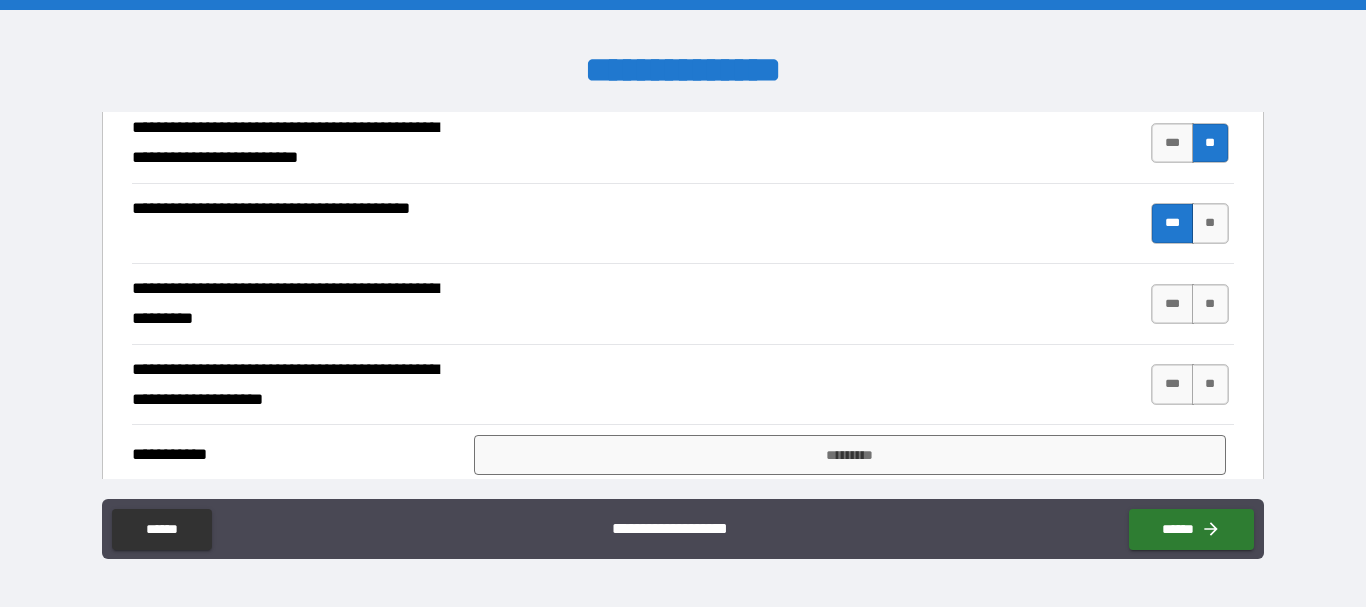 scroll, scrollTop: 2300, scrollLeft: 0, axis: vertical 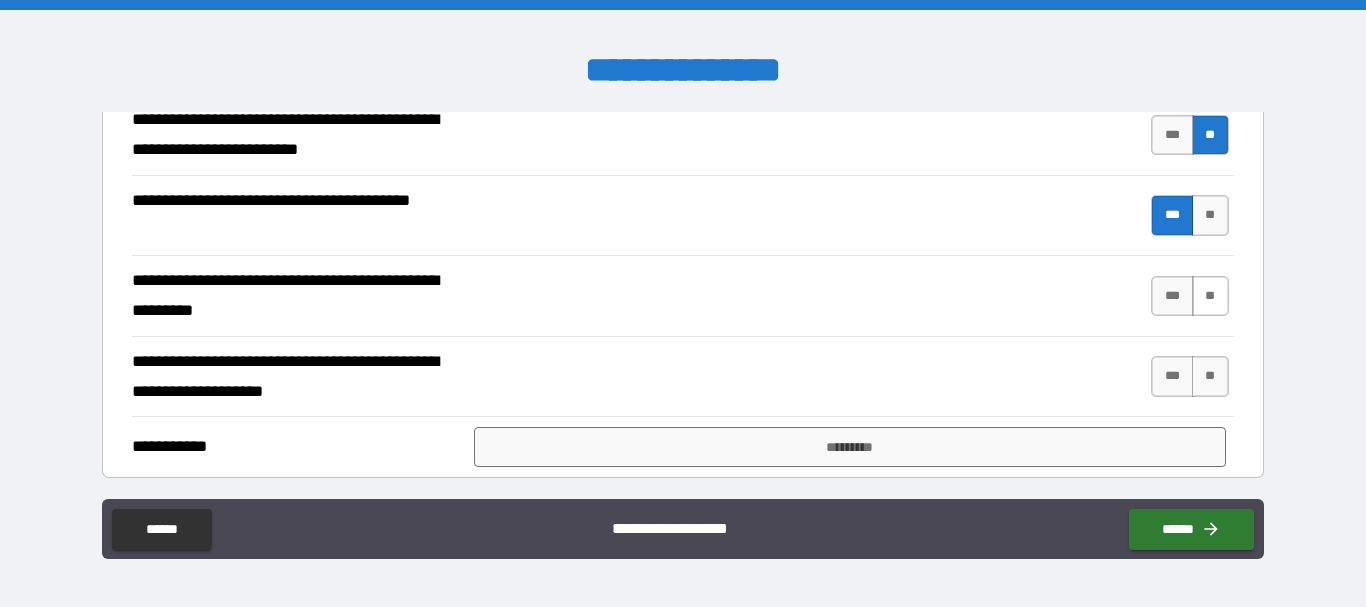 click on "**" at bounding box center [1210, 296] 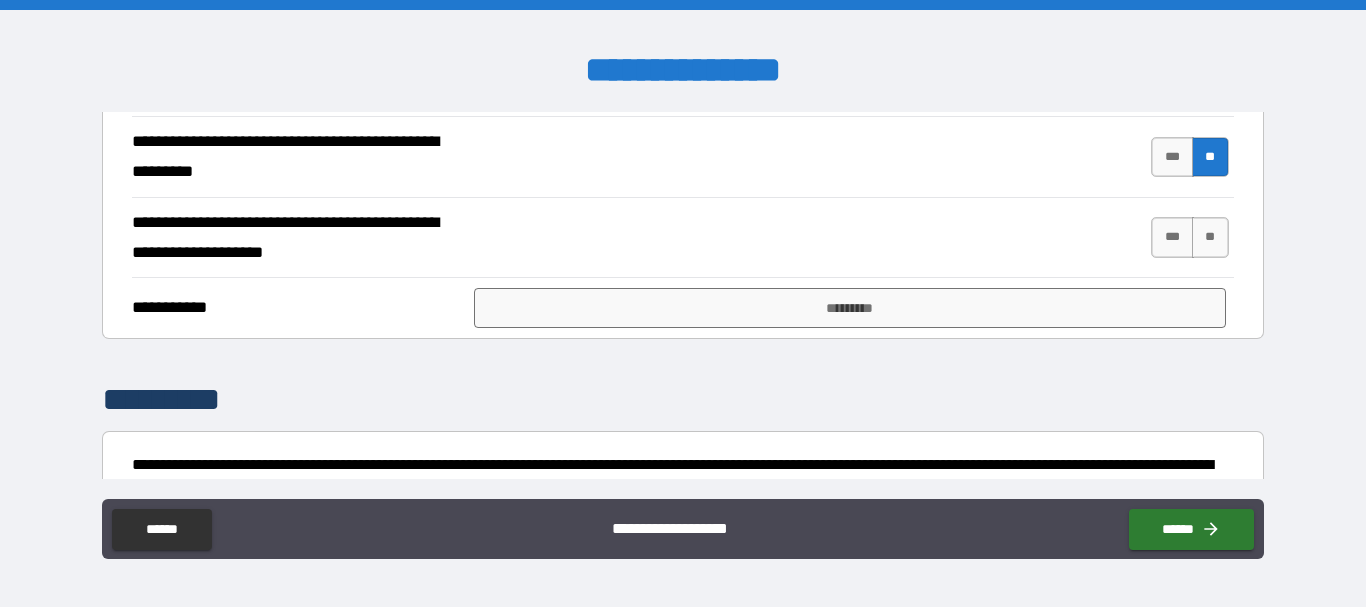 scroll, scrollTop: 2500, scrollLeft: 0, axis: vertical 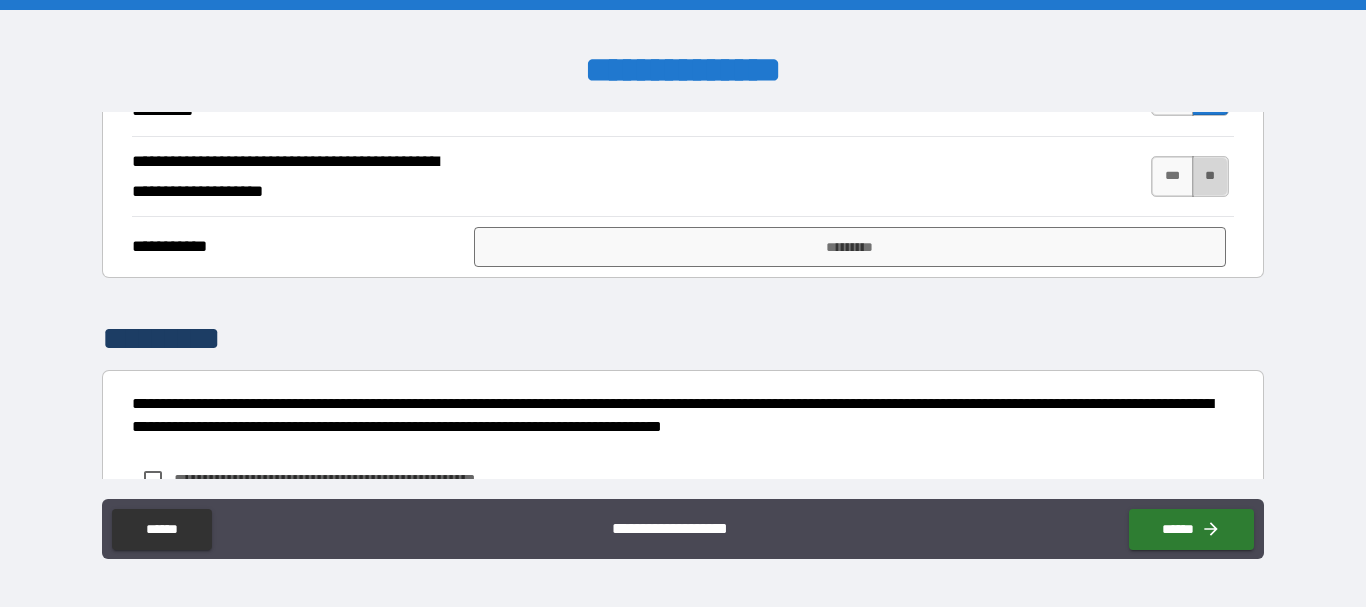 click on "**" at bounding box center (1210, 176) 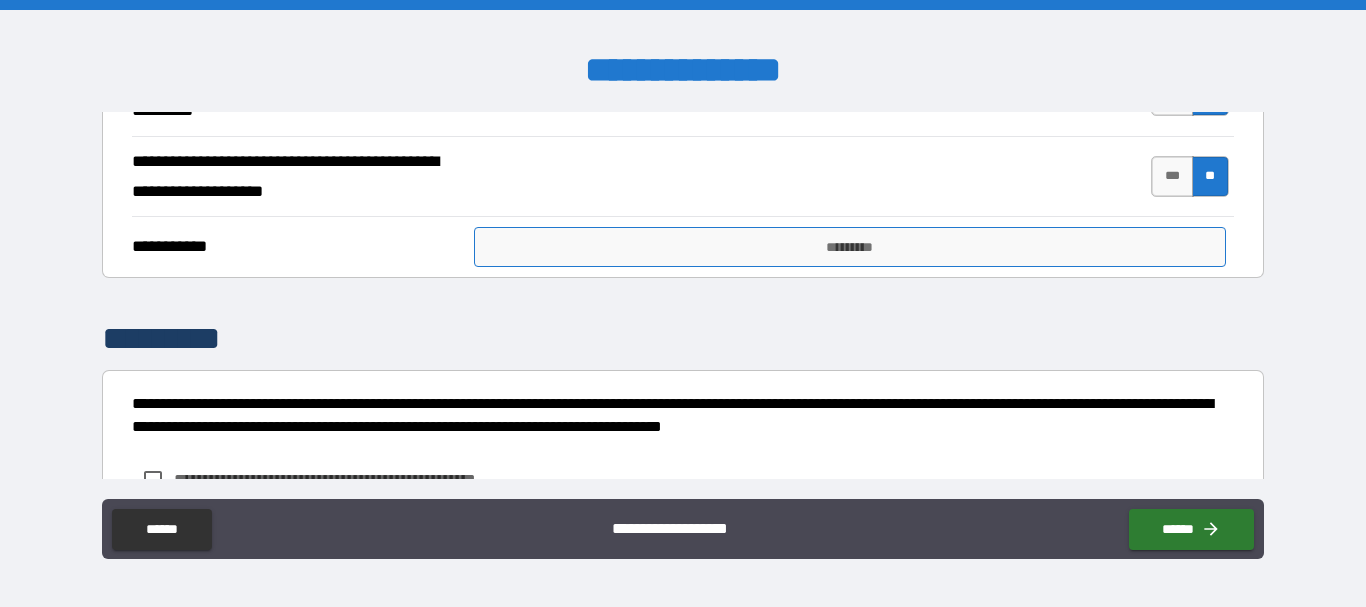 click on "*********" at bounding box center (850, 247) 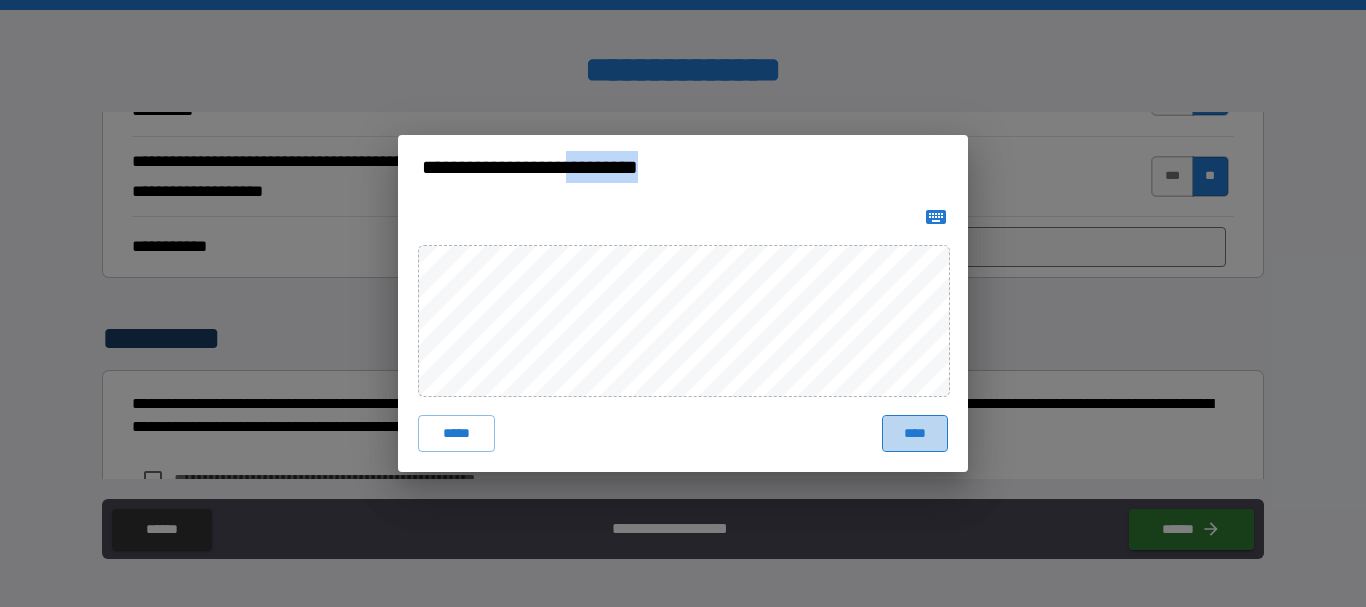 click on "****" at bounding box center [915, 433] 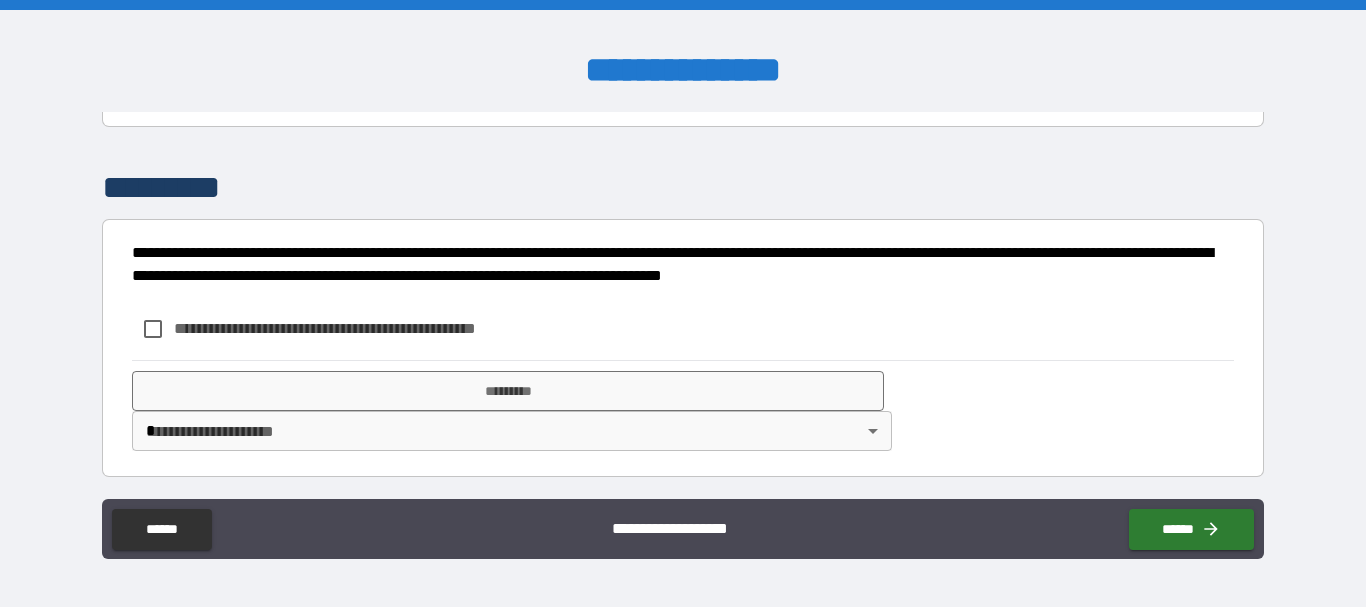 scroll, scrollTop: 2671, scrollLeft: 0, axis: vertical 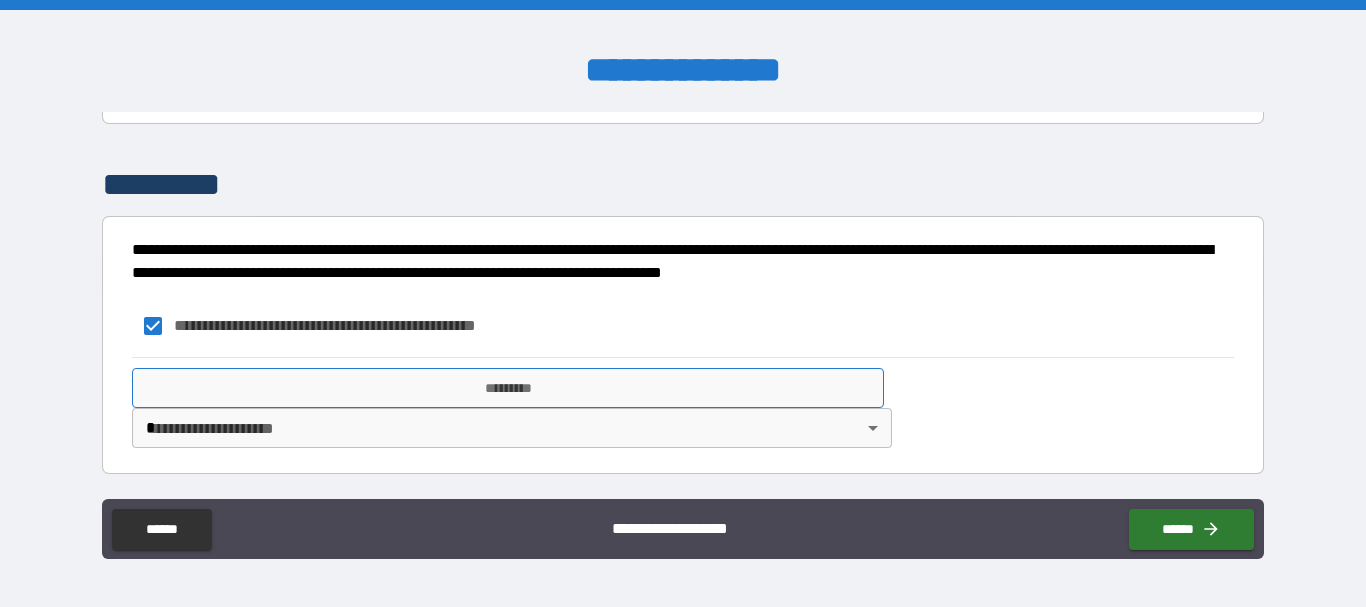 click on "*********" at bounding box center (508, 388) 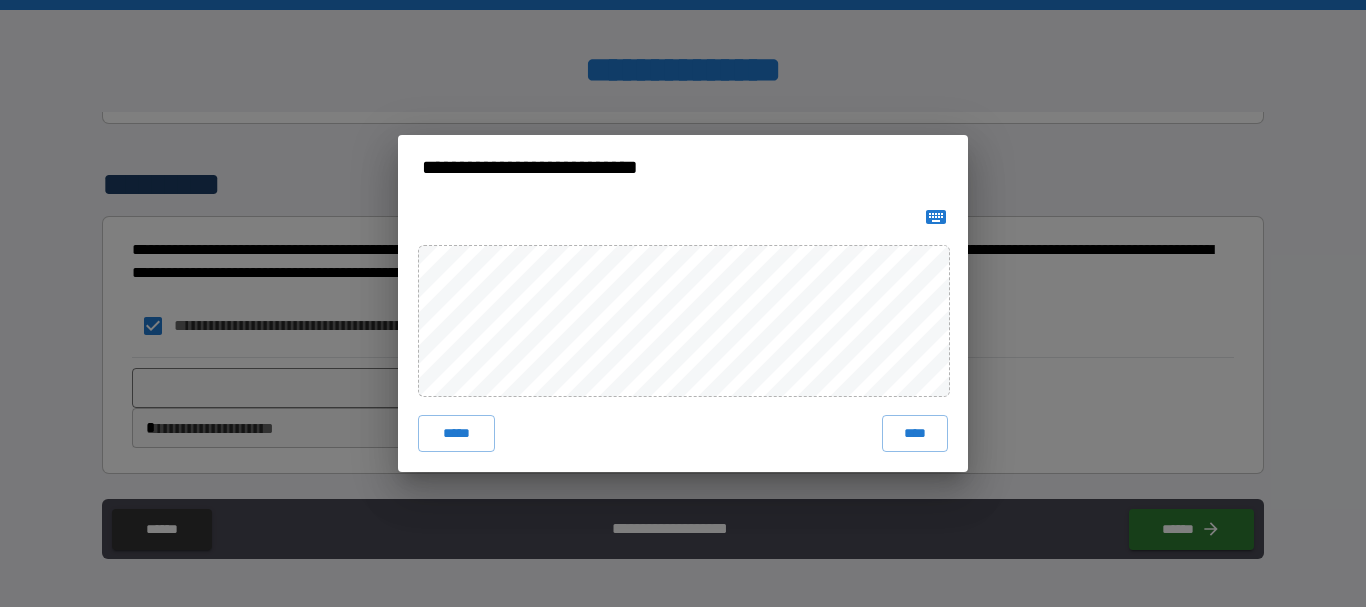 click on "***** ****" at bounding box center (683, 335) 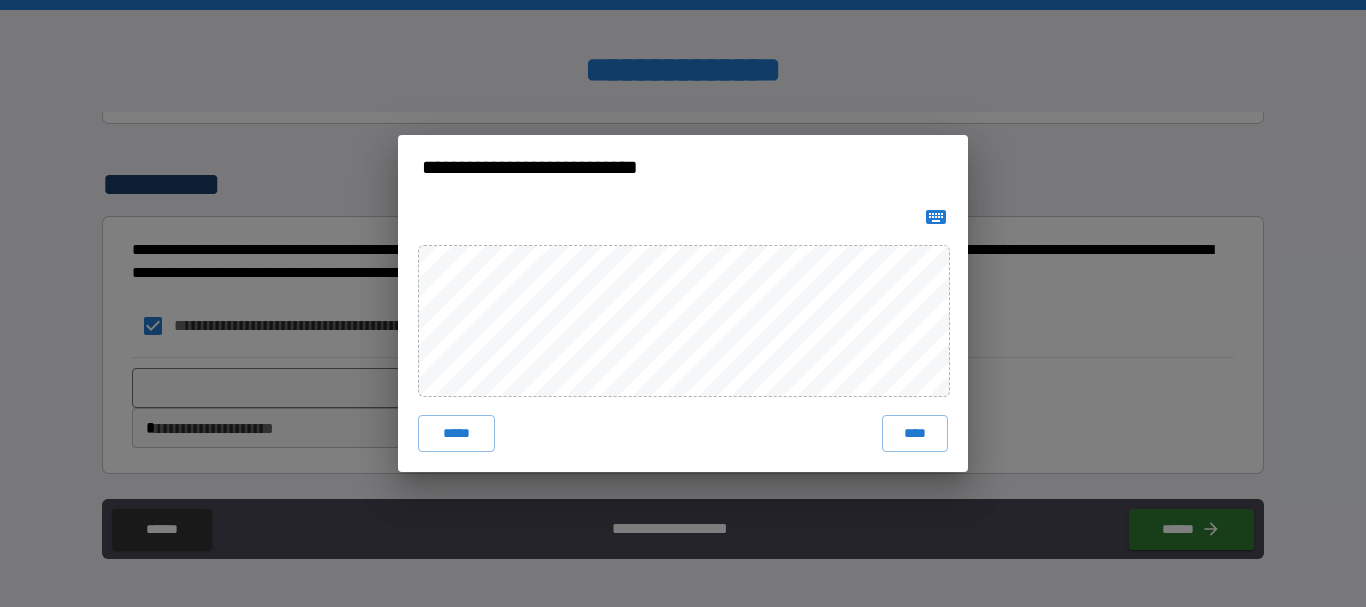 click on "****" at bounding box center (915, 433) 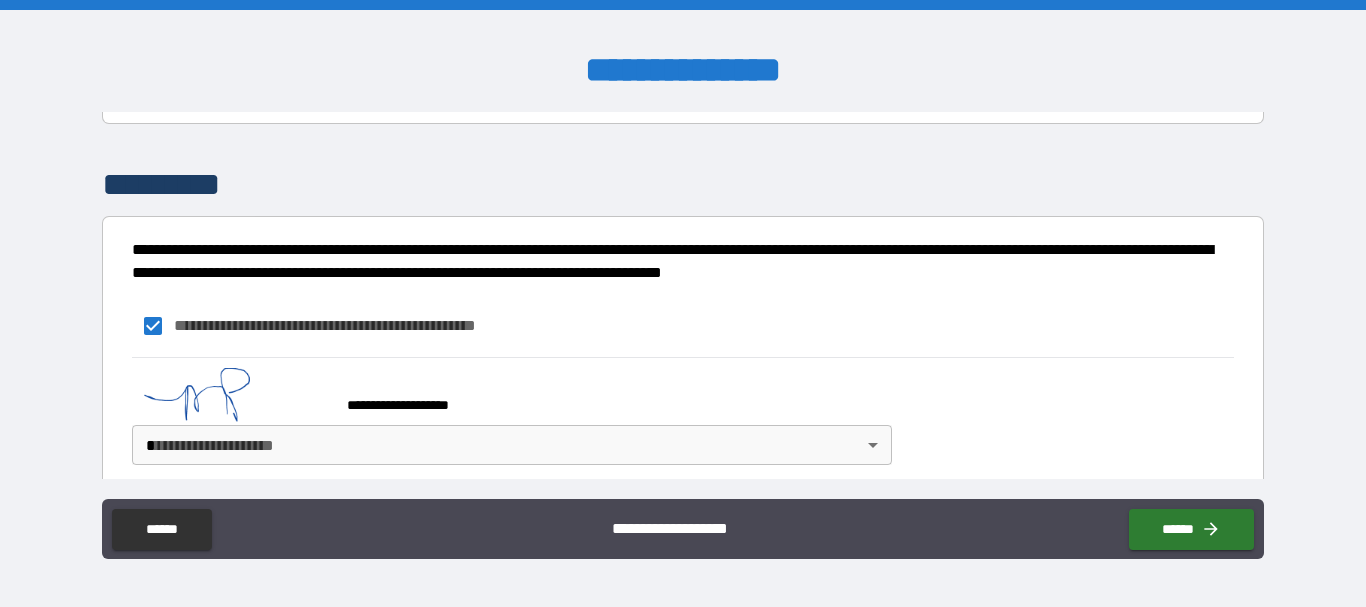 click on "**********" at bounding box center (683, 303) 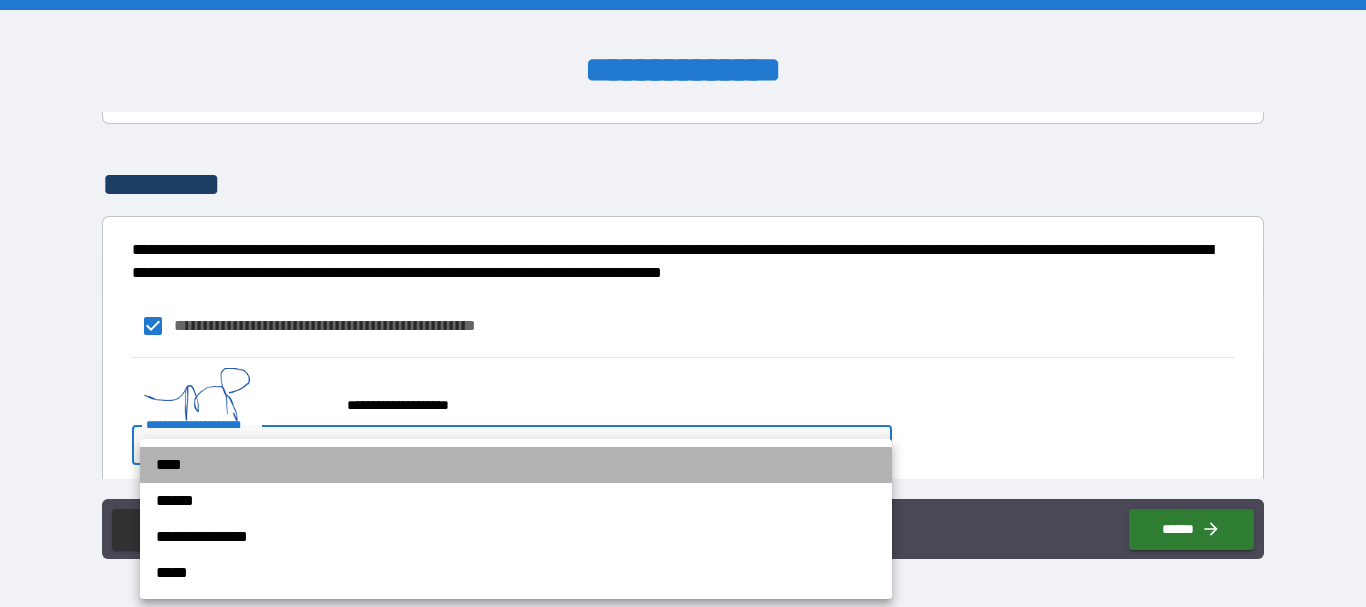 click on "****" at bounding box center (516, 465) 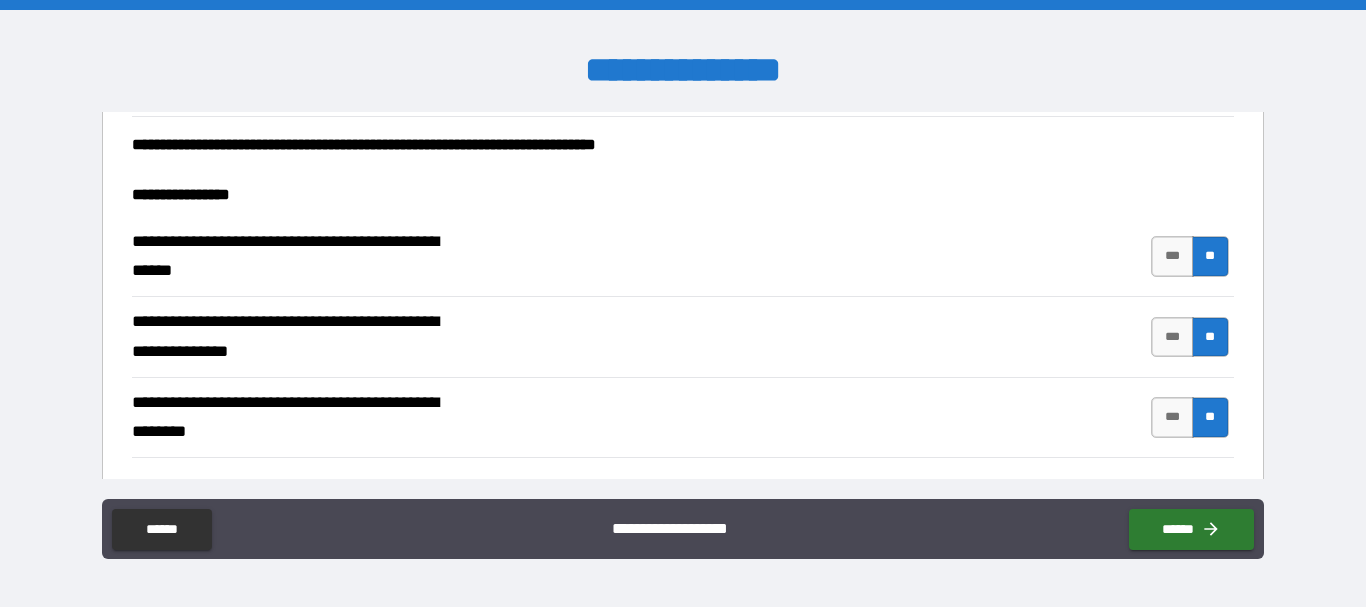 scroll, scrollTop: 300, scrollLeft: 0, axis: vertical 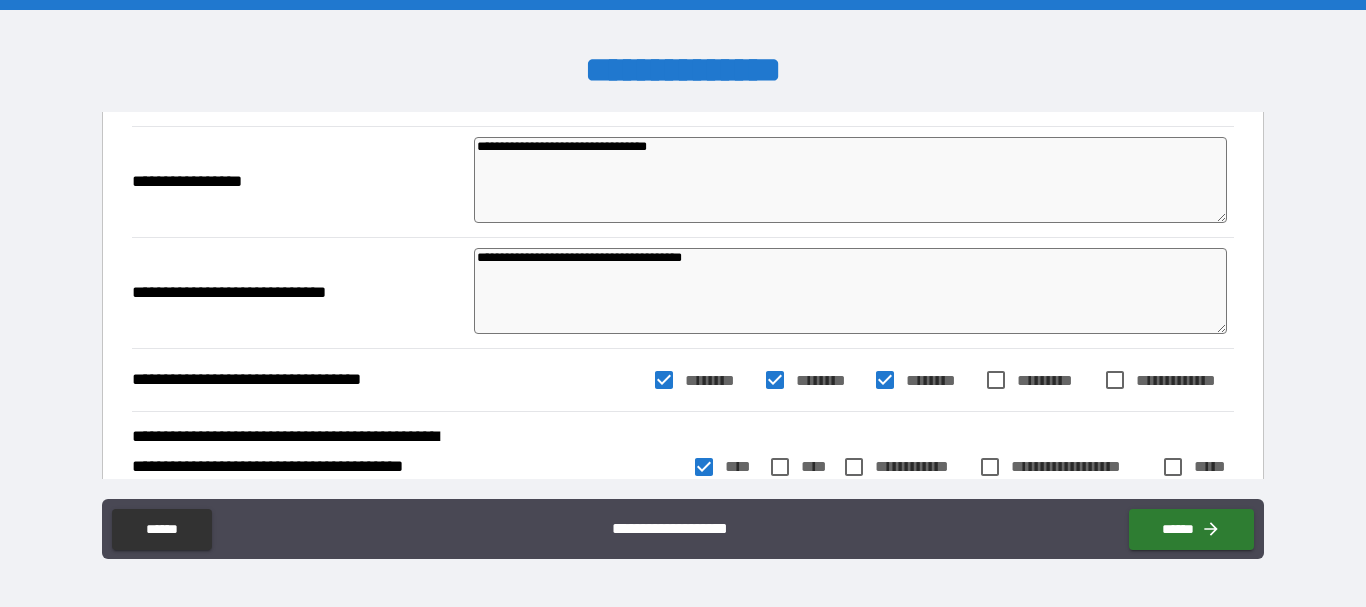 click on "**********" at bounding box center (850, 180) 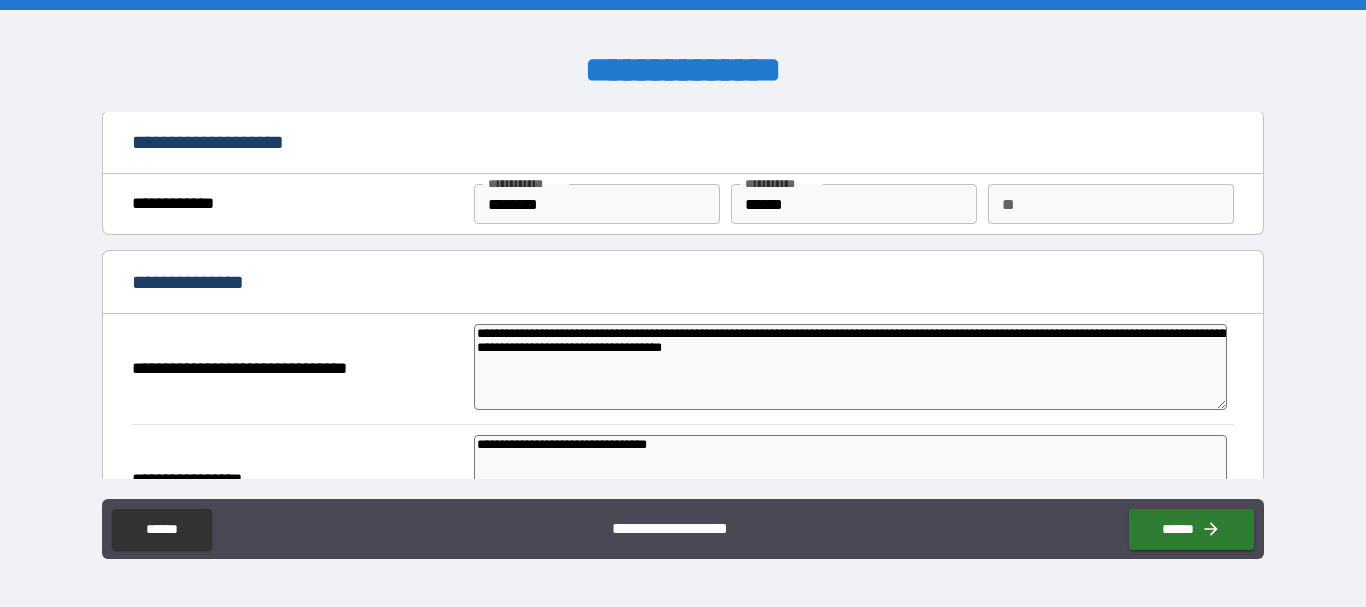 scroll, scrollTop: 0, scrollLeft: 0, axis: both 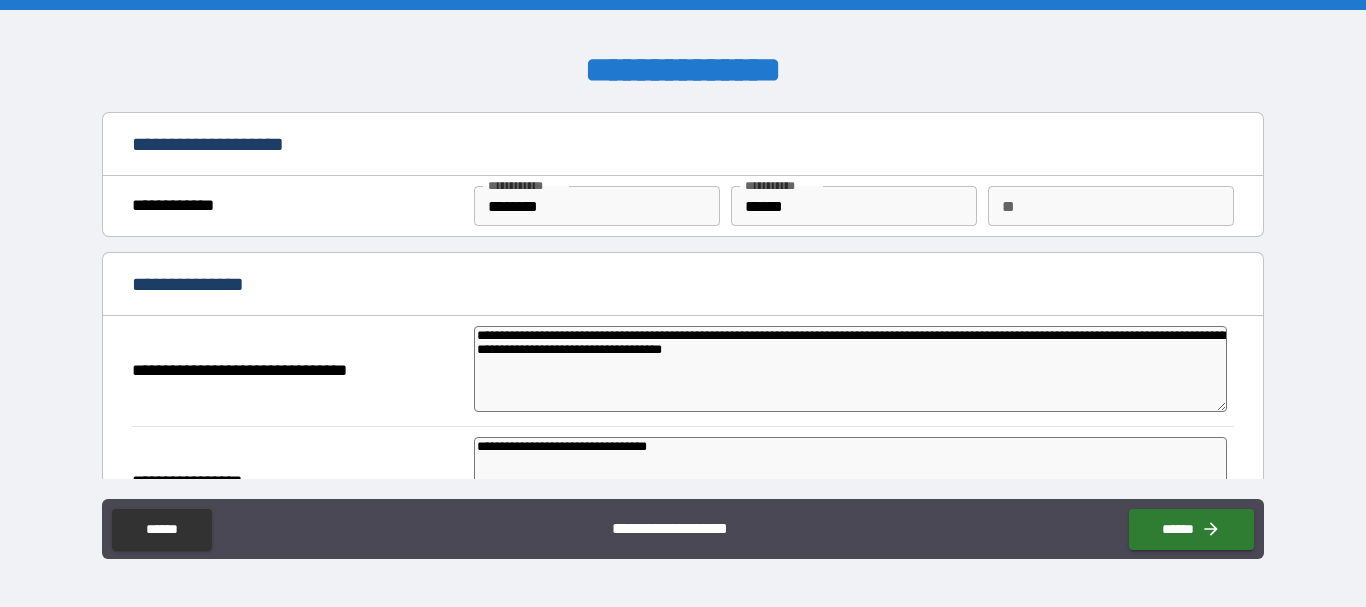 click on "**********" at bounding box center [850, 369] 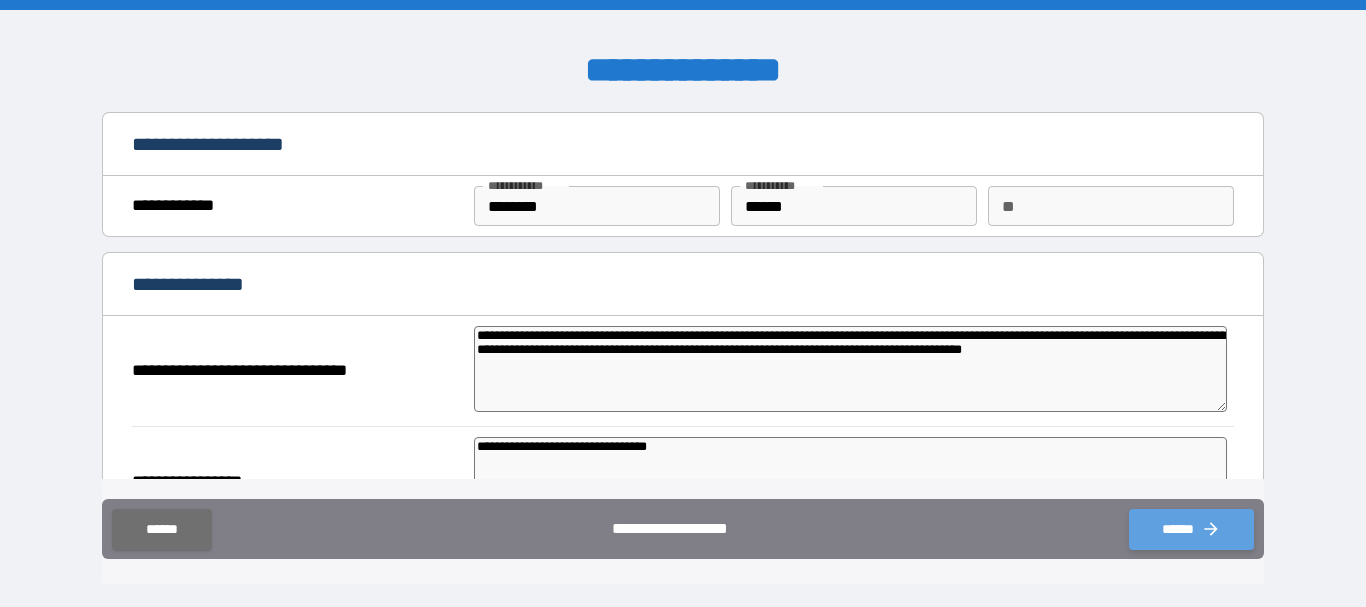 click on "******" at bounding box center (1191, 529) 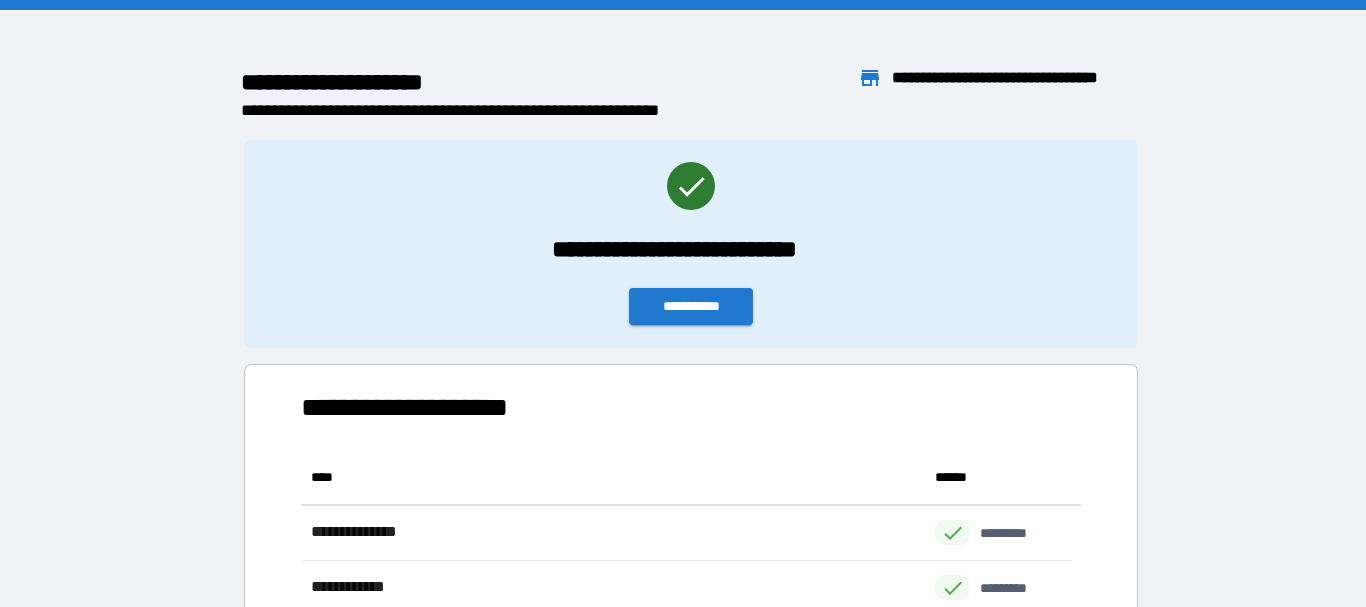 scroll, scrollTop: 426, scrollLeft: 755, axis: both 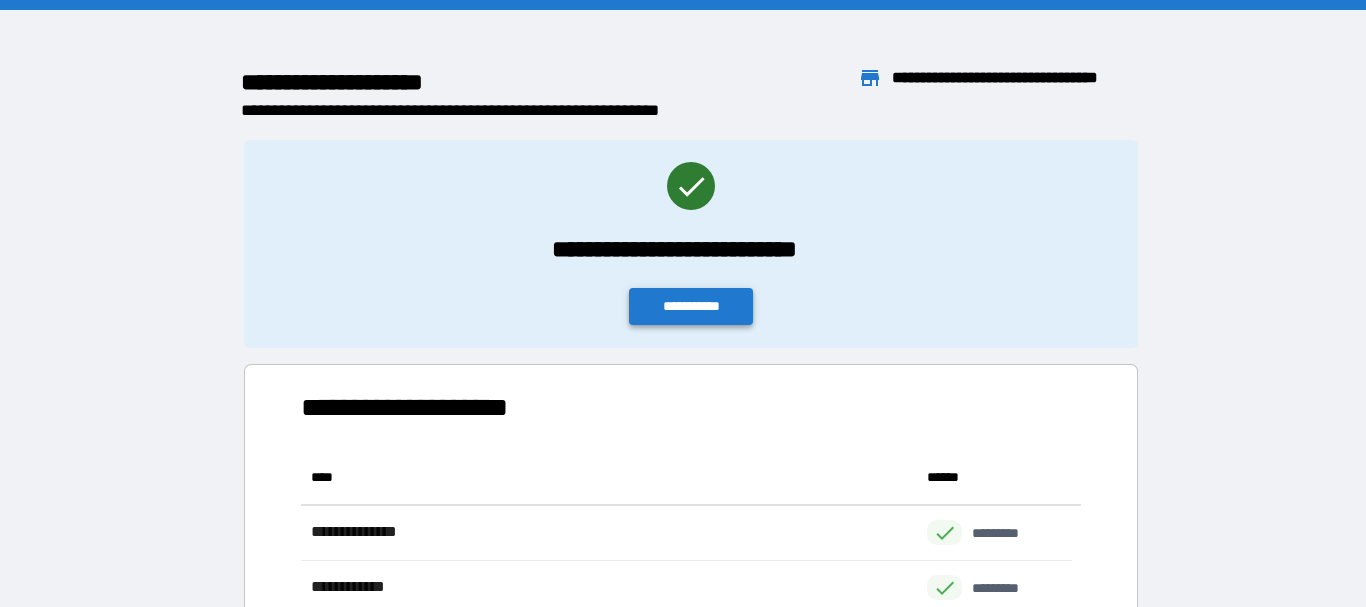 click on "**********" at bounding box center [691, 306] 